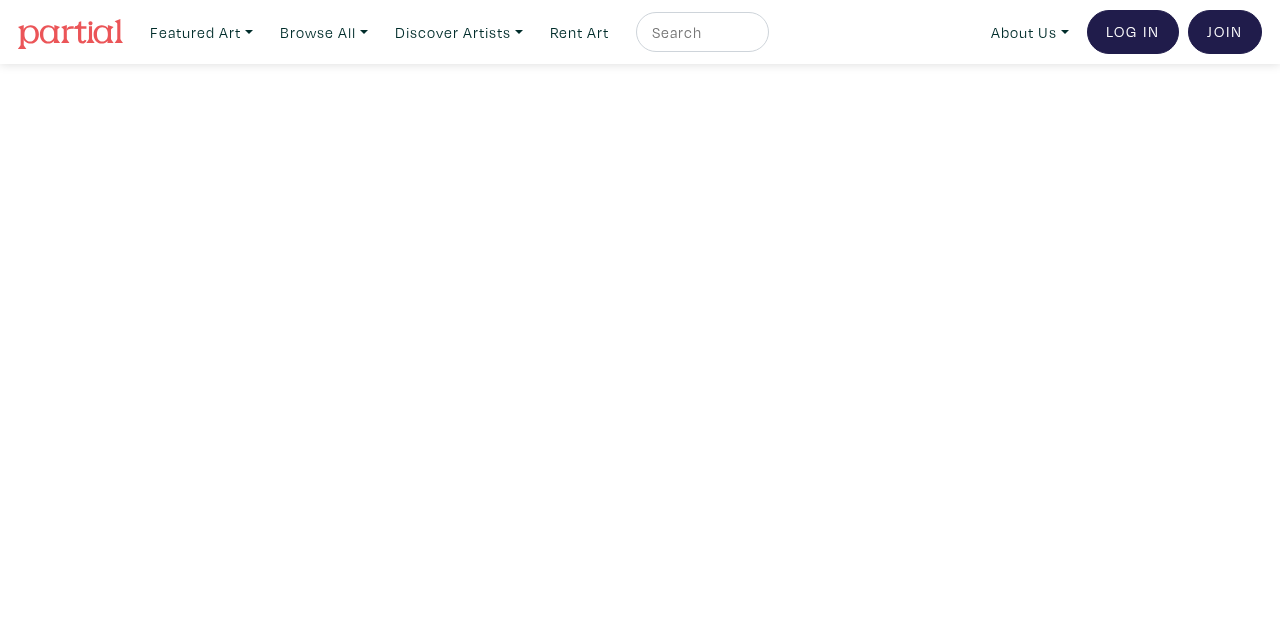 scroll, scrollTop: 0, scrollLeft: 0, axis: both 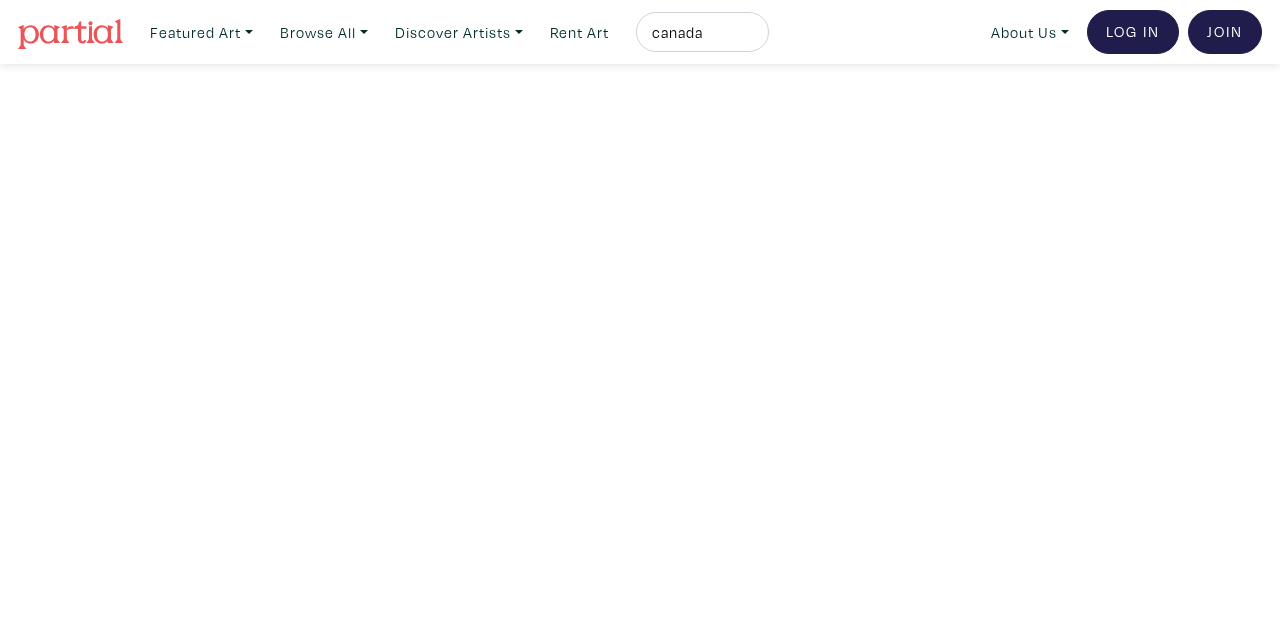 type on "canada" 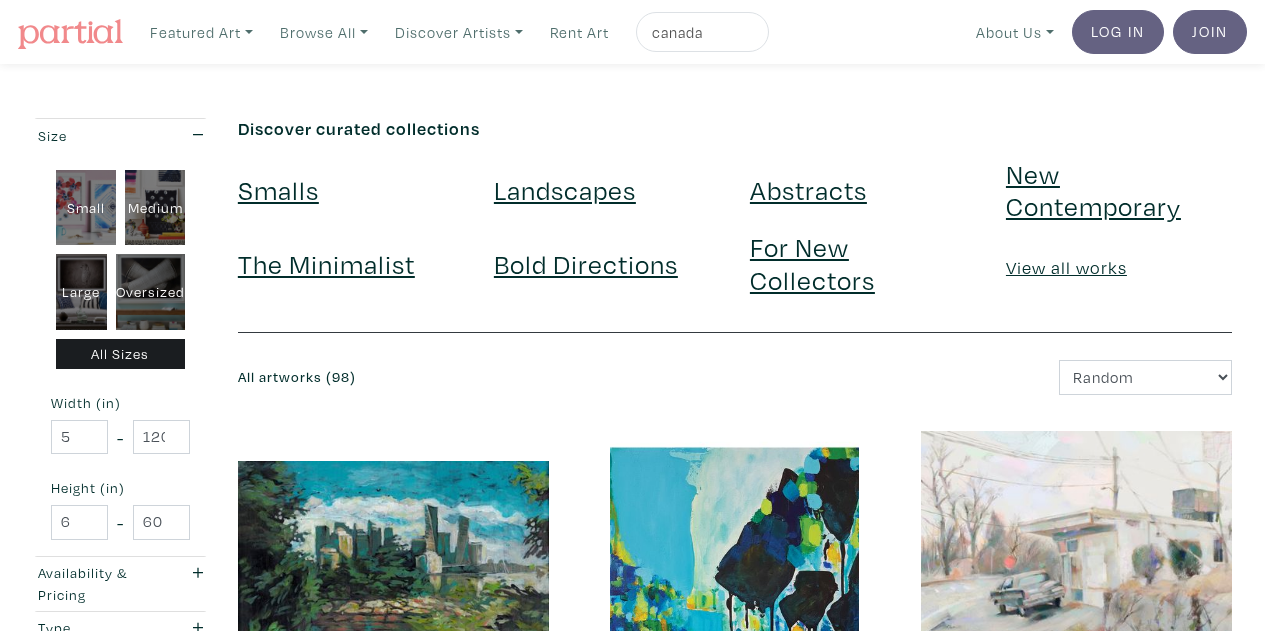 scroll, scrollTop: 0, scrollLeft: 0, axis: both 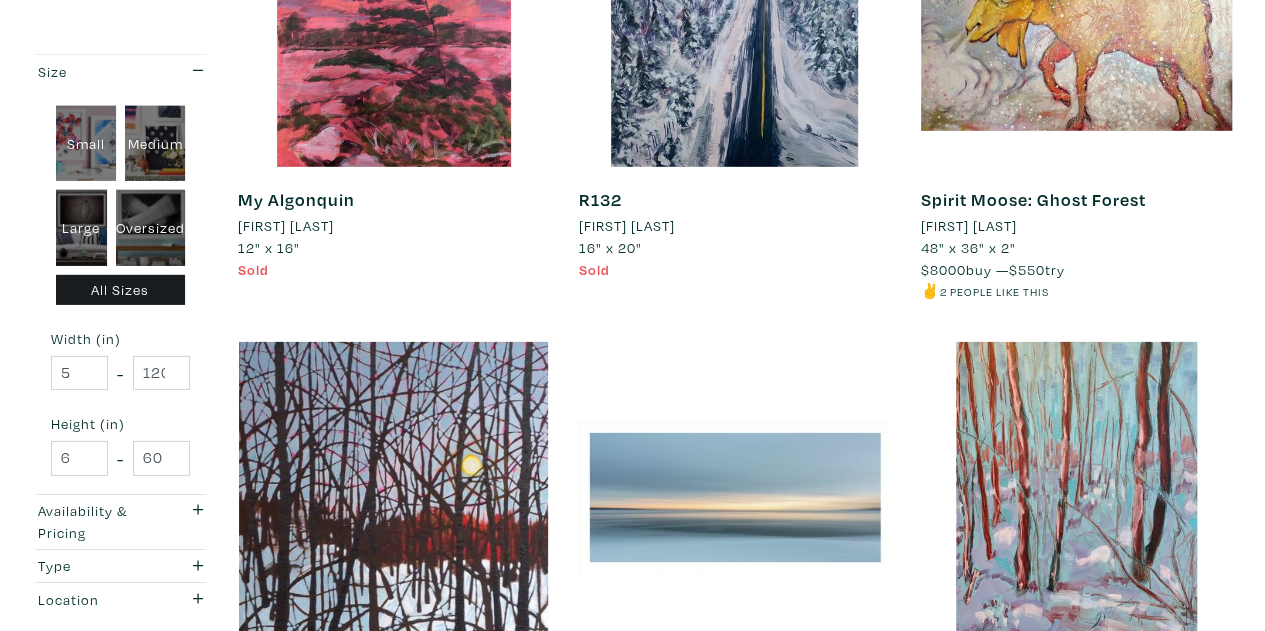 drag, startPoint x: 735, startPoint y: 420, endPoint x: 869, endPoint y: 184, distance: 271.389 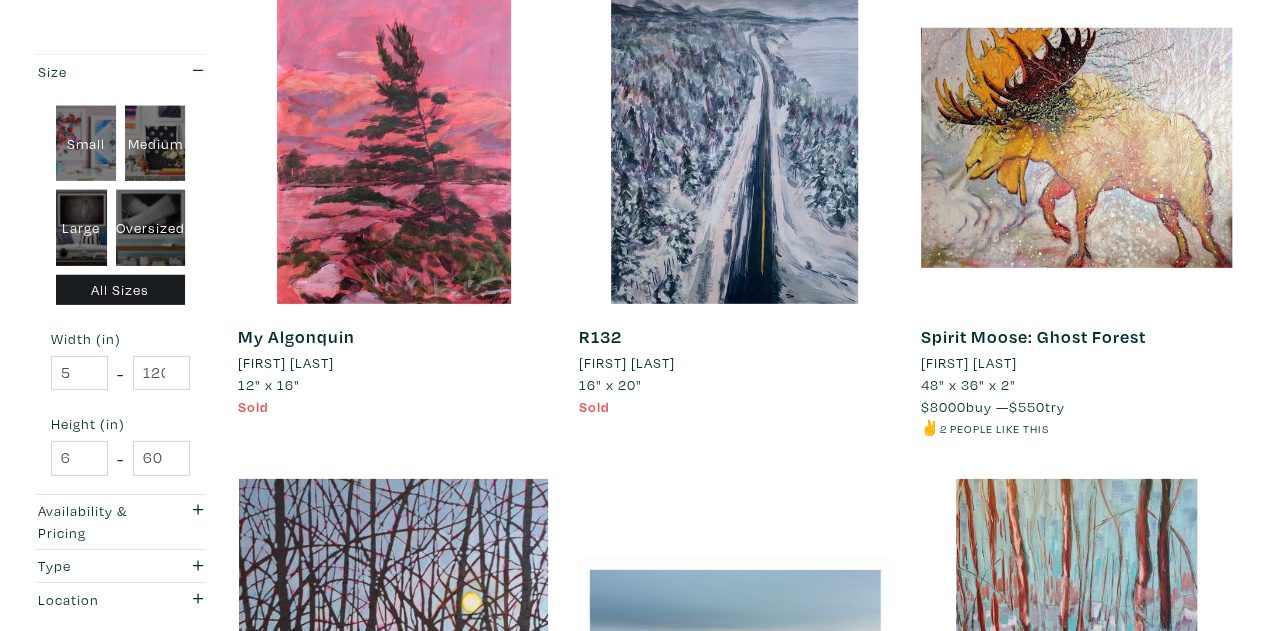 scroll, scrollTop: 2824, scrollLeft: 0, axis: vertical 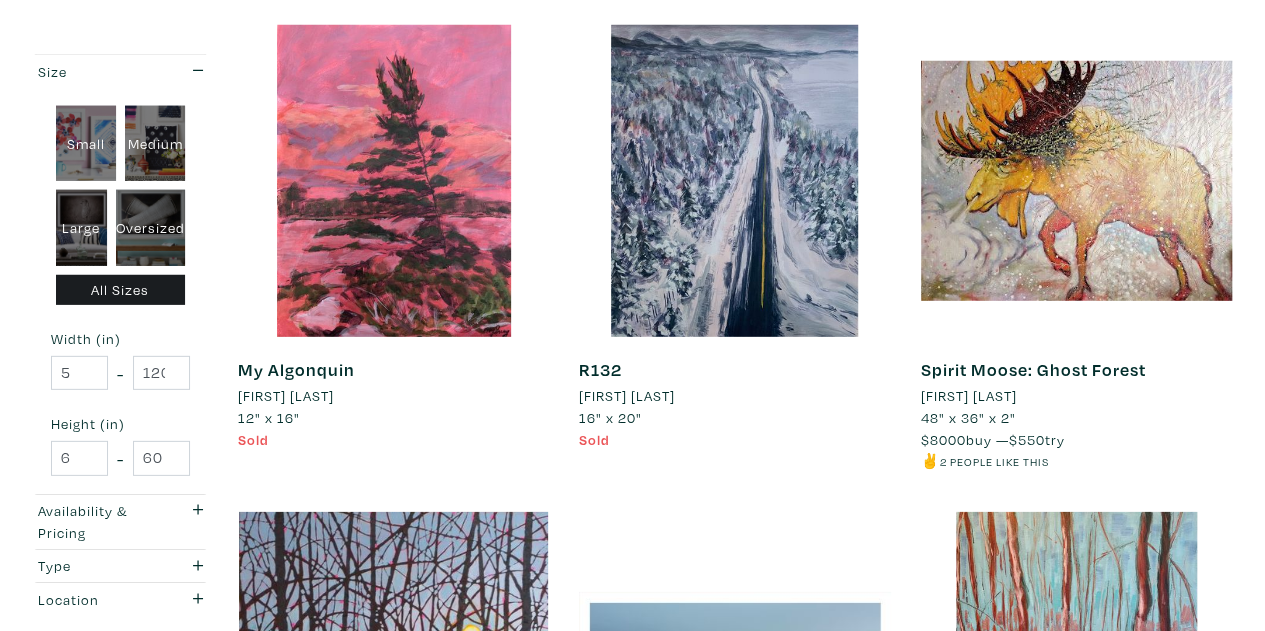 drag, startPoint x: 888, startPoint y: 338, endPoint x: 877, endPoint y: 253, distance: 85.70881 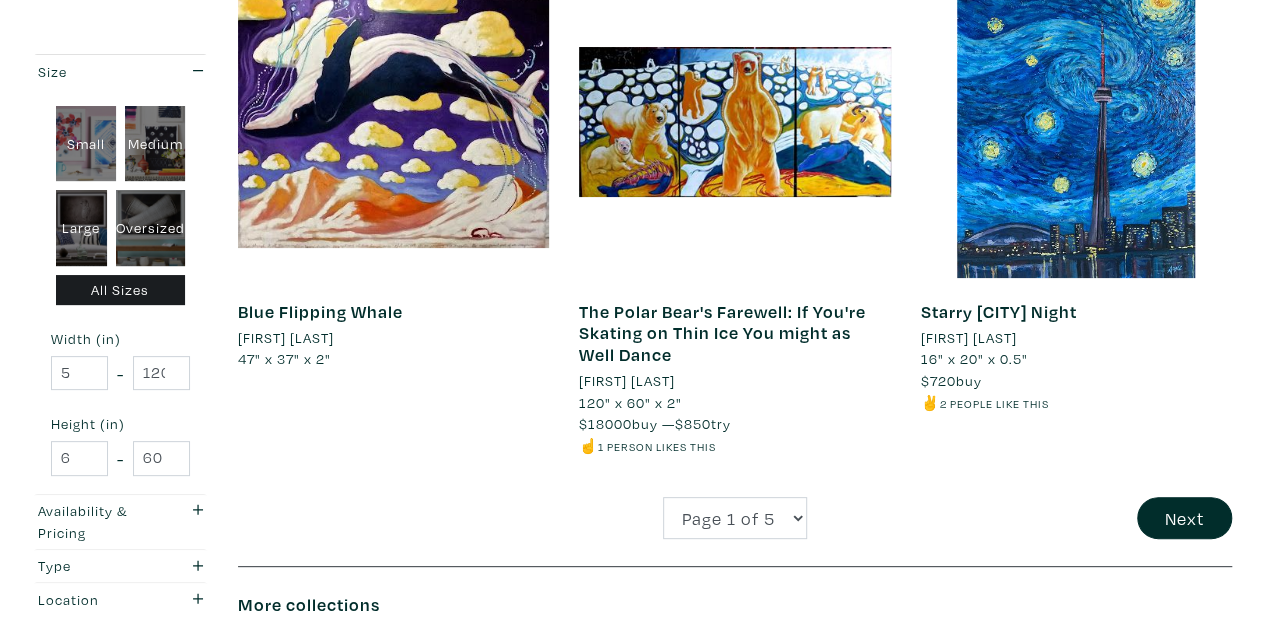 scroll, scrollTop: 3848, scrollLeft: 0, axis: vertical 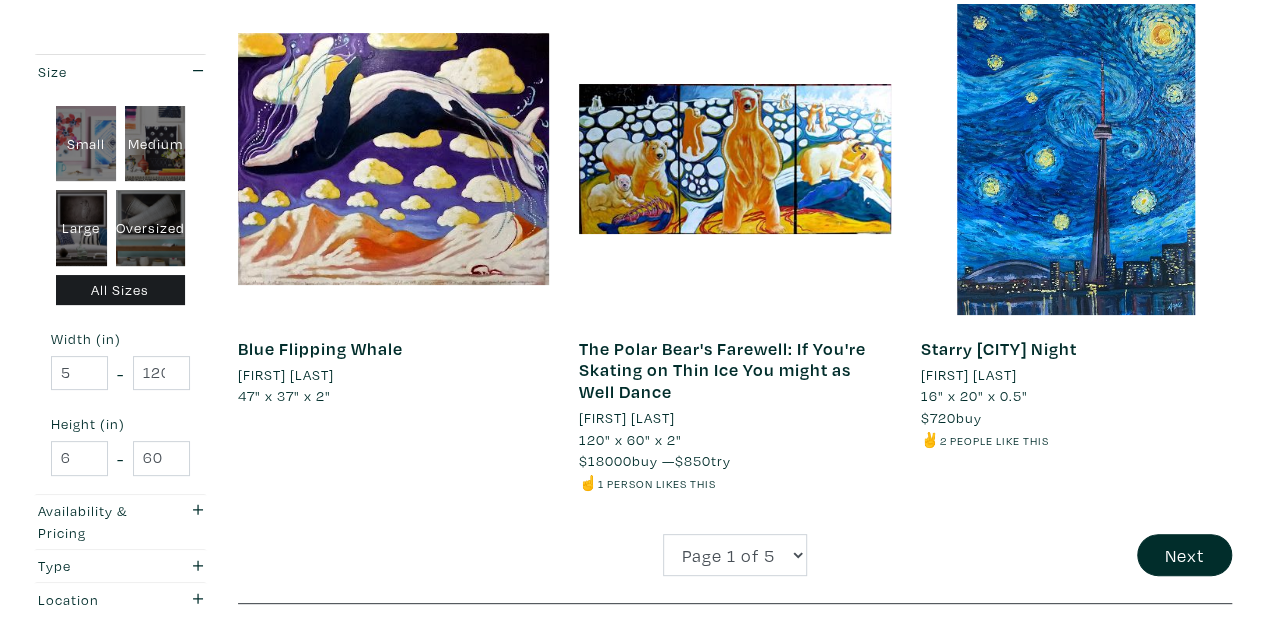 click on "Next" at bounding box center (1076, 555) 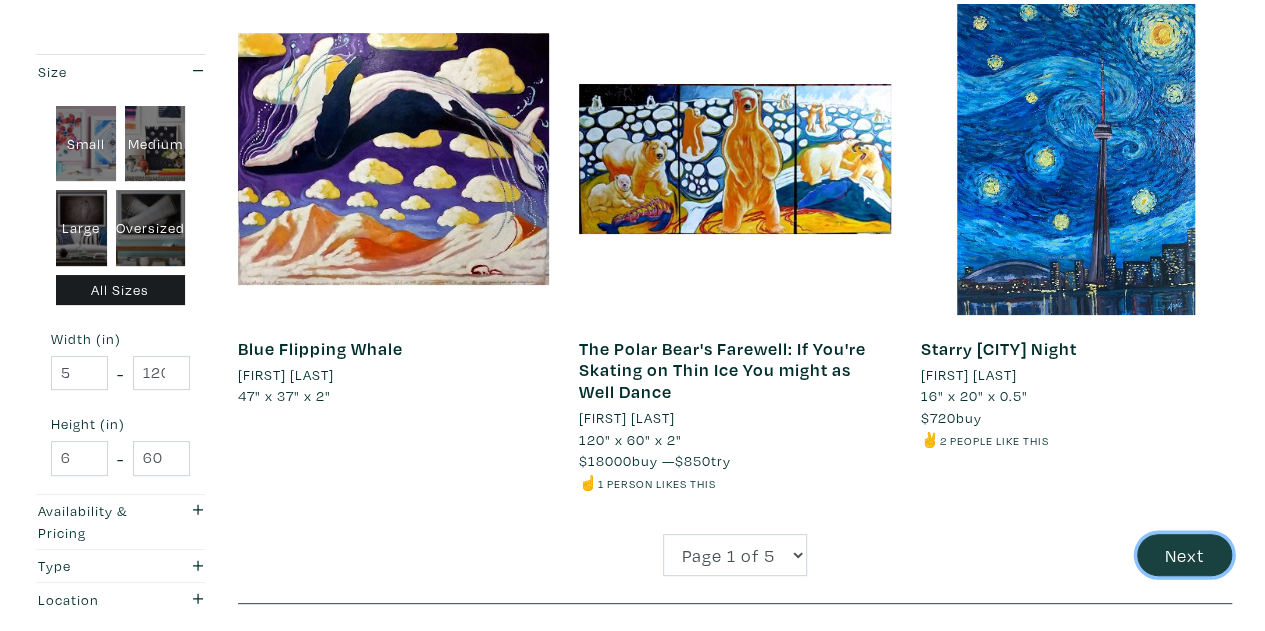 click on "Next" at bounding box center [1184, 555] 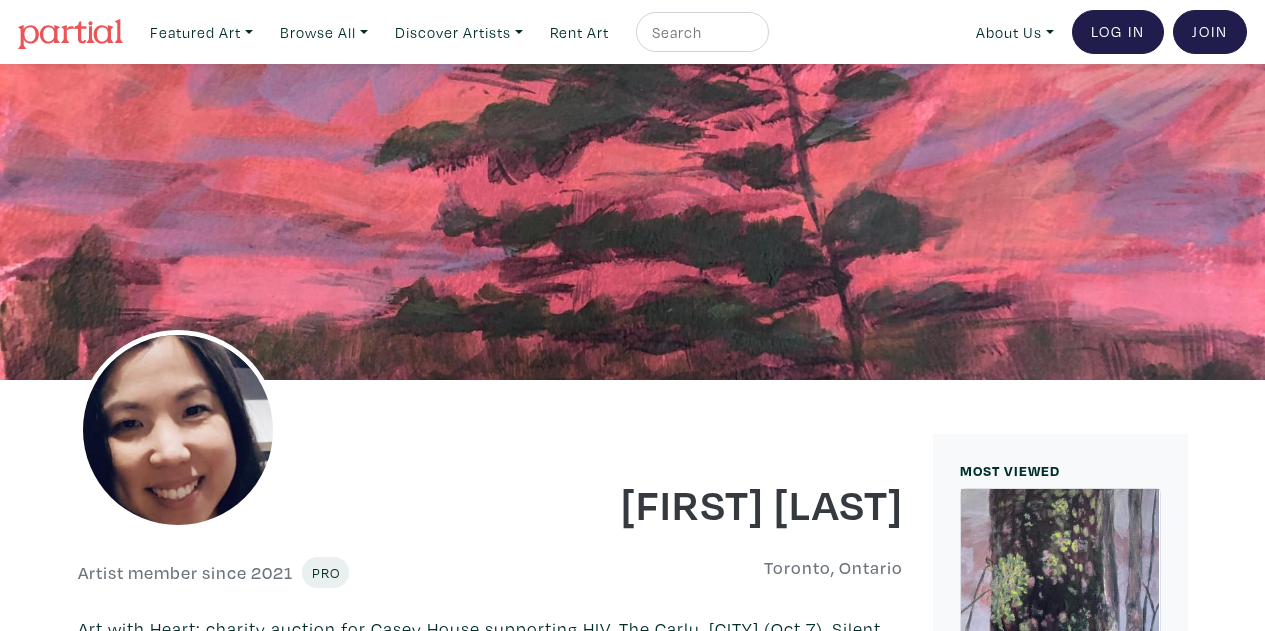 scroll, scrollTop: 0, scrollLeft: 0, axis: both 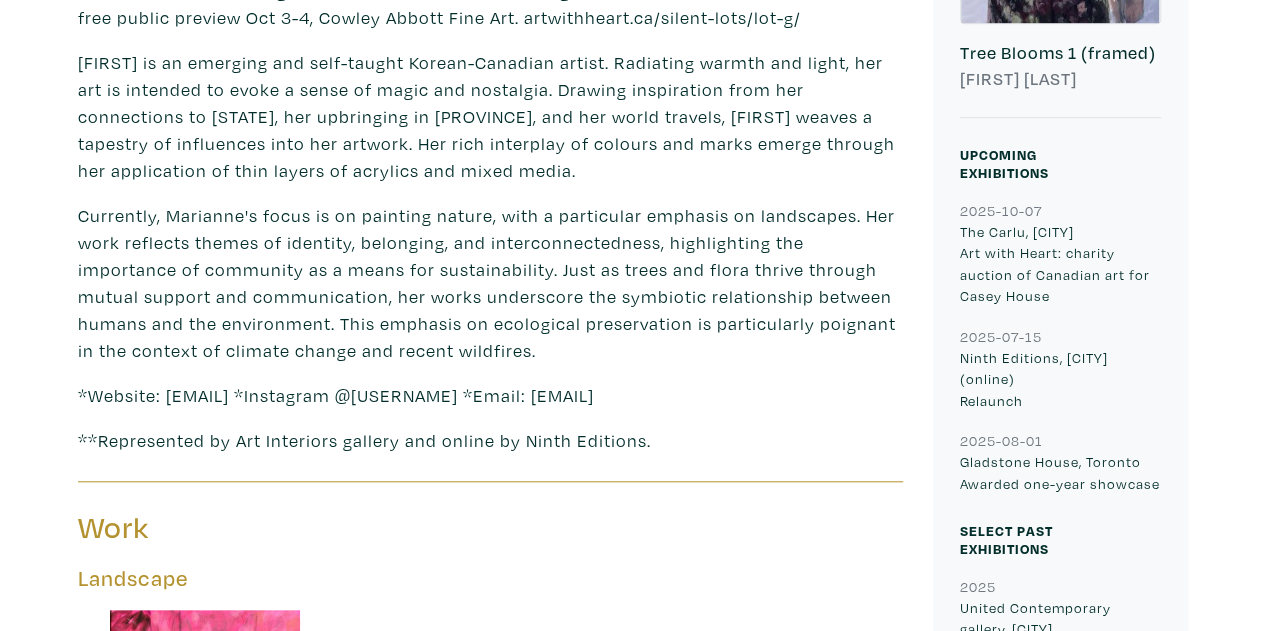 drag, startPoint x: 728, startPoint y: 399, endPoint x: 750, endPoint y: 463, distance: 67.6757 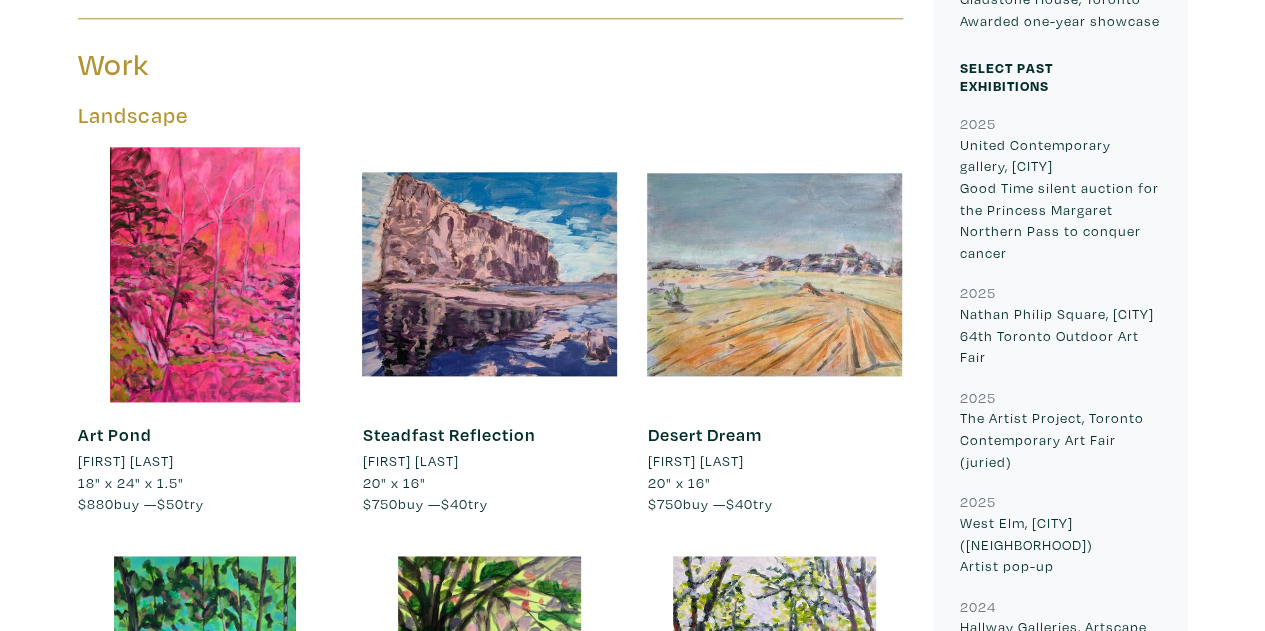 drag, startPoint x: 921, startPoint y: 323, endPoint x: 908, endPoint y: 391, distance: 69.2315 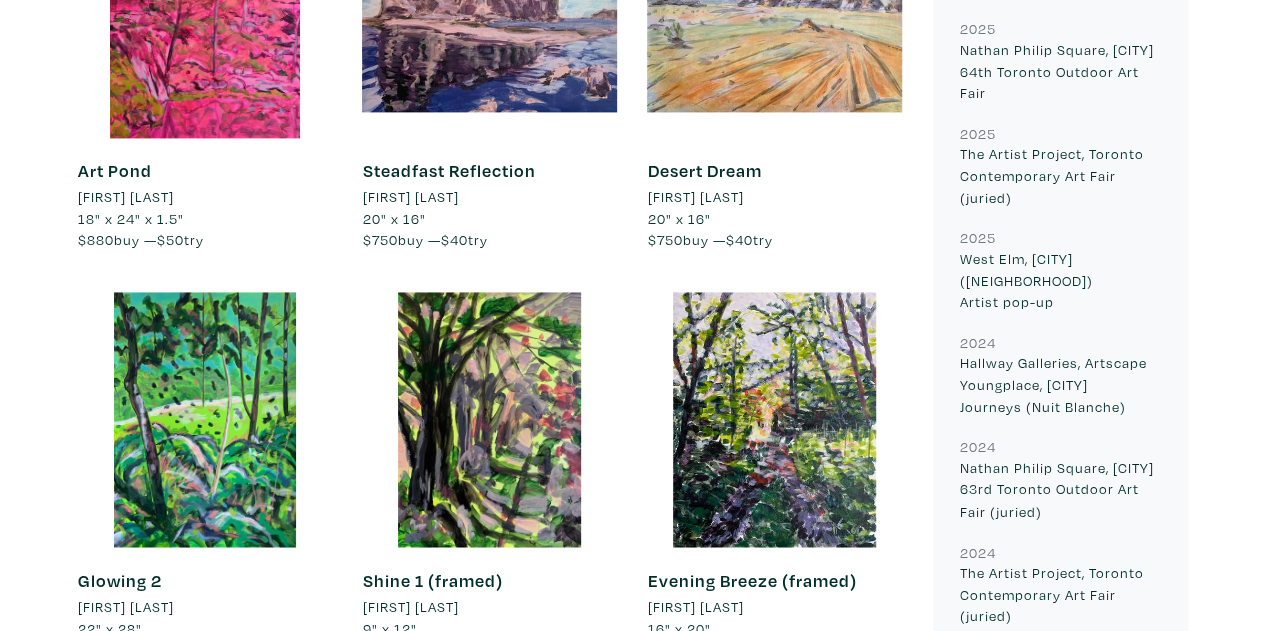 drag, startPoint x: 908, startPoint y: 391, endPoint x: 953, endPoint y: 589, distance: 203.04926 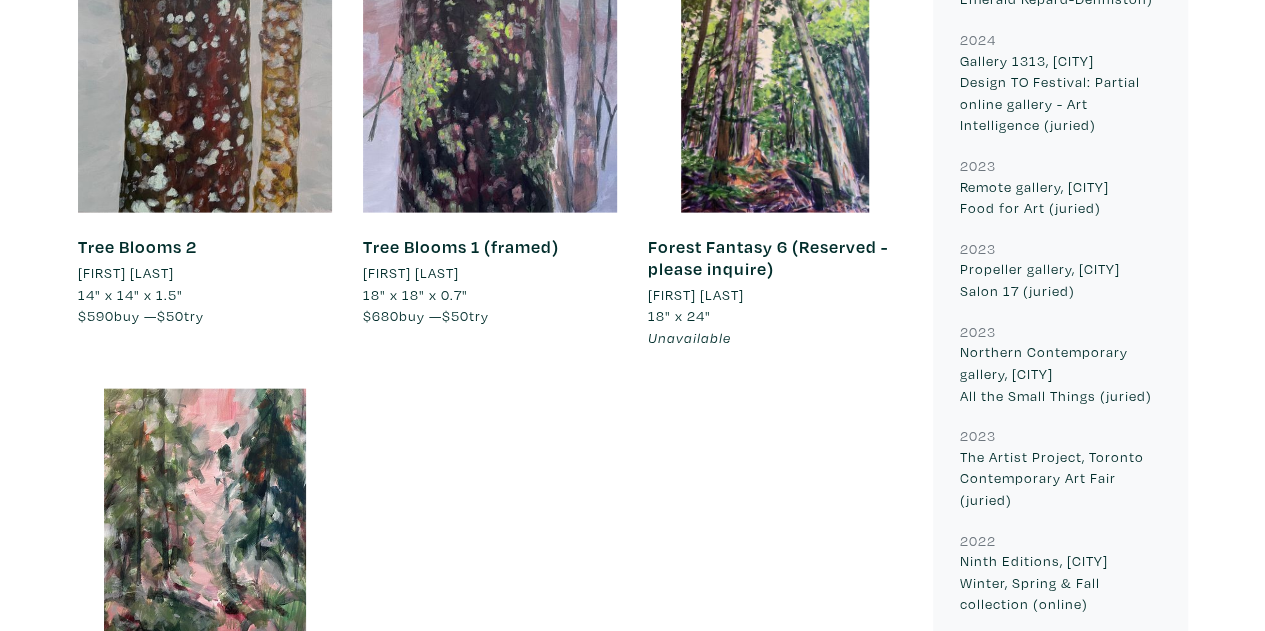 drag, startPoint x: 947, startPoint y: 265, endPoint x: 963, endPoint y: 355, distance: 91.411156 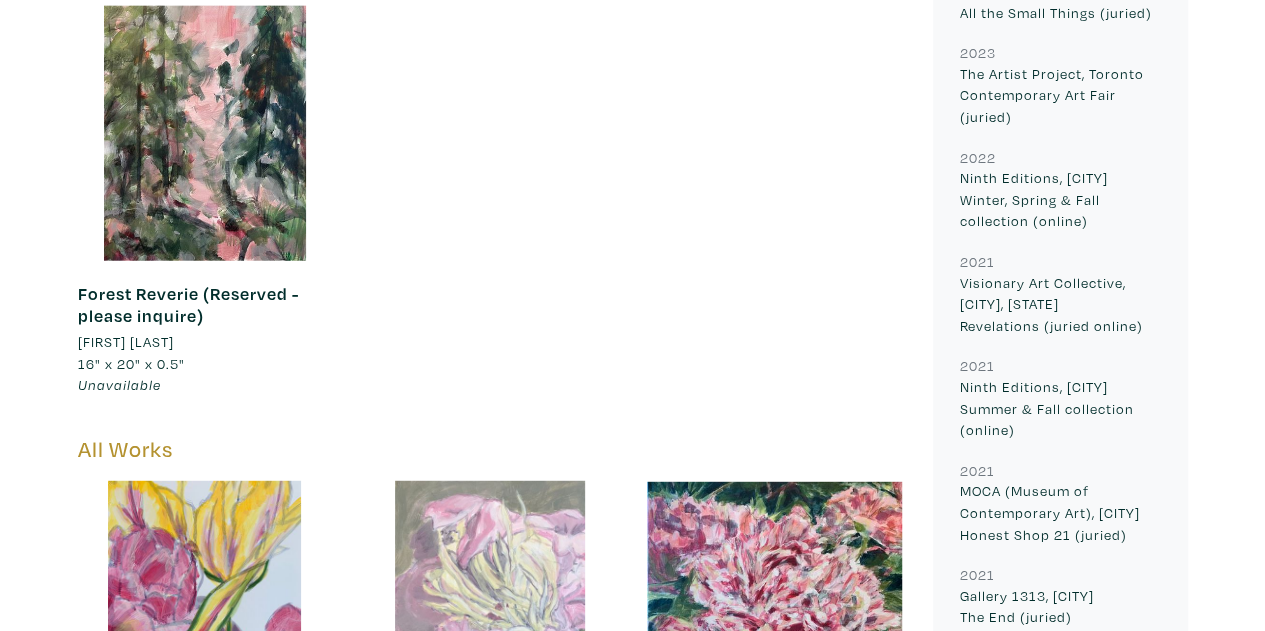 drag, startPoint x: 870, startPoint y: 305, endPoint x: 869, endPoint y: 484, distance: 179.00279 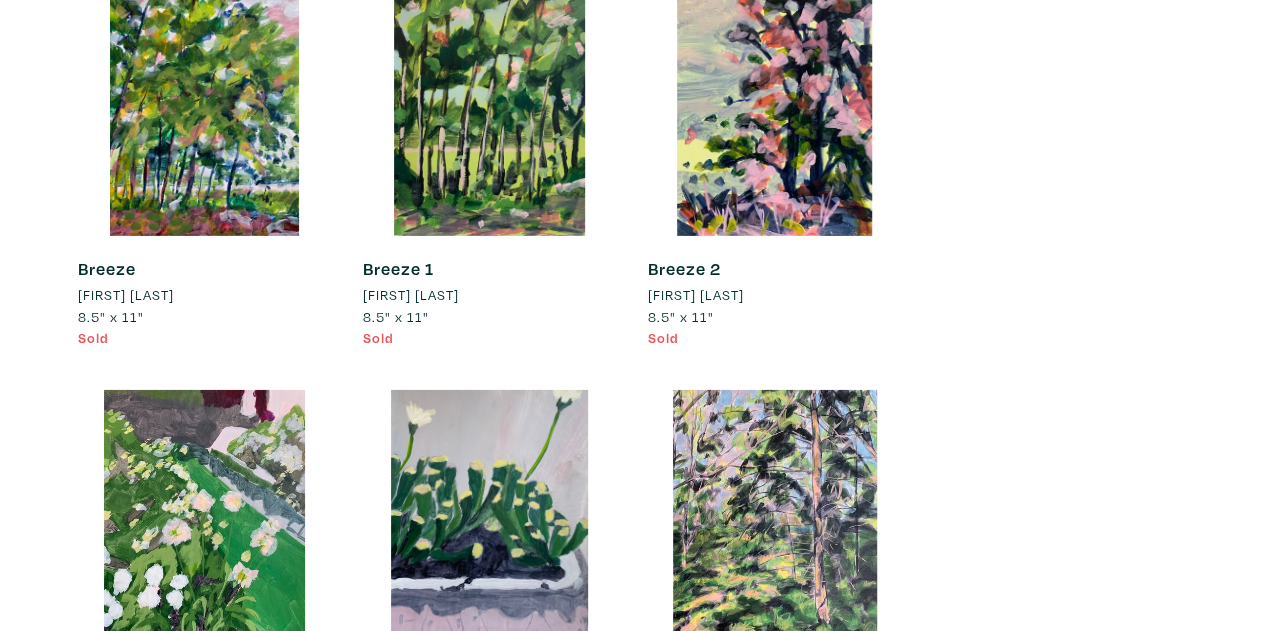 drag, startPoint x: 794, startPoint y: 253, endPoint x: 989, endPoint y: 431, distance: 264.02463 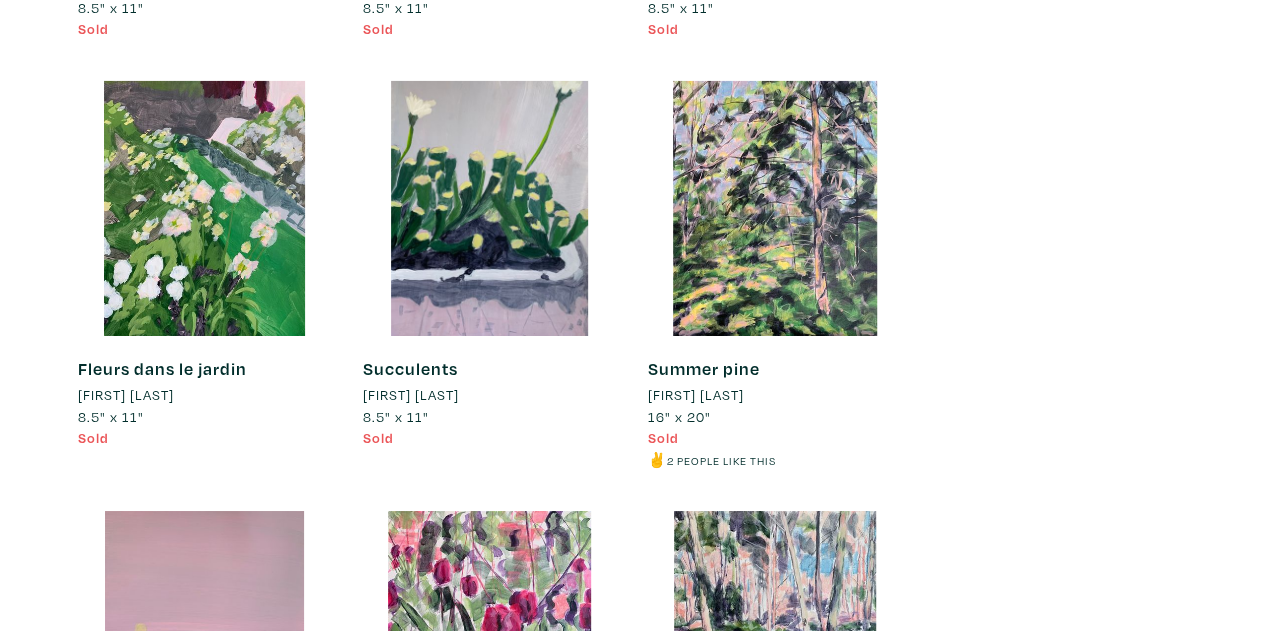 drag, startPoint x: 989, startPoint y: 273, endPoint x: 996, endPoint y: 486, distance: 213.11499 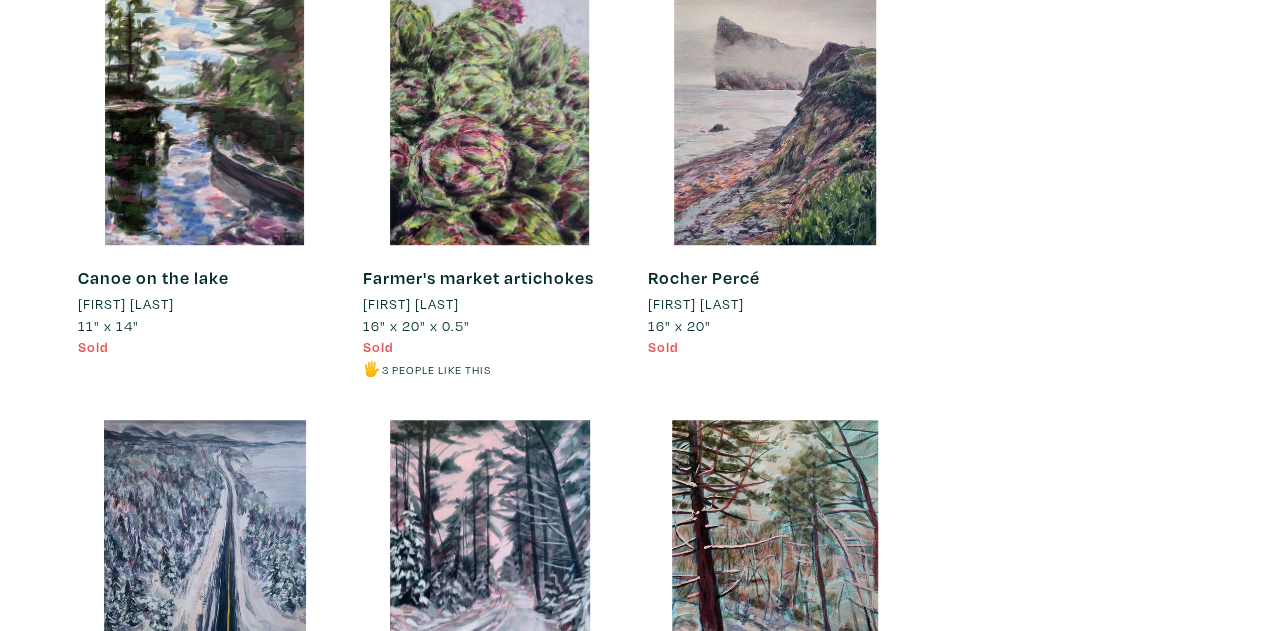 drag, startPoint x: 1046, startPoint y: 504, endPoint x: 1055, endPoint y: 574, distance: 70.5762 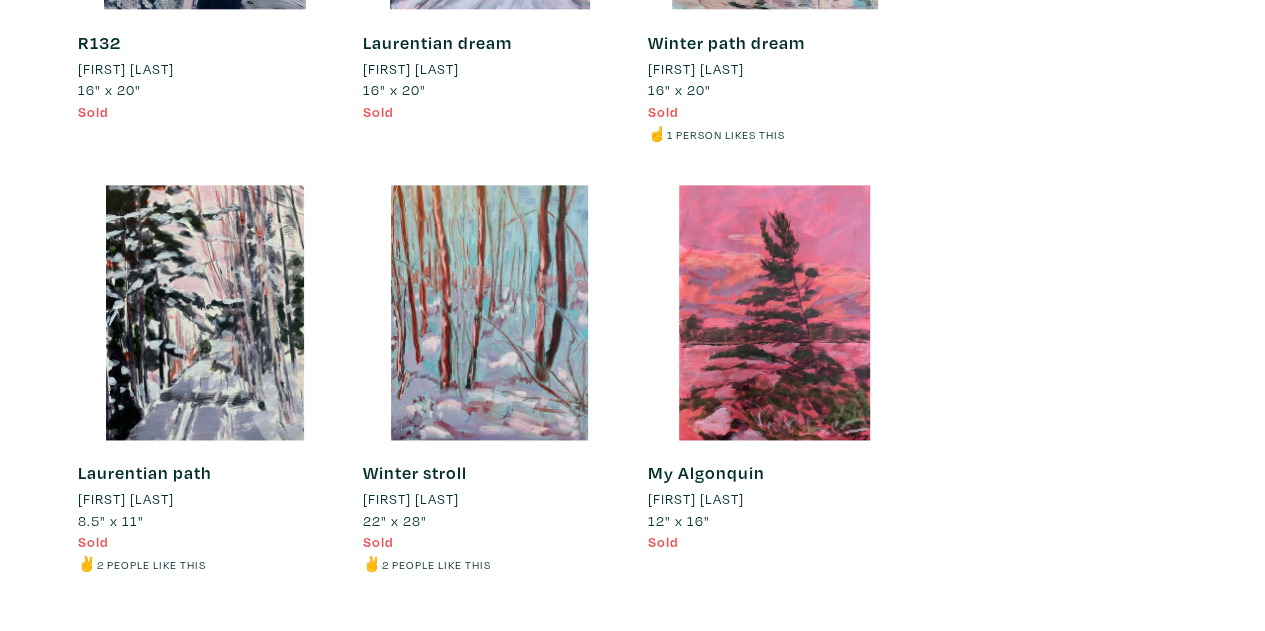 drag, startPoint x: 1016, startPoint y: 355, endPoint x: 1036, endPoint y: 549, distance: 195.0282 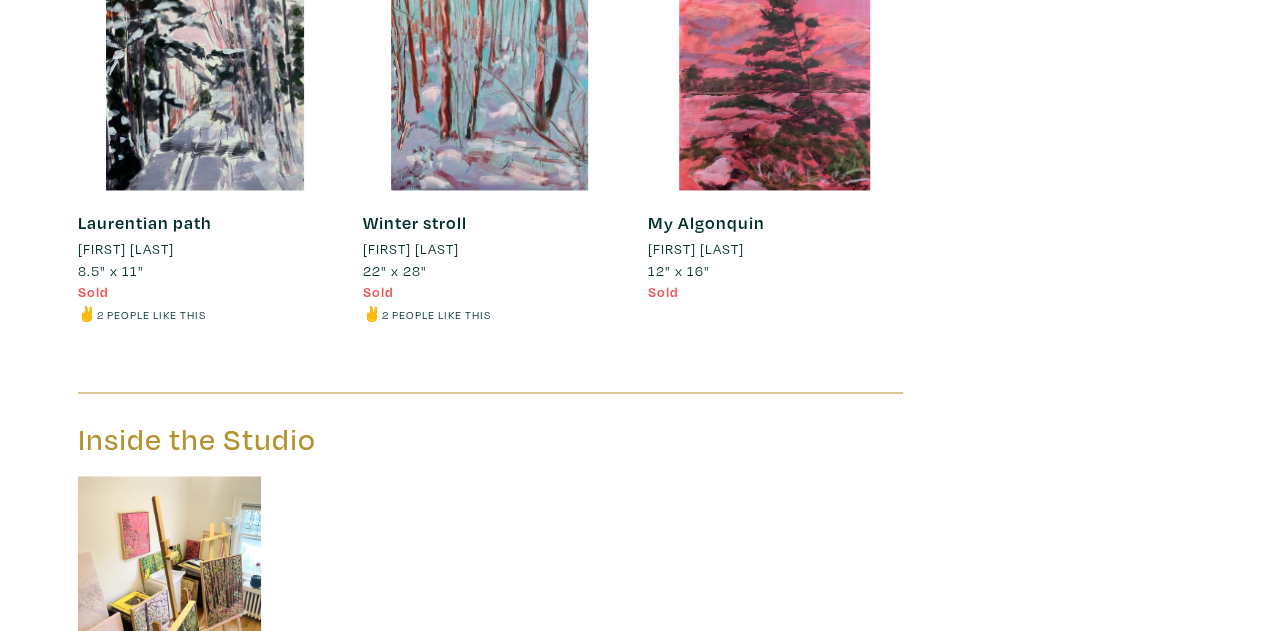drag, startPoint x: 1006, startPoint y: 391, endPoint x: 1009, endPoint y: 451, distance: 60.074955 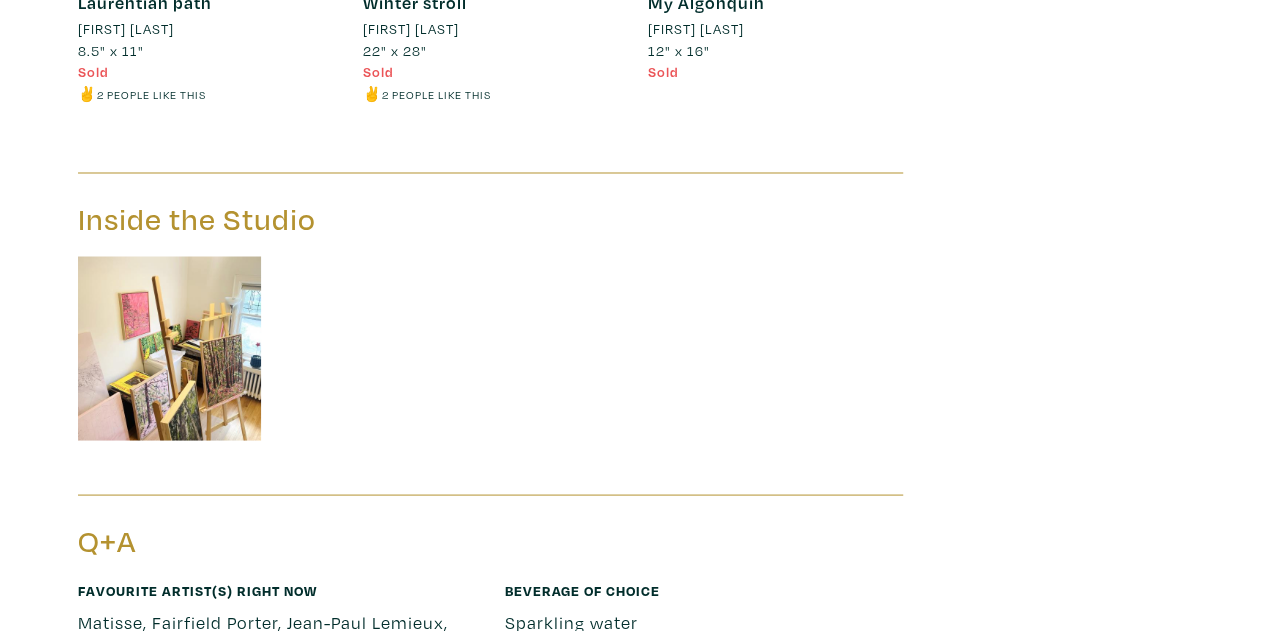 drag, startPoint x: 974, startPoint y: 227, endPoint x: 990, endPoint y: 390, distance: 163.78339 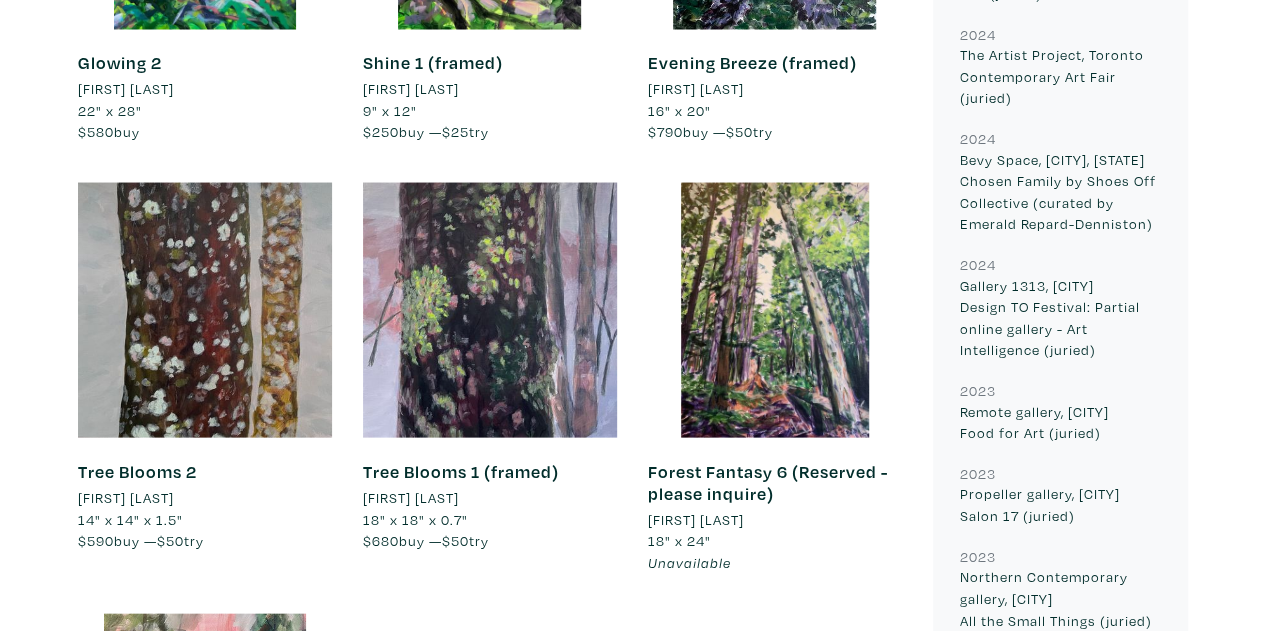 scroll, scrollTop: 0, scrollLeft: 0, axis: both 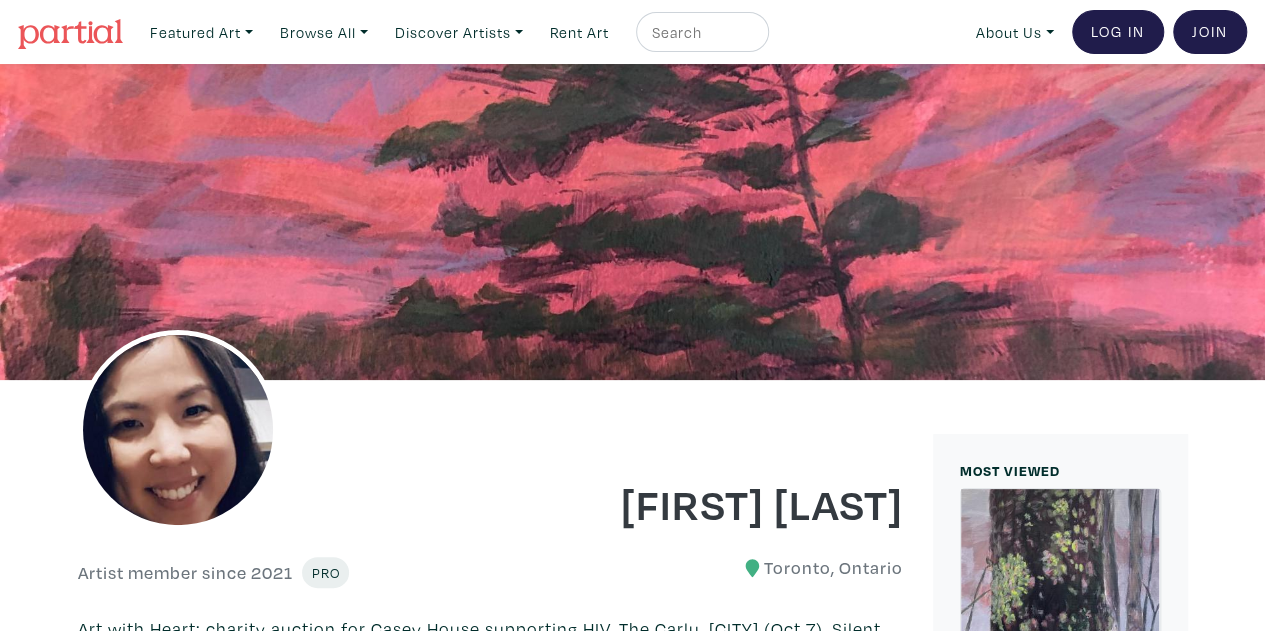 drag, startPoint x: 945, startPoint y: 265, endPoint x: 902, endPoint y: 82, distance: 187.98404 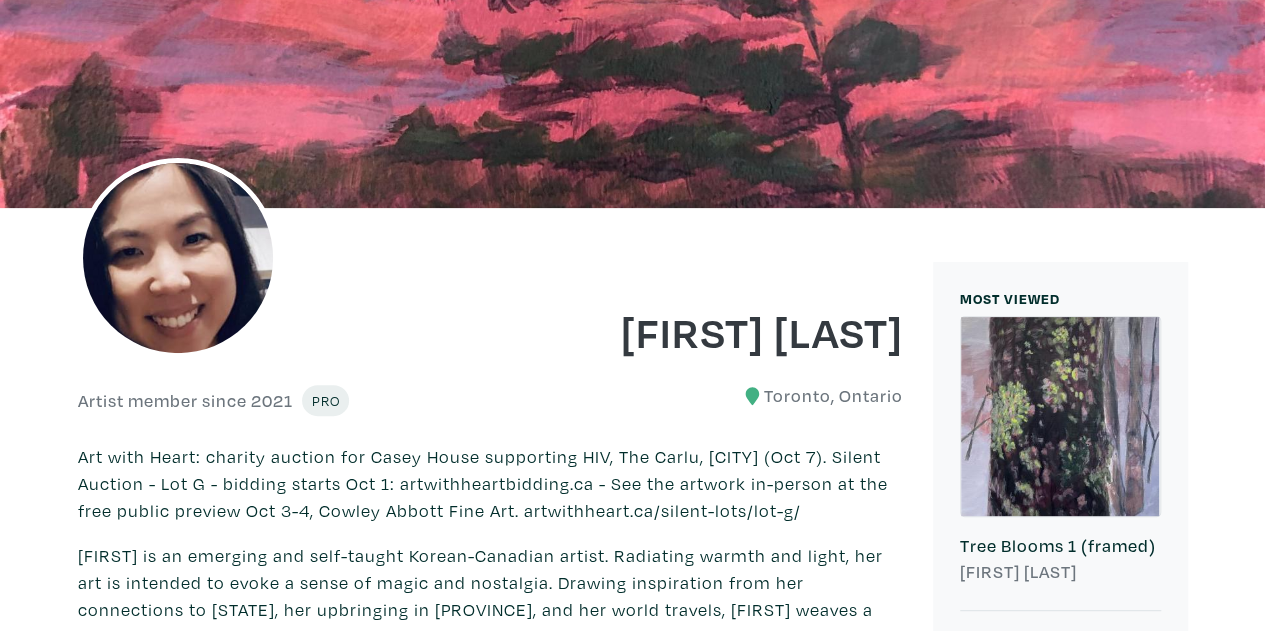 drag, startPoint x: 913, startPoint y: 275, endPoint x: 909, endPoint y: 429, distance: 154.05194 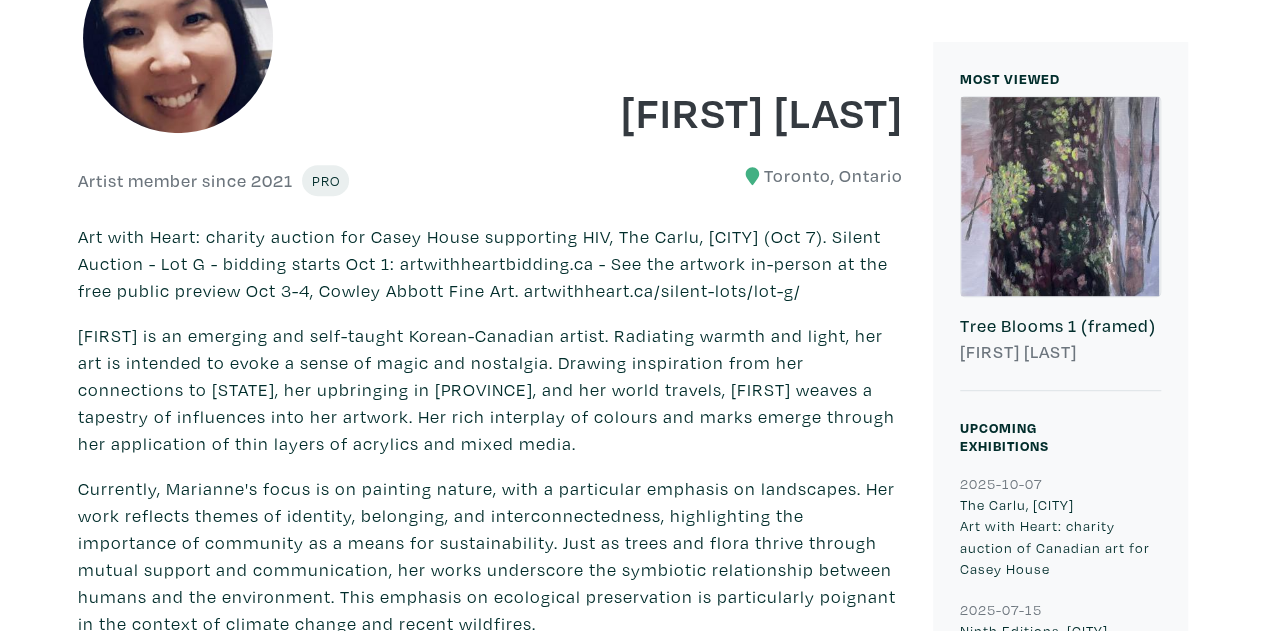 drag, startPoint x: 876, startPoint y: 355, endPoint x: 876, endPoint y: 436, distance: 81 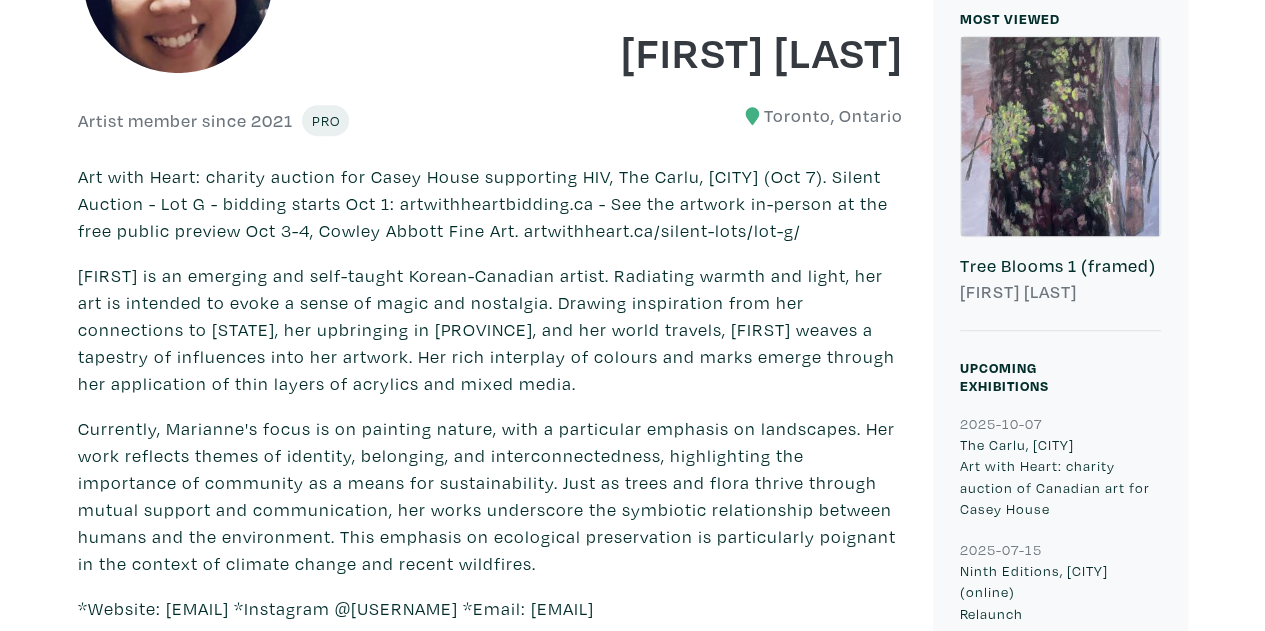 drag, startPoint x: 884, startPoint y: 459, endPoint x: 885, endPoint y: 473, distance: 14.035668 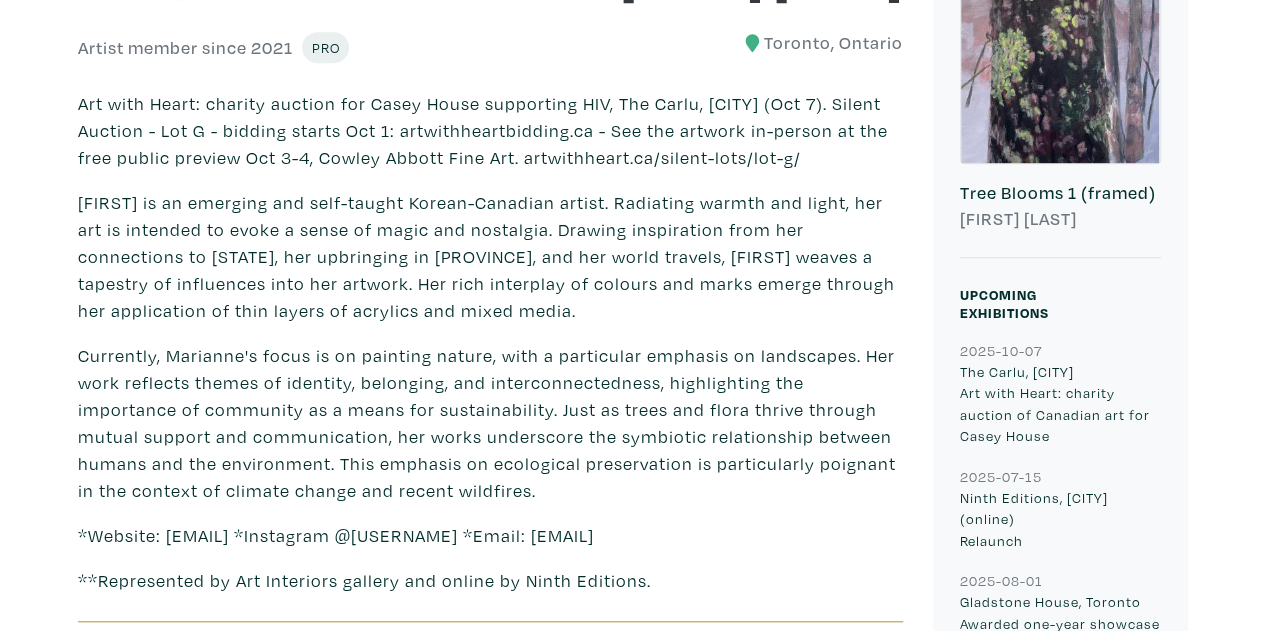 drag, startPoint x: 666, startPoint y: 279, endPoint x: 662, endPoint y: 332, distance: 53.15073 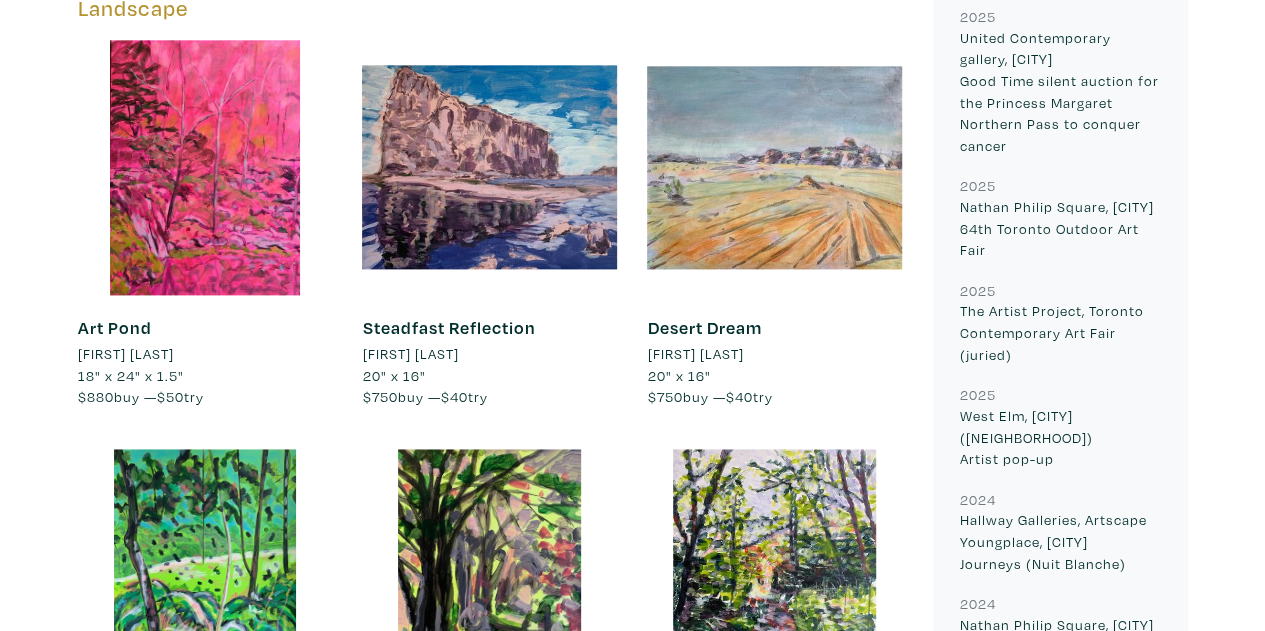 scroll, scrollTop: 1207, scrollLeft: 0, axis: vertical 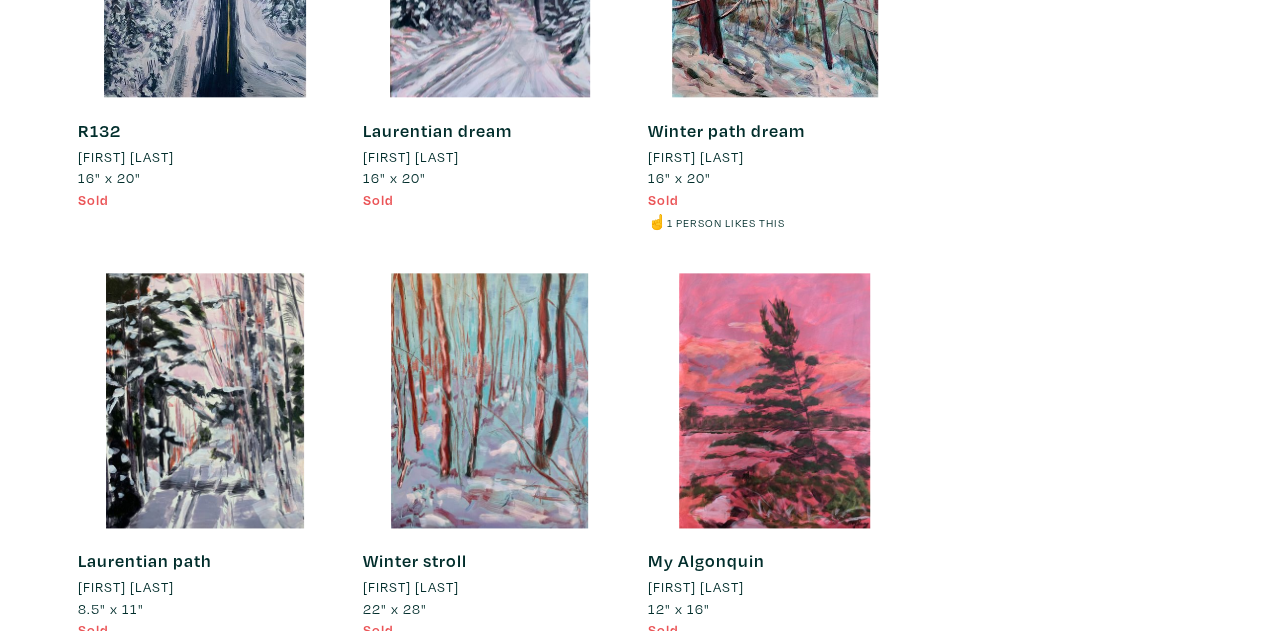 drag, startPoint x: 928, startPoint y: 363, endPoint x: 856, endPoint y: 574, distance: 222.94618 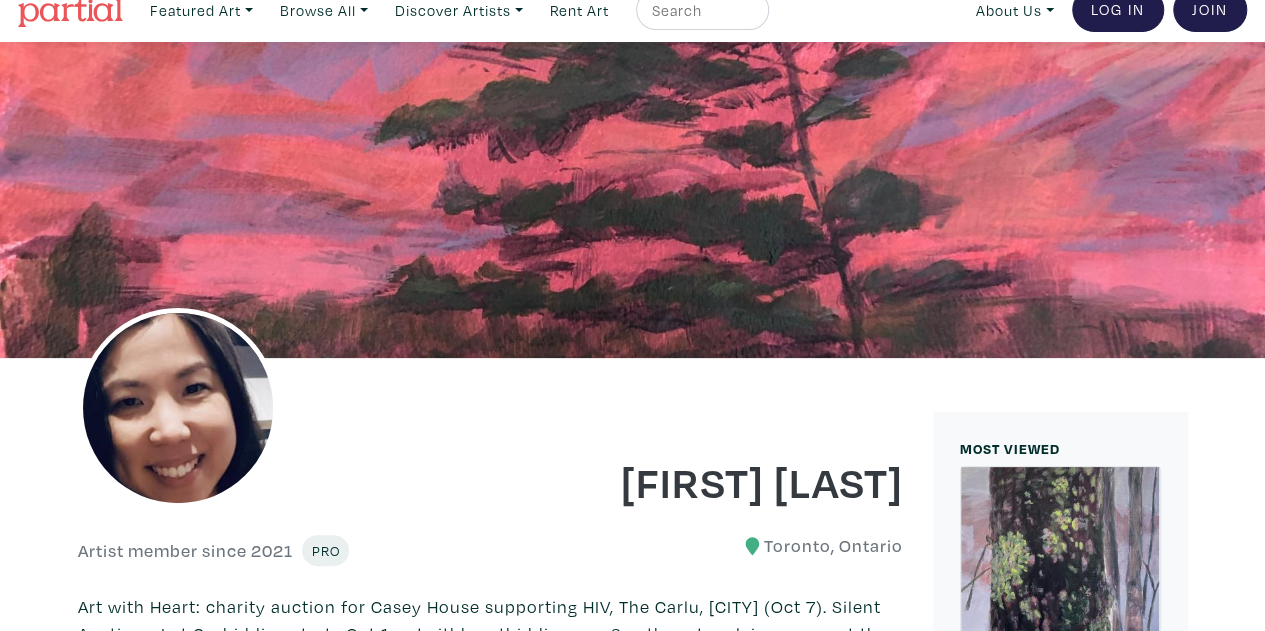 scroll, scrollTop: 0, scrollLeft: 0, axis: both 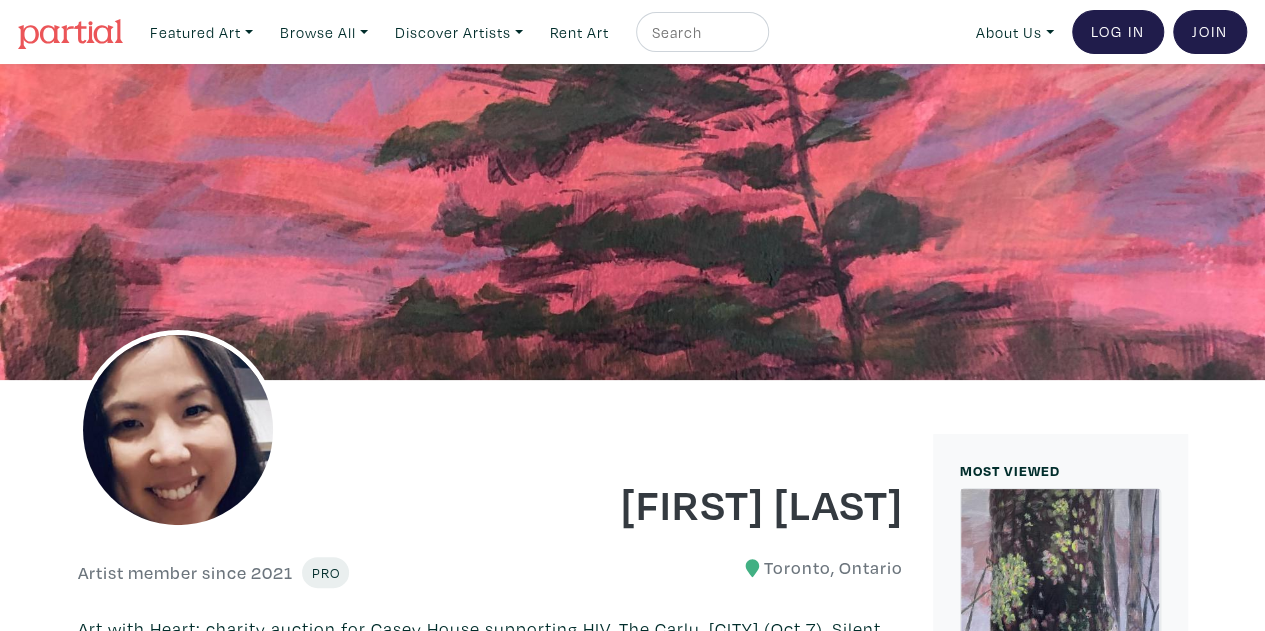 drag, startPoint x: 1004, startPoint y: 499, endPoint x: 899, endPoint y: 0, distance: 509.92746 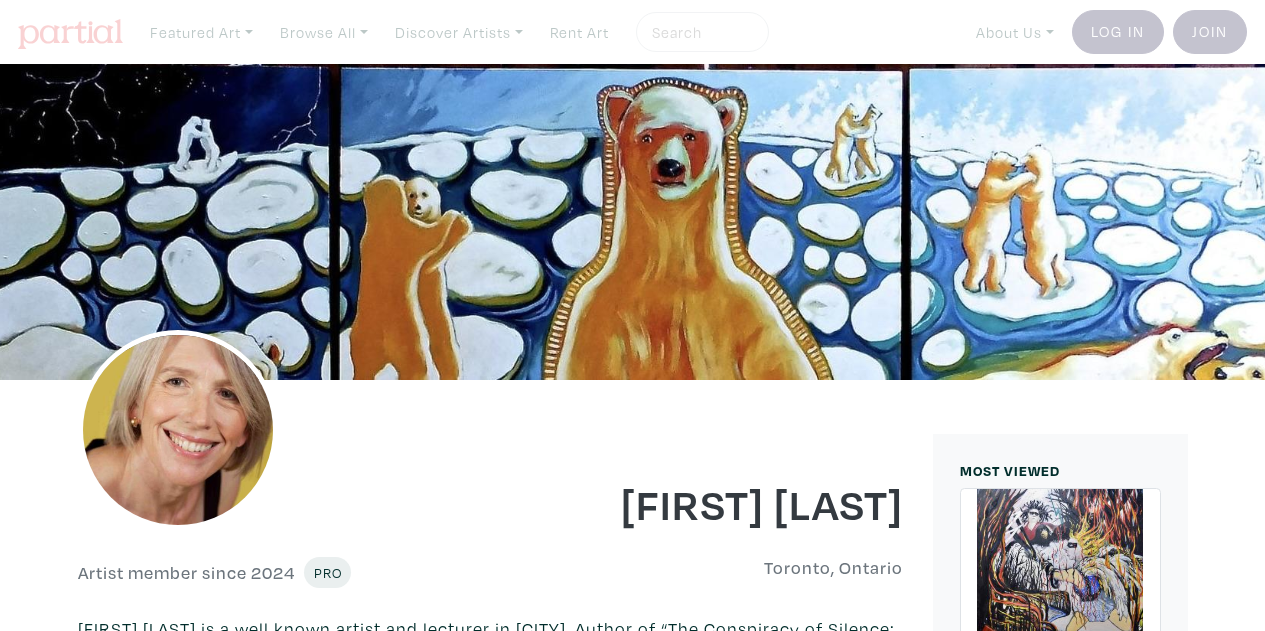 scroll, scrollTop: 0, scrollLeft: 0, axis: both 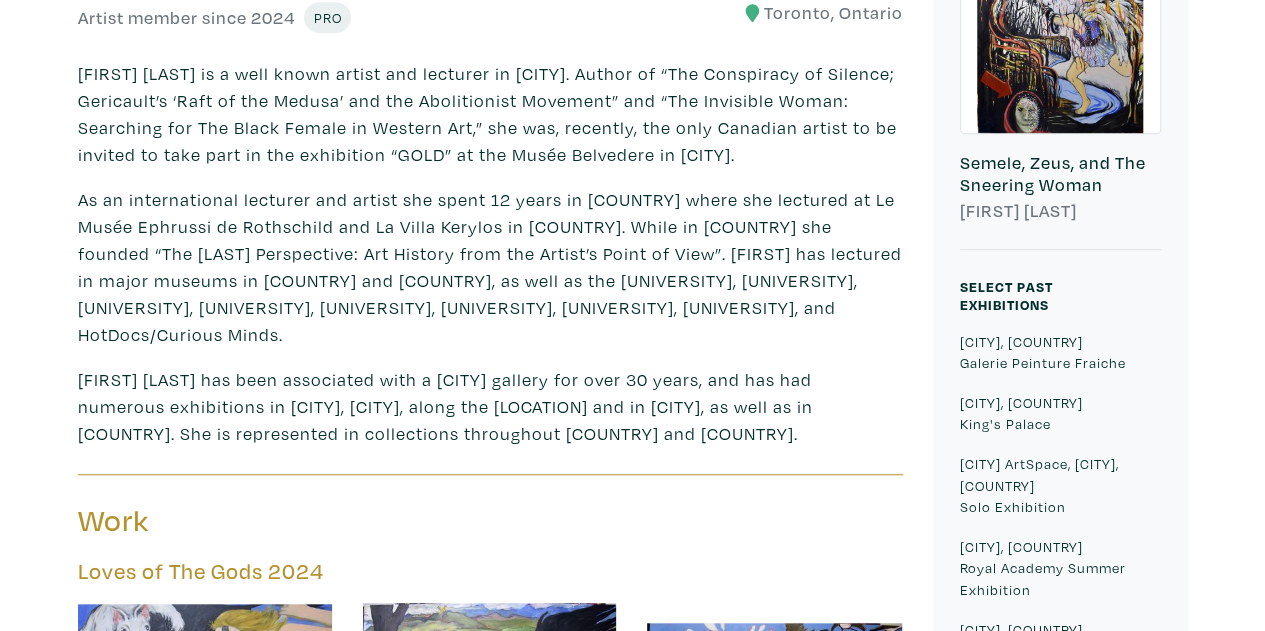 drag, startPoint x: 811, startPoint y: 376, endPoint x: 810, endPoint y: 453, distance: 77.00649 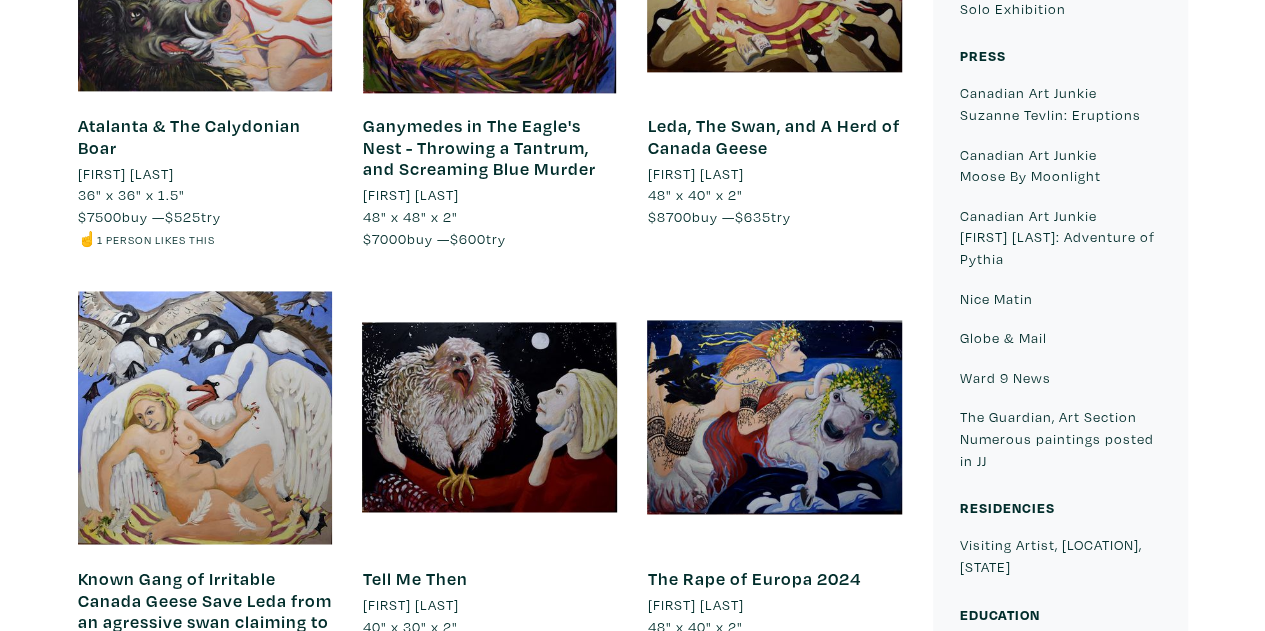 scroll, scrollTop: 1336, scrollLeft: 0, axis: vertical 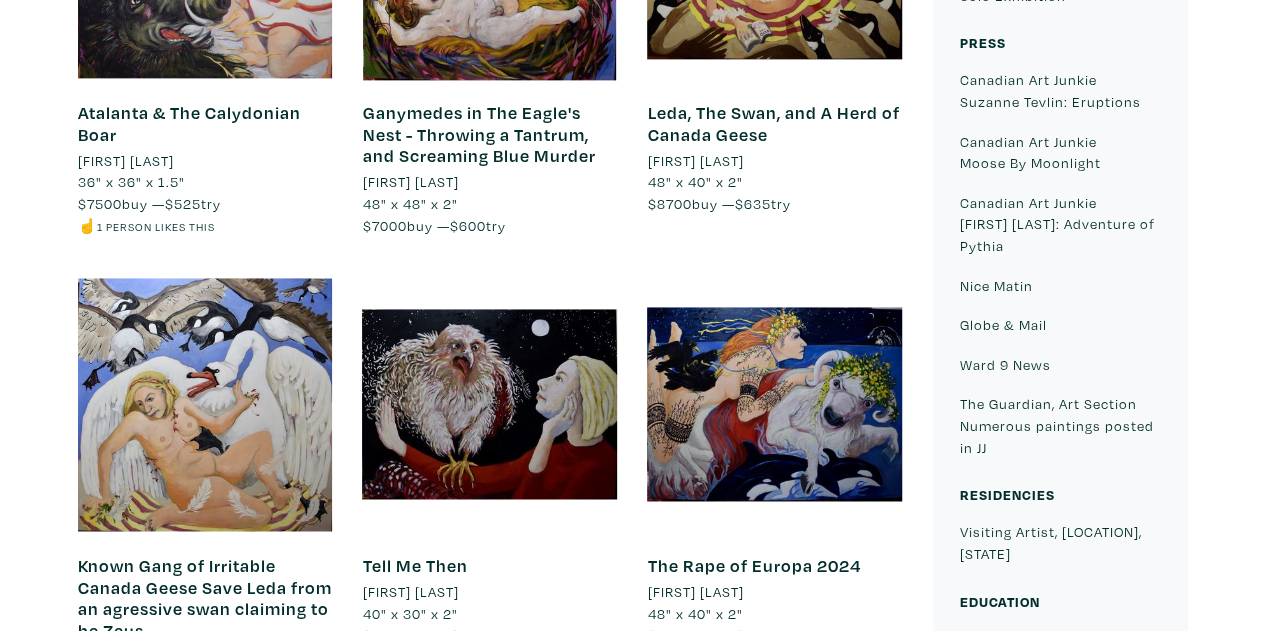 drag, startPoint x: 807, startPoint y: 445, endPoint x: 923, endPoint y: 499, distance: 127.95312 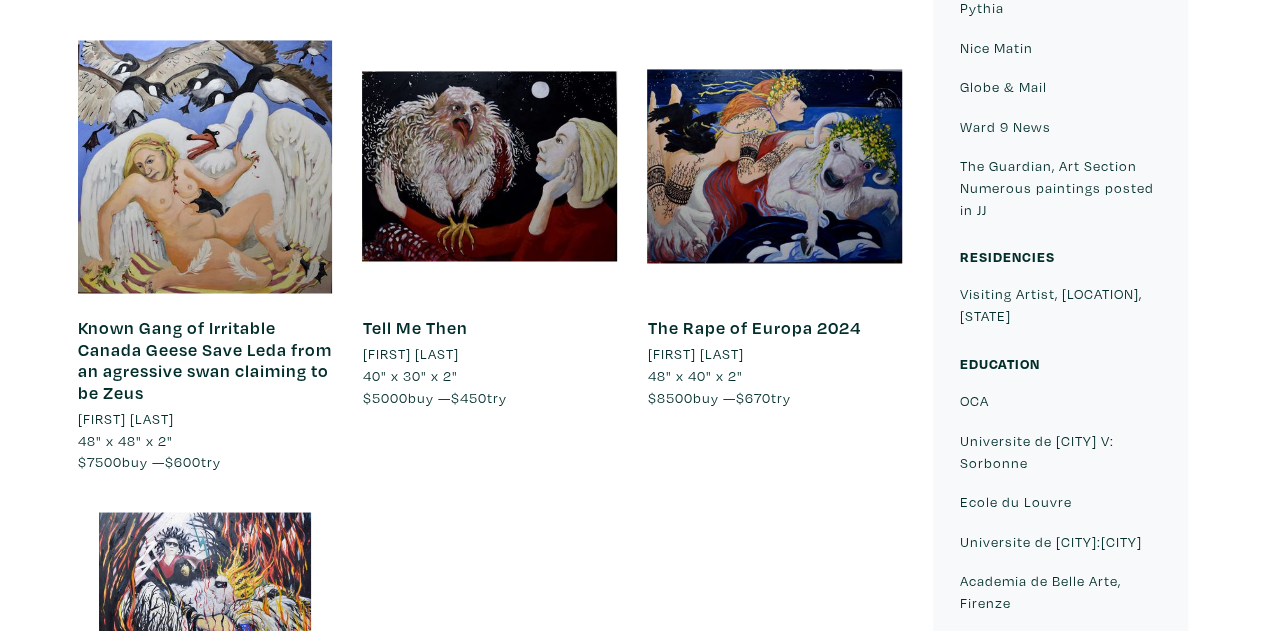 drag, startPoint x: 16, startPoint y: 339, endPoint x: 10, endPoint y: 408, distance: 69.260376 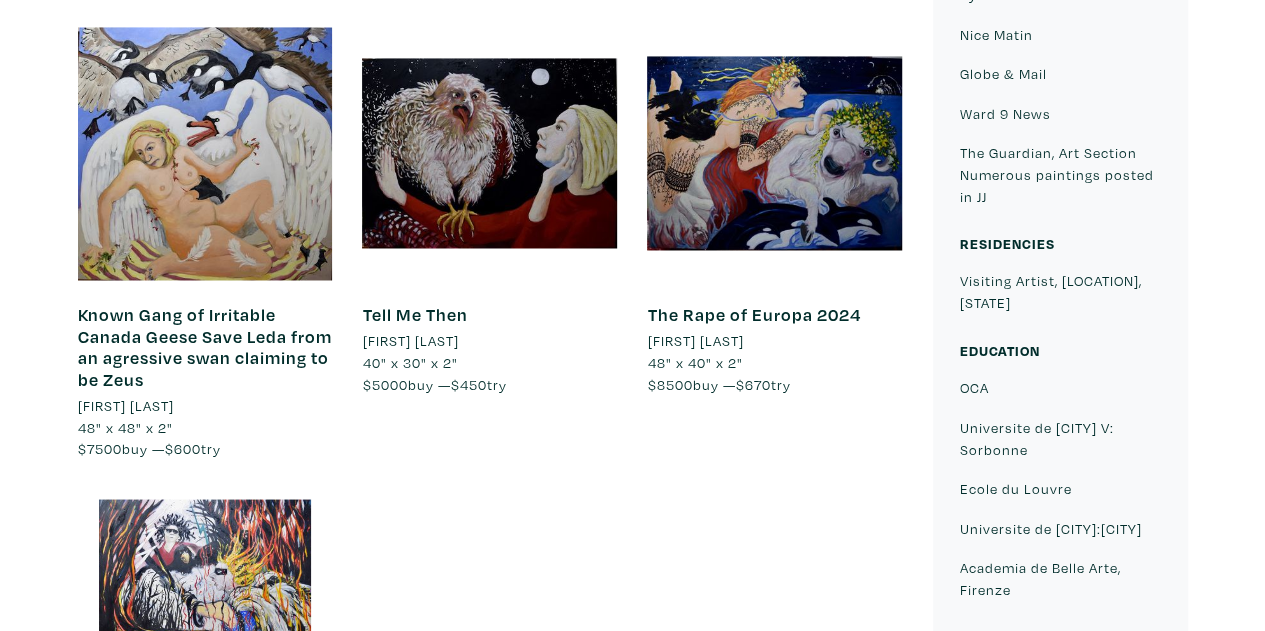 click at bounding box center (205, 153) 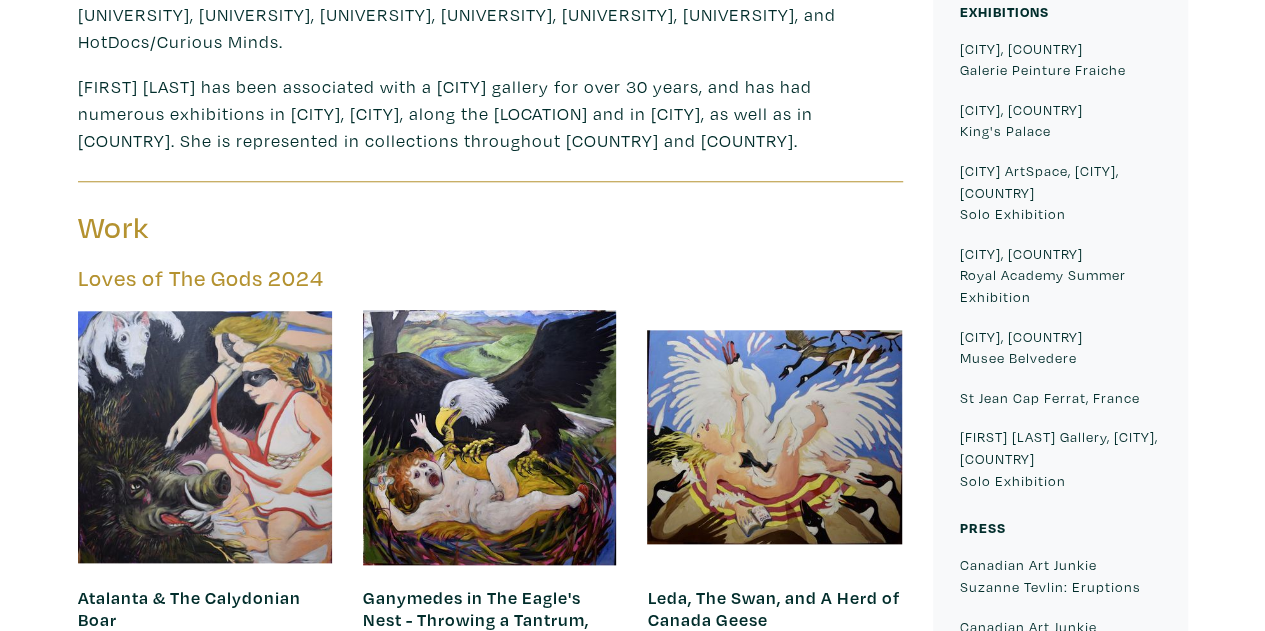 drag, startPoint x: 876, startPoint y: 464, endPoint x: 796, endPoint y: 161, distance: 313.38315 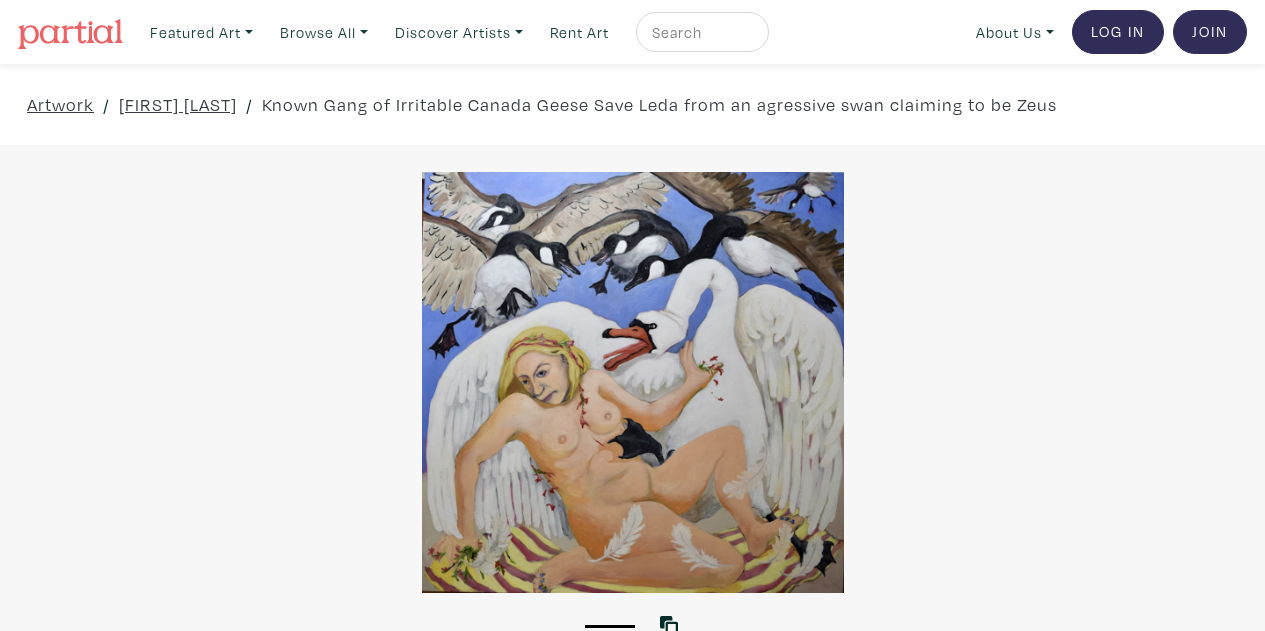 scroll, scrollTop: 0, scrollLeft: 0, axis: both 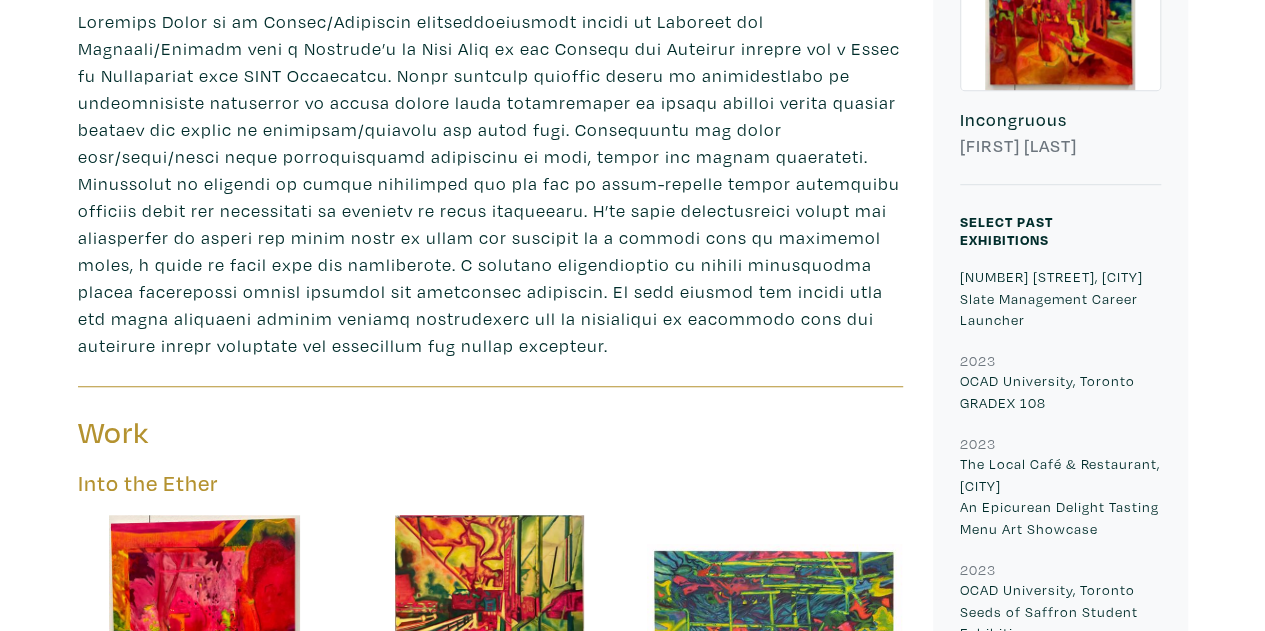 drag, startPoint x: 624, startPoint y: 347, endPoint x: 635, endPoint y: 384, distance: 38.600517 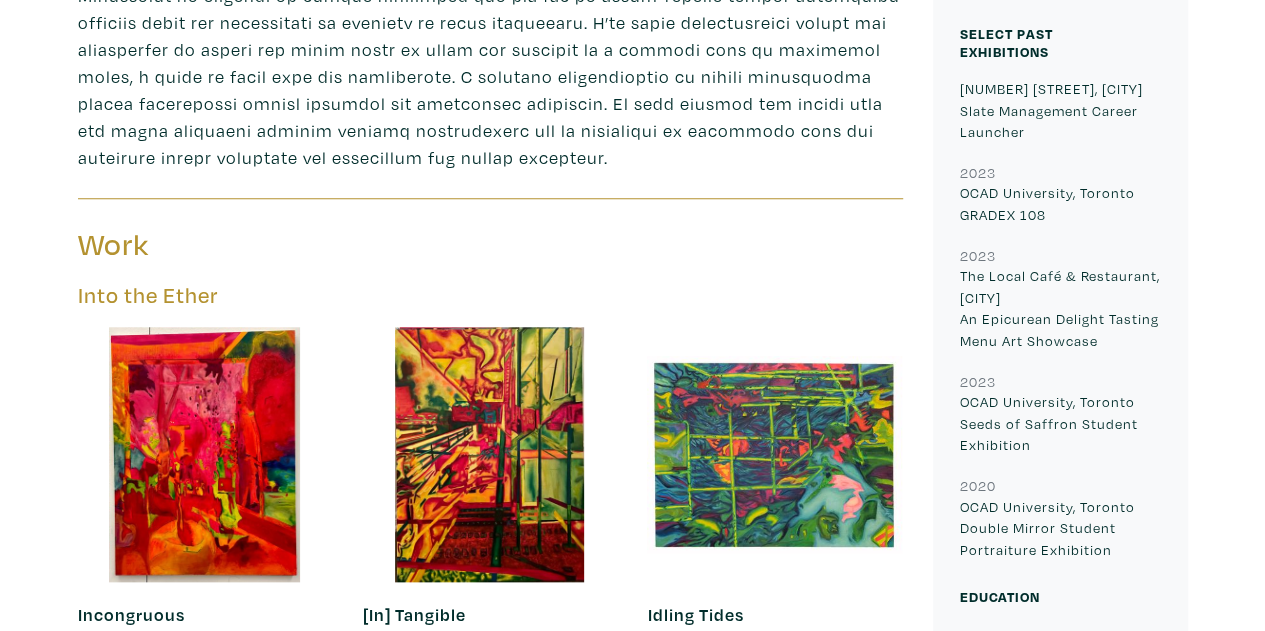 drag, startPoint x: 1, startPoint y: 231, endPoint x: 19, endPoint y: 325, distance: 95.707886 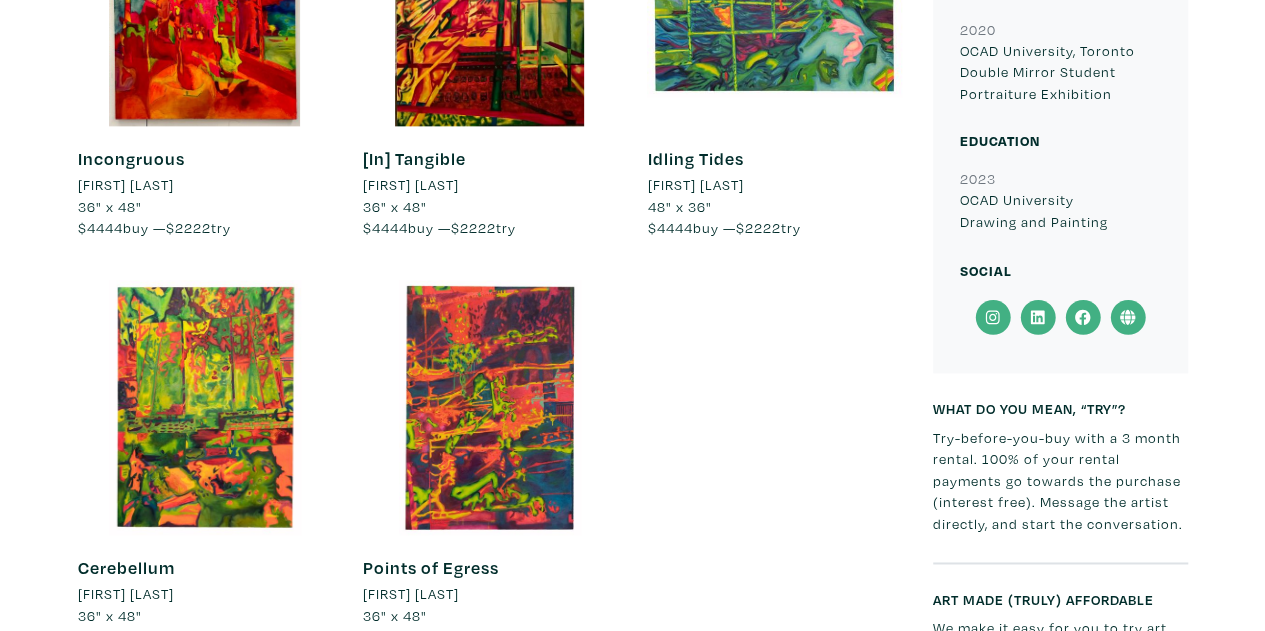 drag, startPoint x: 0, startPoint y: 281, endPoint x: 0, endPoint y: 441, distance: 160 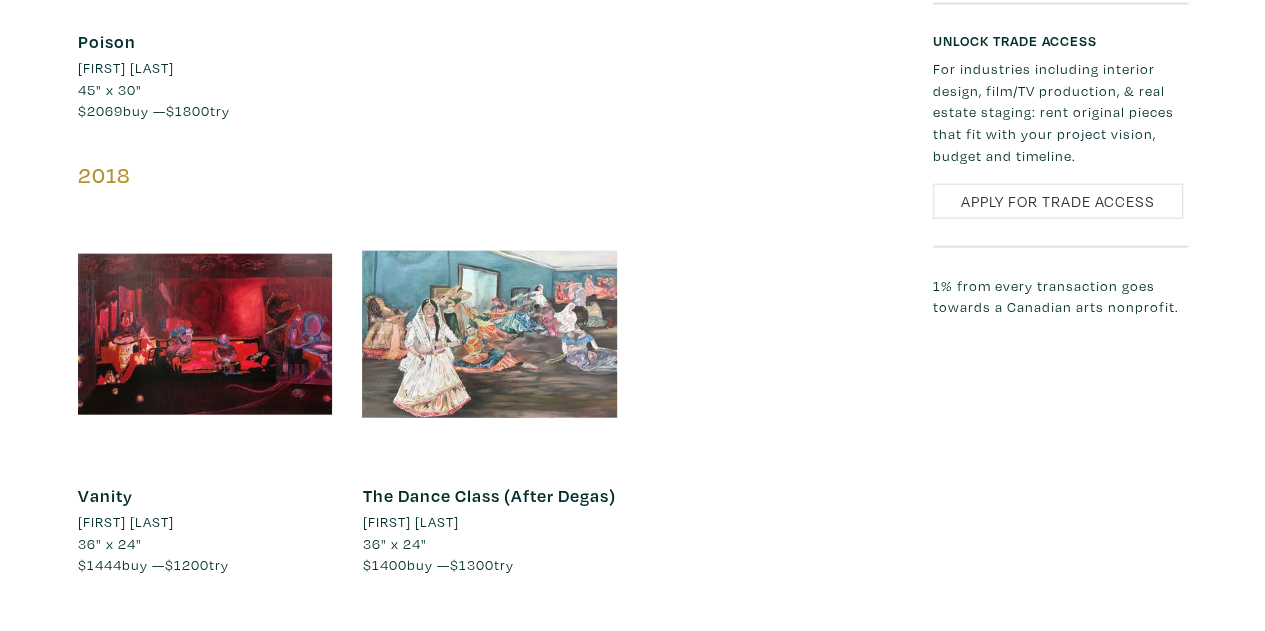 drag, startPoint x: 794, startPoint y: 364, endPoint x: 816, endPoint y: 495, distance: 132.83449 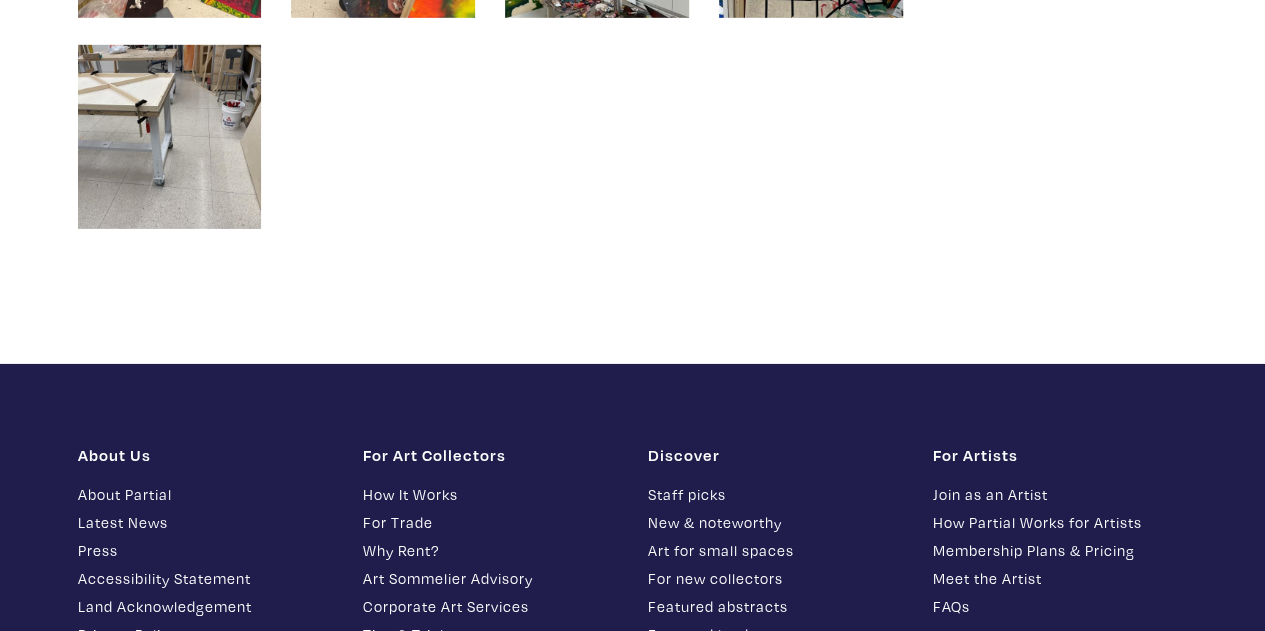 drag, startPoint x: 793, startPoint y: 575, endPoint x: 806, endPoint y: 609, distance: 36.40055 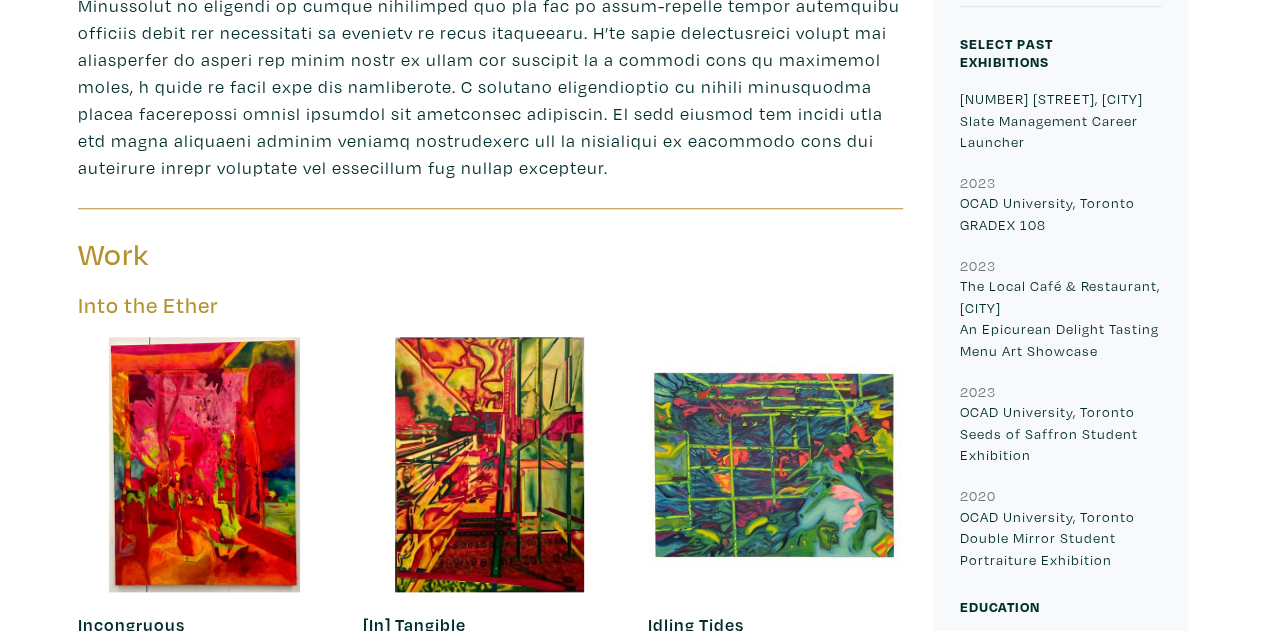 scroll, scrollTop: 380, scrollLeft: 0, axis: vertical 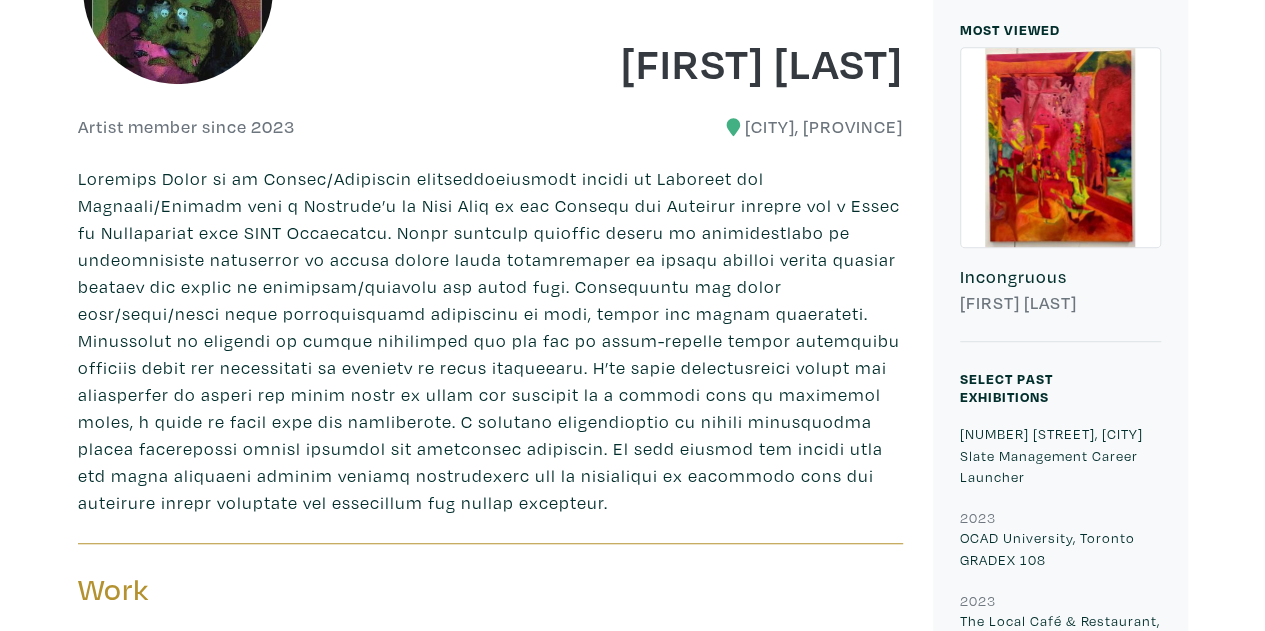 drag, startPoint x: 912, startPoint y: 287, endPoint x: 874, endPoint y: 55, distance: 235.09148 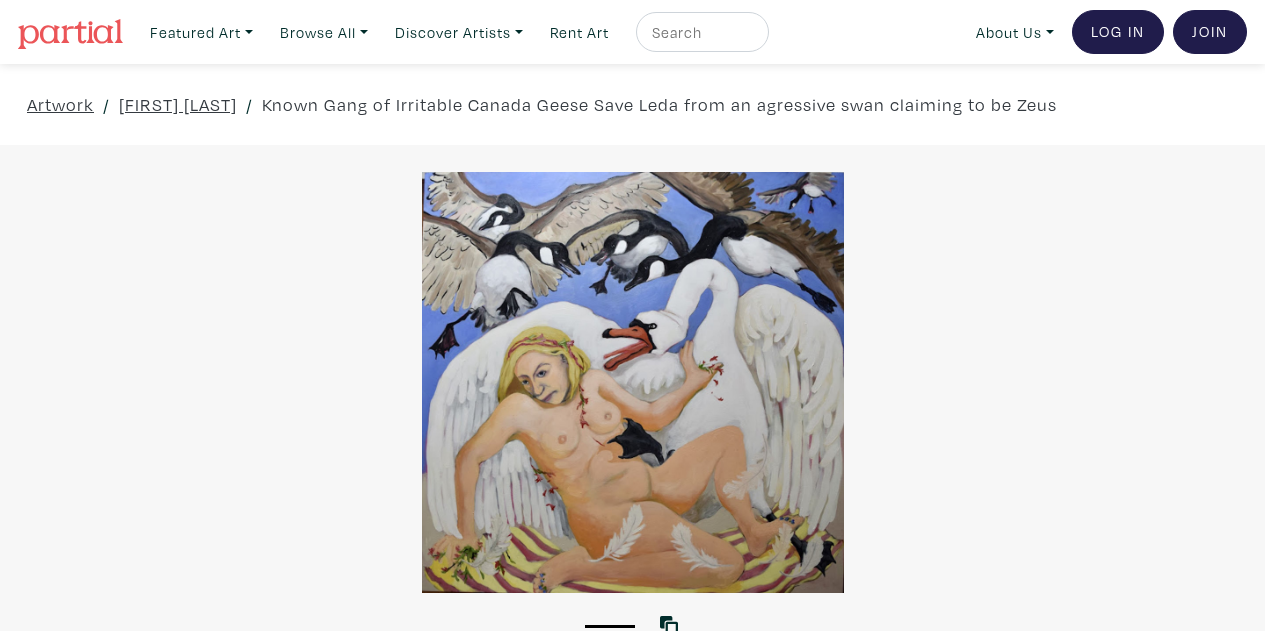 scroll, scrollTop: 0, scrollLeft: 0, axis: both 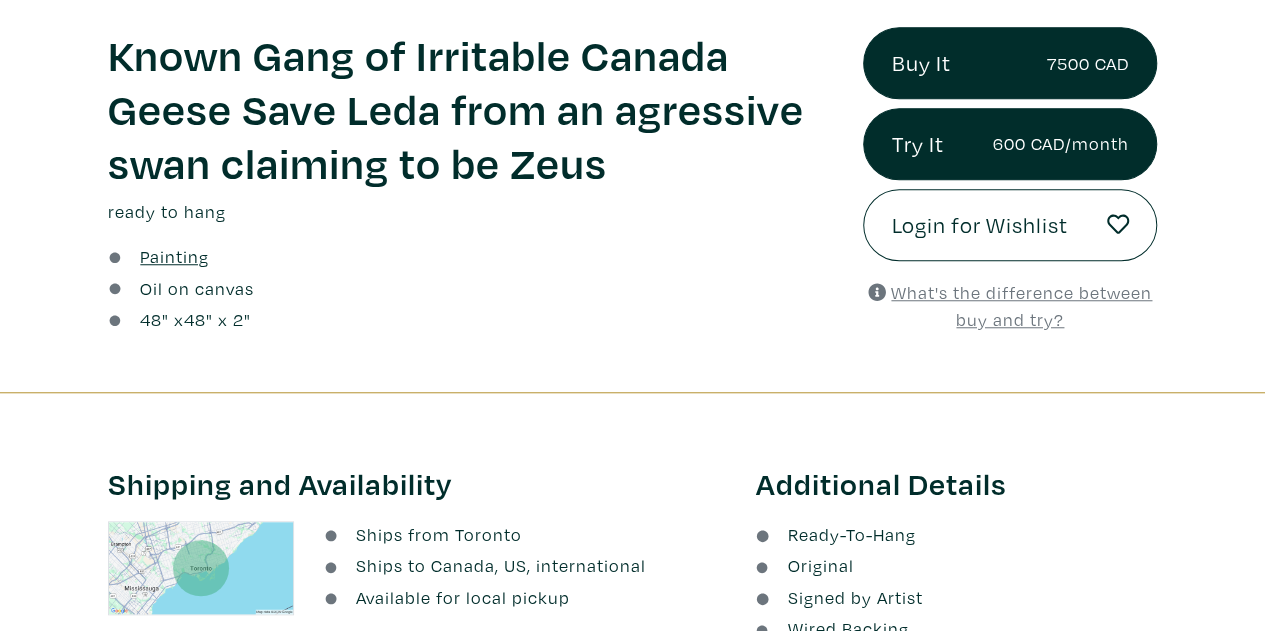 drag, startPoint x: 191, startPoint y: 273, endPoint x: 166, endPoint y: 347, distance: 78.1089 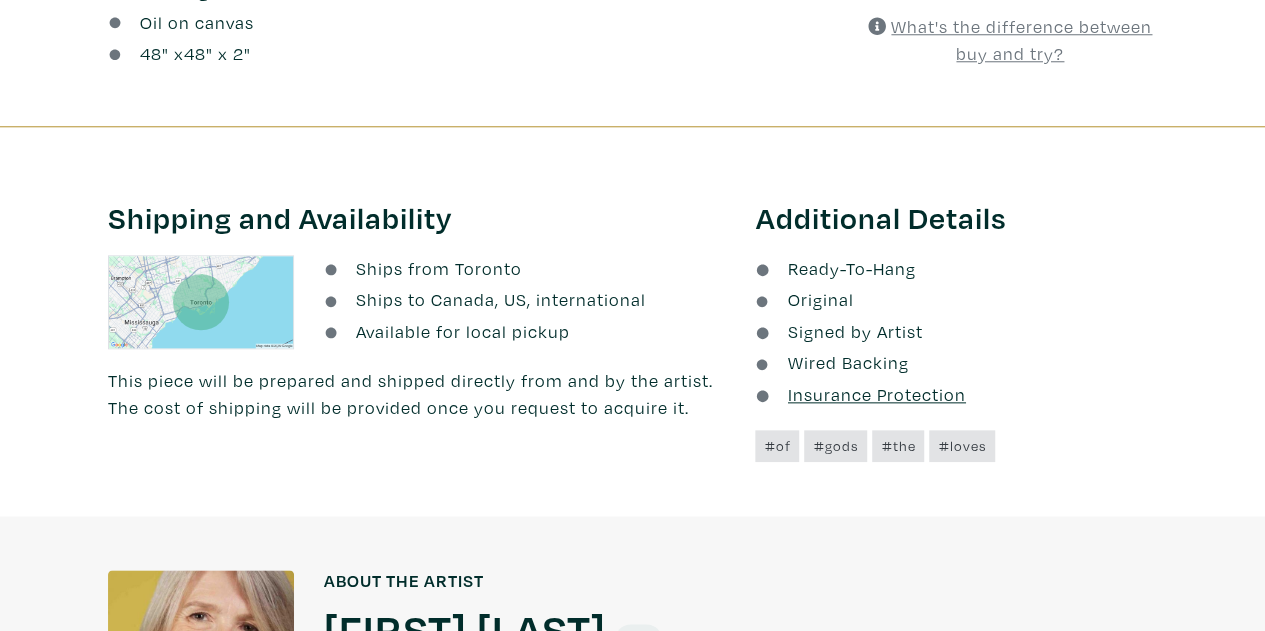 drag, startPoint x: 540, startPoint y: 379, endPoint x: 552, endPoint y: 406, distance: 29.546574 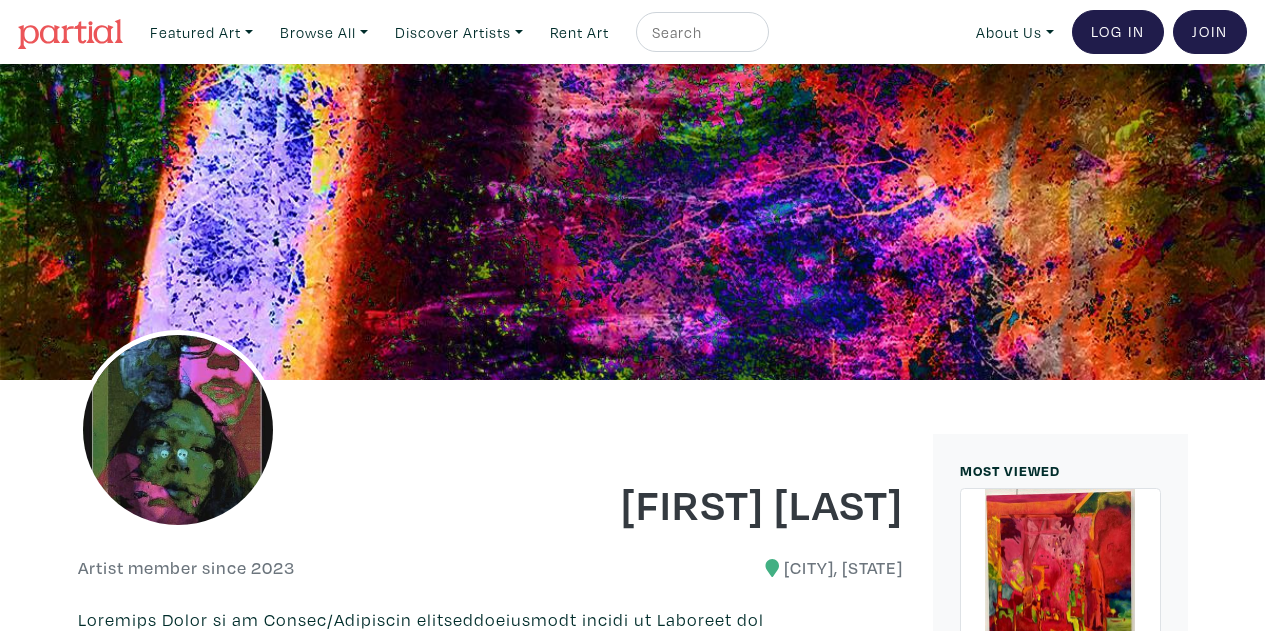 scroll, scrollTop: 0, scrollLeft: 0, axis: both 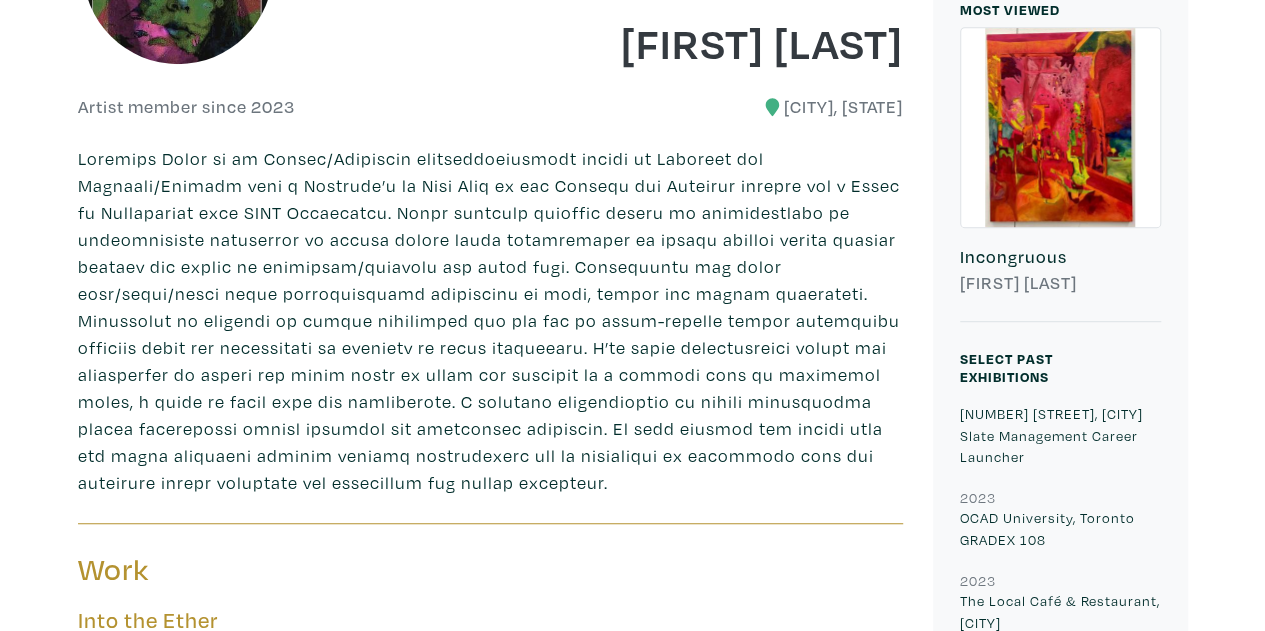 drag, startPoint x: 828, startPoint y: 388, endPoint x: 832, endPoint y: 426, distance: 38.209946 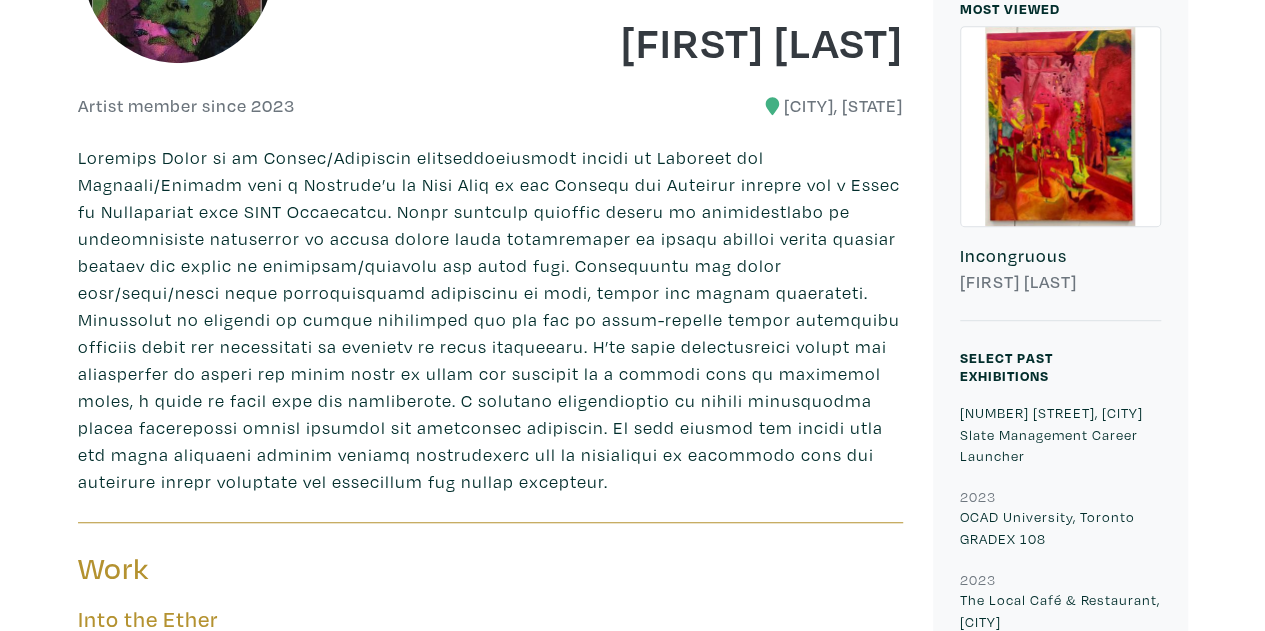 scroll, scrollTop: 0, scrollLeft: 0, axis: both 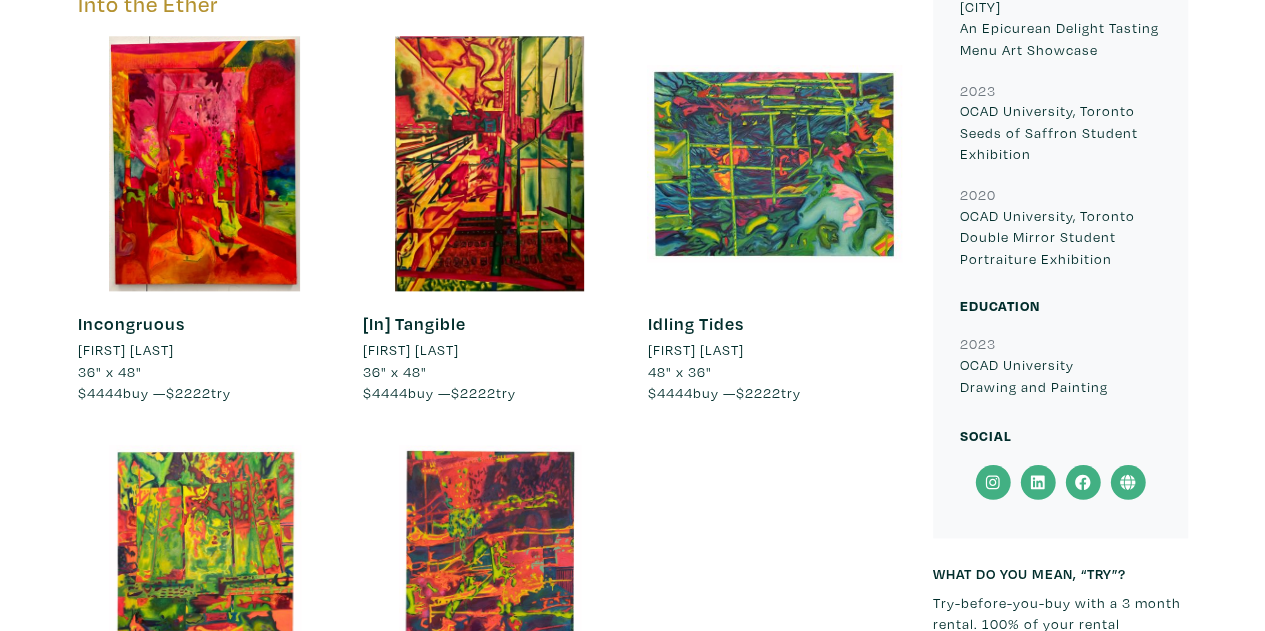 drag, startPoint x: 887, startPoint y: 463, endPoint x: 946, endPoint y: 271, distance: 200.86064 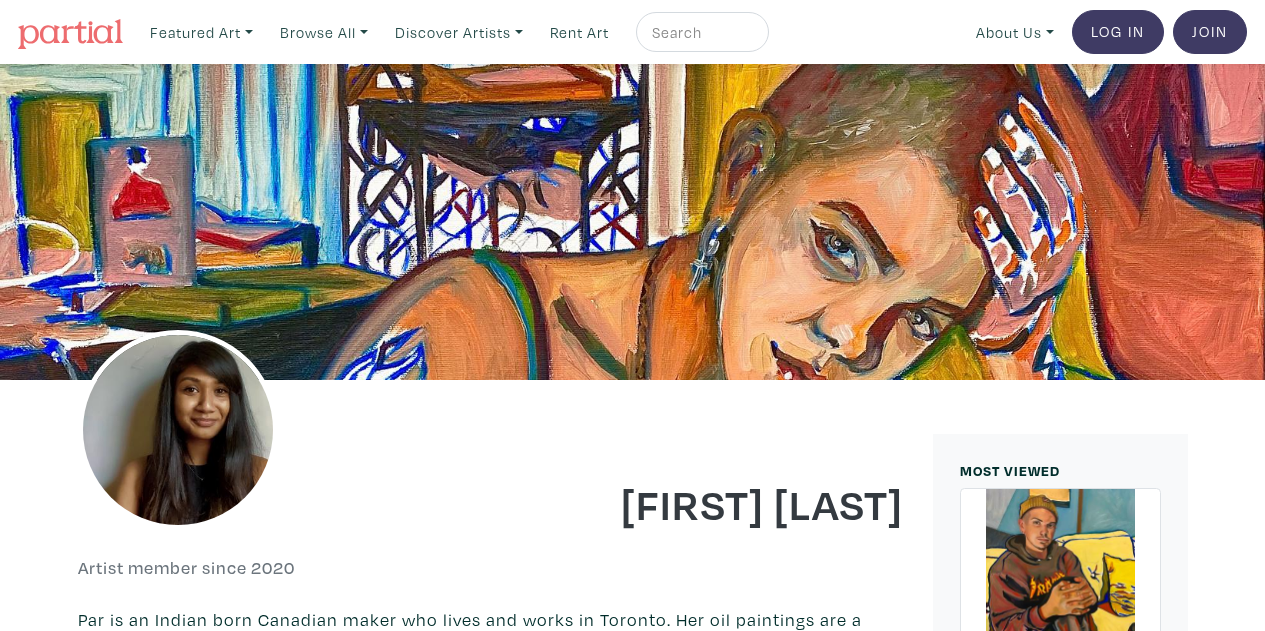 scroll, scrollTop: 0, scrollLeft: 0, axis: both 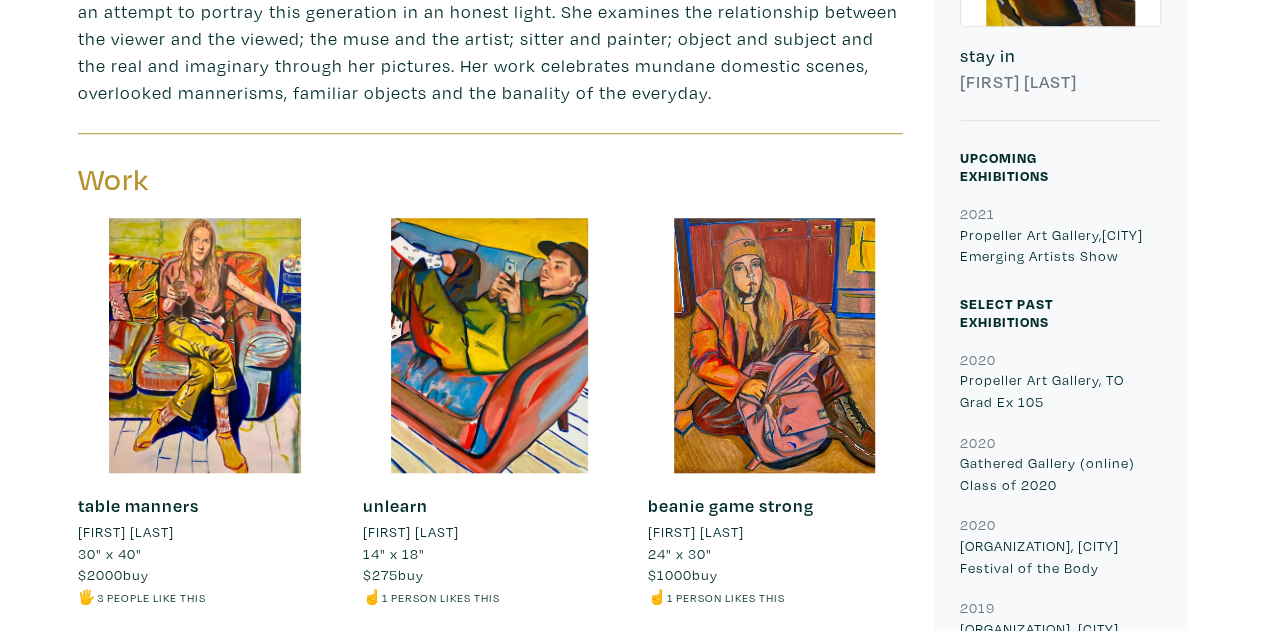 drag, startPoint x: 706, startPoint y: 331, endPoint x: 740, endPoint y: 429, distance: 103.73042 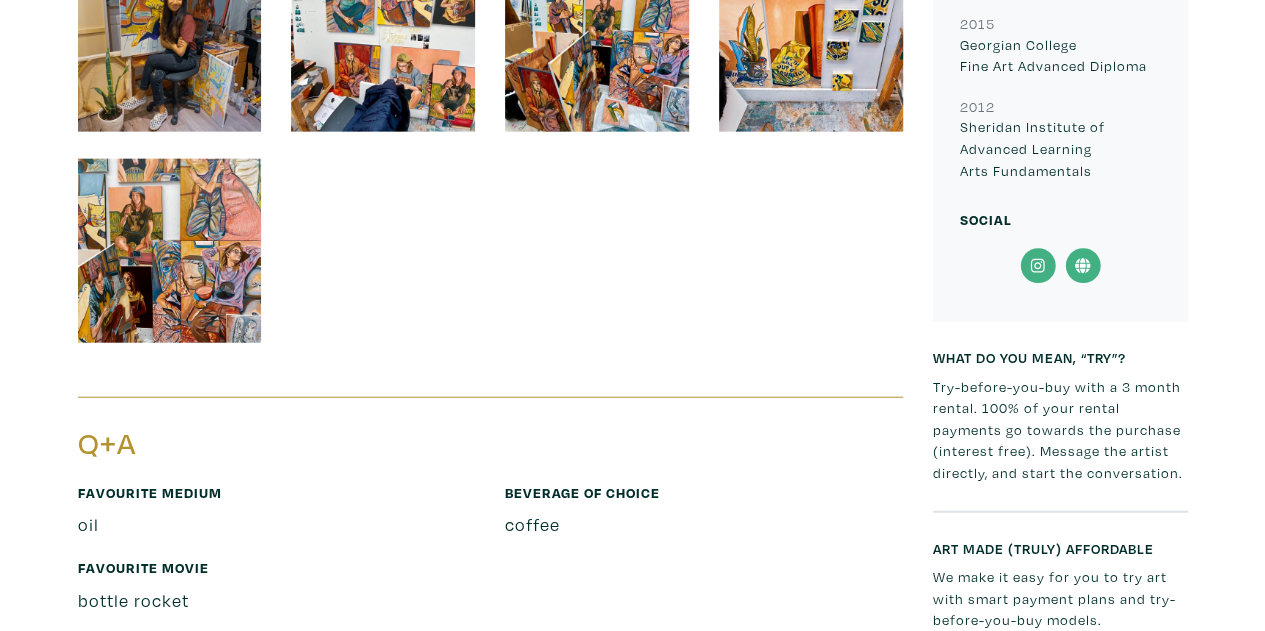 drag, startPoint x: 934, startPoint y: 395, endPoint x: 890, endPoint y: 507, distance: 120.33287 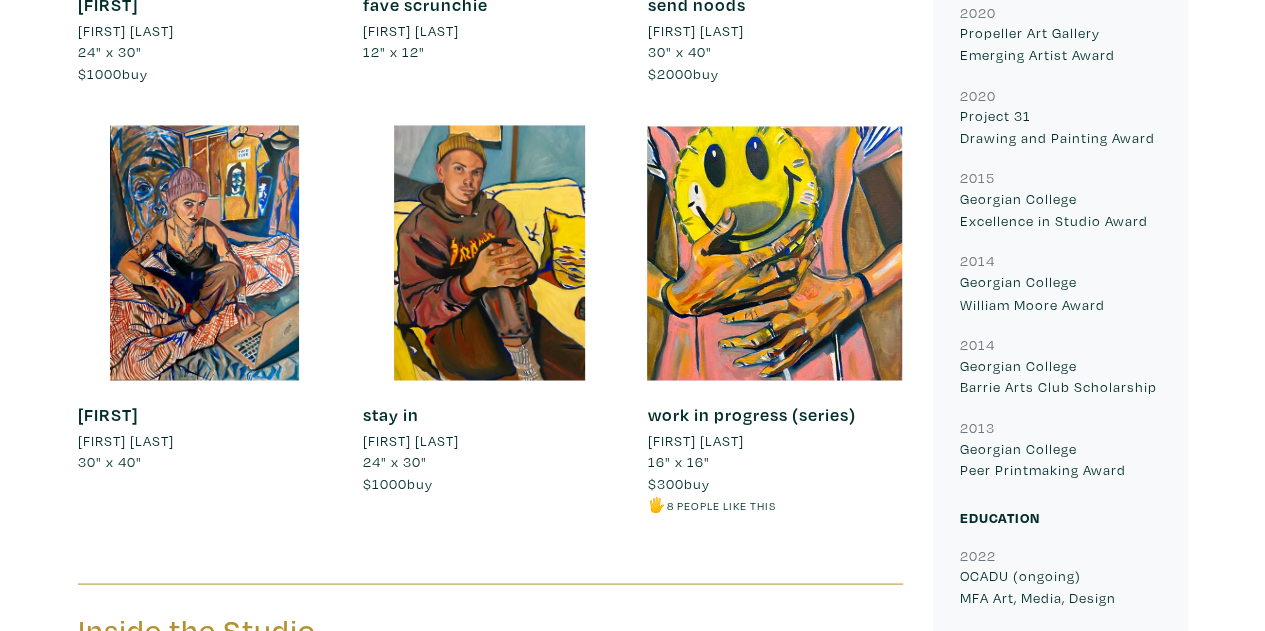 drag, startPoint x: 895, startPoint y: 491, endPoint x: 866, endPoint y: 289, distance: 204.07106 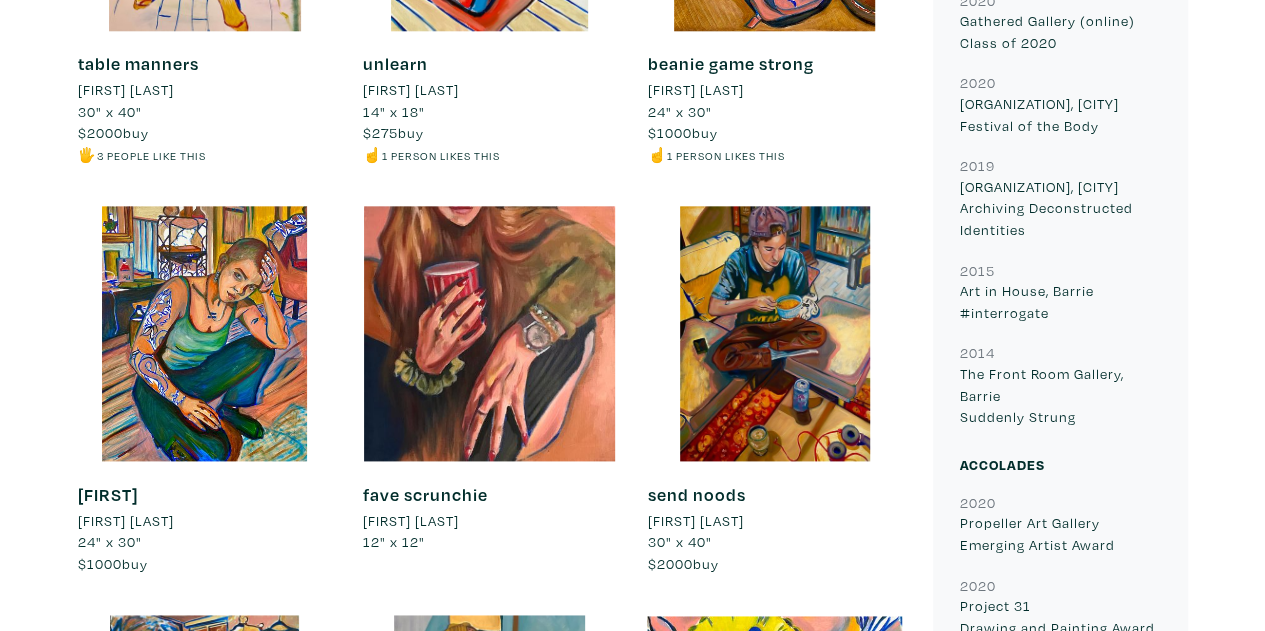 drag, startPoint x: 910, startPoint y: 463, endPoint x: 901, endPoint y: 310, distance: 153.26448 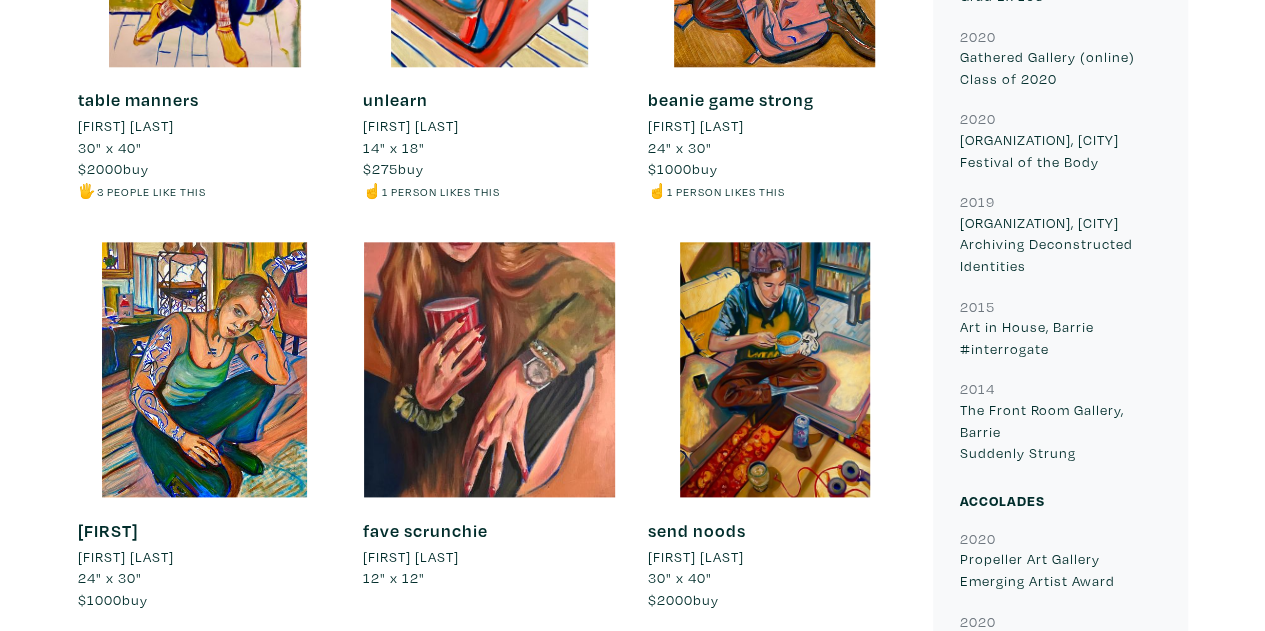 drag, startPoint x: 901, startPoint y: 317, endPoint x: 878, endPoint y: 182, distance: 136.94525 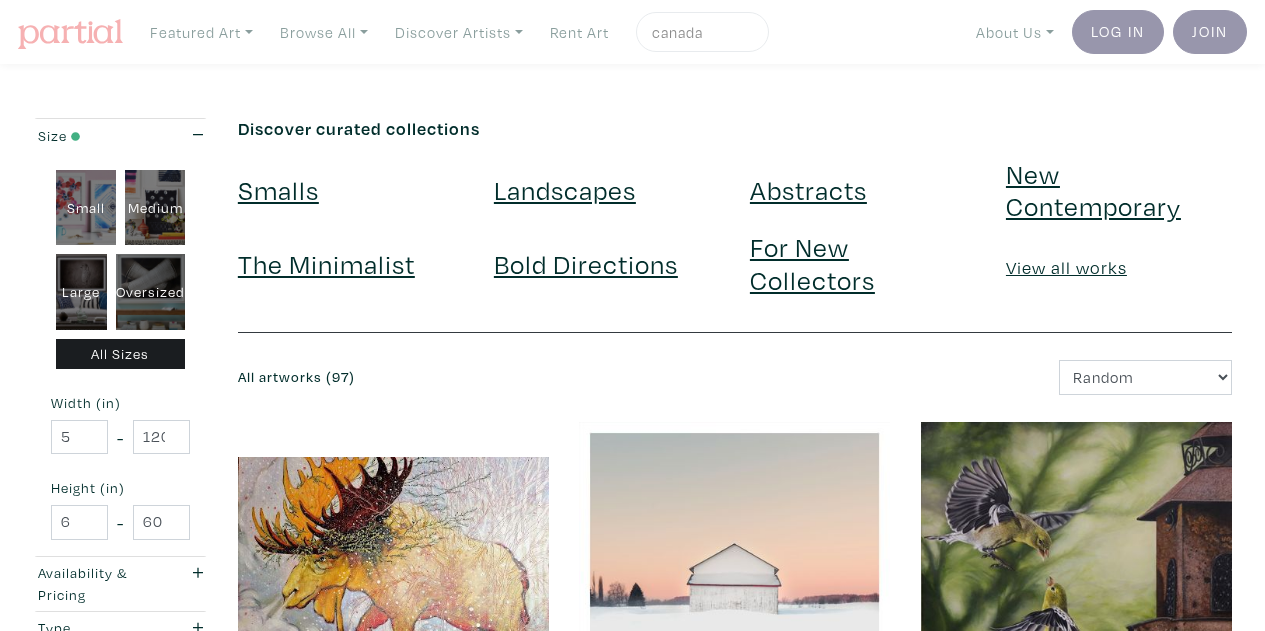 scroll, scrollTop: 0, scrollLeft: 0, axis: both 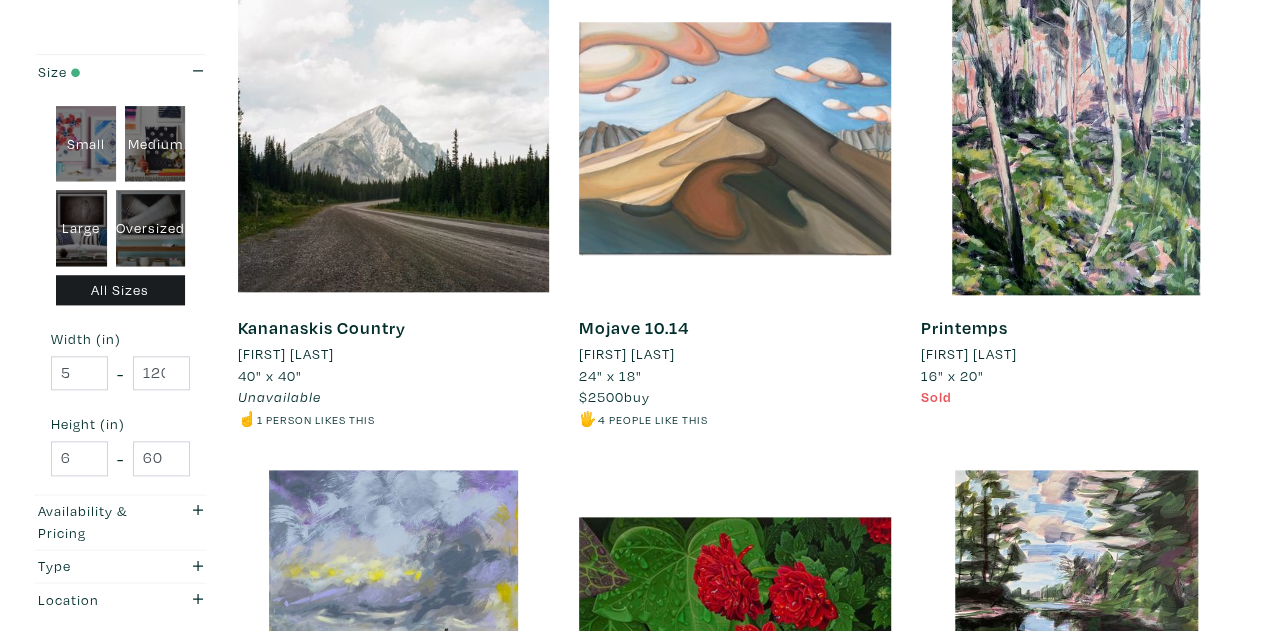 click on "Luke Truman" at bounding box center (286, 354) 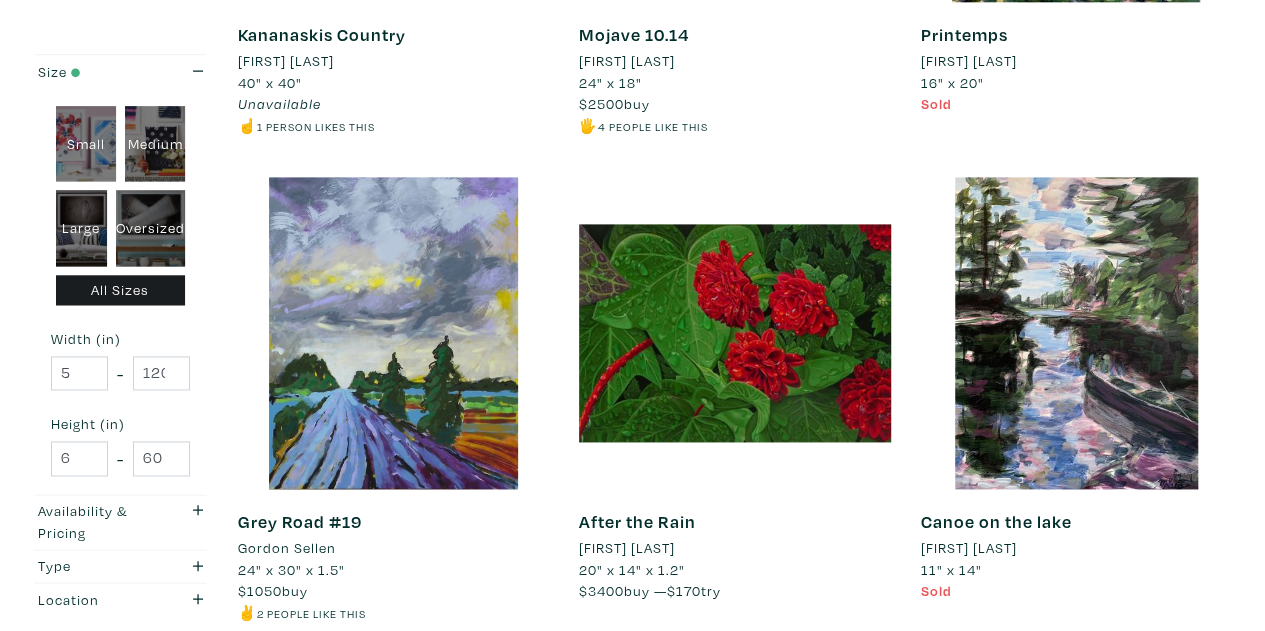 drag, startPoint x: 536, startPoint y: 316, endPoint x: 538, endPoint y: 365, distance: 49.0408 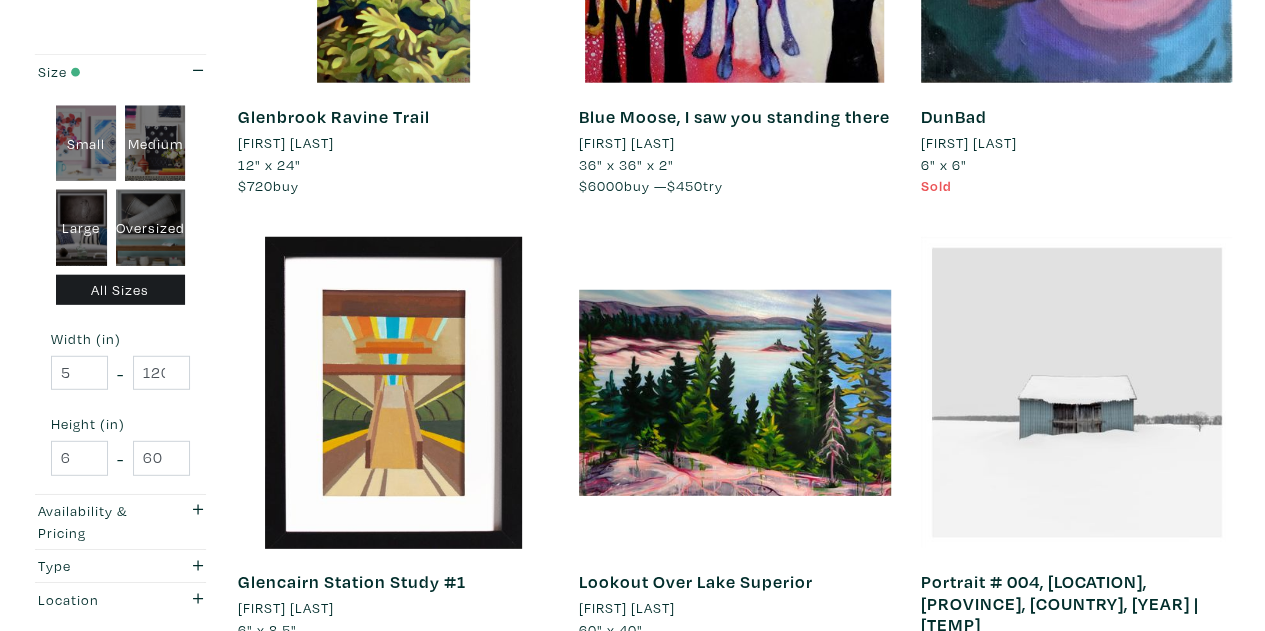 scroll, scrollTop: 2622, scrollLeft: 0, axis: vertical 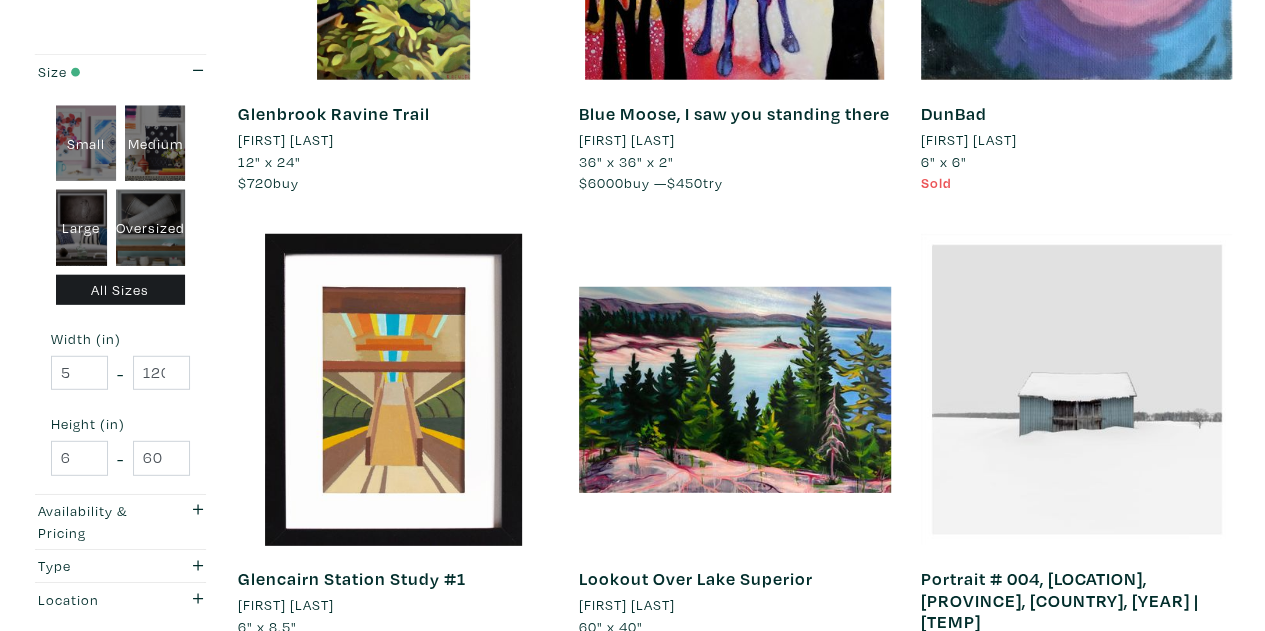 drag, startPoint x: 563, startPoint y: 241, endPoint x: 551, endPoint y: 195, distance: 47.539455 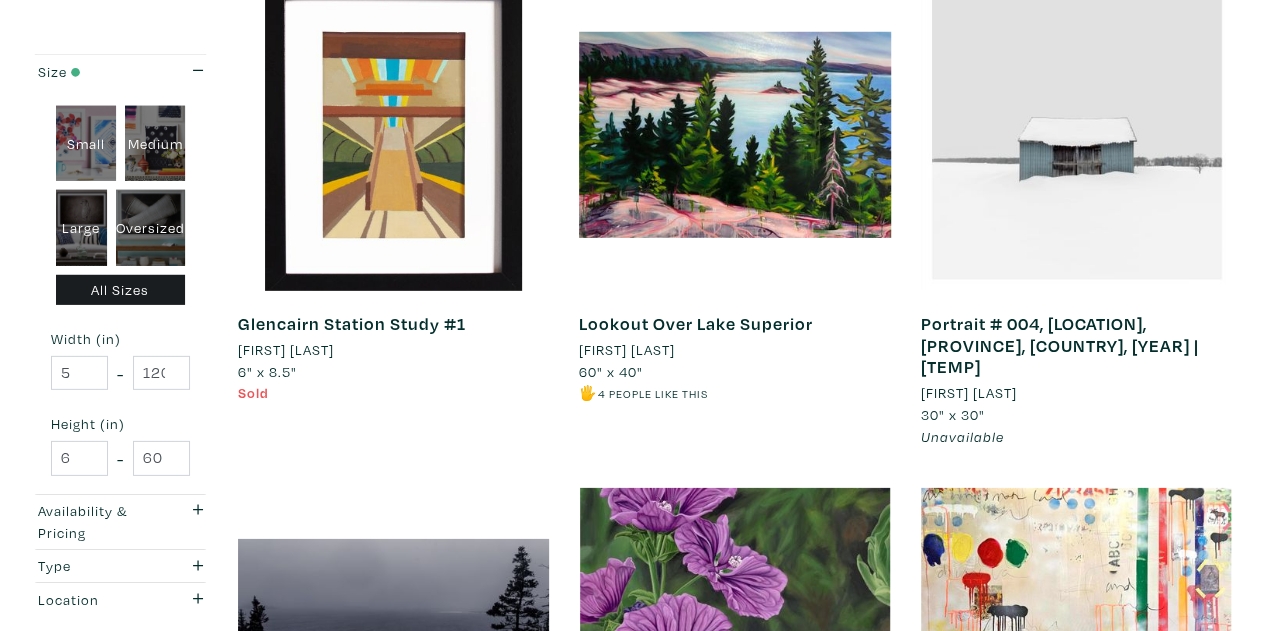 scroll, scrollTop: 2978, scrollLeft: 0, axis: vertical 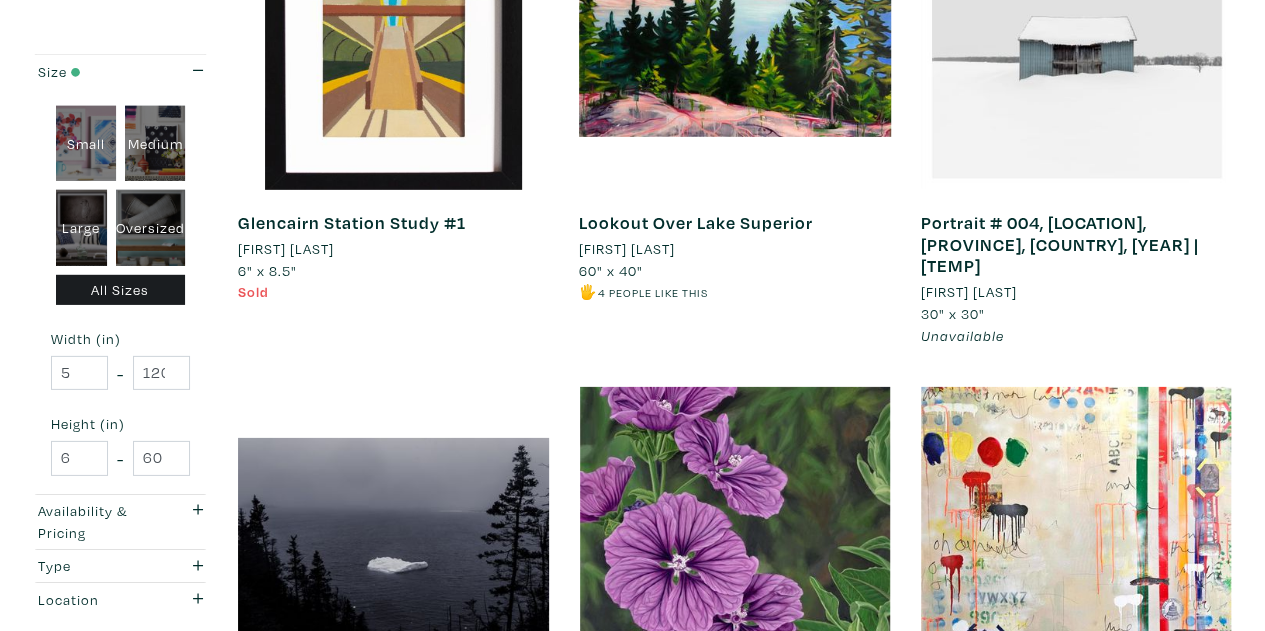 click on "Diogo Pinheiro" at bounding box center (286, 249) 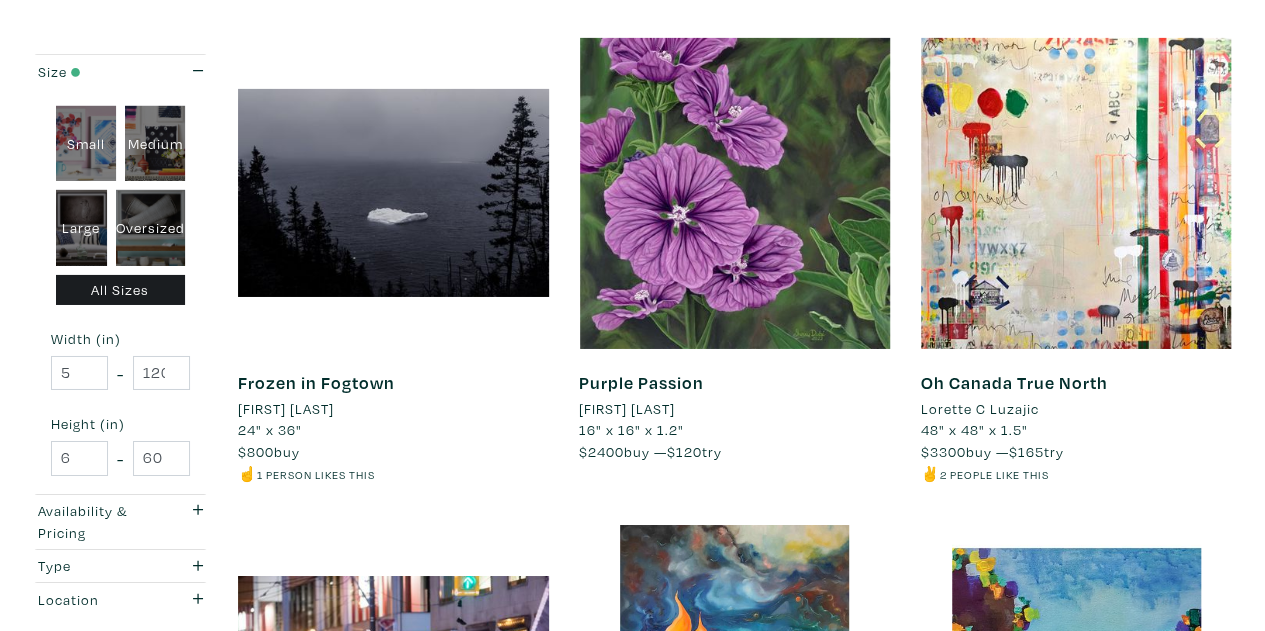 click at bounding box center [1076, 193] 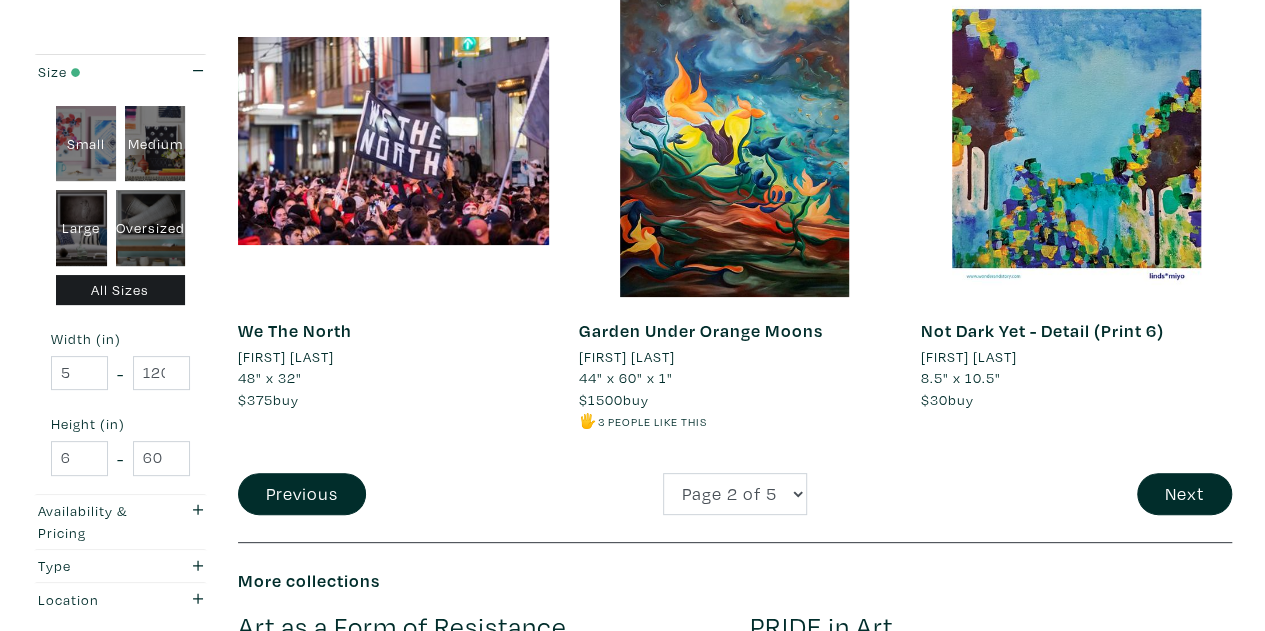 scroll, scrollTop: 4036, scrollLeft: 0, axis: vertical 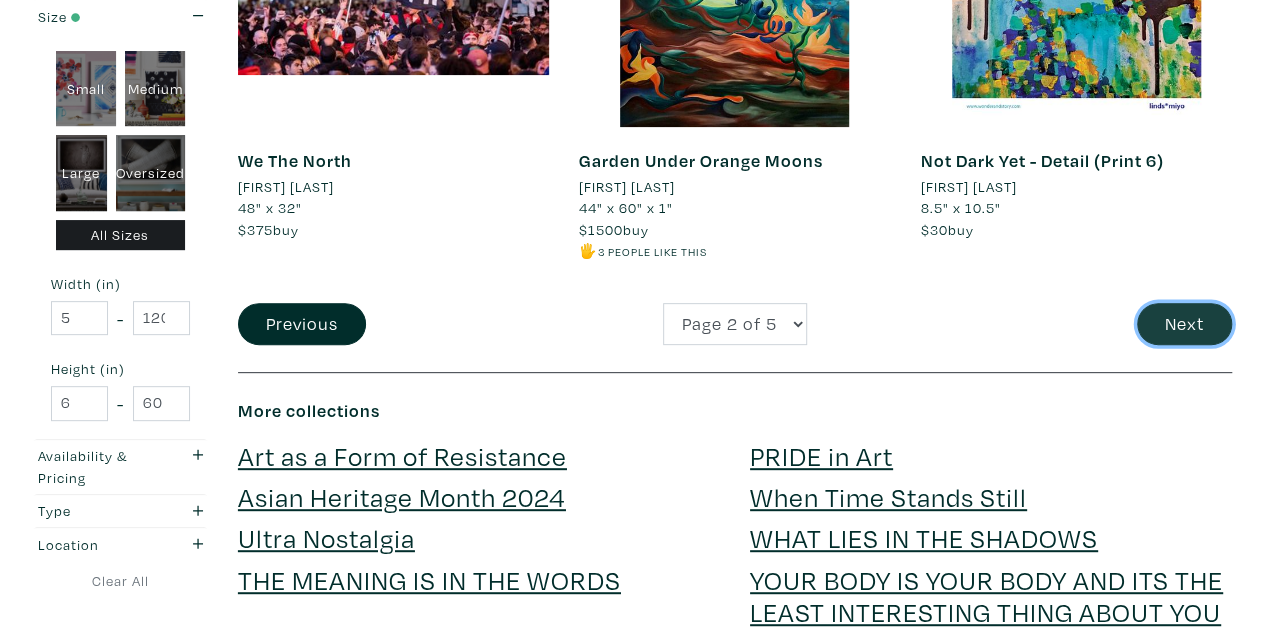 click on "Next" at bounding box center [1184, 324] 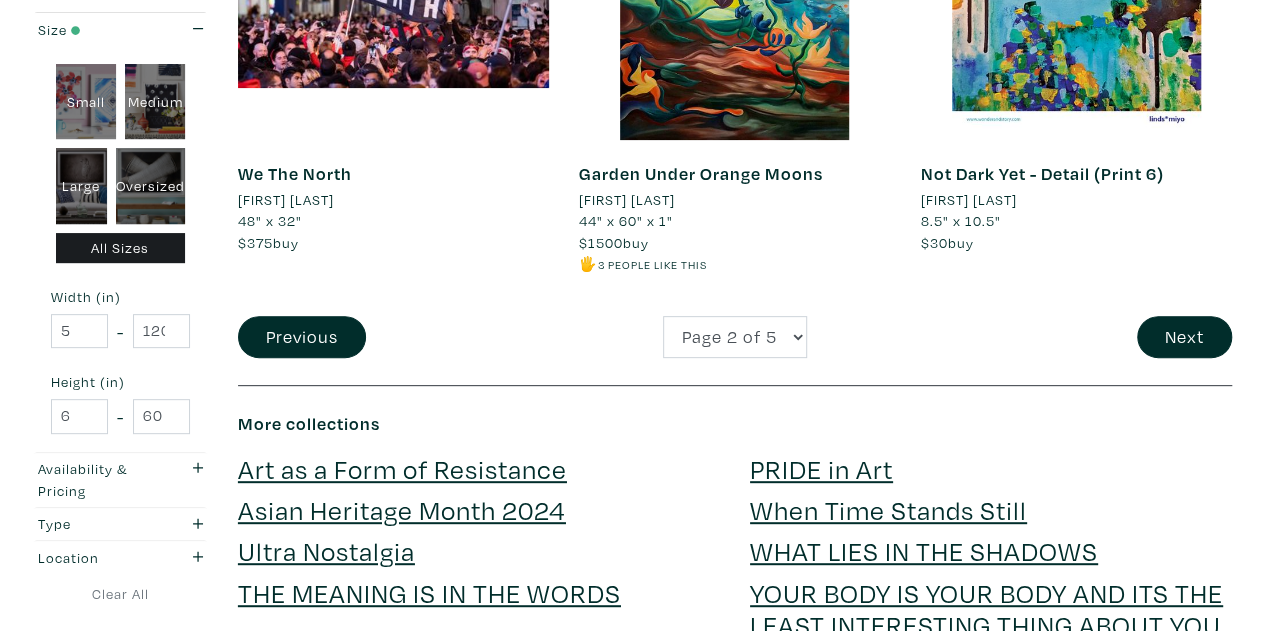 scroll, scrollTop: 4016, scrollLeft: 0, axis: vertical 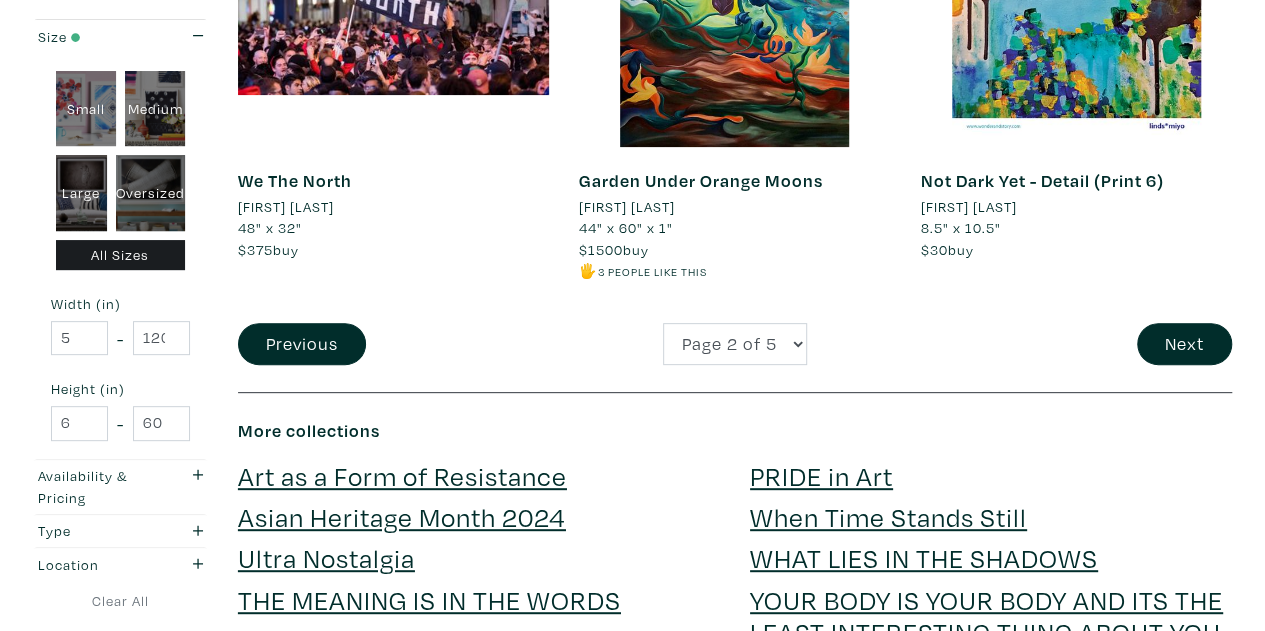 drag, startPoint x: 1114, startPoint y: 472, endPoint x: 1114, endPoint y: 430, distance: 42 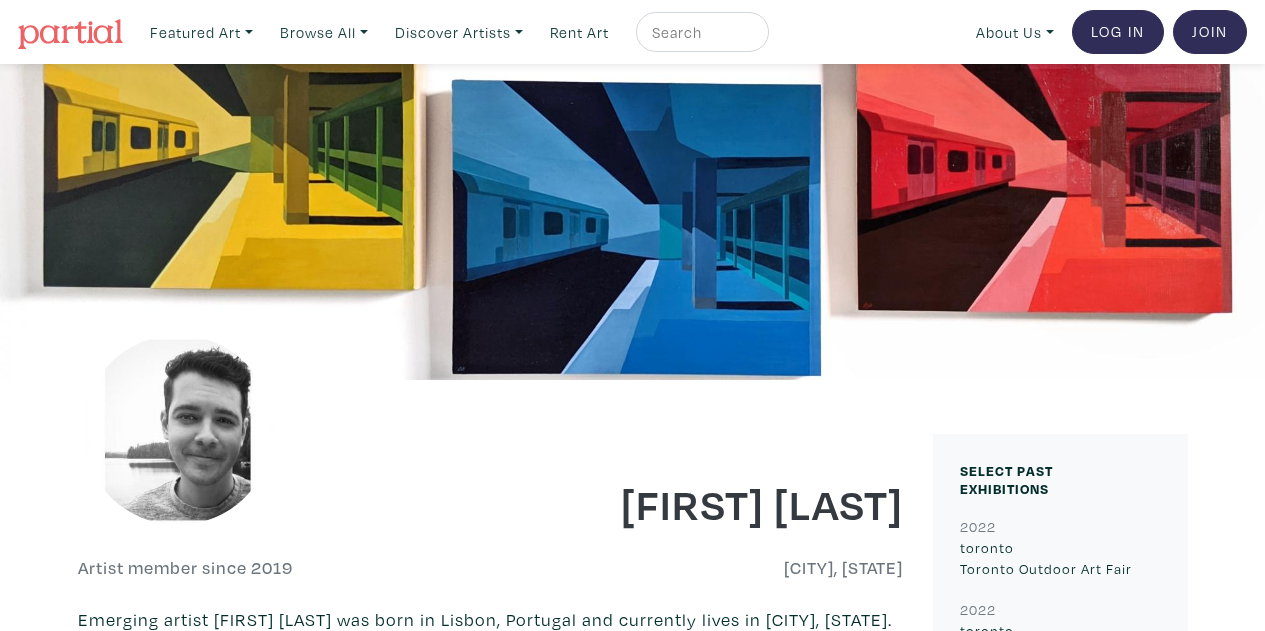 scroll, scrollTop: 0, scrollLeft: 0, axis: both 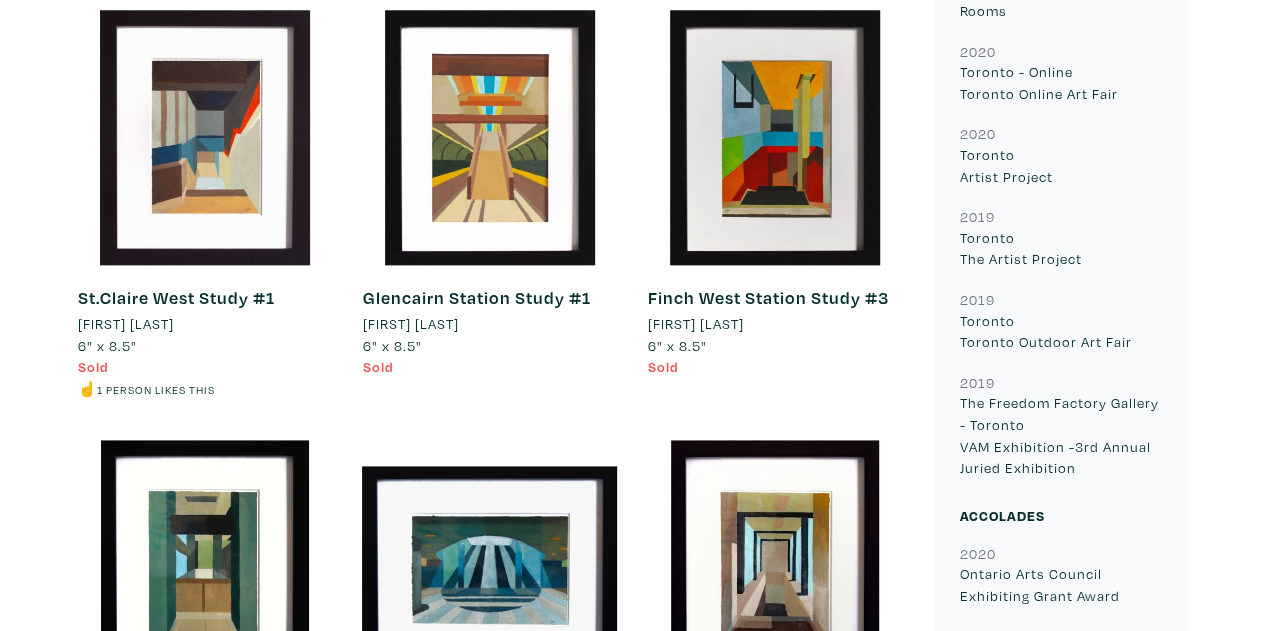 drag, startPoint x: 448, startPoint y: 309, endPoint x: 430, endPoint y: 387, distance: 80.04999 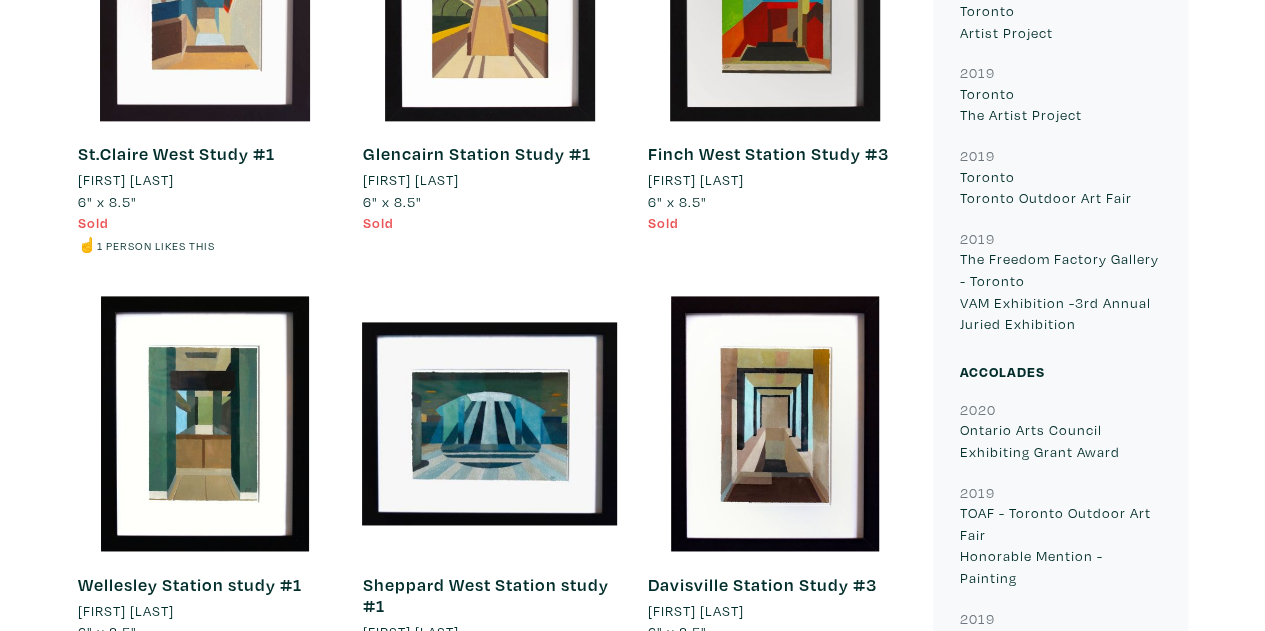 drag, startPoint x: 21, startPoint y: 371, endPoint x: 16, endPoint y: 382, distance: 12.083046 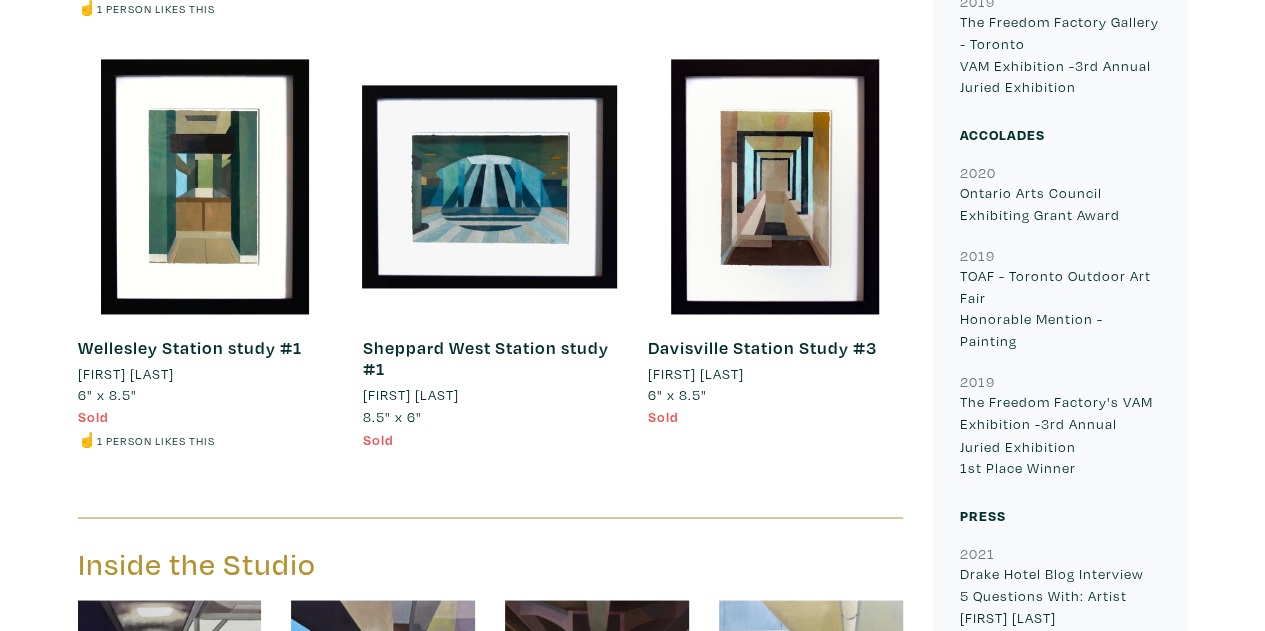 drag, startPoint x: 11, startPoint y: 359, endPoint x: 0, endPoint y: 512, distance: 153.39491 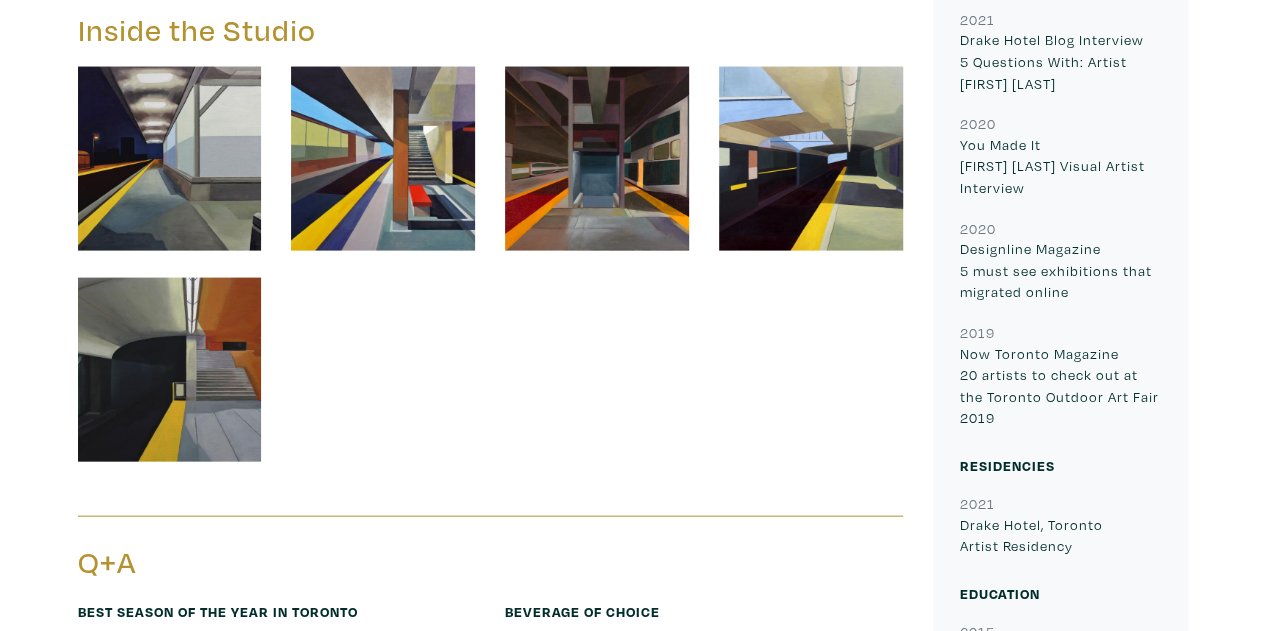 scroll, scrollTop: 1994, scrollLeft: 0, axis: vertical 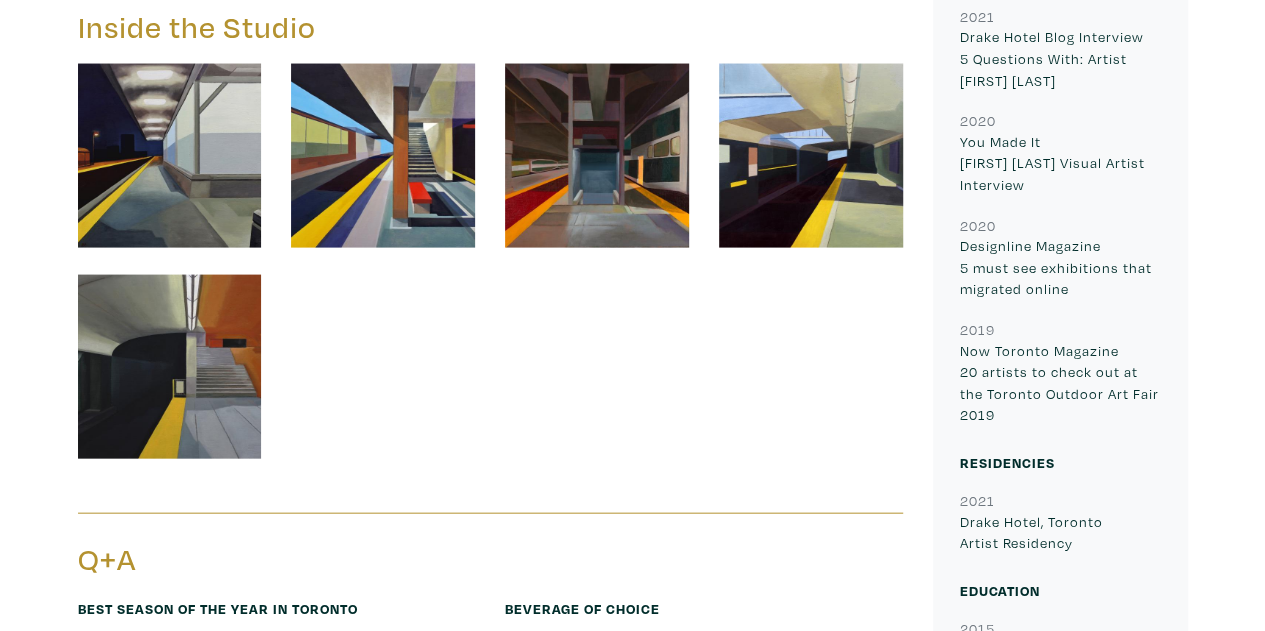 drag, startPoint x: 5, startPoint y: 430, endPoint x: 18, endPoint y: 467, distance: 39.217342 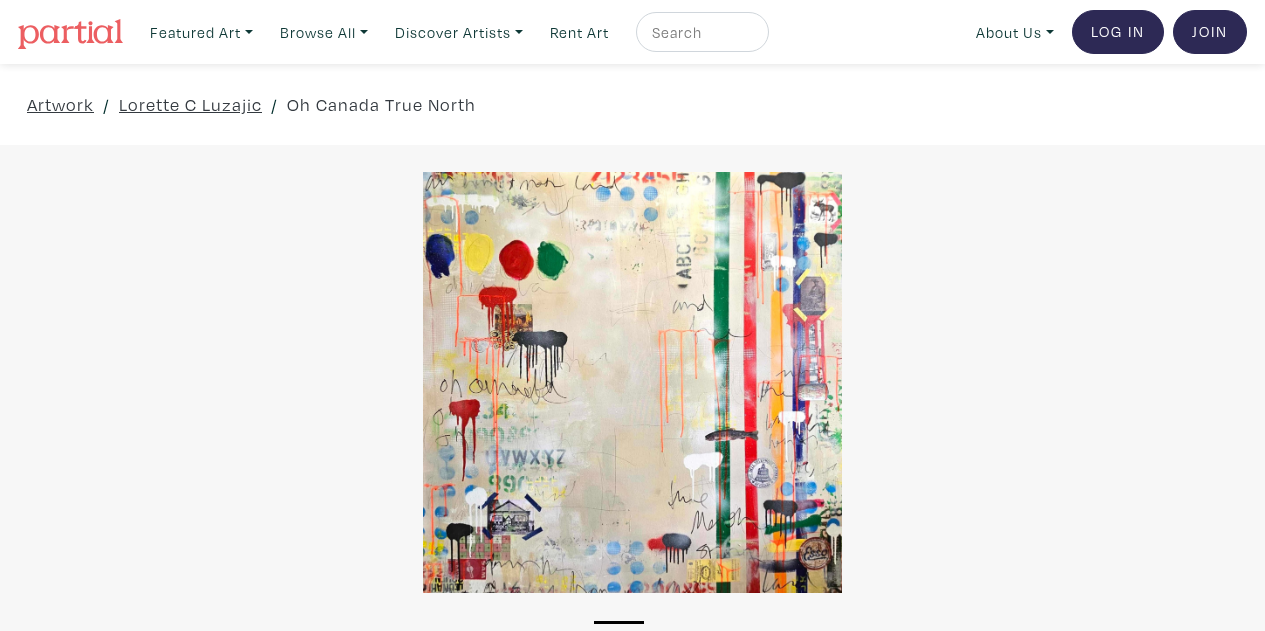 scroll, scrollTop: 0, scrollLeft: 0, axis: both 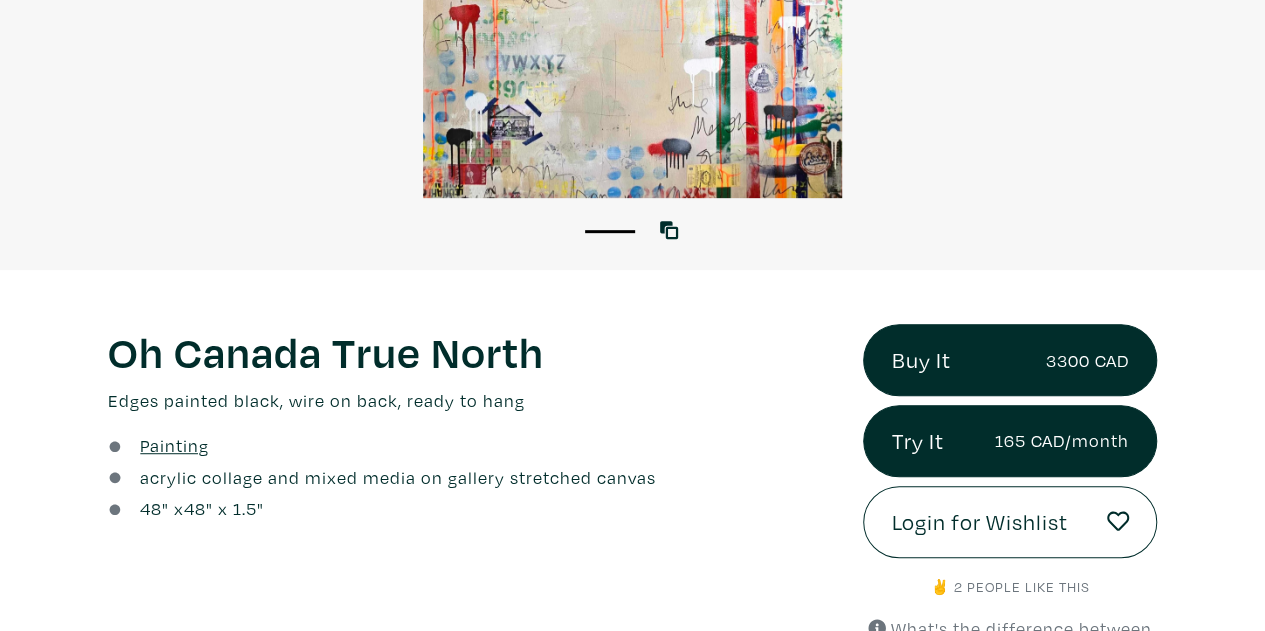 drag, startPoint x: 356, startPoint y: 345, endPoint x: 370, endPoint y: 459, distance: 114.85643 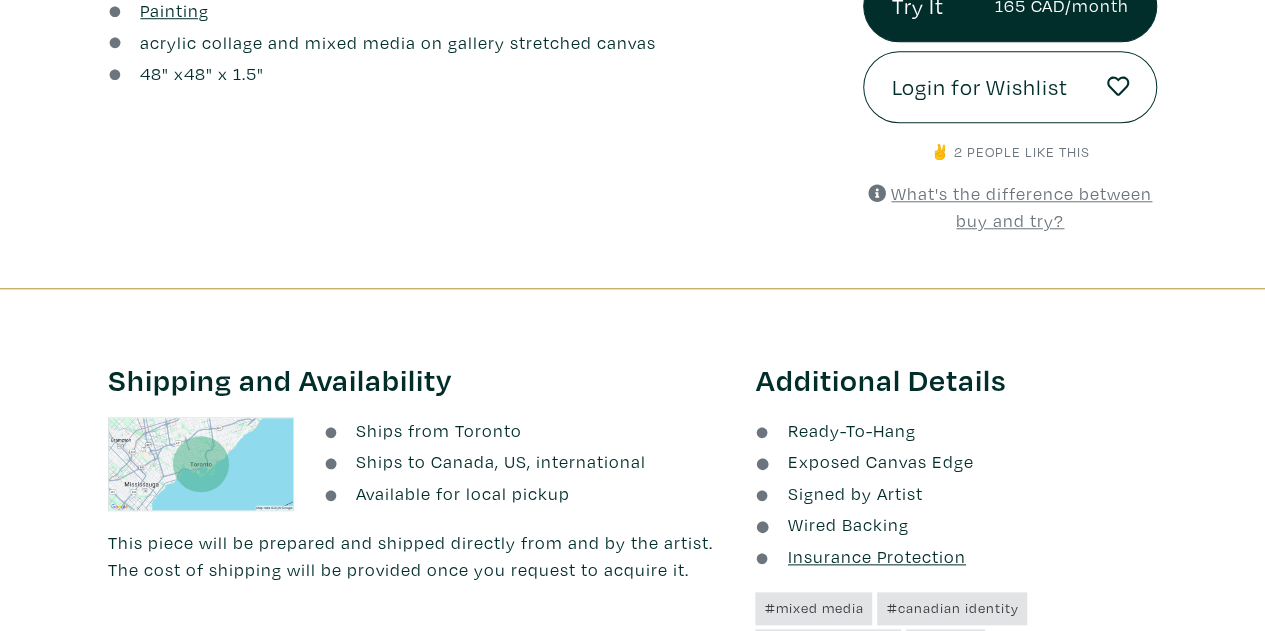 drag, startPoint x: 380, startPoint y: 340, endPoint x: 381, endPoint y: 467, distance: 127.00394 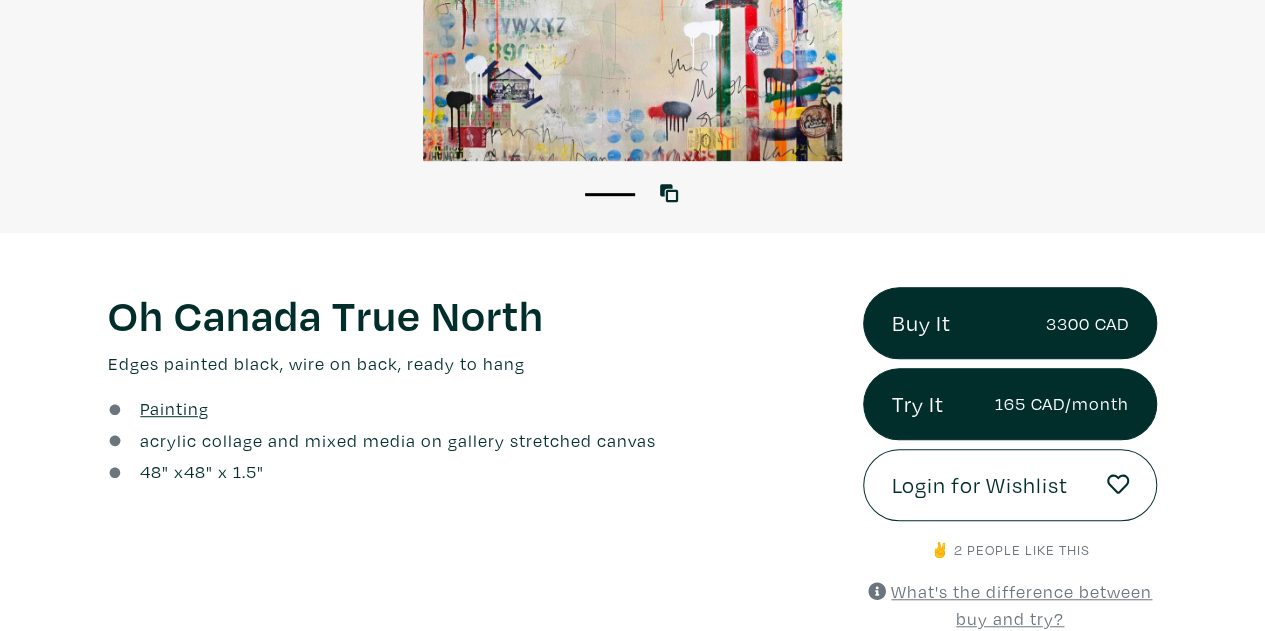 drag, startPoint x: 770, startPoint y: 375, endPoint x: 761, endPoint y: 232, distance: 143.28294 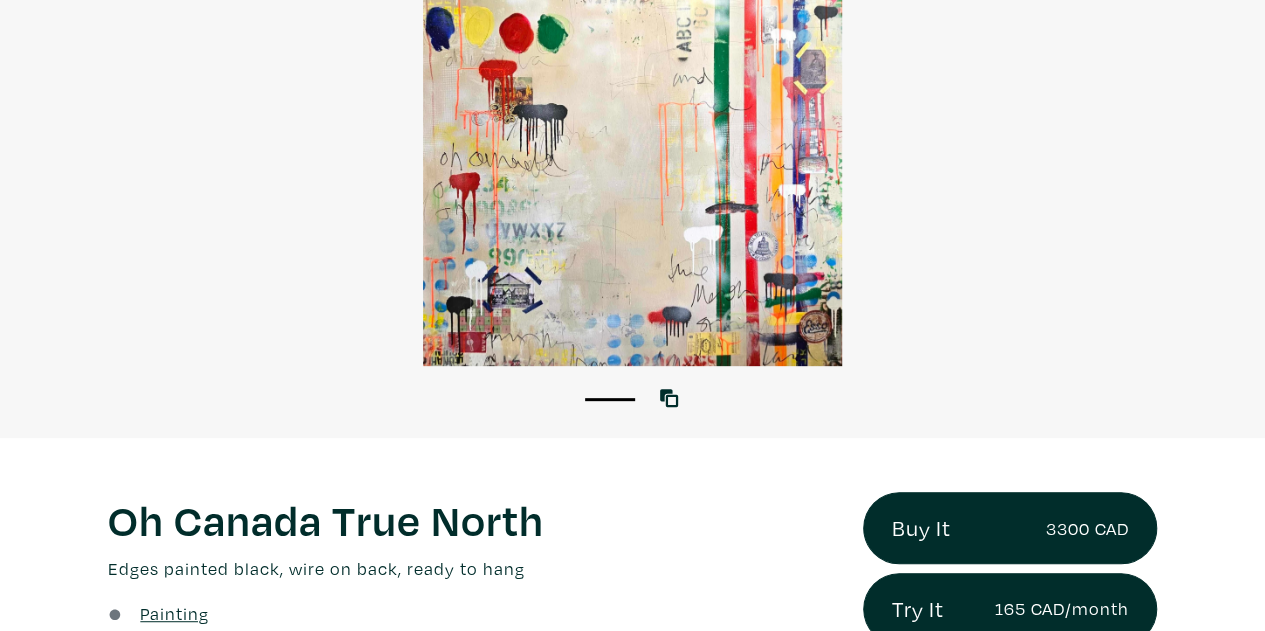 scroll, scrollTop: 0, scrollLeft: 0, axis: both 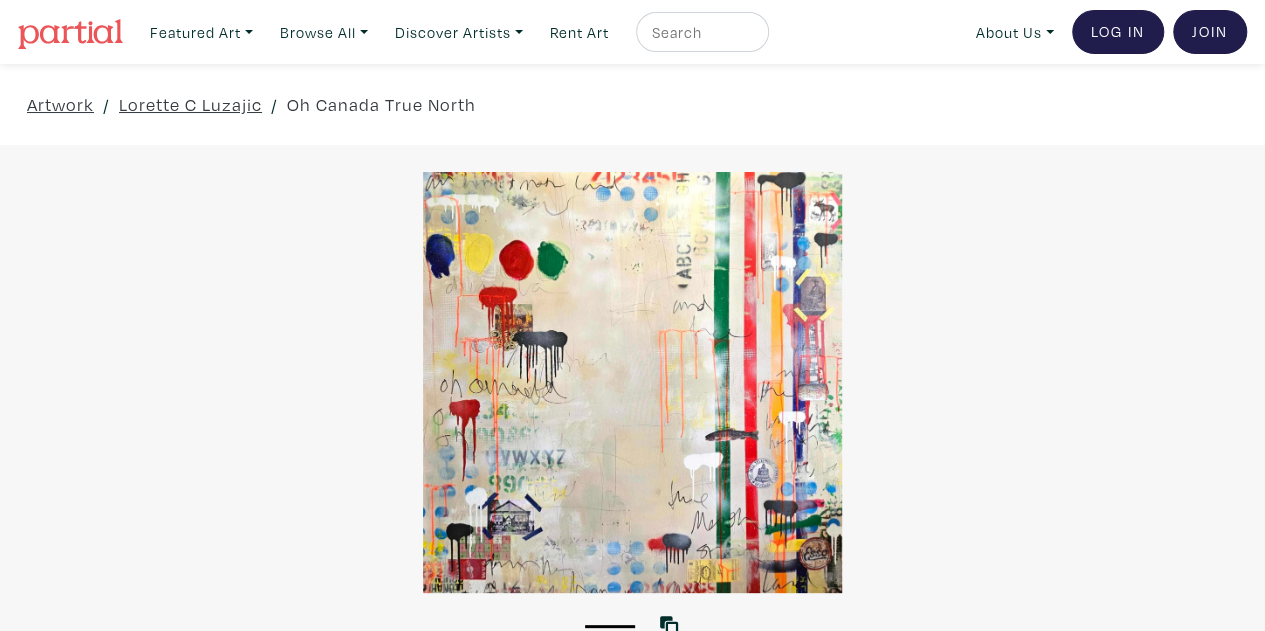 drag, startPoint x: 714, startPoint y: 469, endPoint x: 694, endPoint y: 239, distance: 230.86794 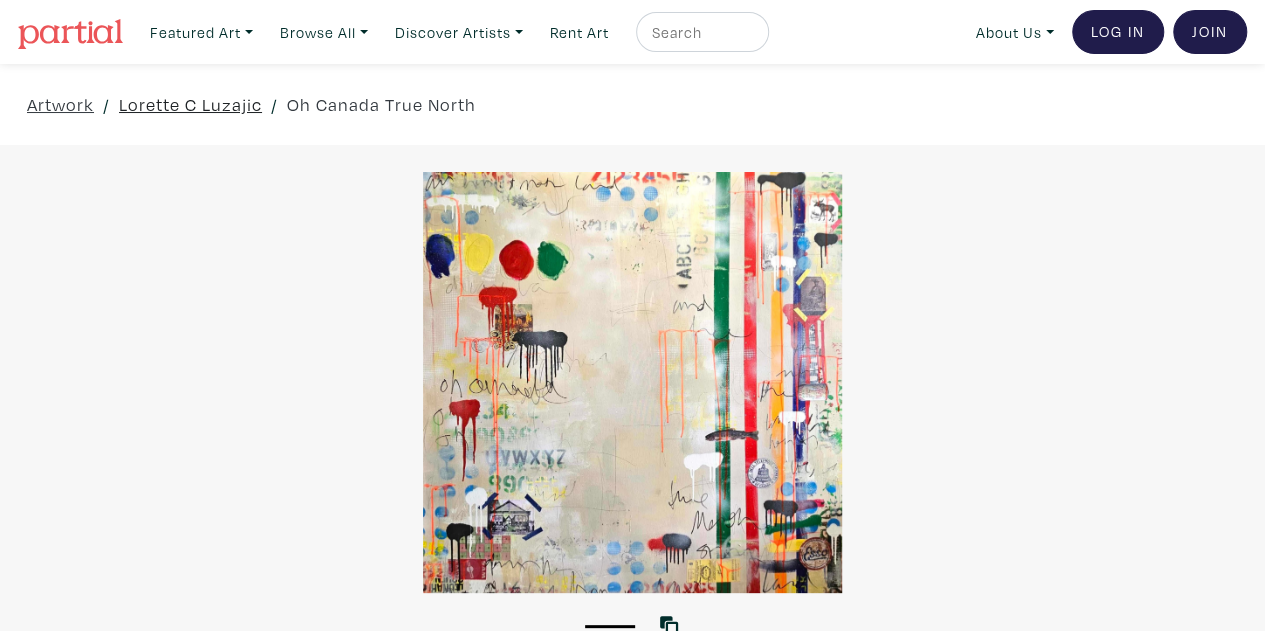 click on "Lorette C Luzajic" at bounding box center (190, 104) 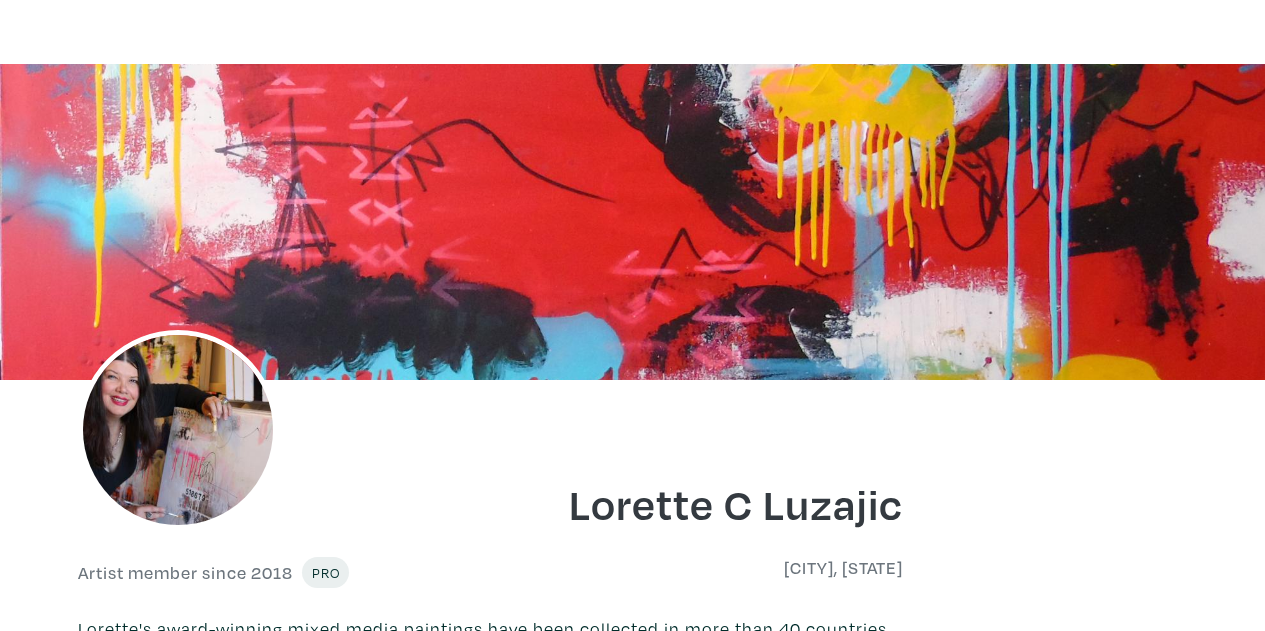 scroll, scrollTop: 0, scrollLeft: 0, axis: both 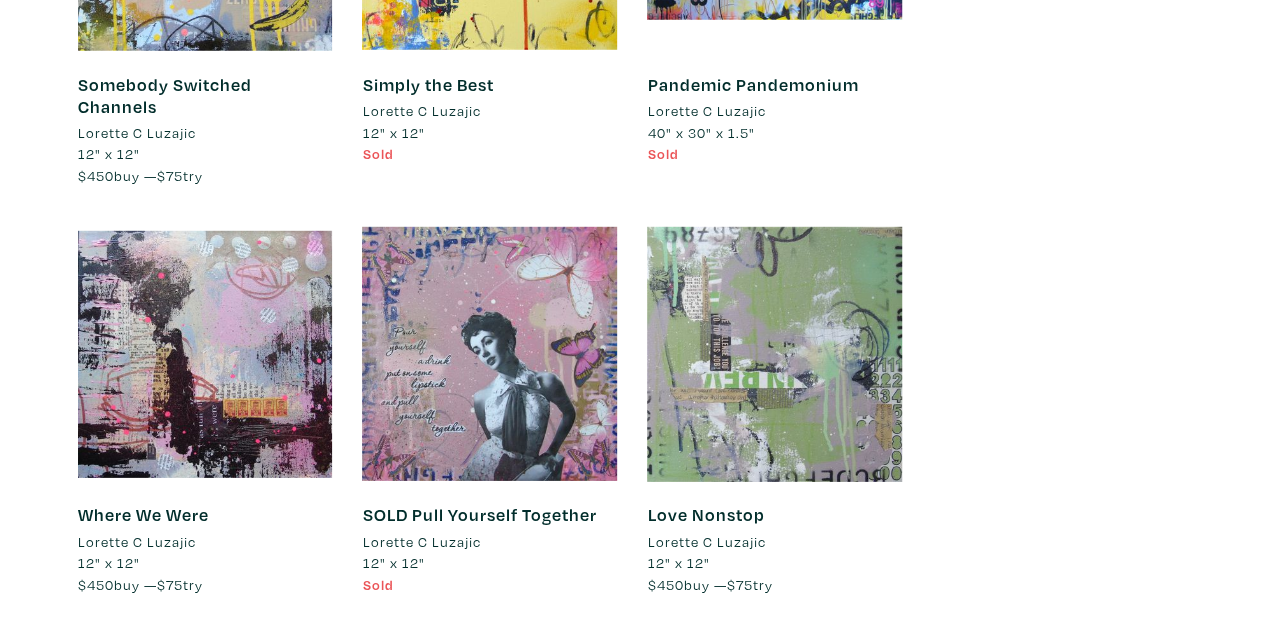 drag, startPoint x: 526, startPoint y: 283, endPoint x: 508, endPoint y: 392, distance: 110.47624 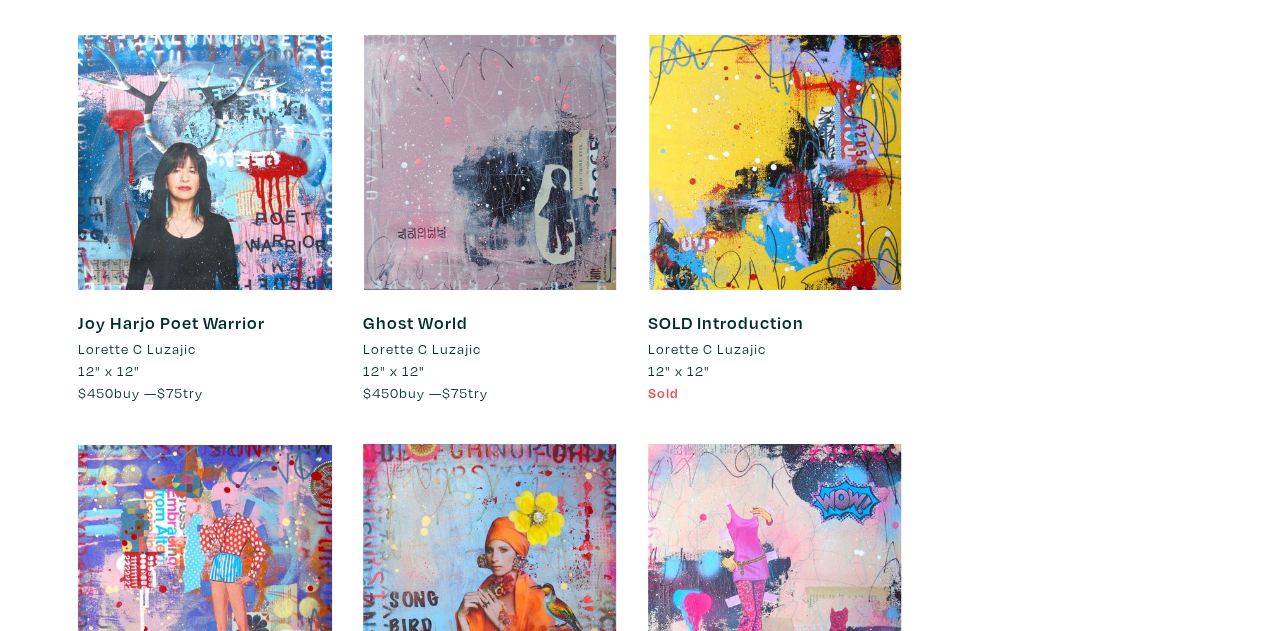 drag, startPoint x: 1138, startPoint y: 261, endPoint x: 1075, endPoint y: 351, distance: 109.859 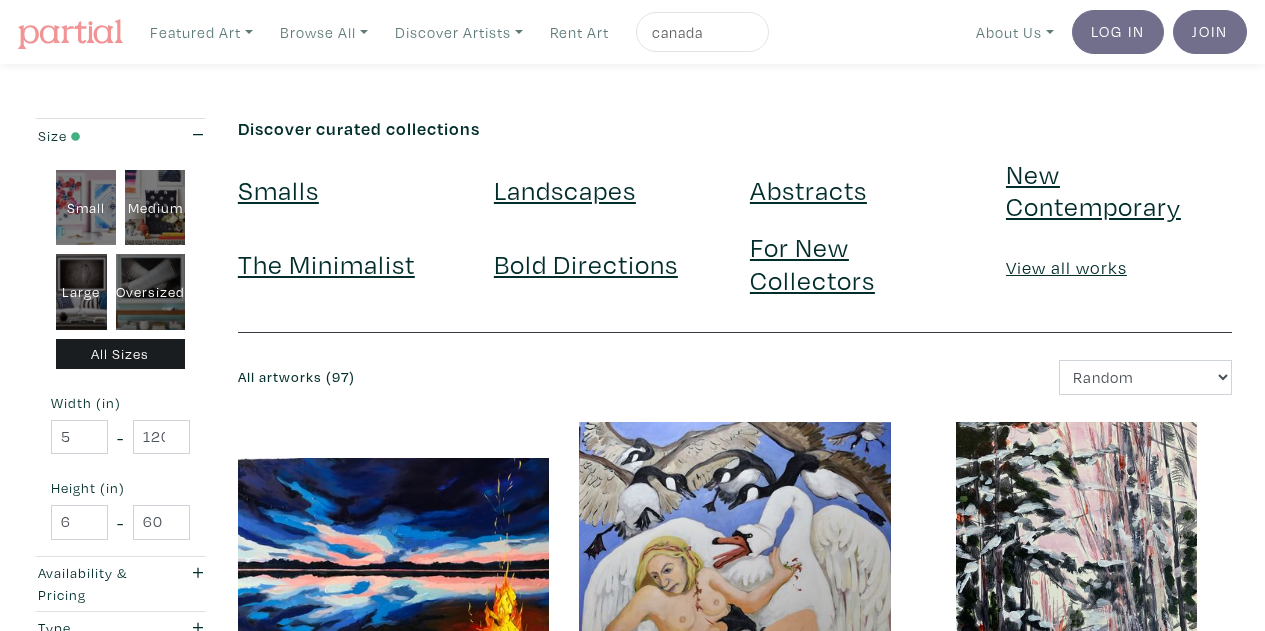 scroll, scrollTop: 0, scrollLeft: 0, axis: both 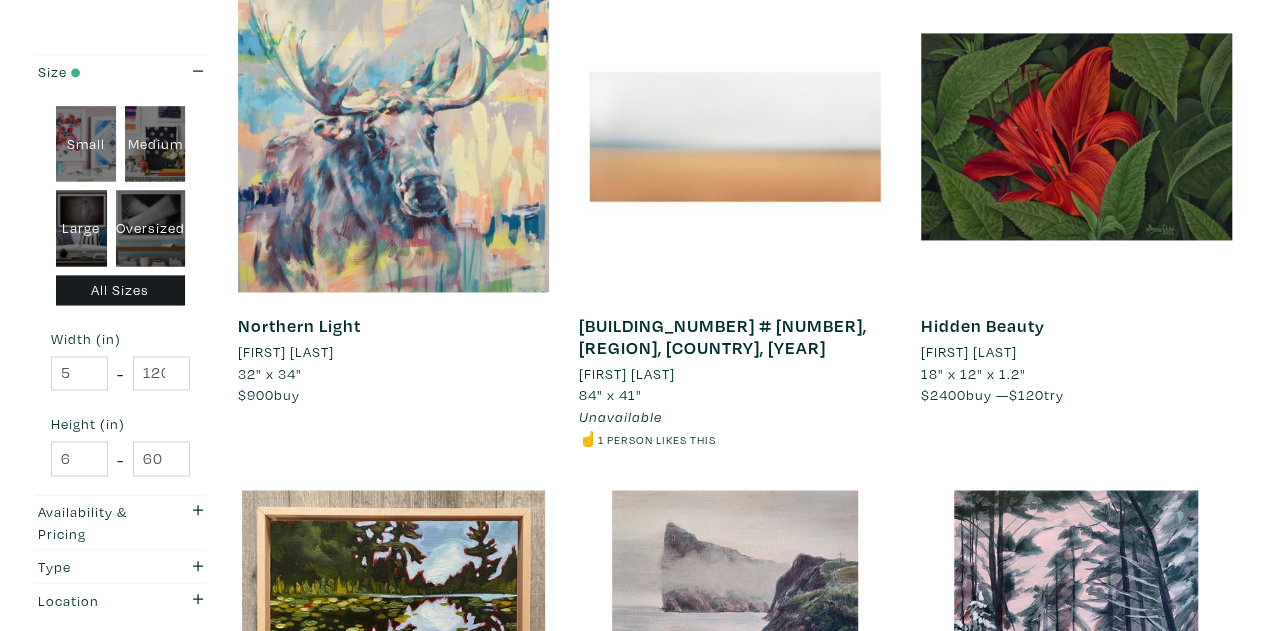 click on "[FIRST] [LAST]" at bounding box center (286, 352) 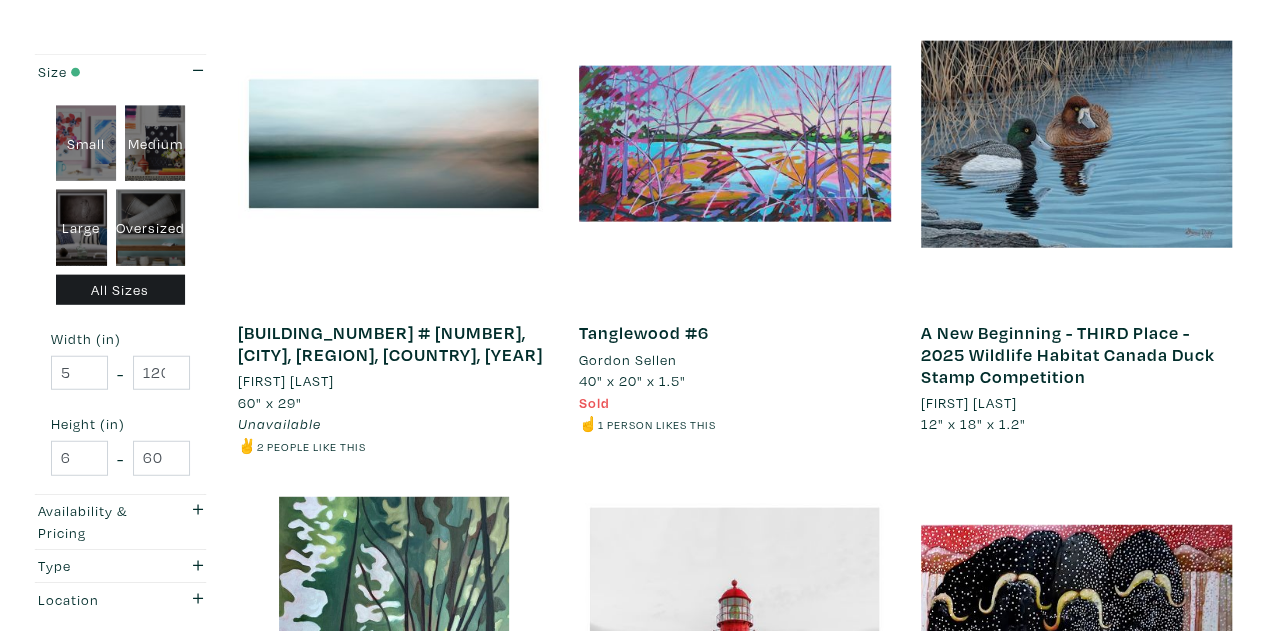 scroll, scrollTop: 2430, scrollLeft: 0, axis: vertical 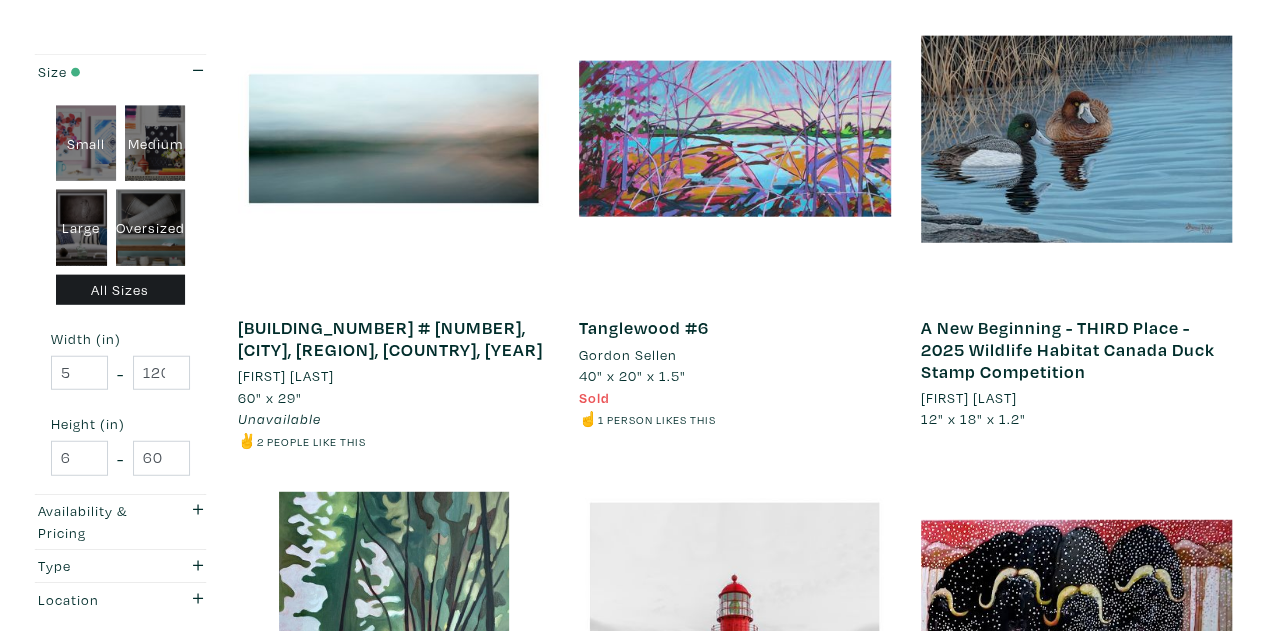drag, startPoint x: 1260, startPoint y: 315, endPoint x: 1224, endPoint y: 368, distance: 64.070274 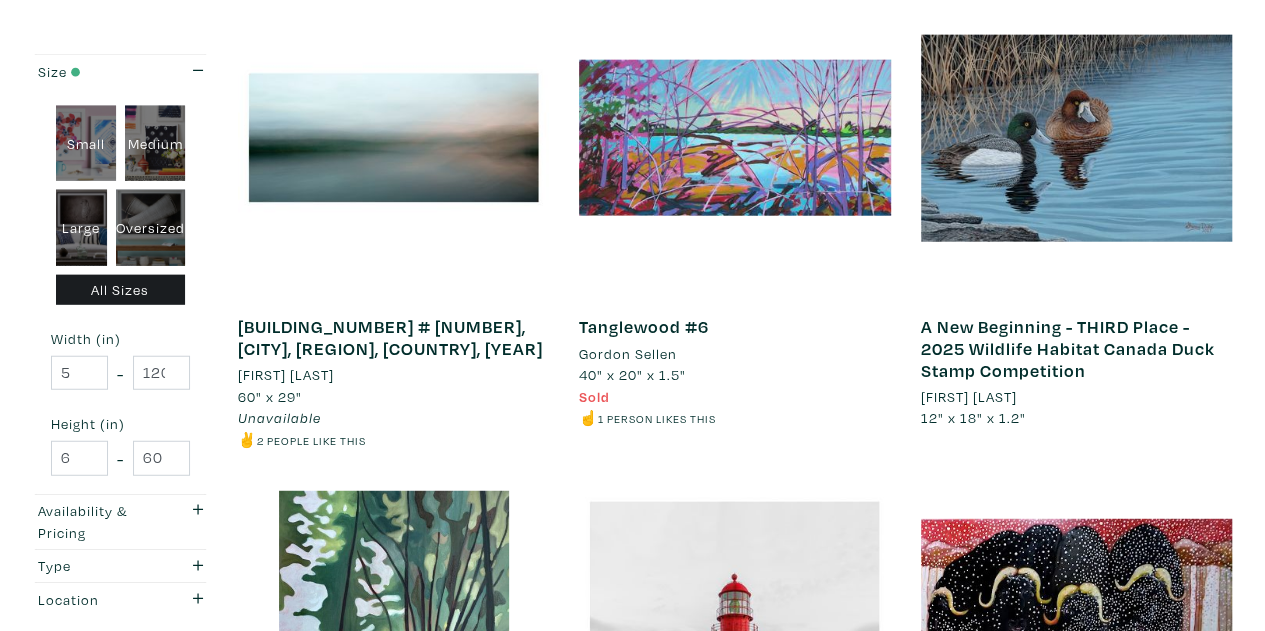 click on "[FIRST] [LAST]" at bounding box center (969, 397) 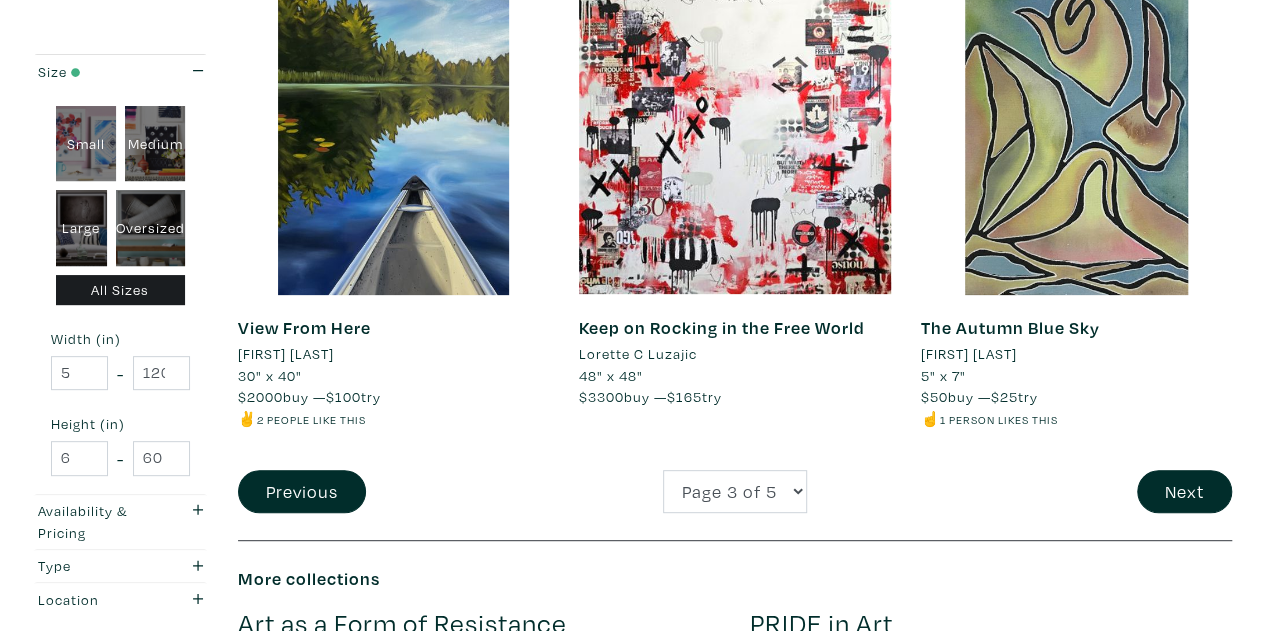 drag, startPoint x: 242, startPoint y: 365, endPoint x: 232, endPoint y: 425, distance: 60.827625 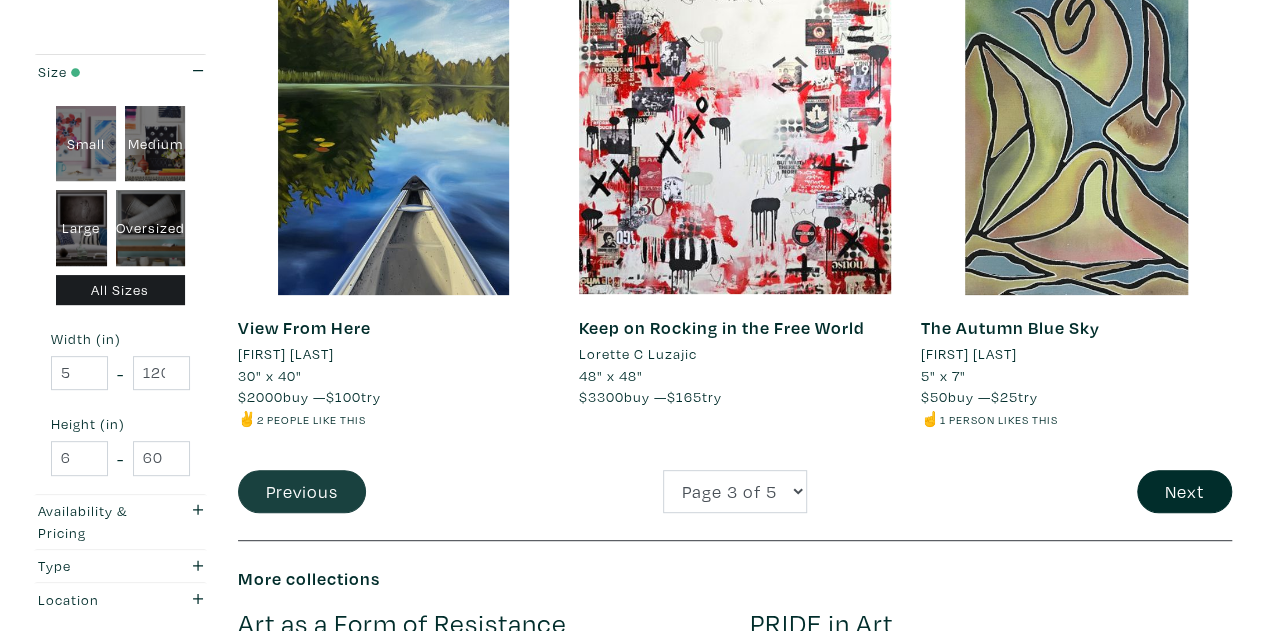 scroll, scrollTop: 4000, scrollLeft: 0, axis: vertical 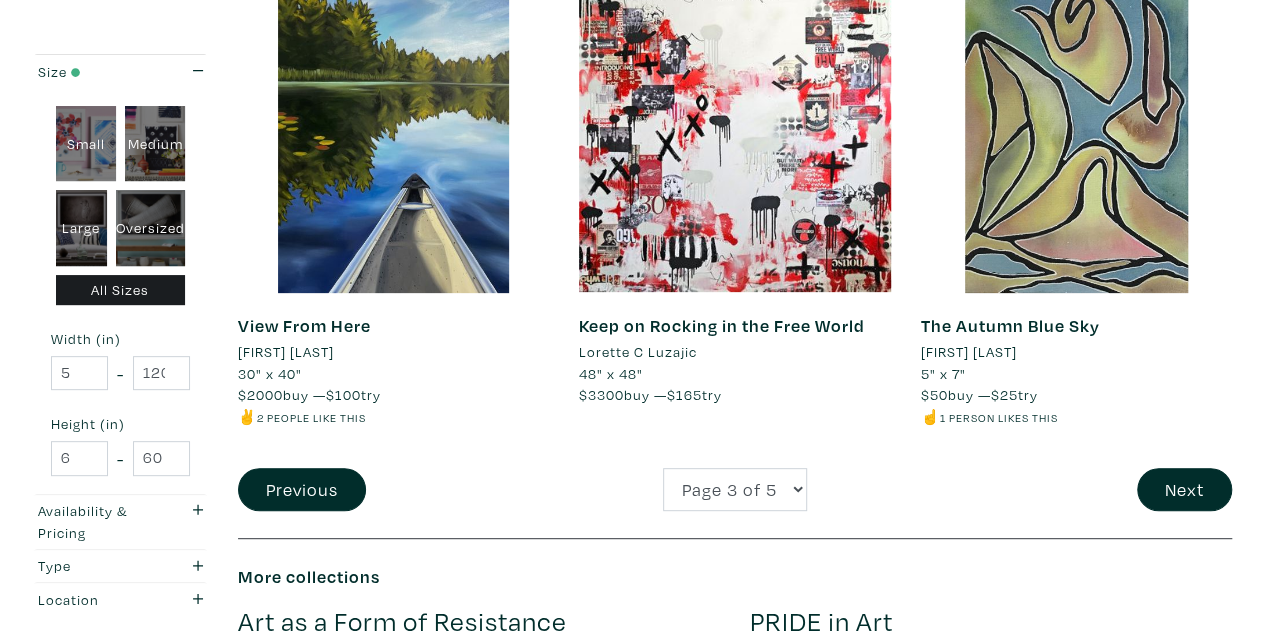 click on "[FIRST] [LAST]" at bounding box center (286, 352) 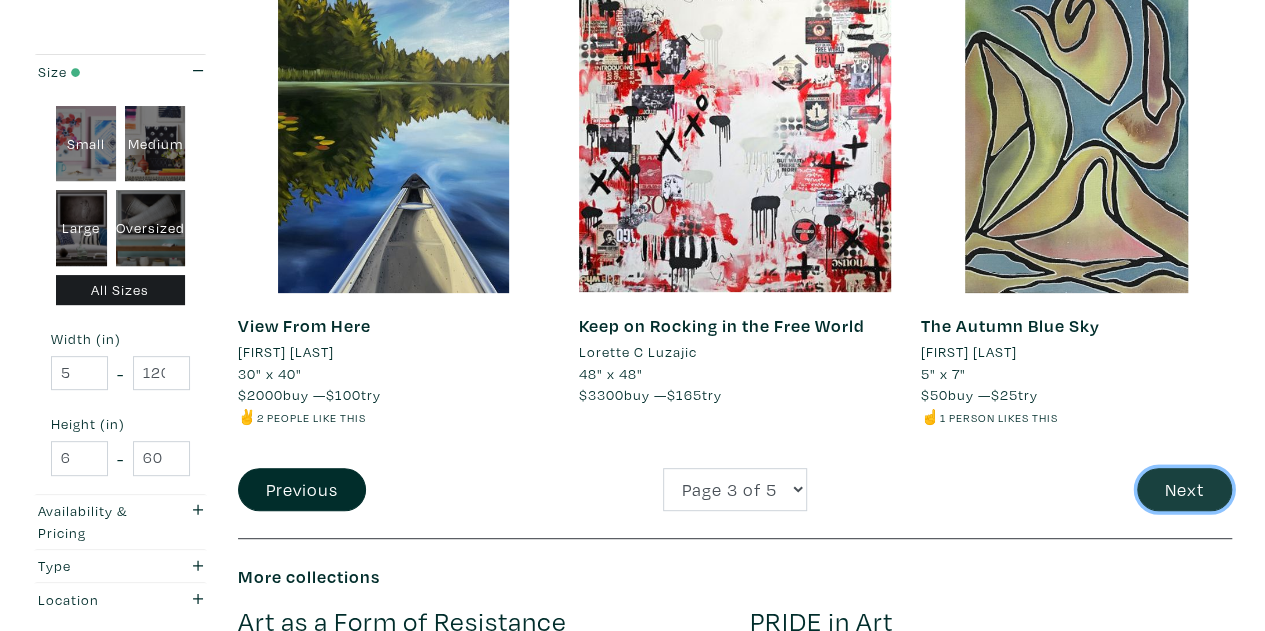 click on "Next" at bounding box center [1184, 489] 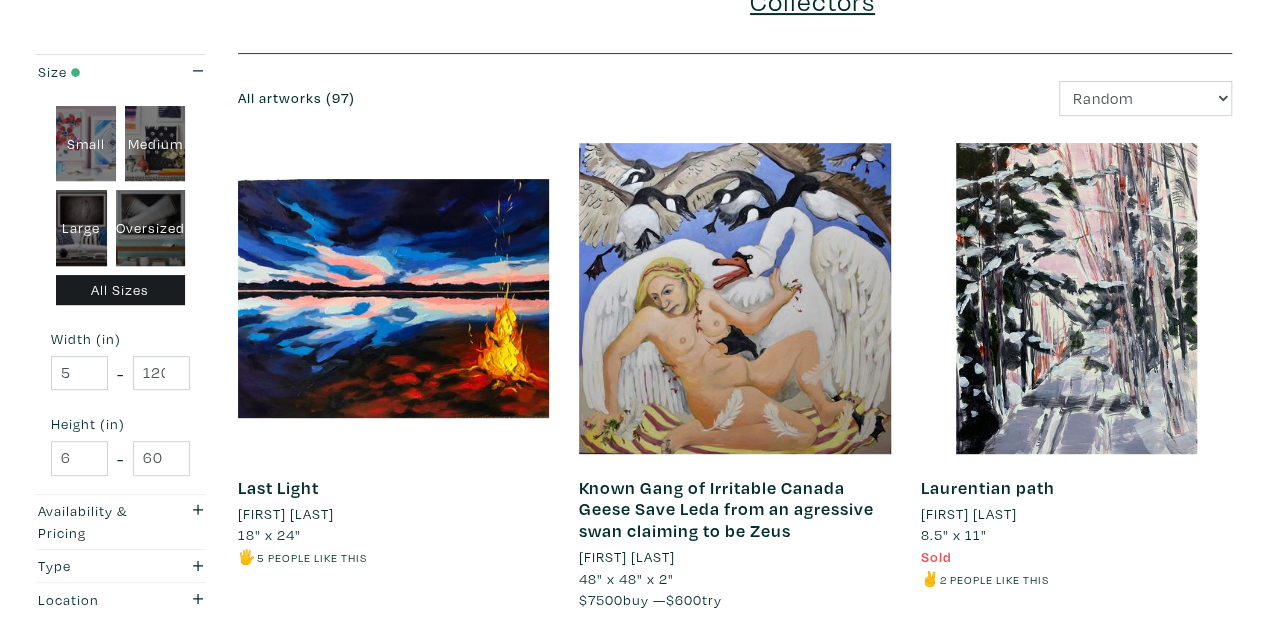 drag, startPoint x: 839, startPoint y: 495, endPoint x: 617, endPoint y: 99, distance: 453.9824 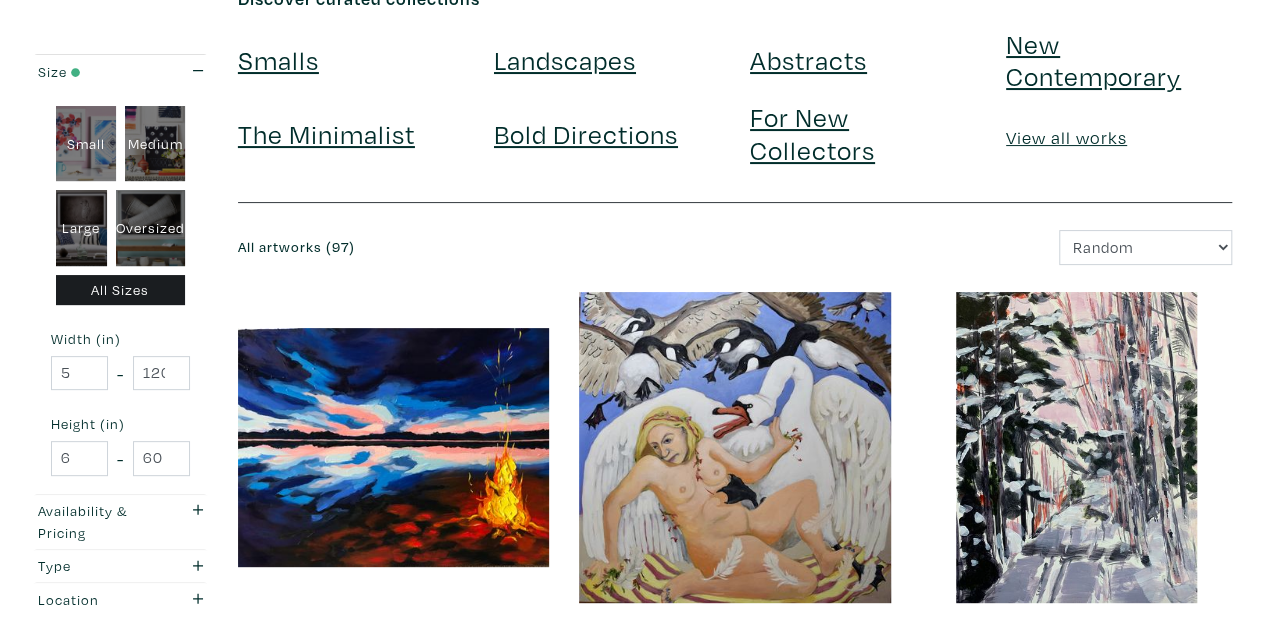 scroll, scrollTop: 118, scrollLeft: 0, axis: vertical 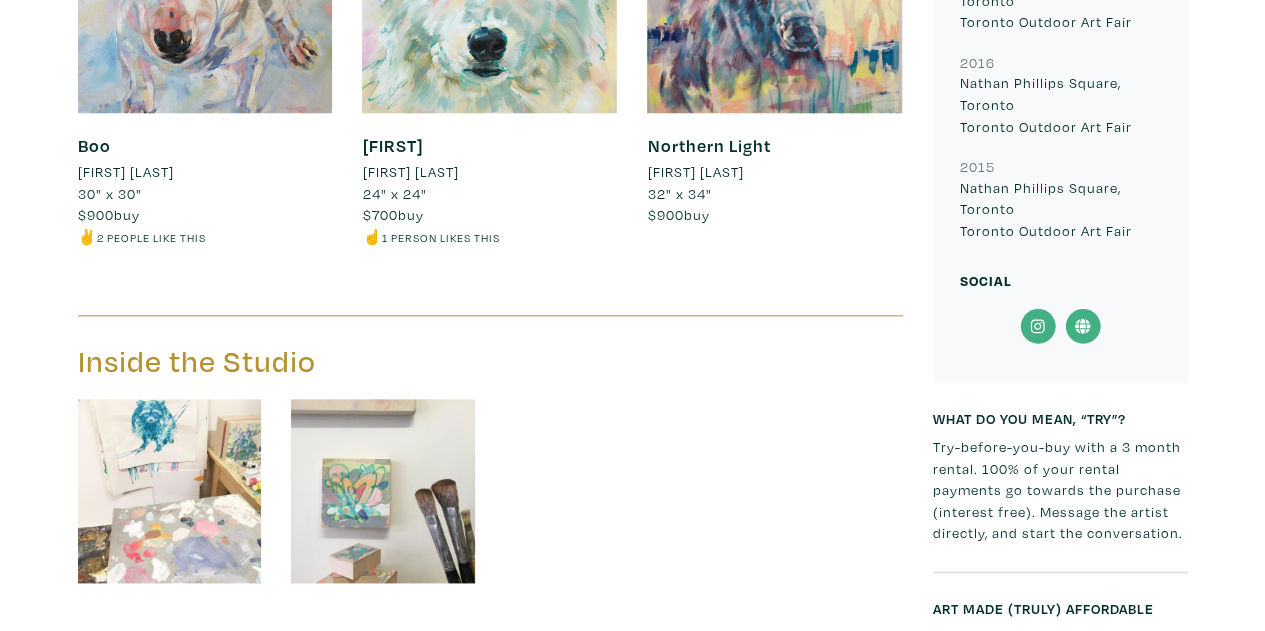drag, startPoint x: 414, startPoint y: 351, endPoint x: 400, endPoint y: 463, distance: 112.871605 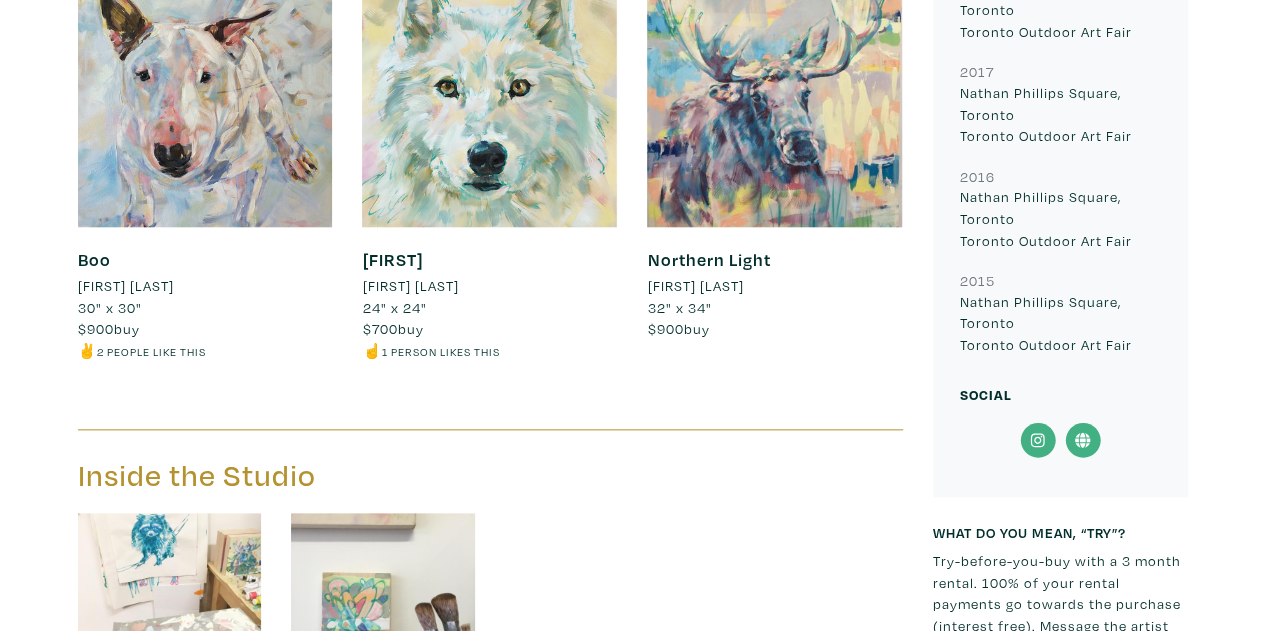 drag, startPoint x: 654, startPoint y: 383, endPoint x: 622, endPoint y: 299, distance: 89.88882 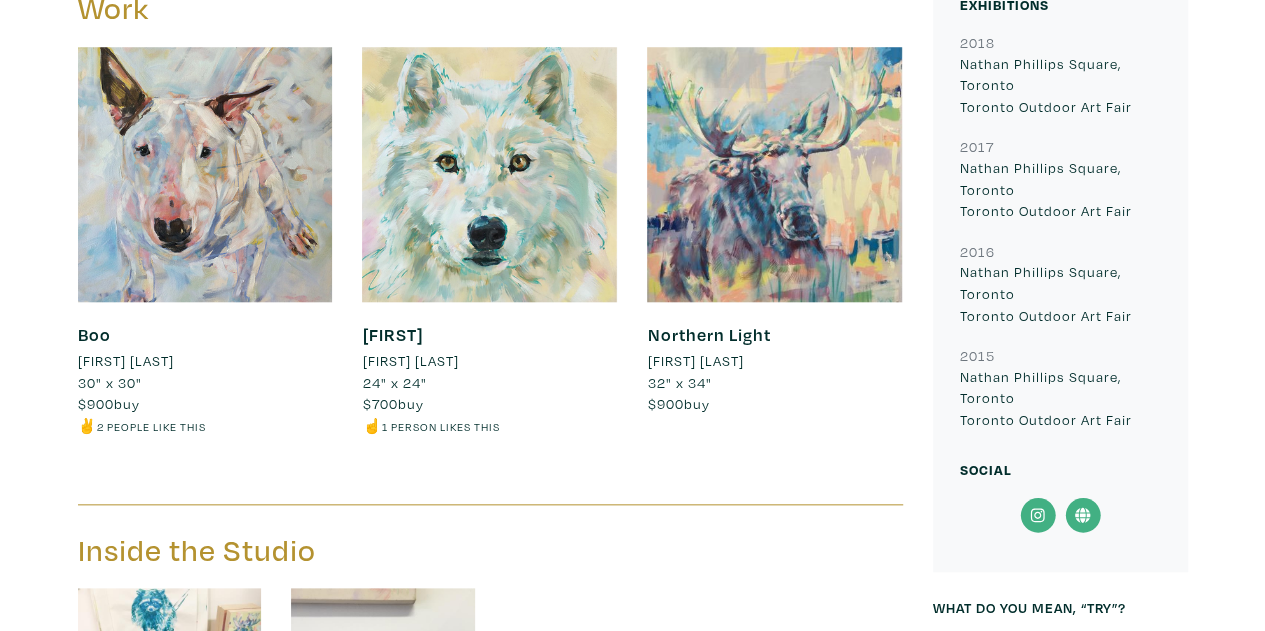 drag, startPoint x: 14, startPoint y: 229, endPoint x: 14, endPoint y: 185, distance: 44 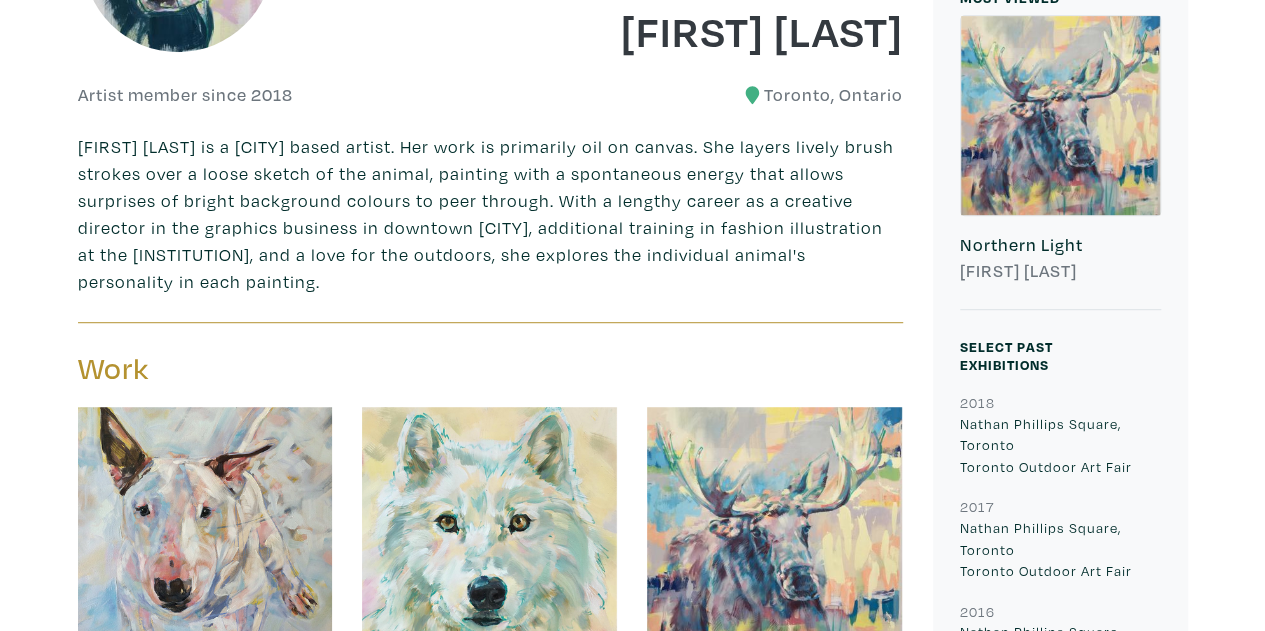 drag, startPoint x: 884, startPoint y: 378, endPoint x: 901, endPoint y: 247, distance: 132.09845 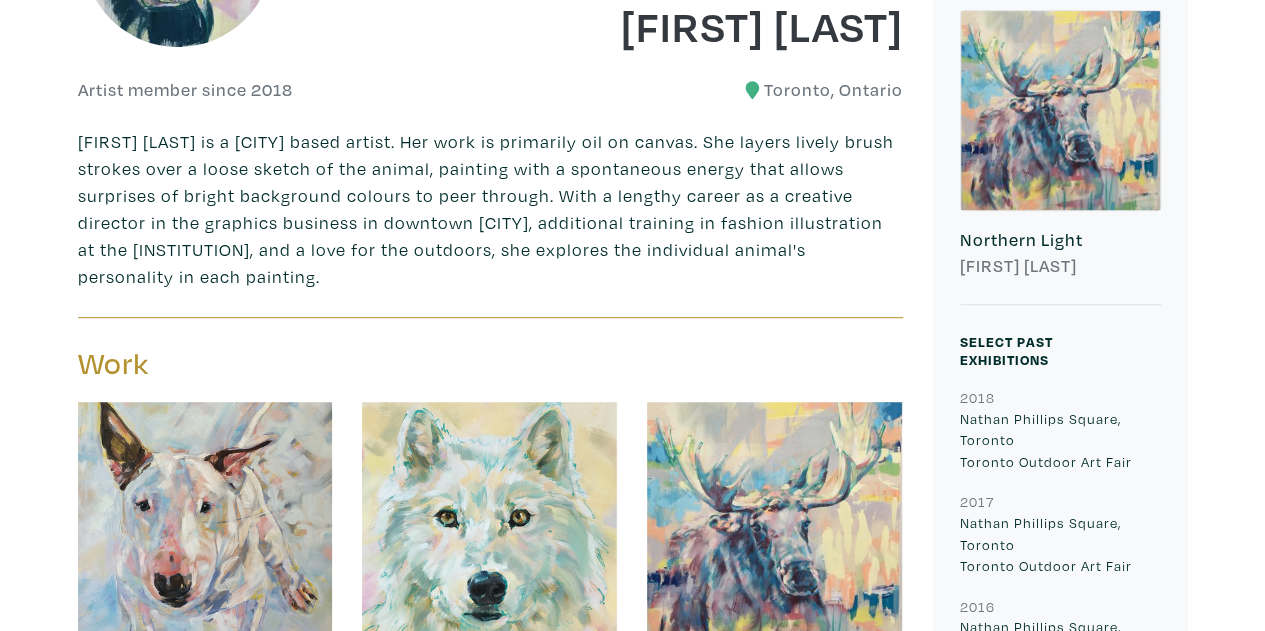 drag, startPoint x: 850, startPoint y: 337, endPoint x: 837, endPoint y: 406, distance: 70.21396 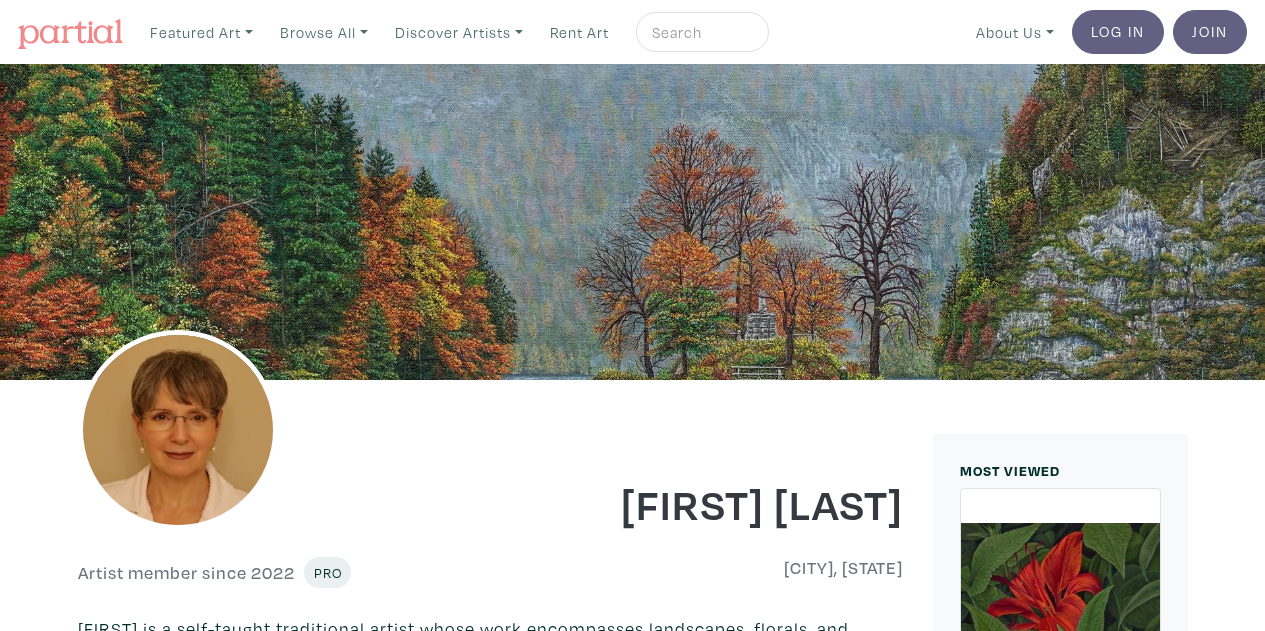 scroll, scrollTop: 0, scrollLeft: 0, axis: both 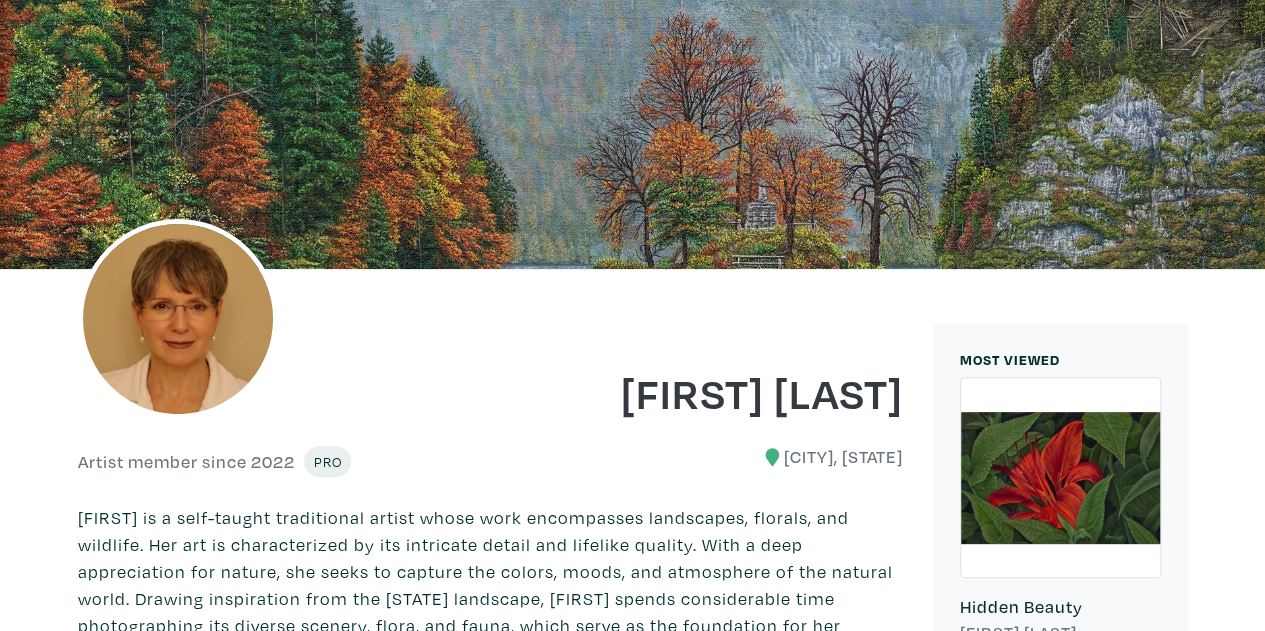 drag, startPoint x: 695, startPoint y: 463, endPoint x: 681, endPoint y: 525, distance: 63.560993 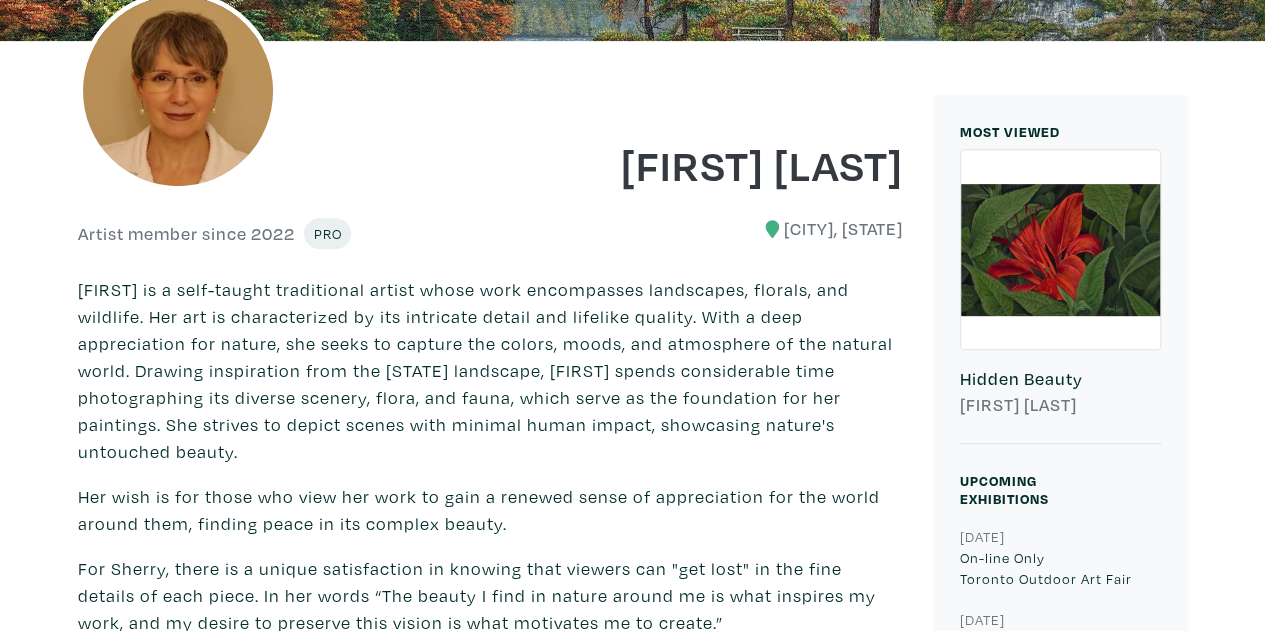 drag, startPoint x: 2, startPoint y: 261, endPoint x: 9, endPoint y: 204, distance: 57.428215 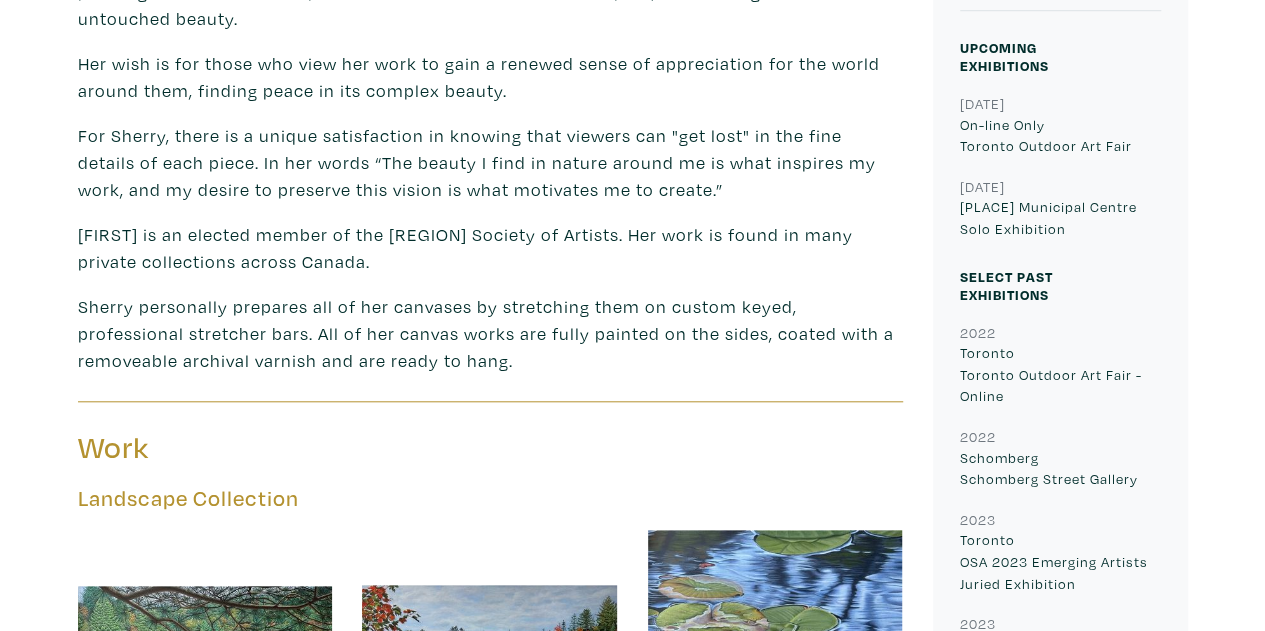 drag, startPoint x: 0, startPoint y: 197, endPoint x: 10, endPoint y: 261, distance: 64.77654 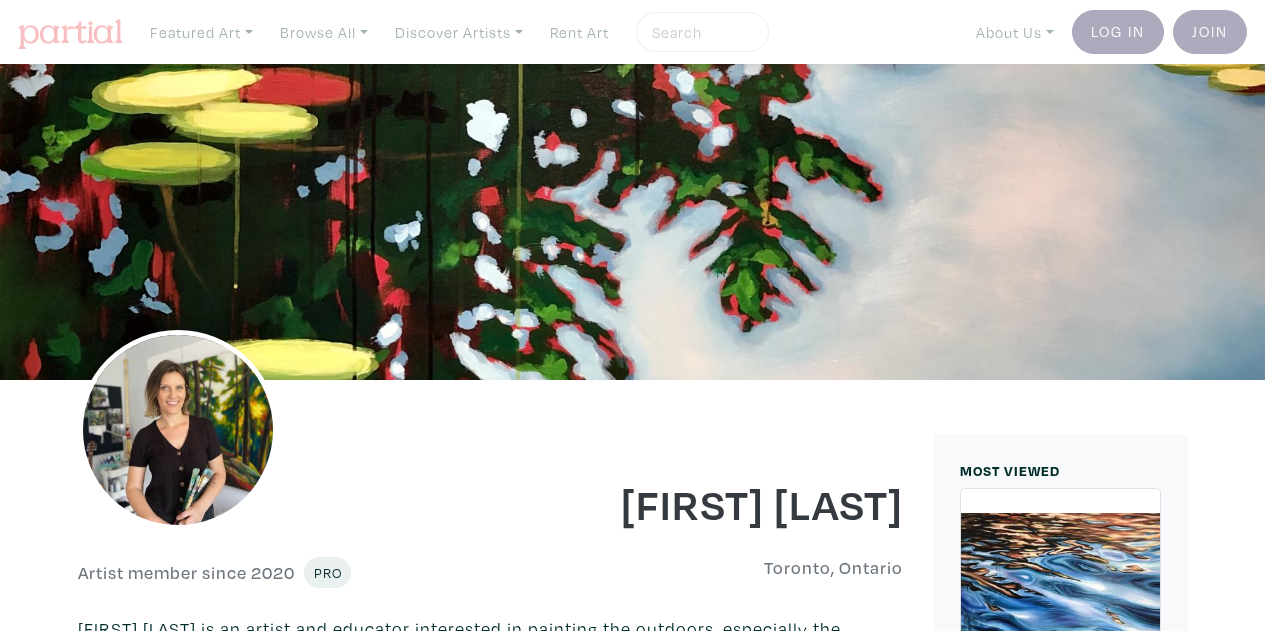 scroll, scrollTop: 0, scrollLeft: 0, axis: both 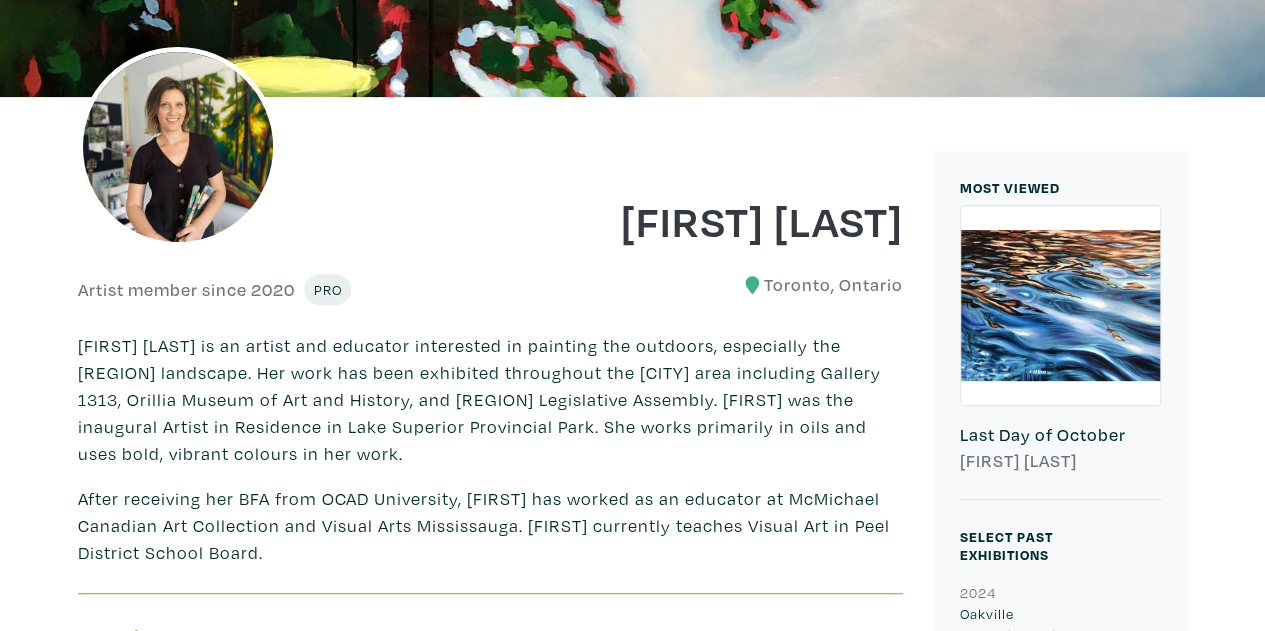 drag, startPoint x: 454, startPoint y: 443, endPoint x: 463, endPoint y: 510, distance: 67.601776 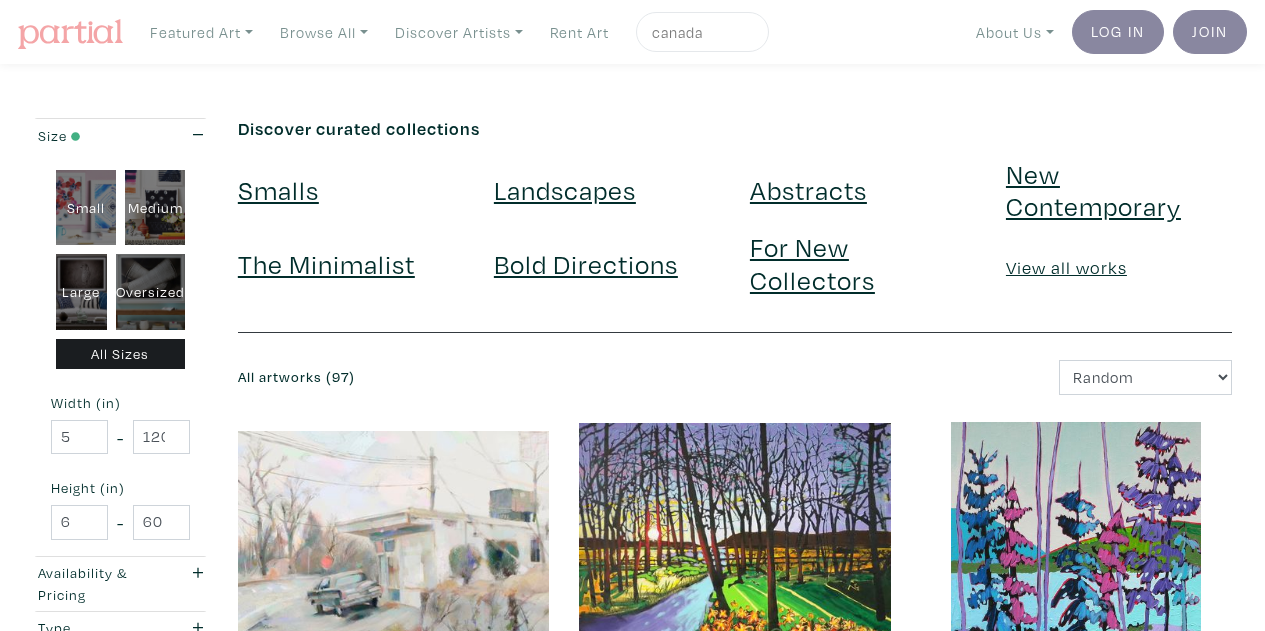 scroll, scrollTop: 0, scrollLeft: 0, axis: both 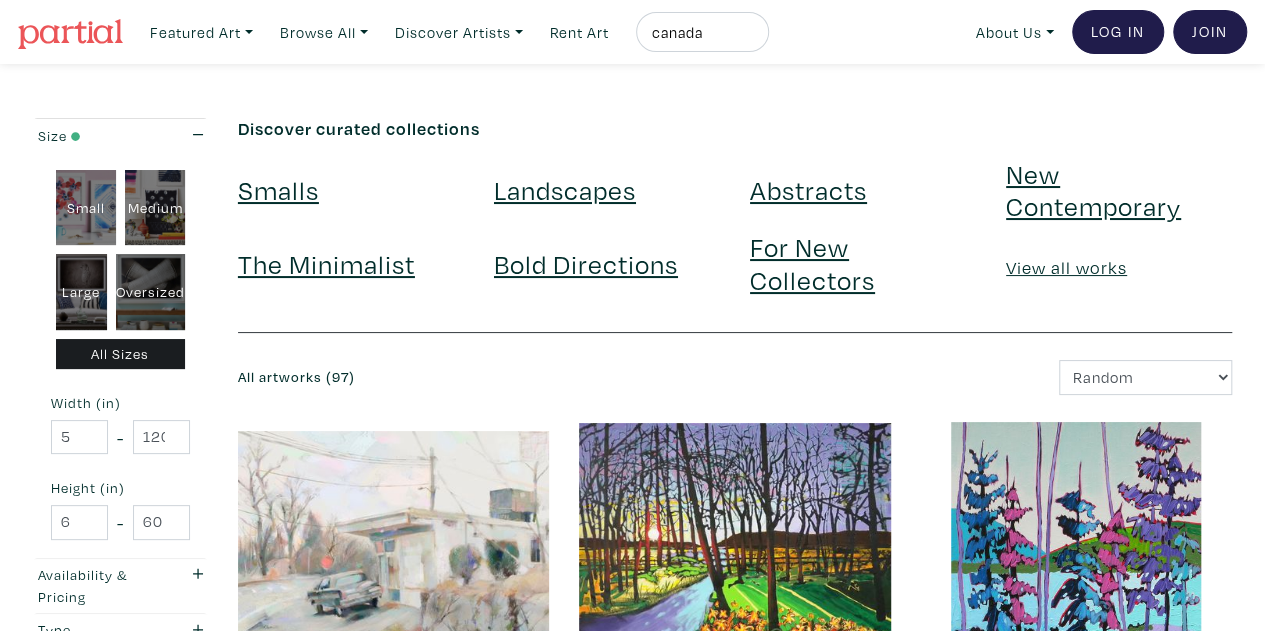 drag, startPoint x: 940, startPoint y: 261, endPoint x: 788, endPoint y: 81, distance: 235.59286 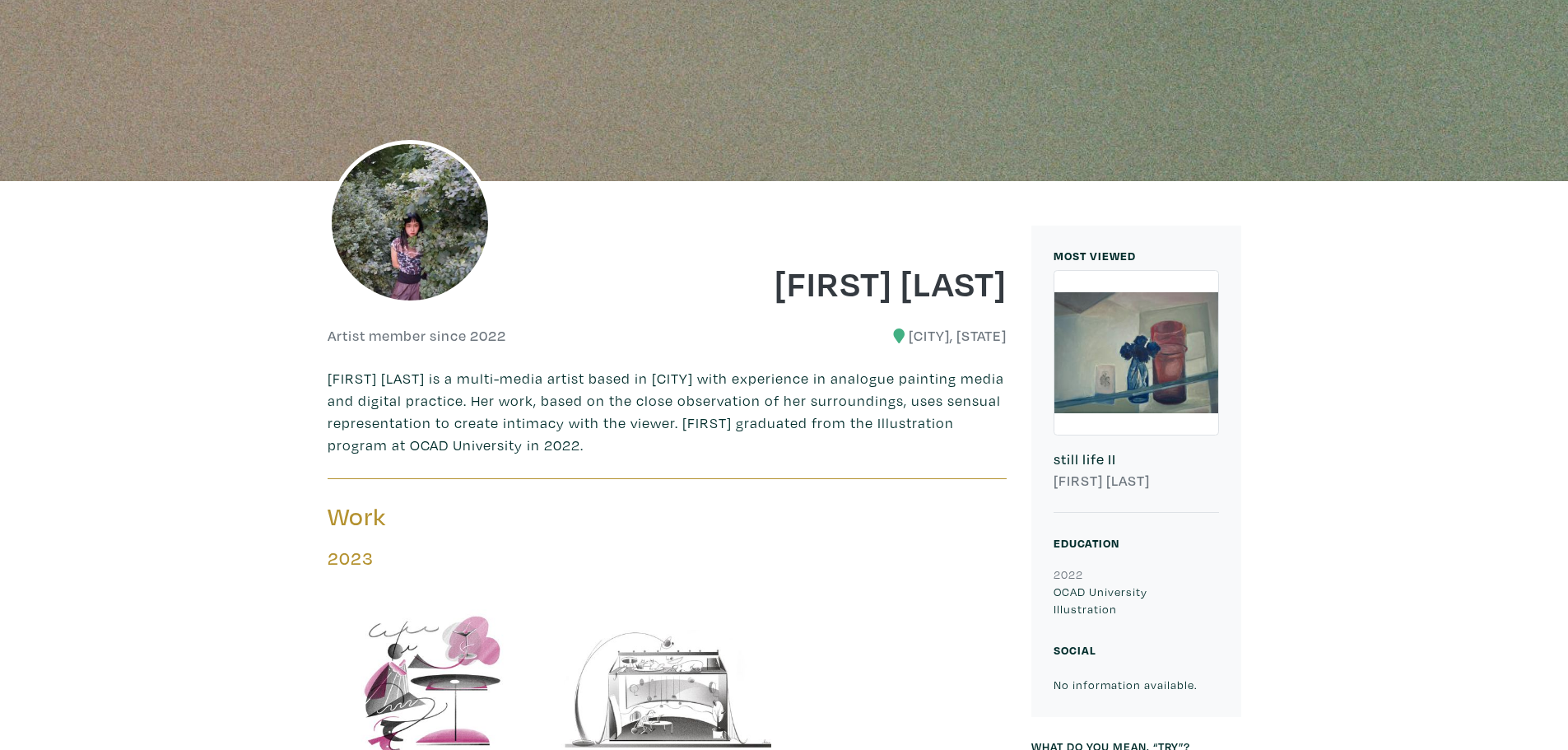 scroll, scrollTop: 365, scrollLeft: 0, axis: vertical 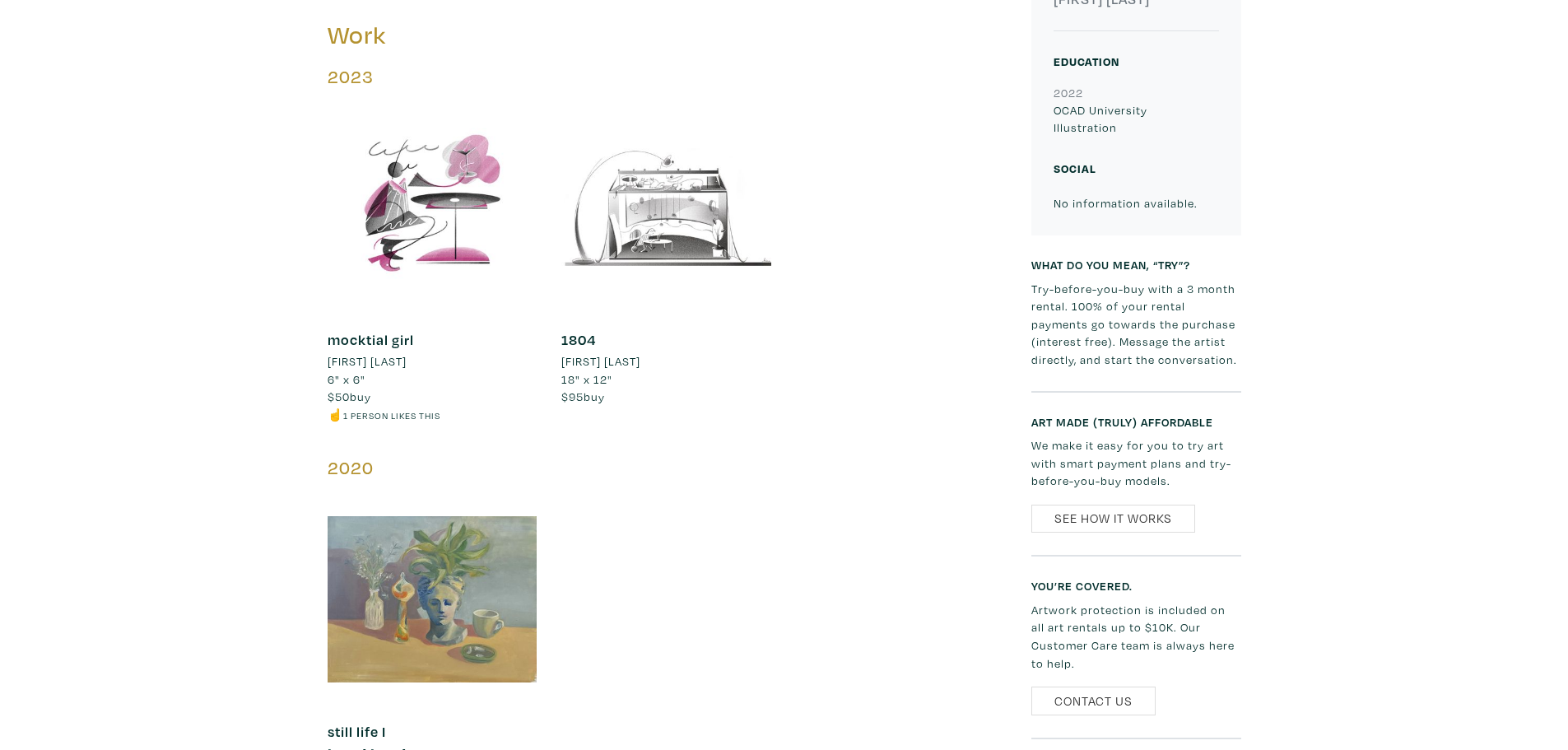 drag, startPoint x: 801, startPoint y: 462, endPoint x: 832, endPoint y: 540, distance: 83.9345 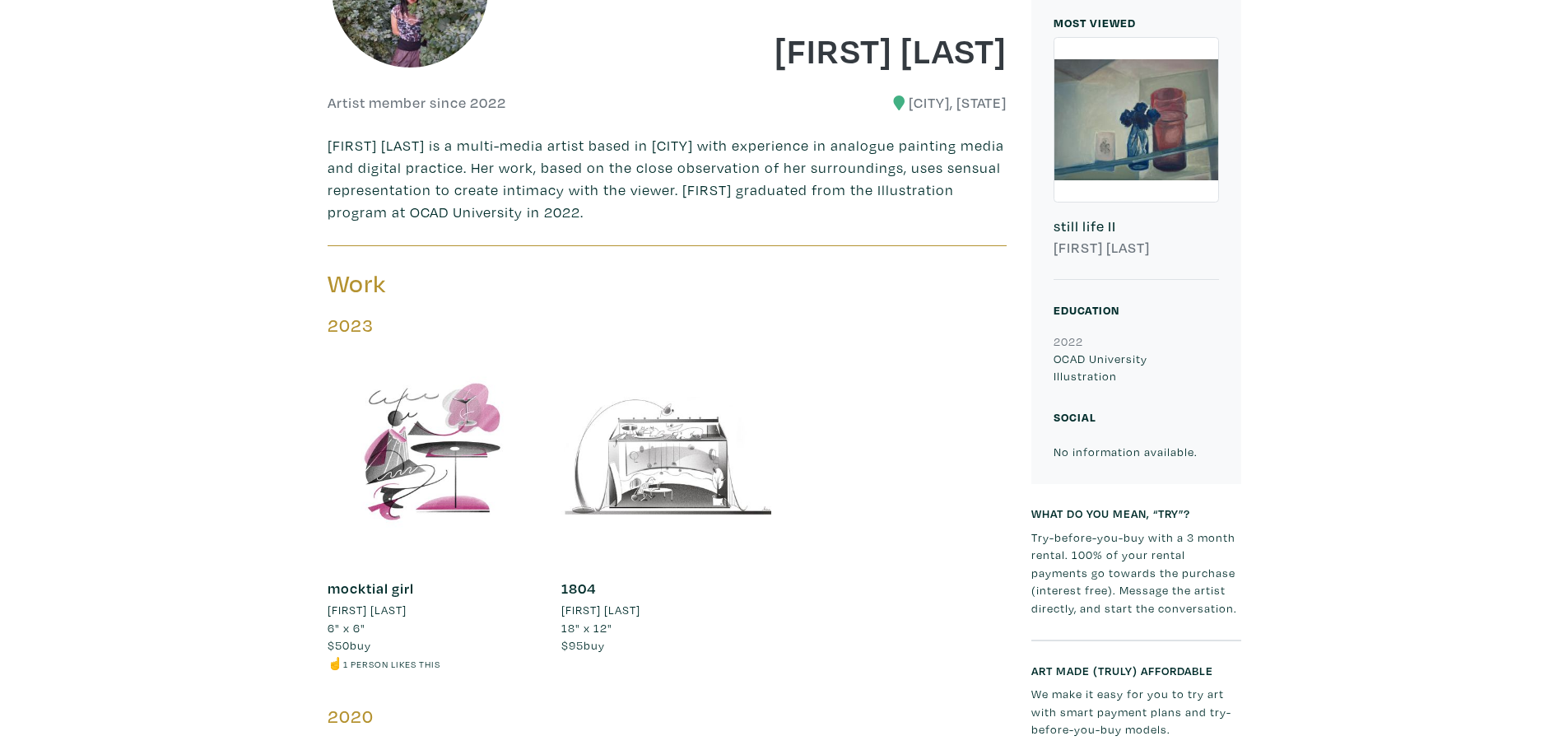 drag, startPoint x: 831, startPoint y: 535, endPoint x: 839, endPoint y: 399, distance: 136.23509 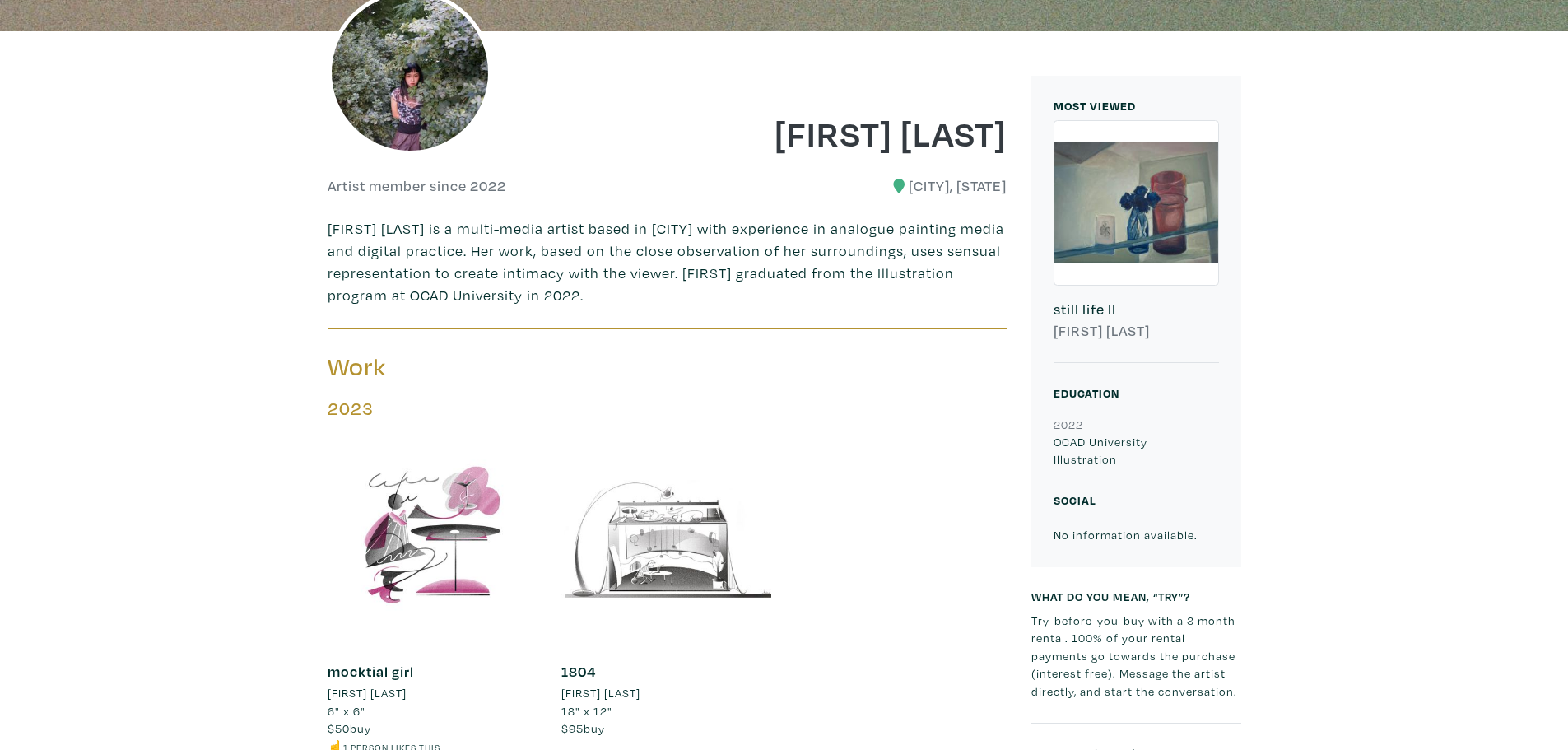 scroll, scrollTop: 446, scrollLeft: 0, axis: vertical 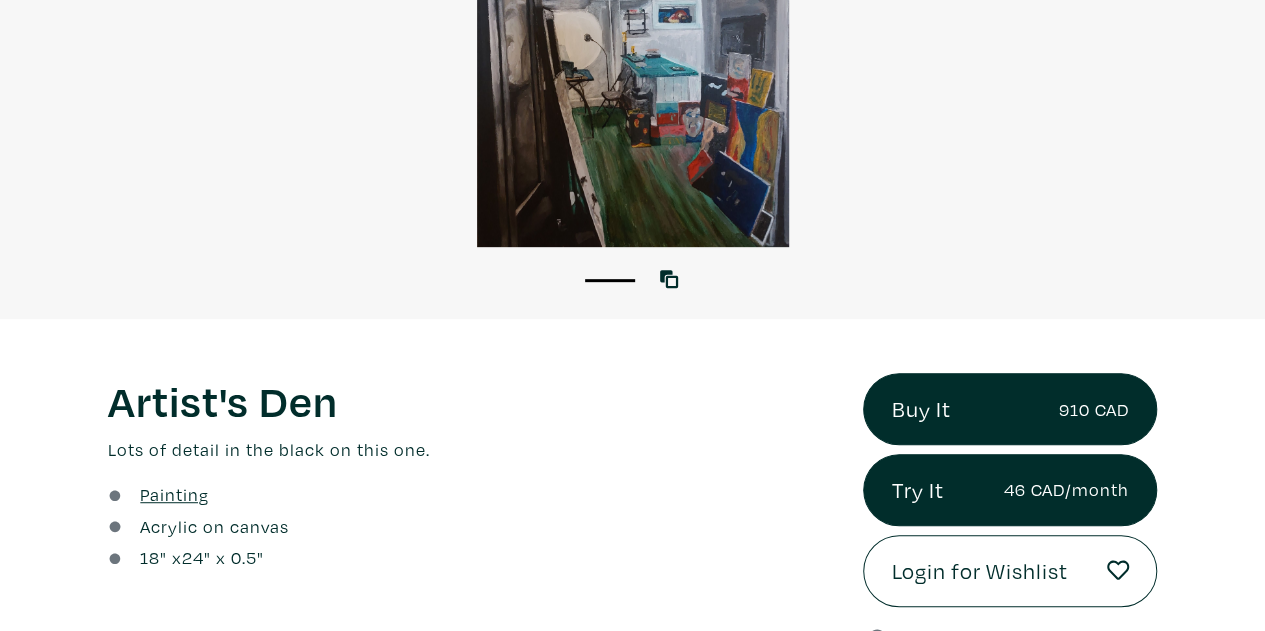 drag, startPoint x: 1072, startPoint y: 298, endPoint x: 1082, endPoint y: 461, distance: 163.30646 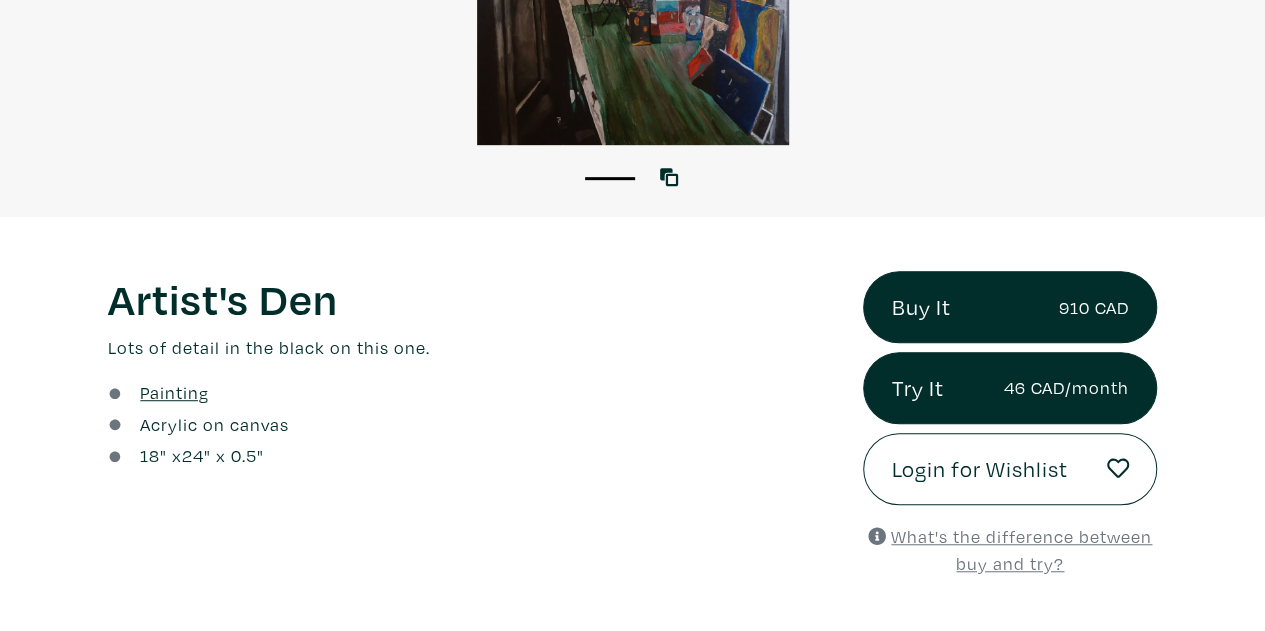 scroll, scrollTop: 0, scrollLeft: 0, axis: both 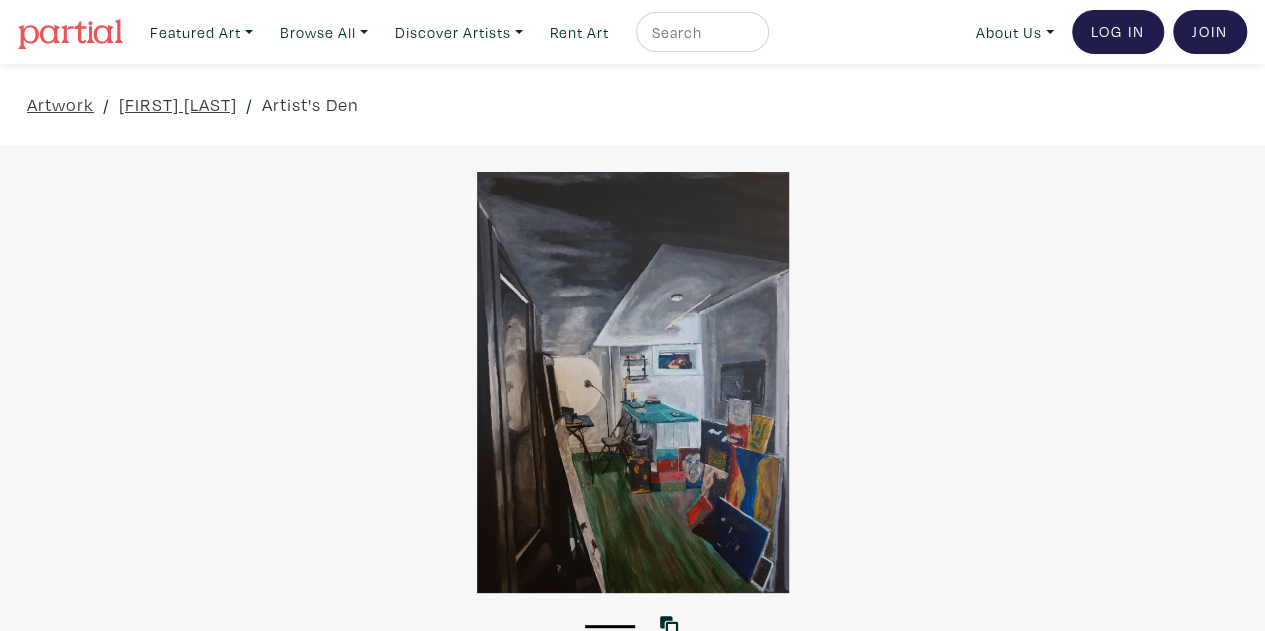 drag, startPoint x: 555, startPoint y: 153, endPoint x: 360, endPoint y: 169, distance: 195.6553 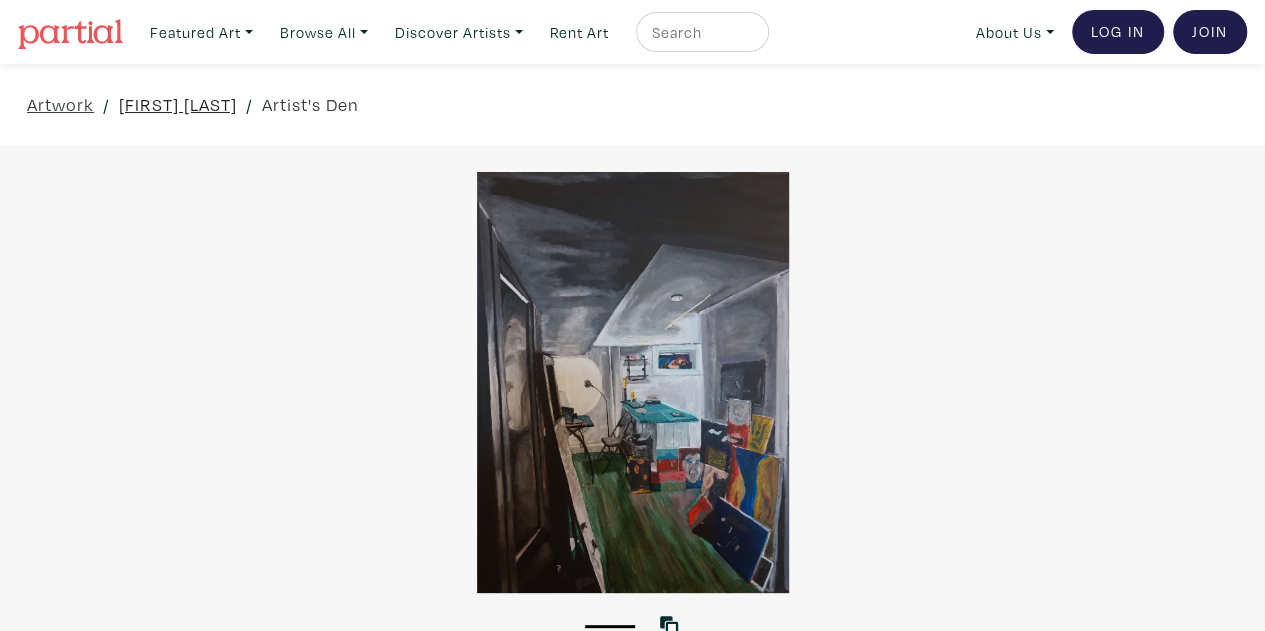 click on "[FIRST] [LAST]" at bounding box center [178, 104] 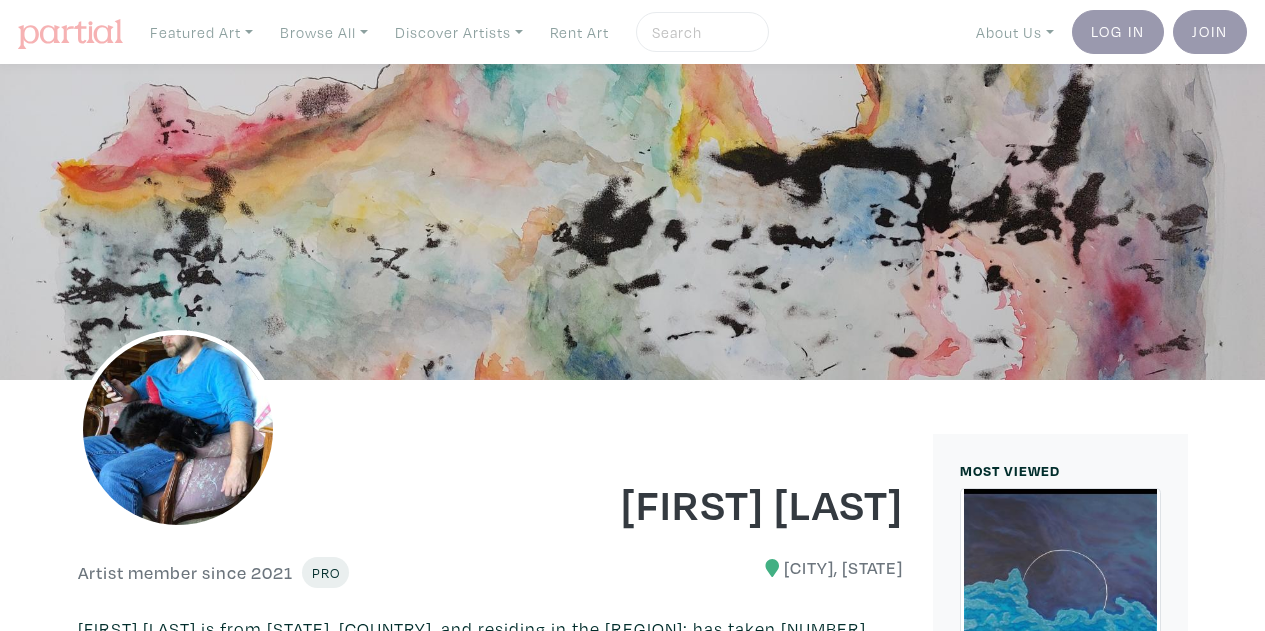 scroll, scrollTop: 0, scrollLeft: 0, axis: both 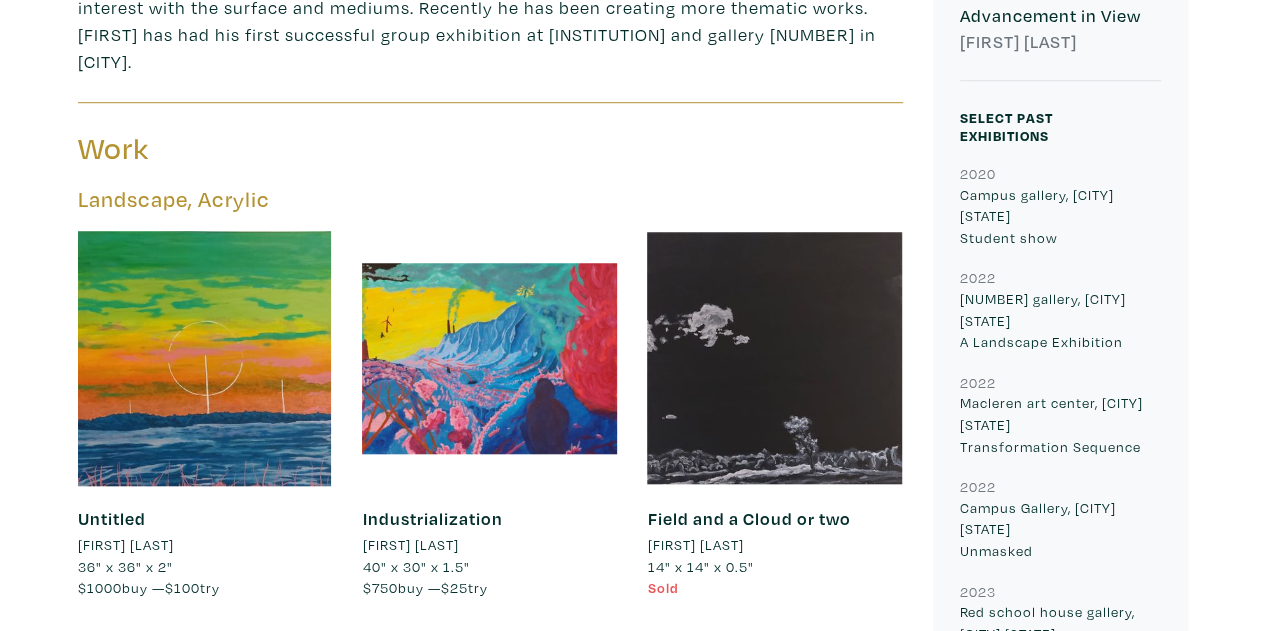 drag, startPoint x: 856, startPoint y: 303, endPoint x: 854, endPoint y: 428, distance: 125.016 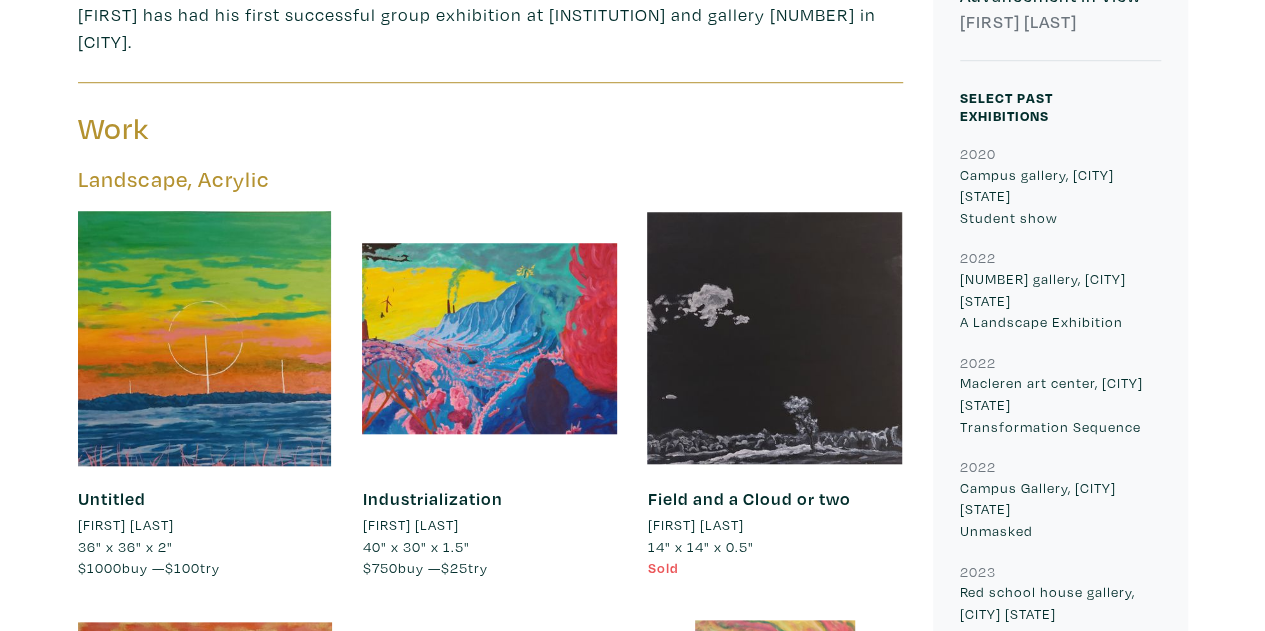 scroll, scrollTop: 719, scrollLeft: 0, axis: vertical 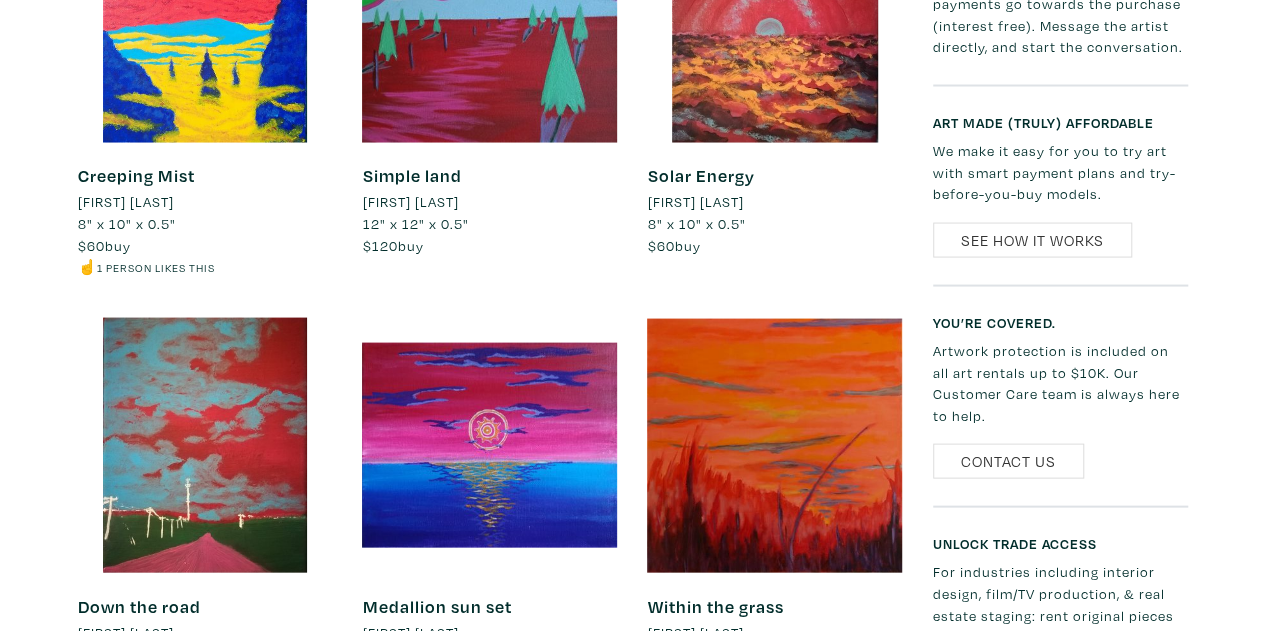 drag, startPoint x: 940, startPoint y: 163, endPoint x: 948, endPoint y: 224, distance: 61.522354 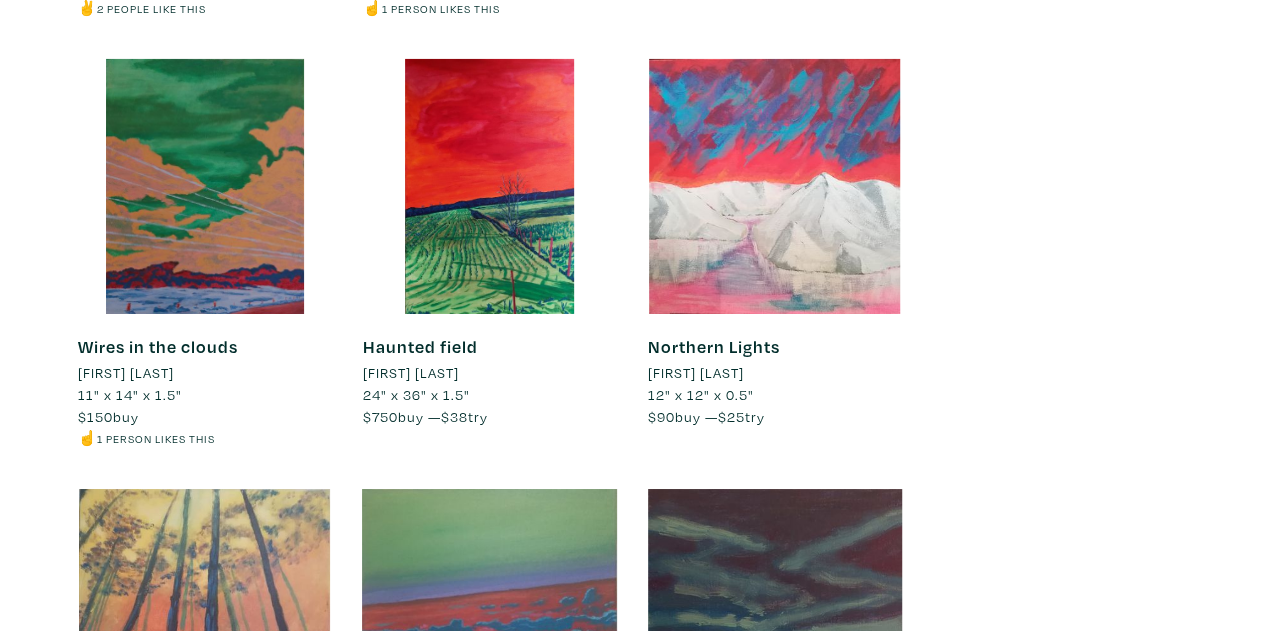 drag, startPoint x: 1236, startPoint y: 413, endPoint x: 1146, endPoint y: 390, distance: 92.89241 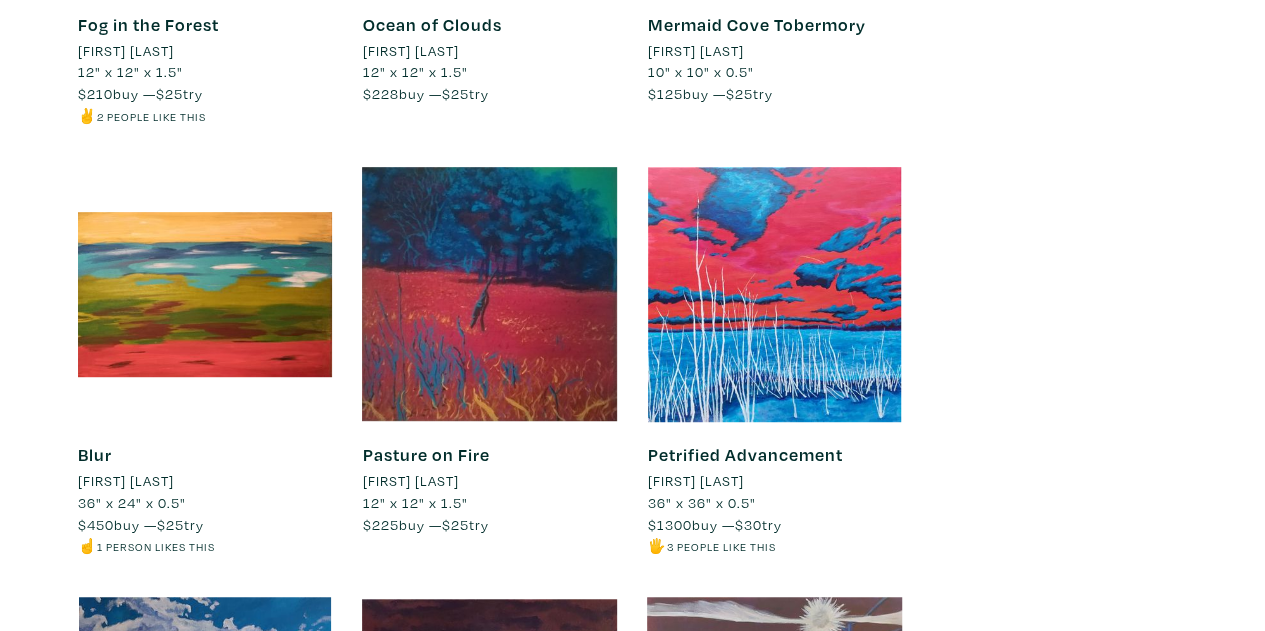 scroll, scrollTop: 4222, scrollLeft: 0, axis: vertical 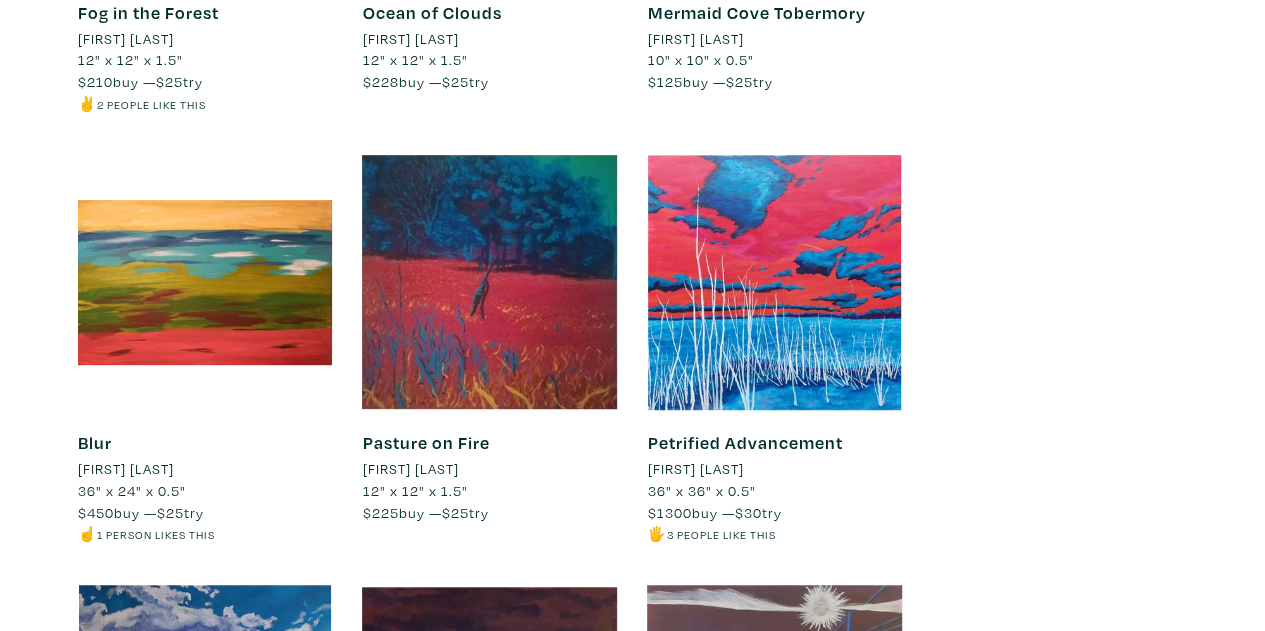 drag, startPoint x: 1016, startPoint y: 271, endPoint x: 964, endPoint y: 286, distance: 54.120235 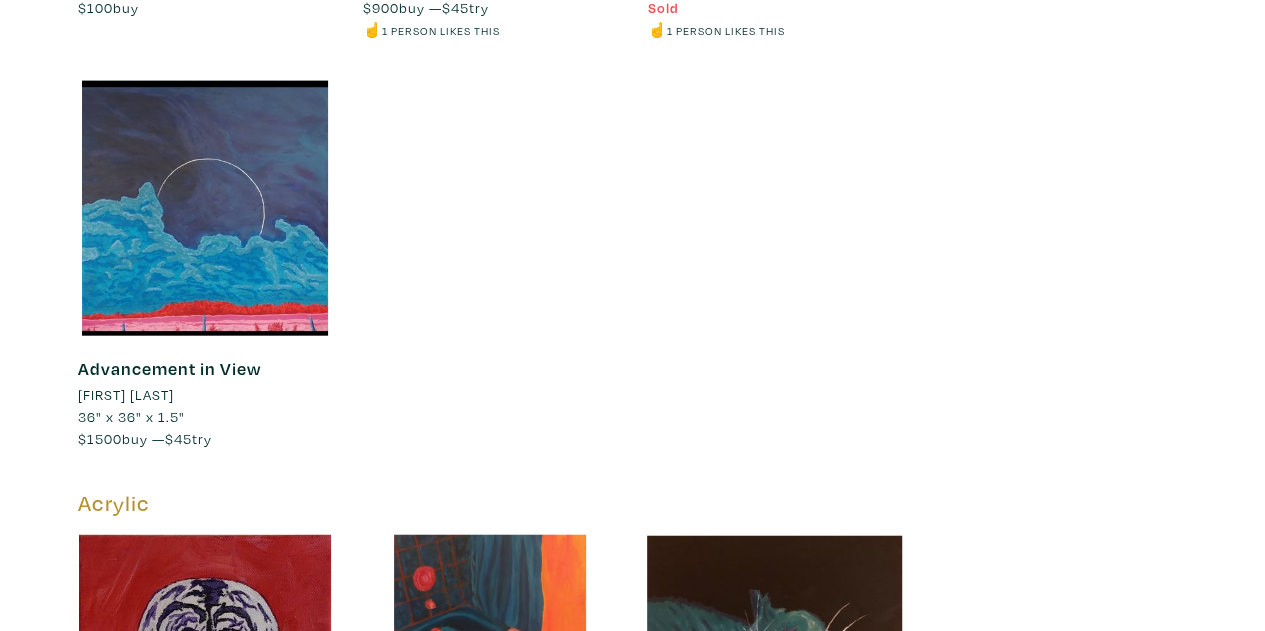 scroll, scrollTop: 6322, scrollLeft: 0, axis: vertical 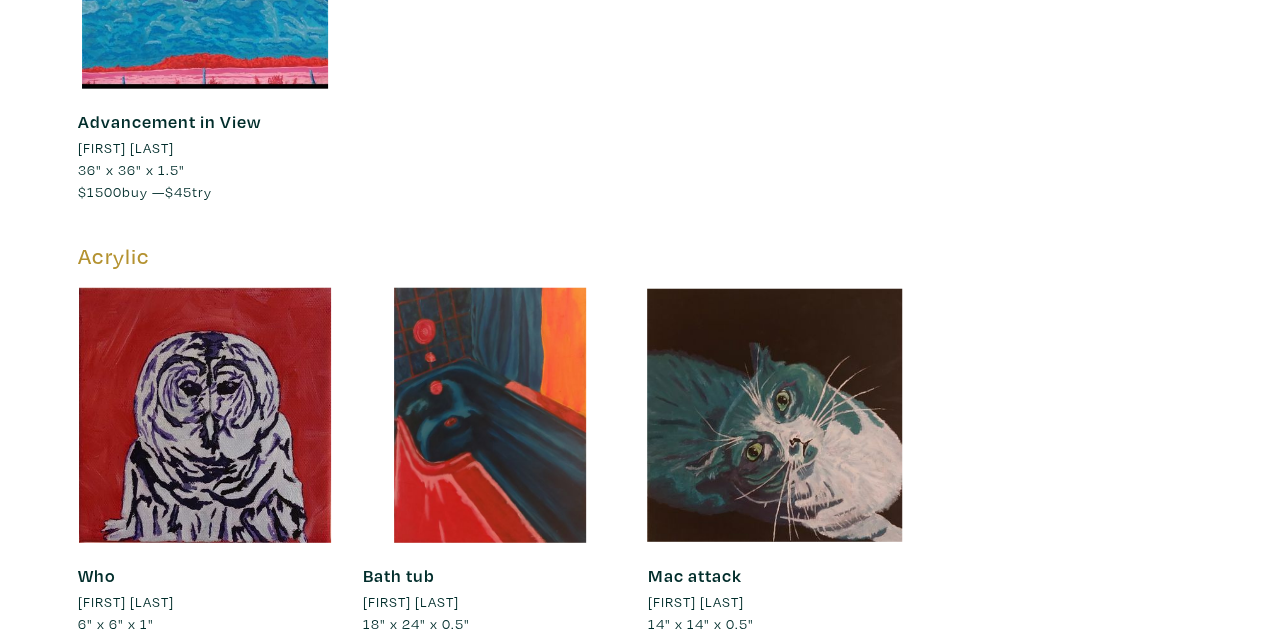 drag, startPoint x: 1019, startPoint y: 315, endPoint x: 976, endPoint y: 523, distance: 212.39821 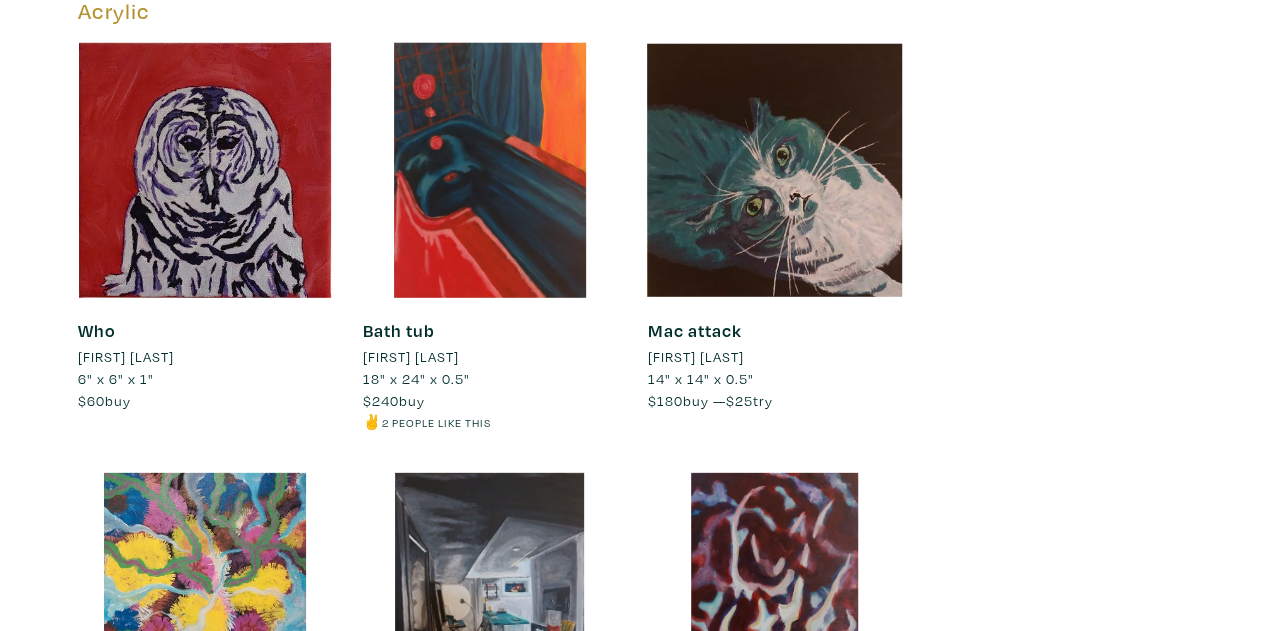 drag, startPoint x: 1013, startPoint y: 237, endPoint x: 1050, endPoint y: 183, distance: 65.459915 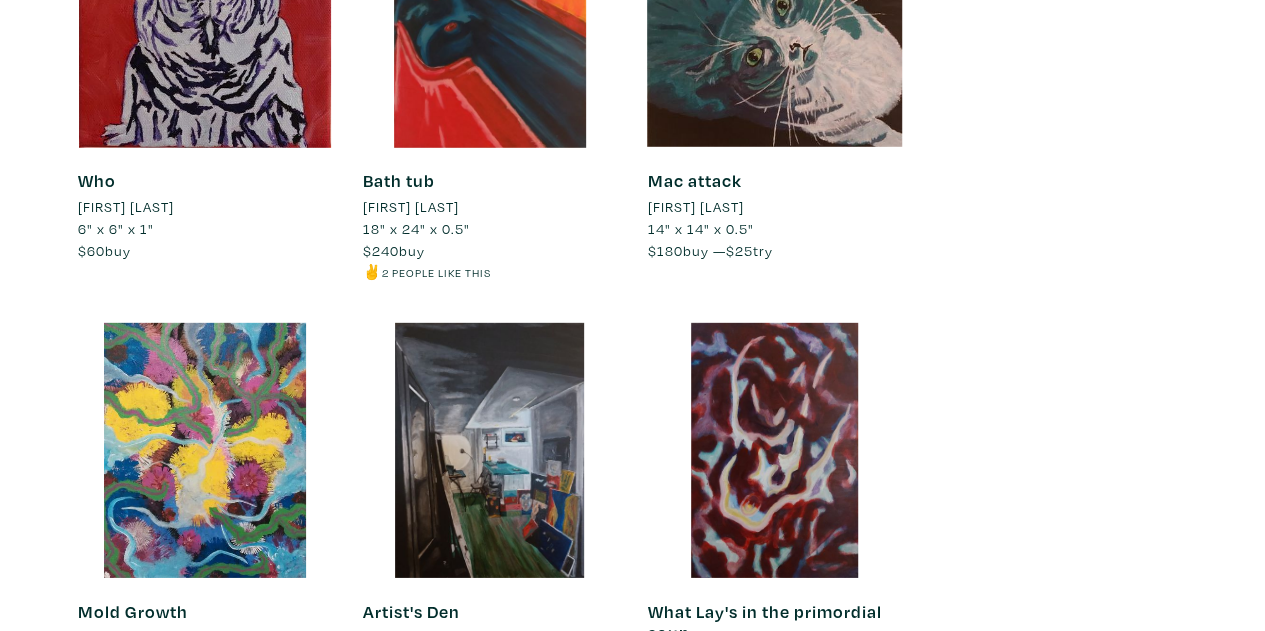 drag, startPoint x: 1036, startPoint y: 421, endPoint x: 1029, endPoint y: 517, distance: 96.25487 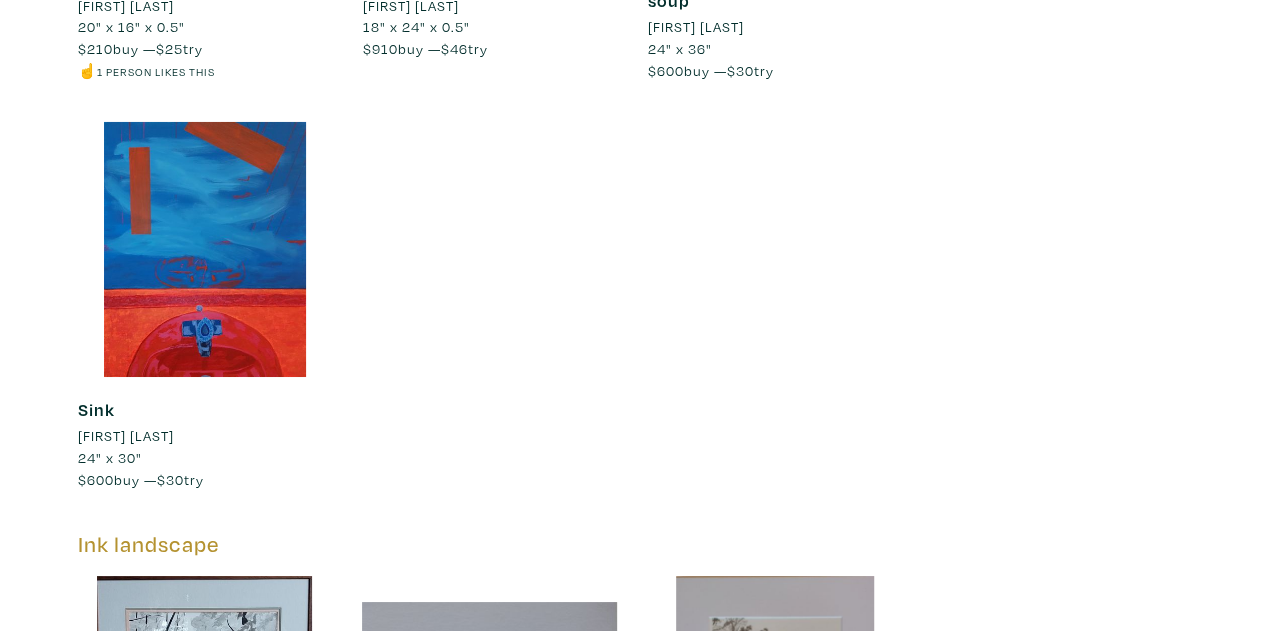 drag, startPoint x: 1023, startPoint y: 267, endPoint x: 999, endPoint y: 327, distance: 64.62198 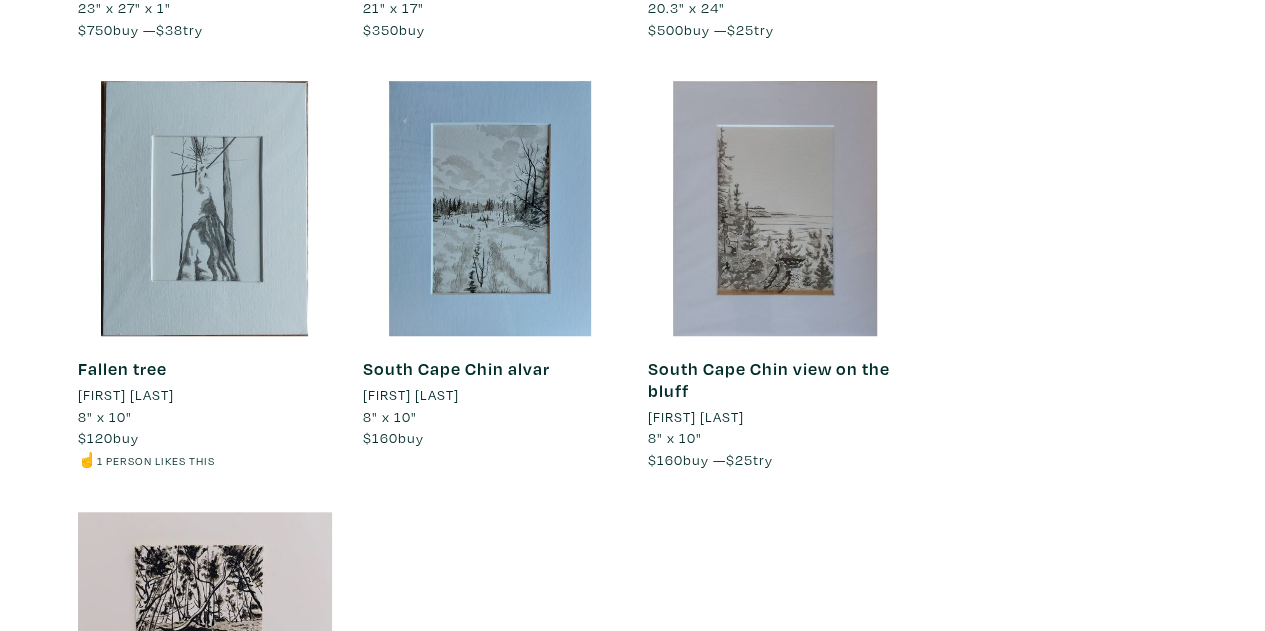 drag, startPoint x: 988, startPoint y: 312, endPoint x: 962, endPoint y: 537, distance: 226.49724 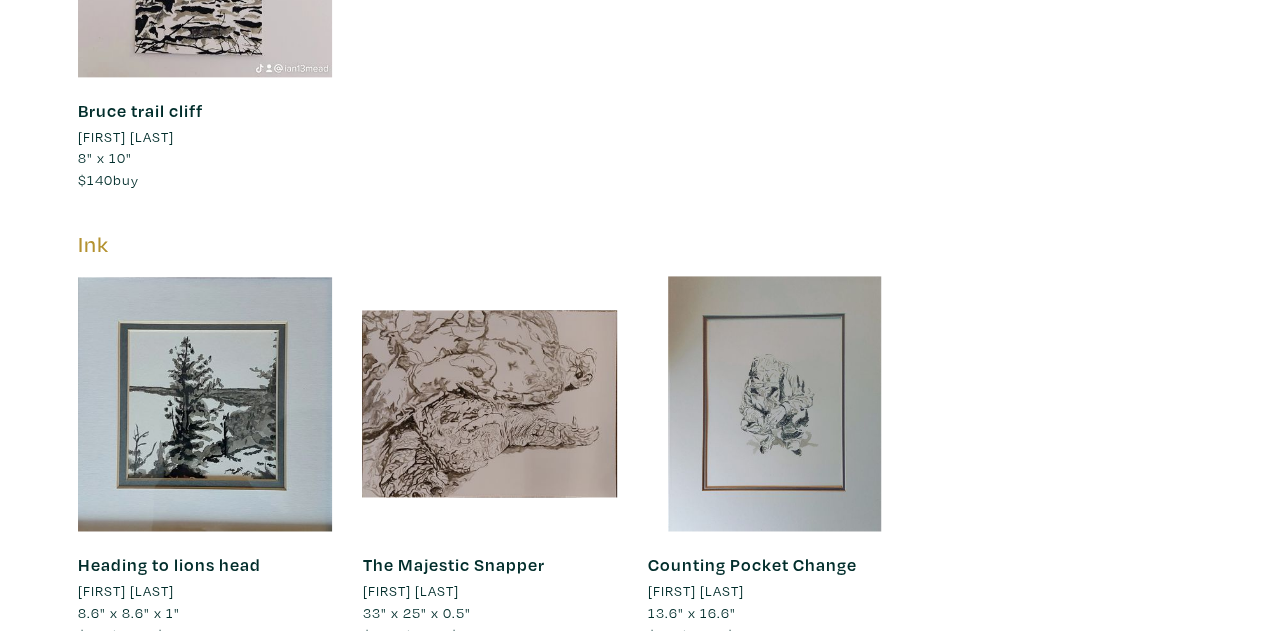 drag, startPoint x: 958, startPoint y: 279, endPoint x: 957, endPoint y: 507, distance: 228.0022 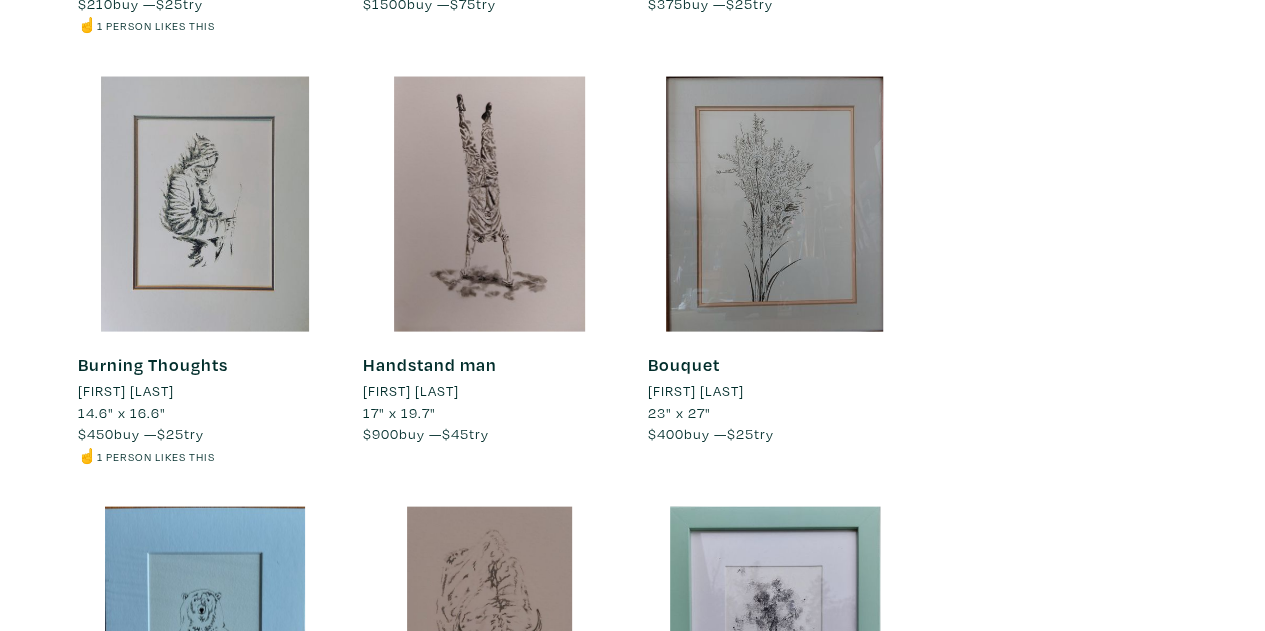 drag, startPoint x: 1024, startPoint y: 116, endPoint x: 1036, endPoint y: 457, distance: 341.2111 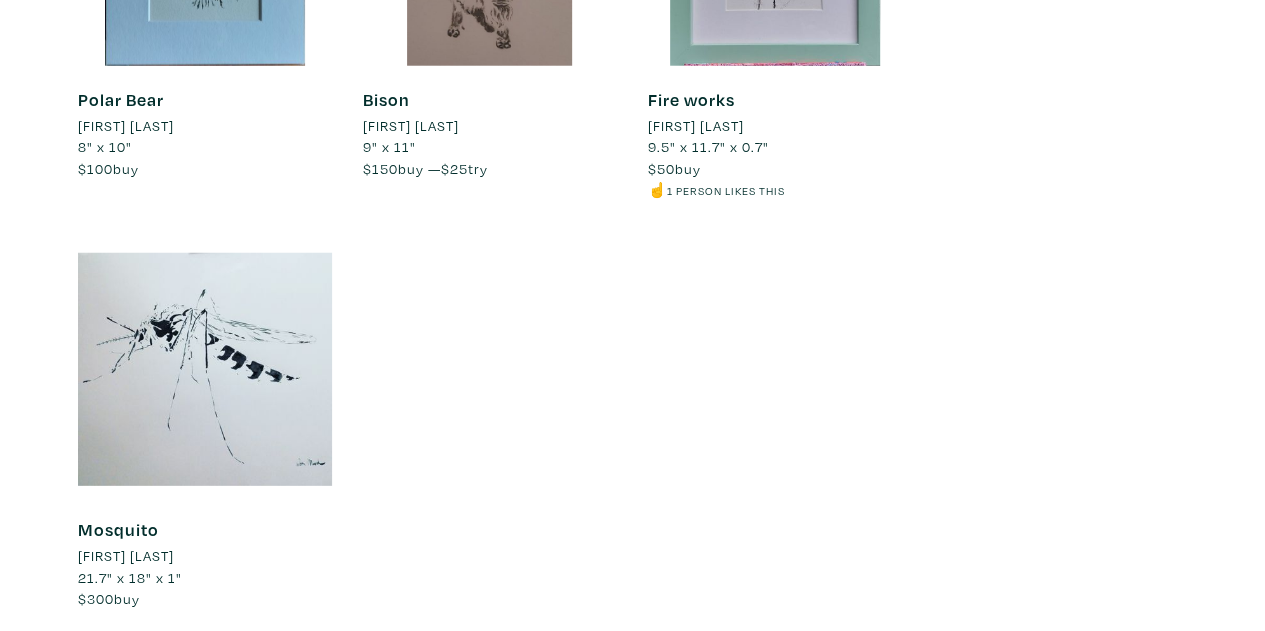 scroll, scrollTop: 0, scrollLeft: 0, axis: both 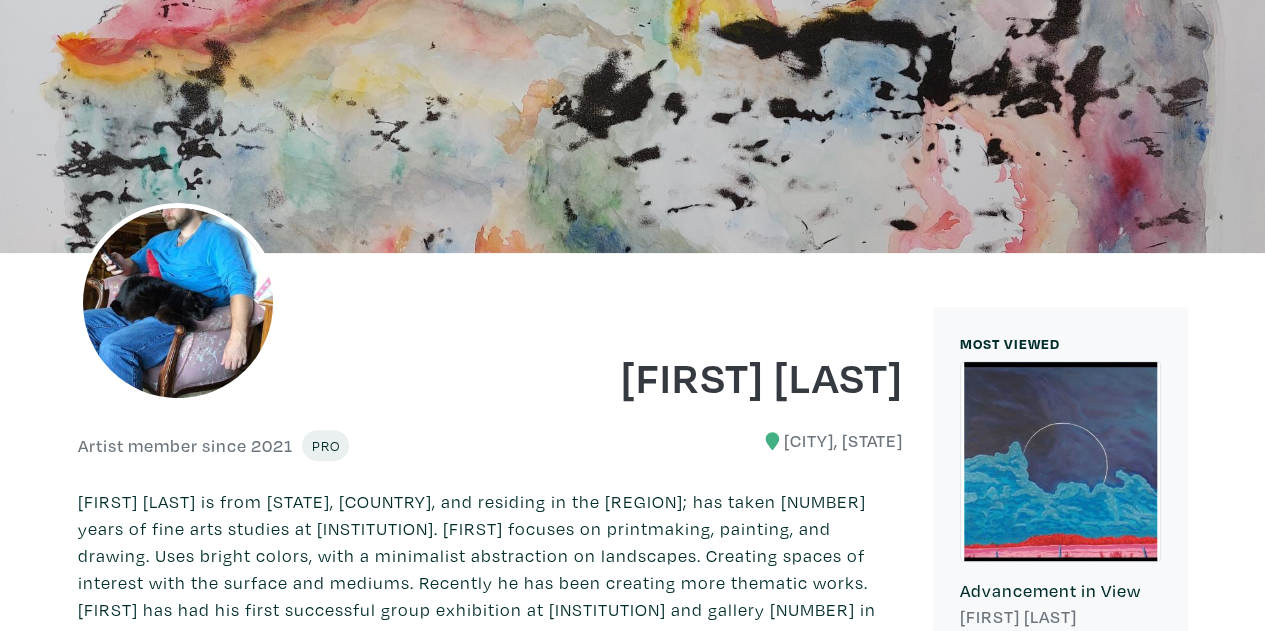 drag, startPoint x: 396, startPoint y: 309, endPoint x: 415, endPoint y: 379, distance: 72.53275 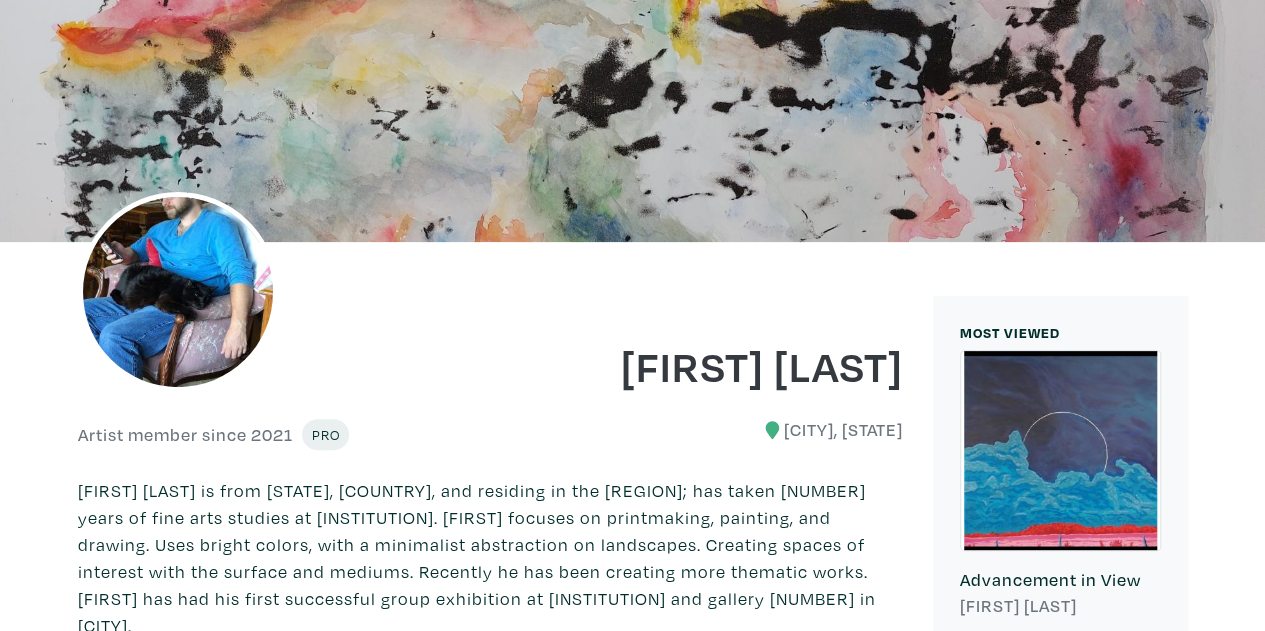 scroll, scrollTop: 0, scrollLeft: 0, axis: both 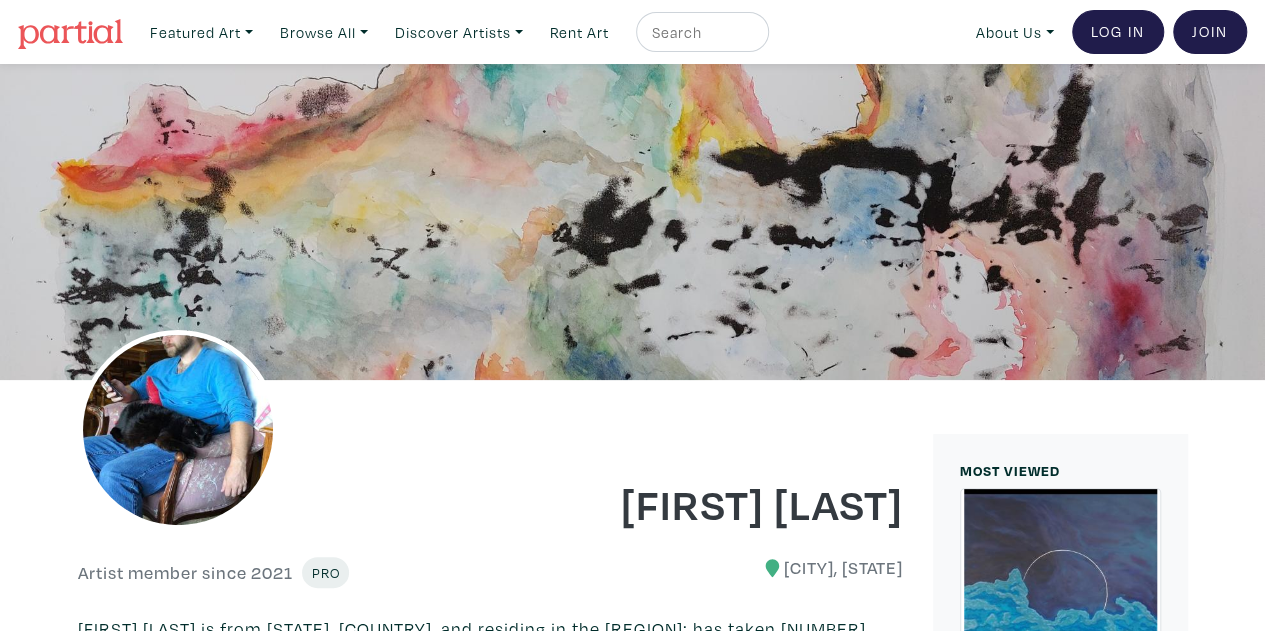 drag, startPoint x: 591, startPoint y: 439, endPoint x: 586, endPoint y: 103, distance: 336.0372 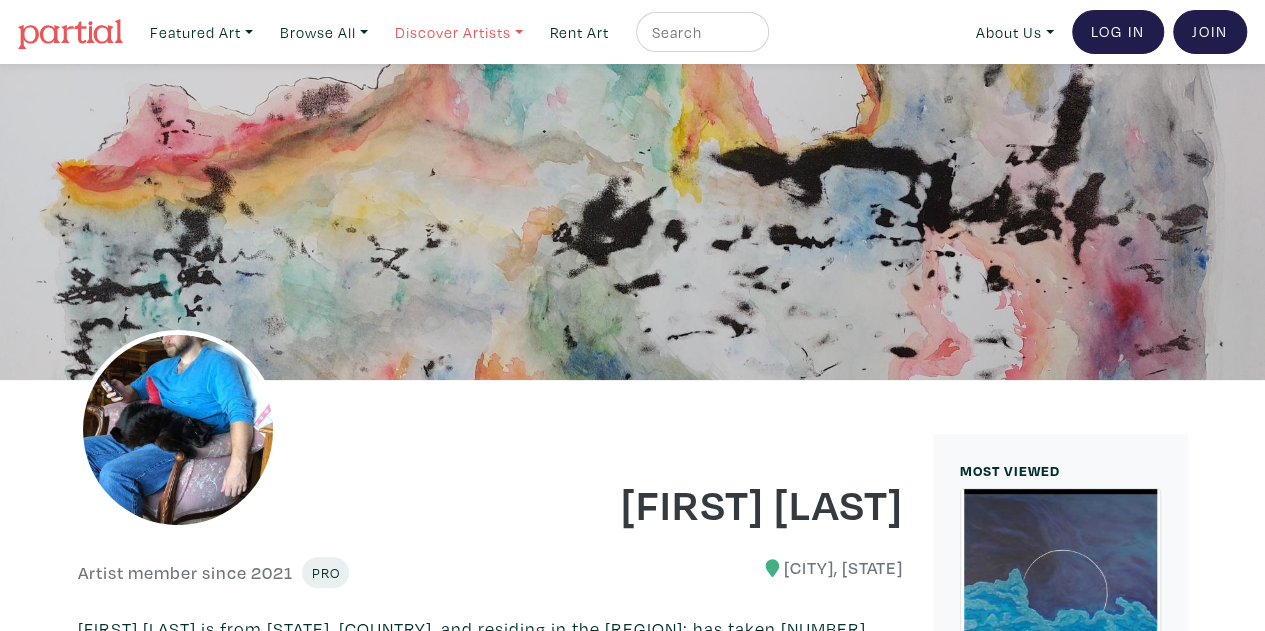 click on "Discover Artists" at bounding box center [201, 32] 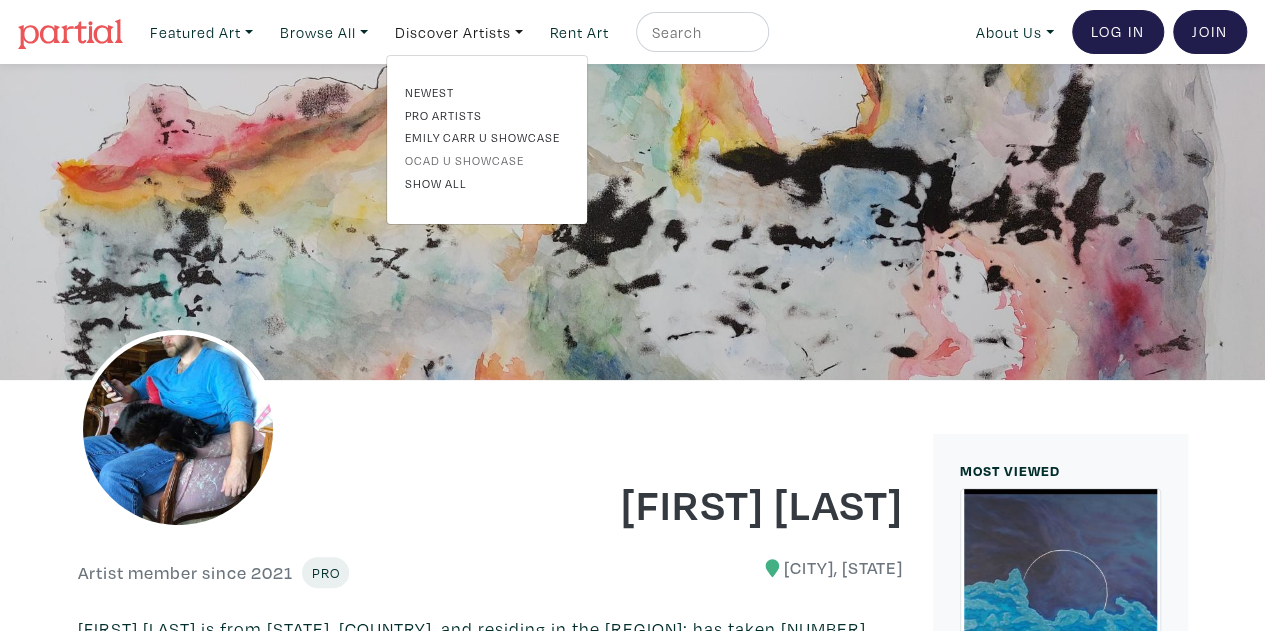 click on "OCAD U Showcase" at bounding box center [487, 160] 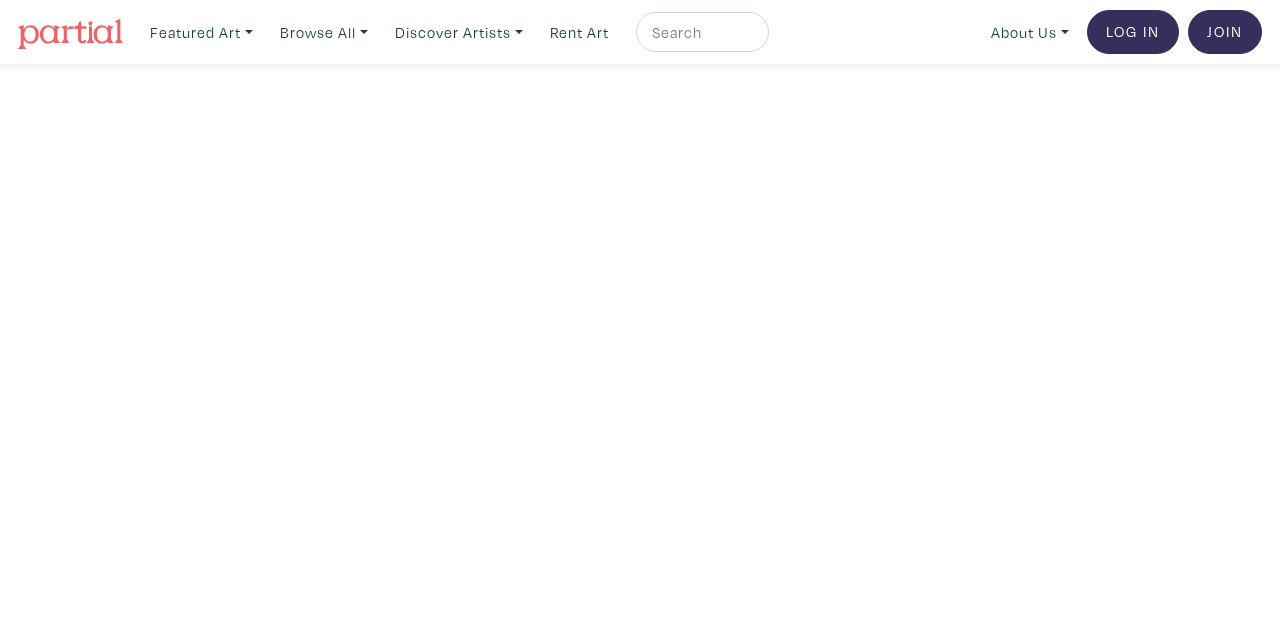 scroll, scrollTop: 0, scrollLeft: 0, axis: both 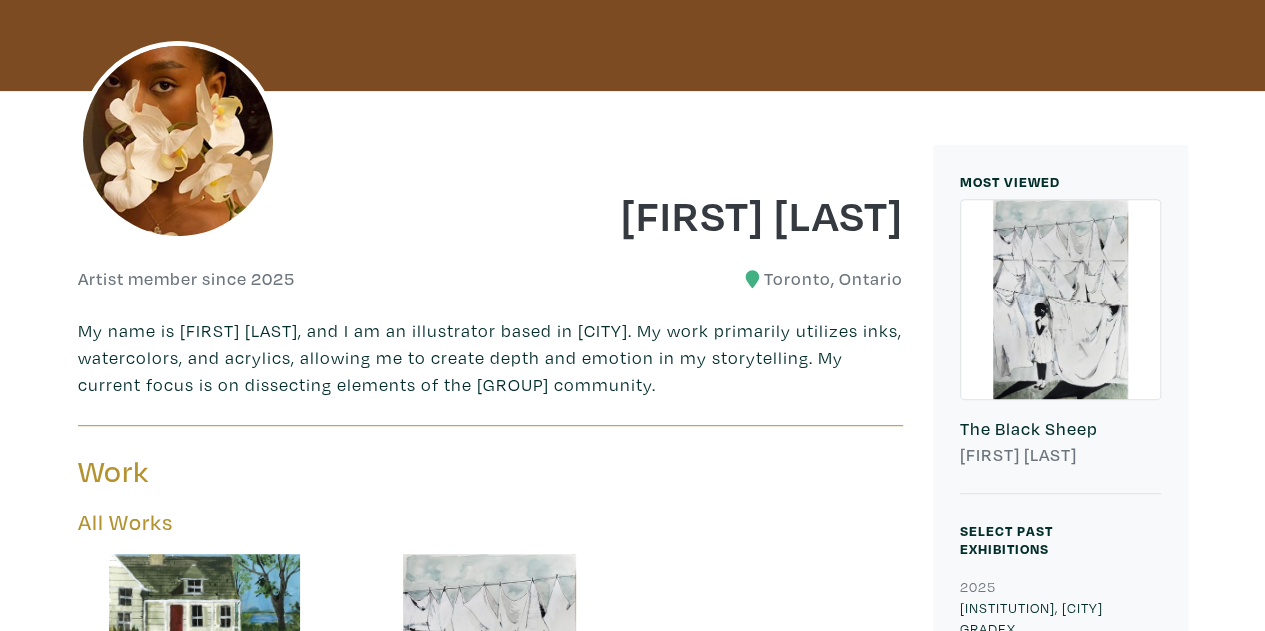 drag, startPoint x: 864, startPoint y: 235, endPoint x: 874, endPoint y: 353, distance: 118.42297 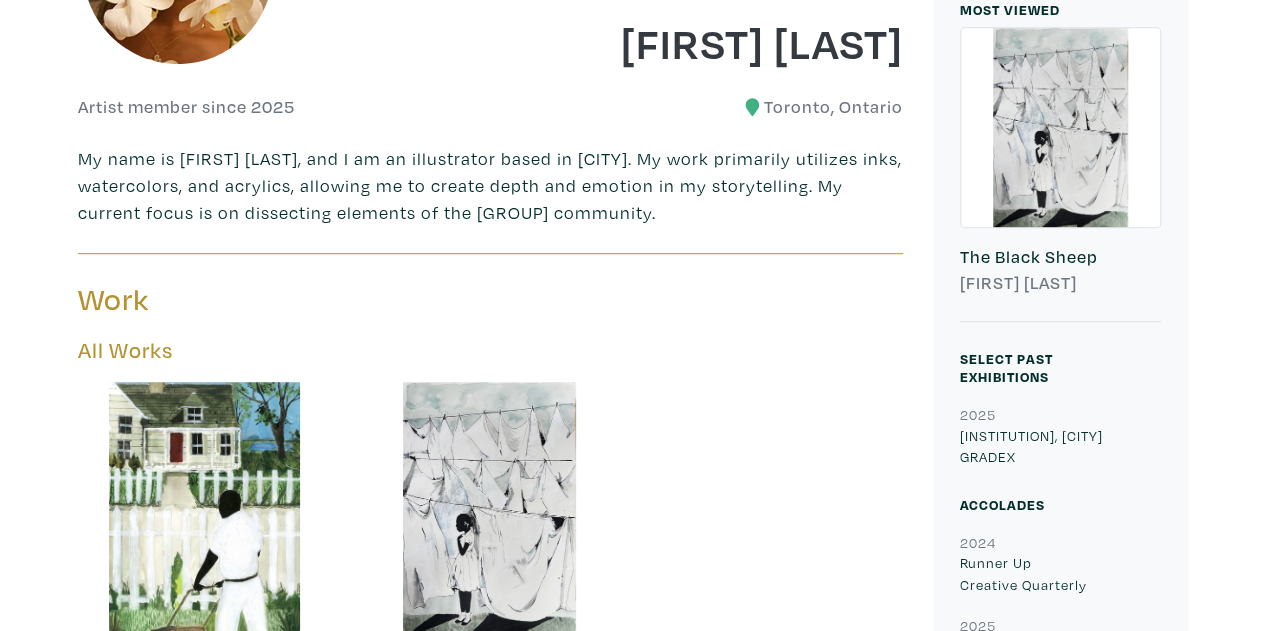 drag, startPoint x: 767, startPoint y: 279, endPoint x: 782, endPoint y: 411, distance: 132.84953 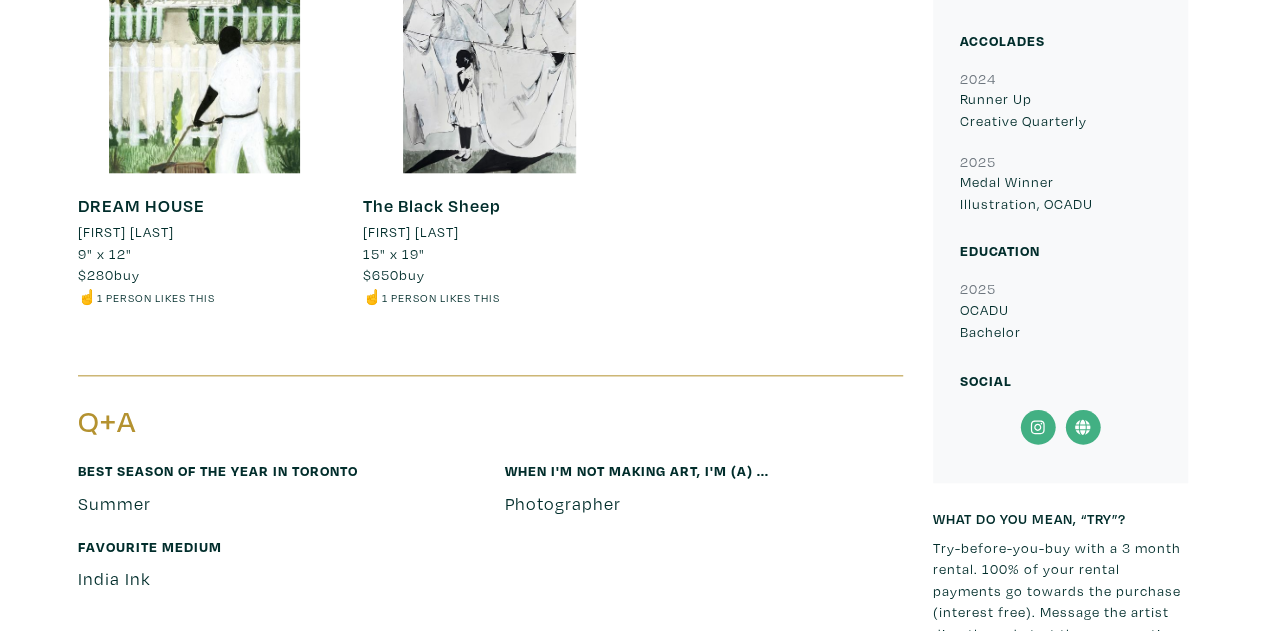 drag, startPoint x: 750, startPoint y: 387, endPoint x: 712, endPoint y: 532, distance: 149.89664 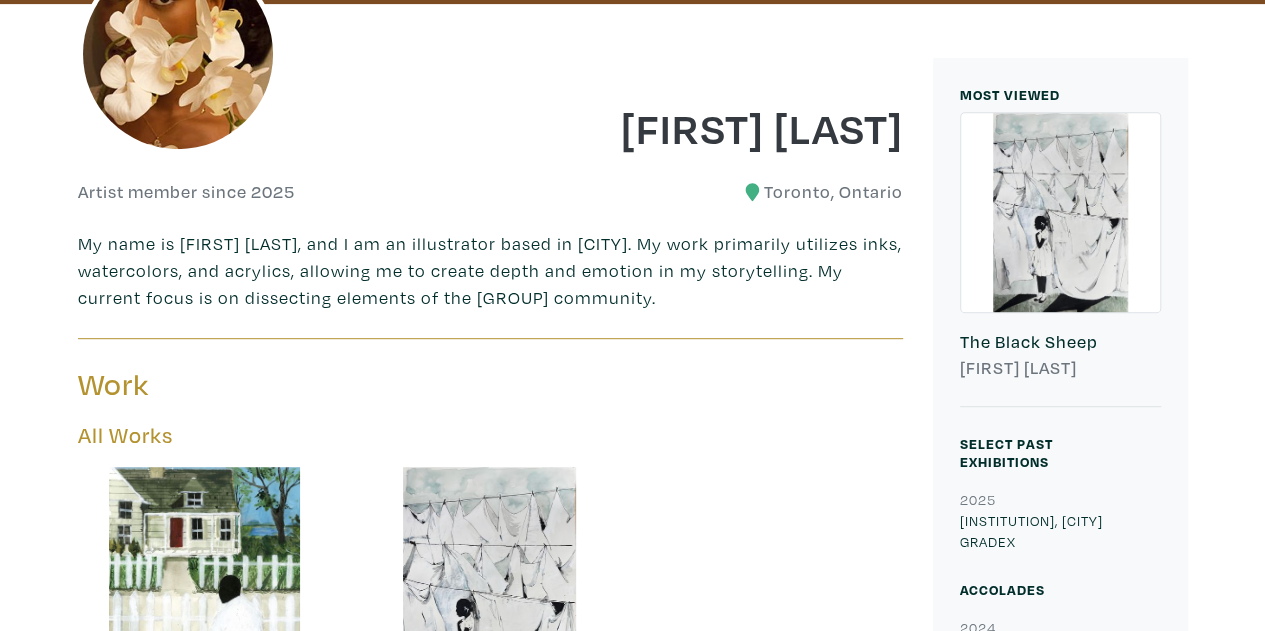 scroll, scrollTop: 0, scrollLeft: 0, axis: both 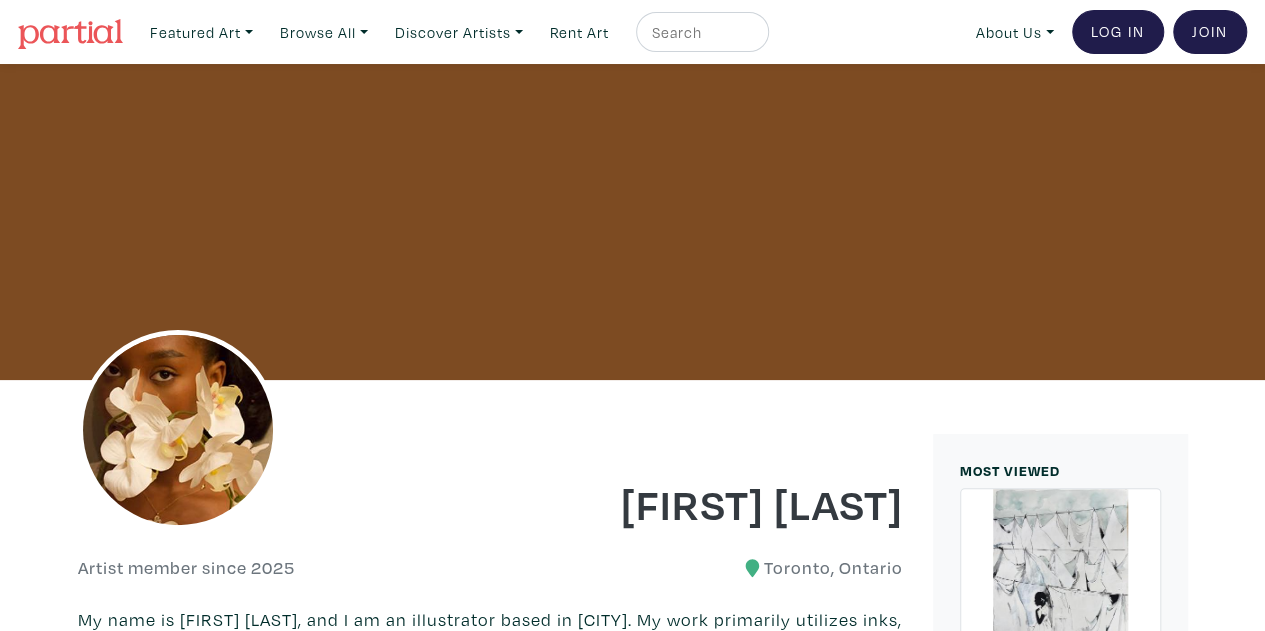 drag, startPoint x: 712, startPoint y: 147, endPoint x: 712, endPoint y: 102, distance: 45 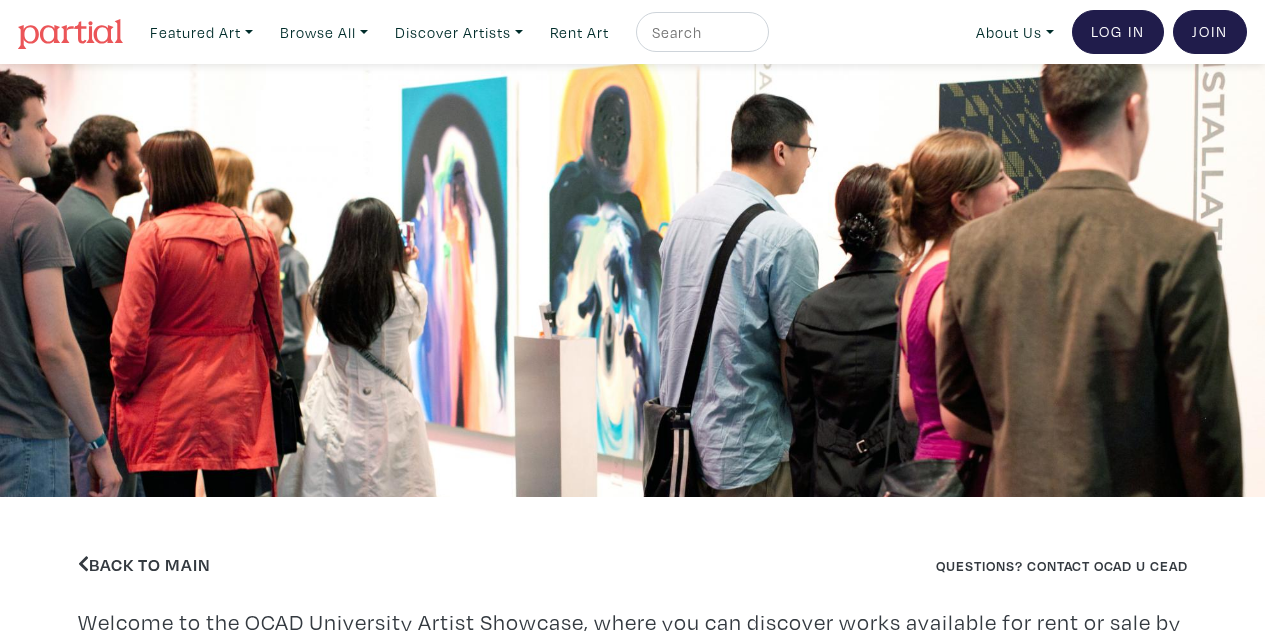 scroll, scrollTop: 0, scrollLeft: 0, axis: both 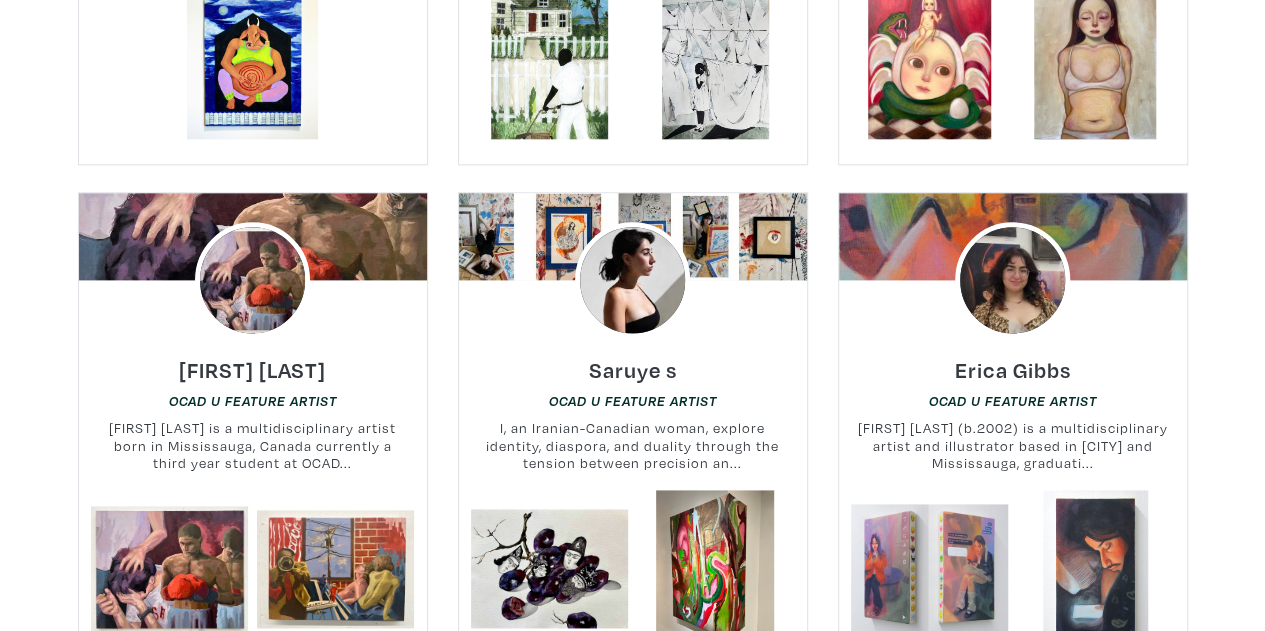 drag, startPoint x: 821, startPoint y: 453, endPoint x: 884, endPoint y: 180, distance: 280.17496 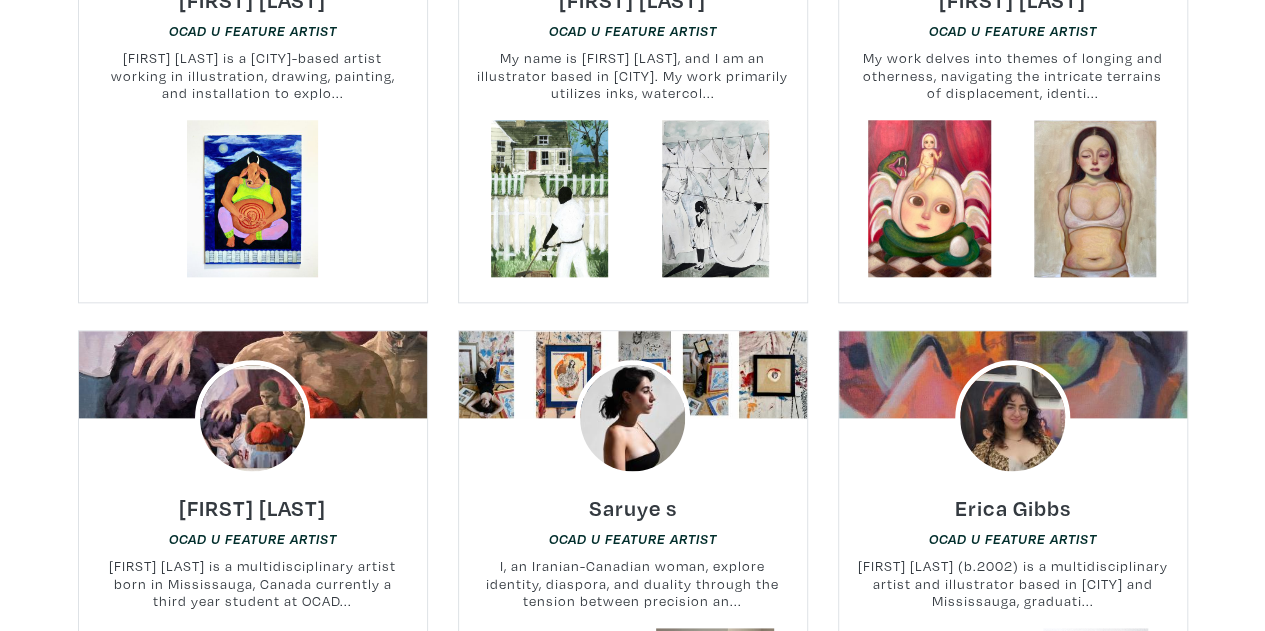 scroll, scrollTop: 956, scrollLeft: 0, axis: vertical 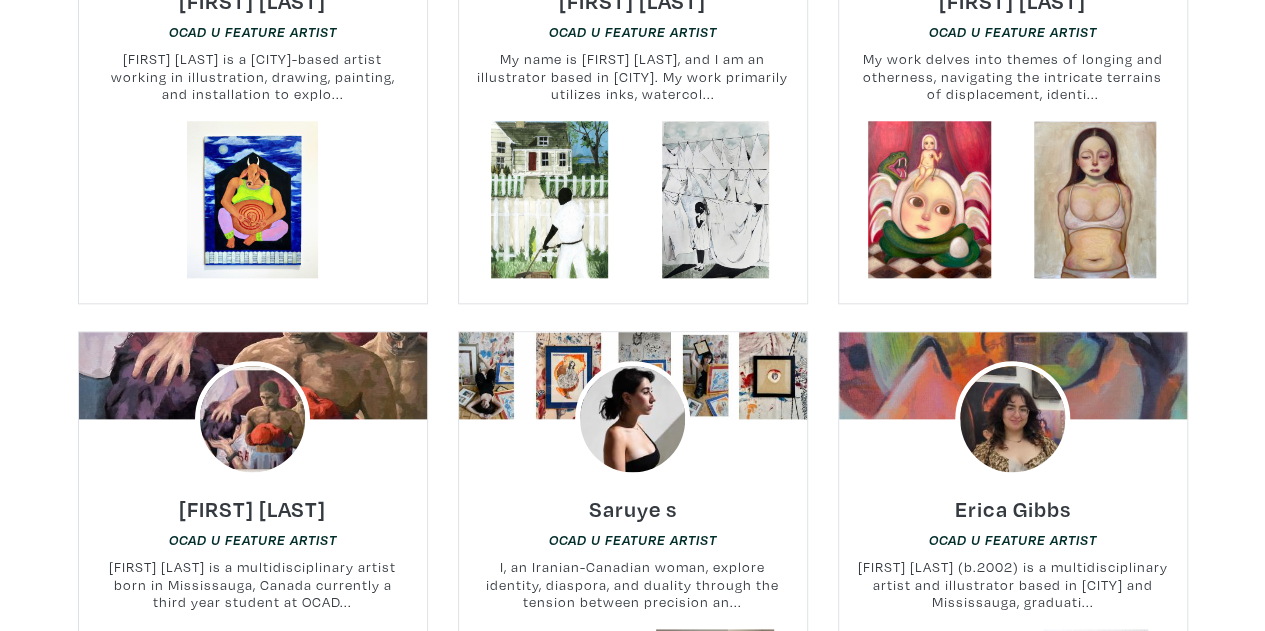 drag, startPoint x: 1224, startPoint y: 129, endPoint x: 1226, endPoint y: 107, distance: 22.090721 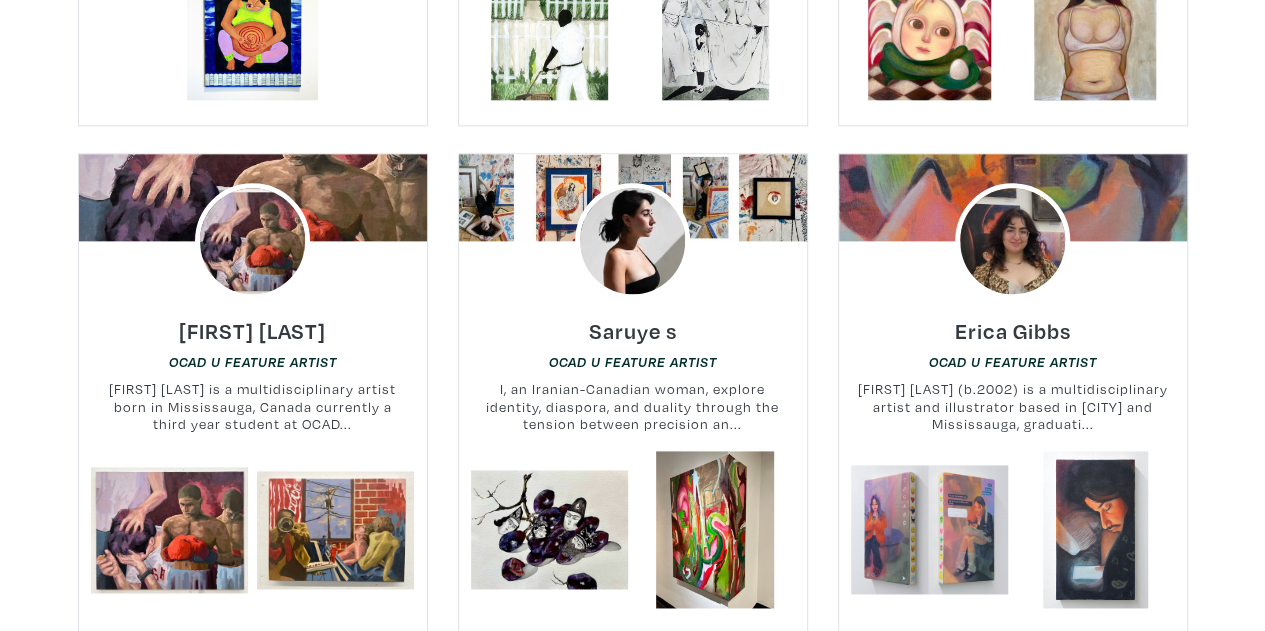 drag, startPoint x: 1218, startPoint y: 321, endPoint x: 1230, endPoint y: 473, distance: 152.47295 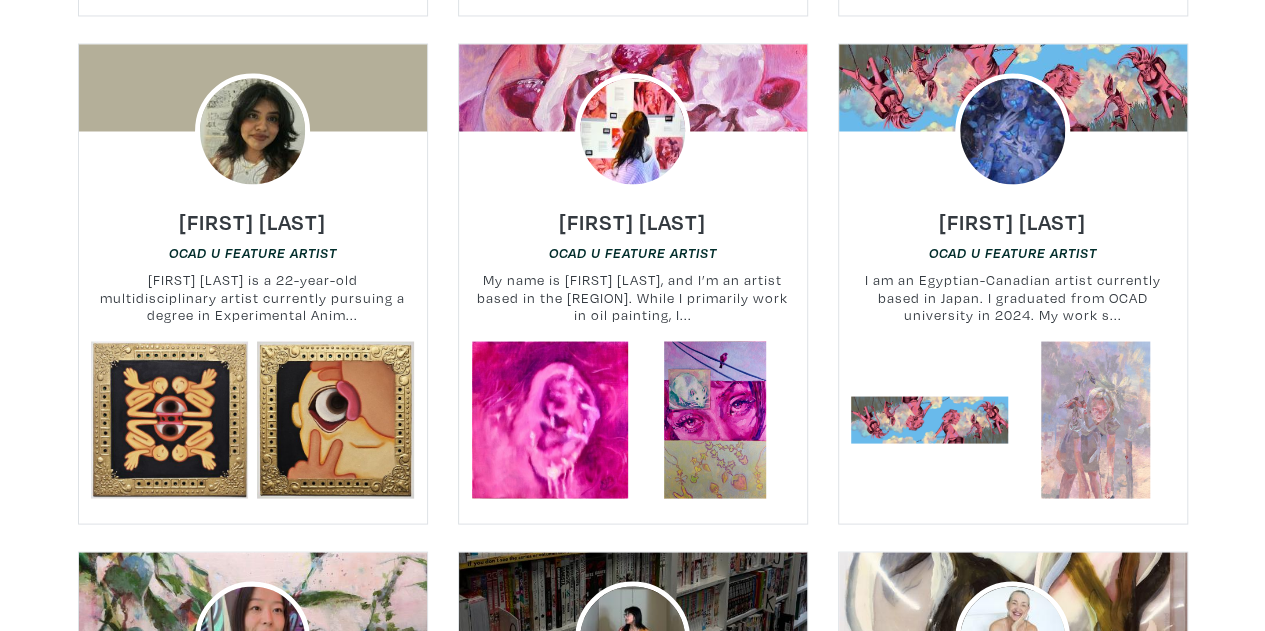 drag, startPoint x: 1240, startPoint y: 353, endPoint x: 1192, endPoint y: 433, distance: 93.29523 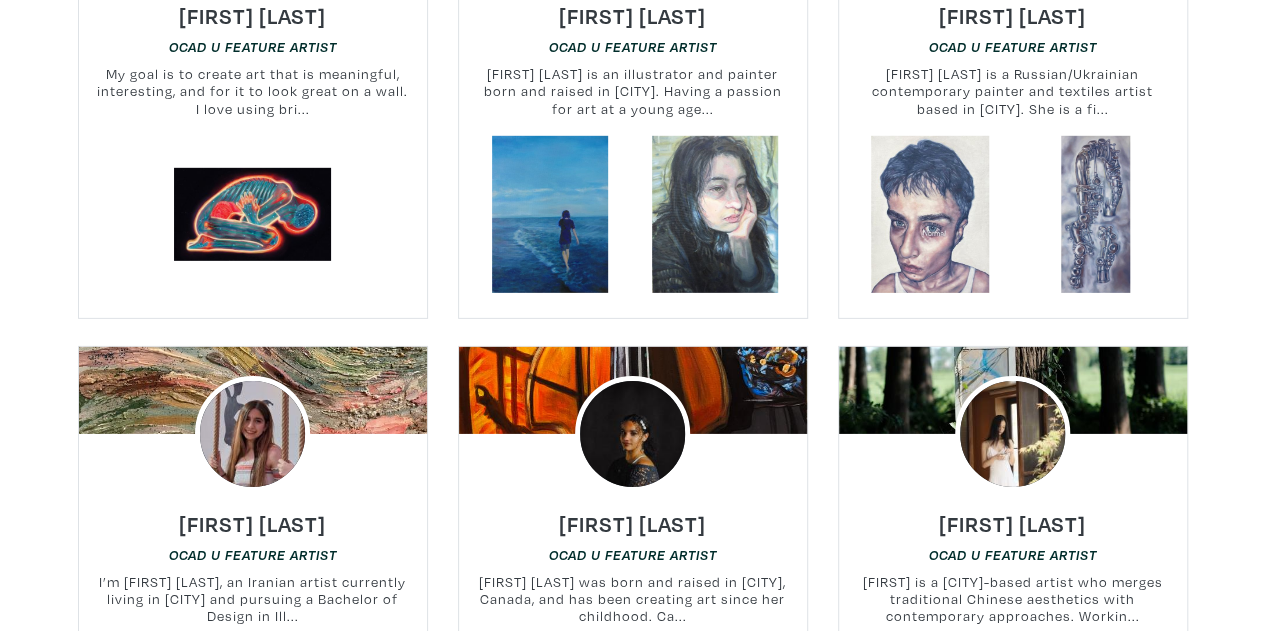 scroll, scrollTop: 3154, scrollLeft: 0, axis: vertical 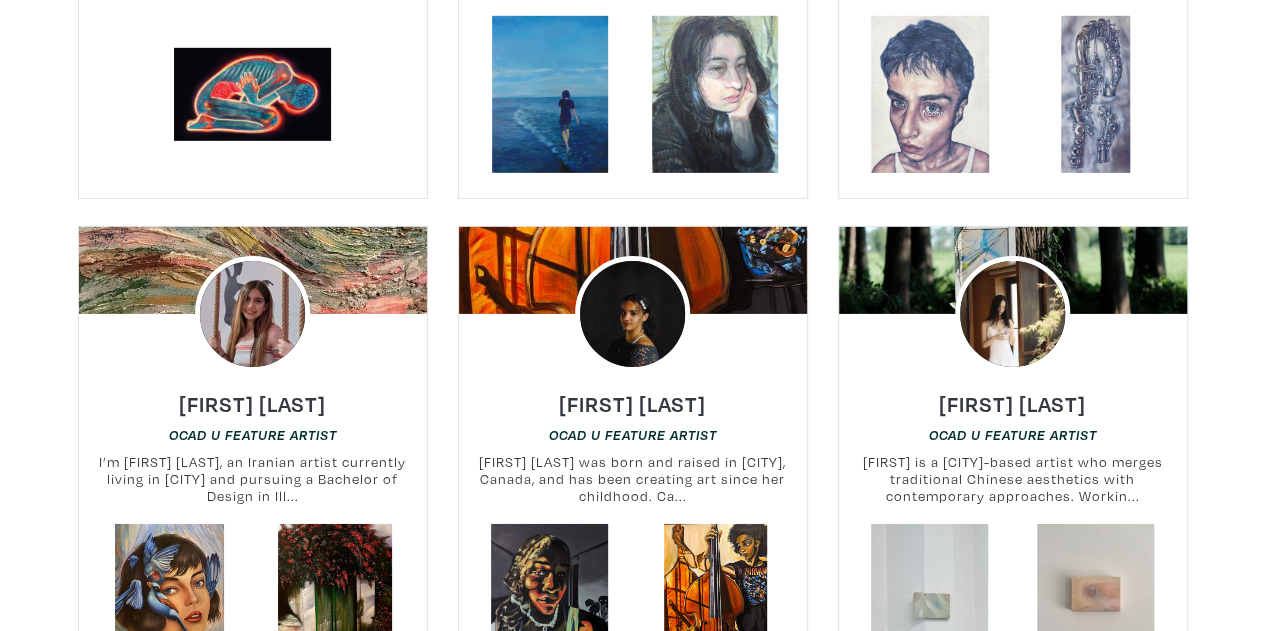drag, startPoint x: 6, startPoint y: 290, endPoint x: 0, endPoint y: 421, distance: 131.13733 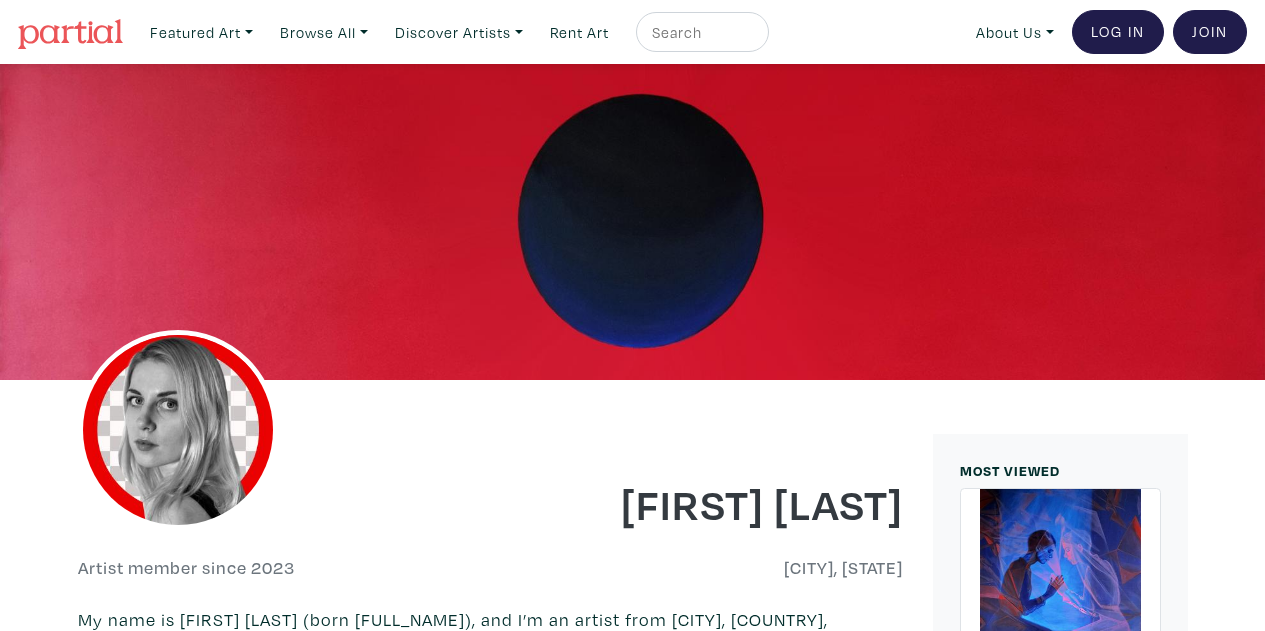 scroll, scrollTop: 0, scrollLeft: 0, axis: both 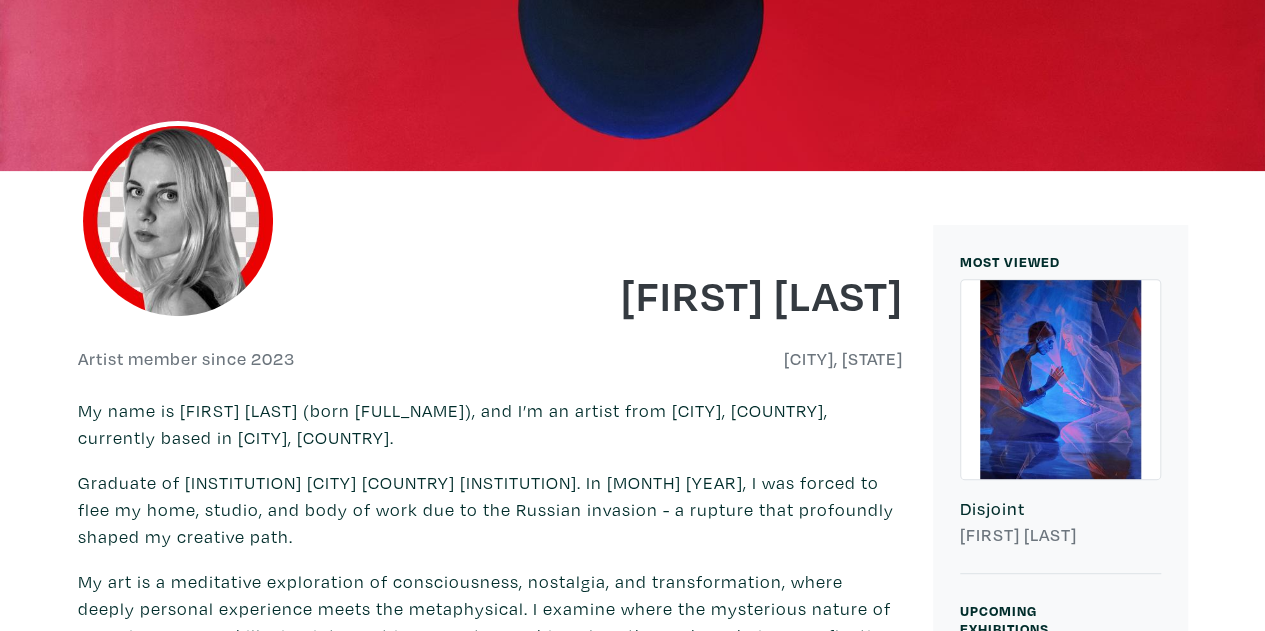drag, startPoint x: 701, startPoint y: 390, endPoint x: 705, endPoint y: 401, distance: 11.7046995 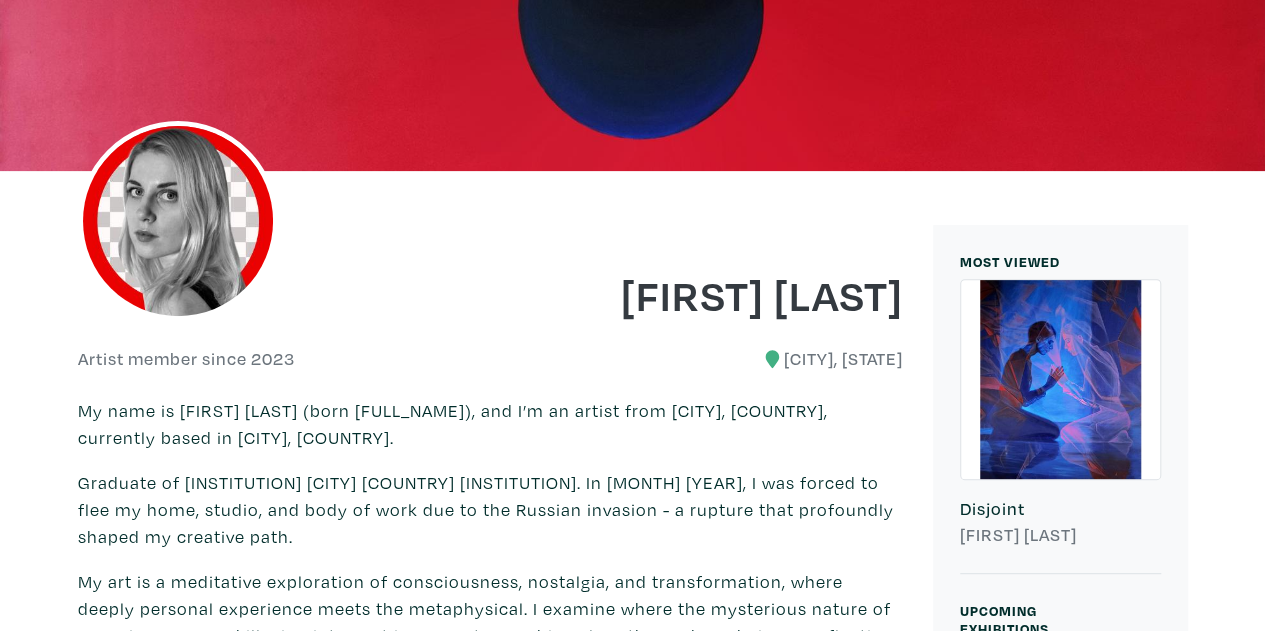 scroll, scrollTop: 310, scrollLeft: 0, axis: vertical 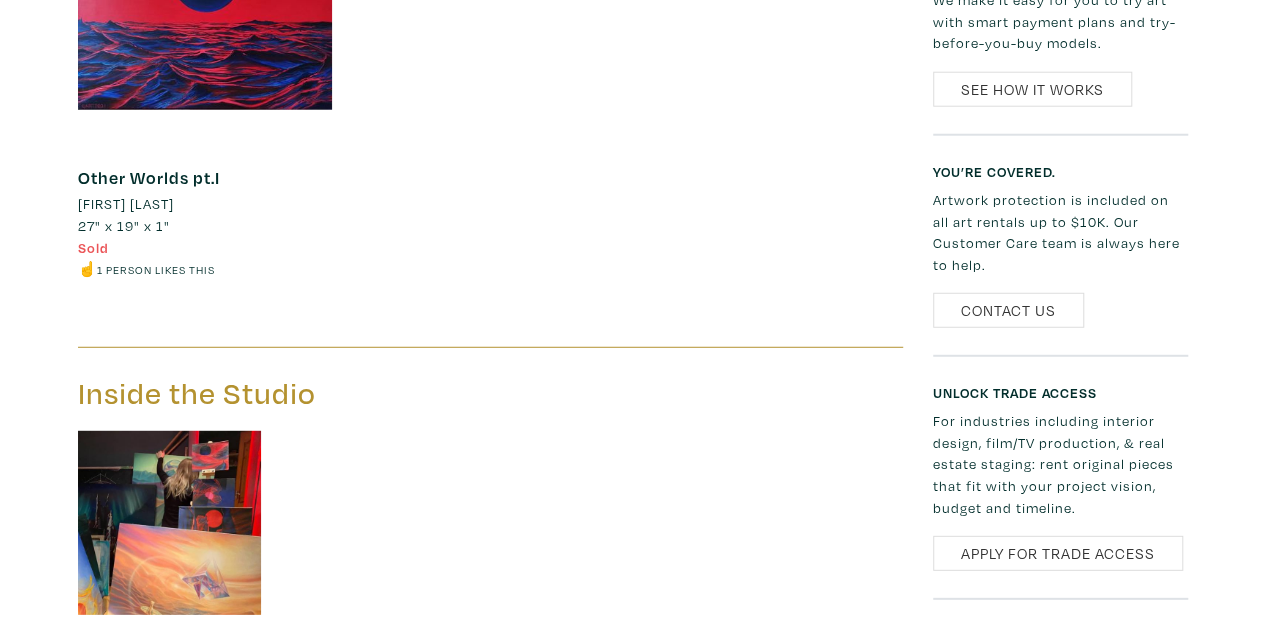 drag, startPoint x: 706, startPoint y: 375, endPoint x: 558, endPoint y: 619, distance: 285.37695 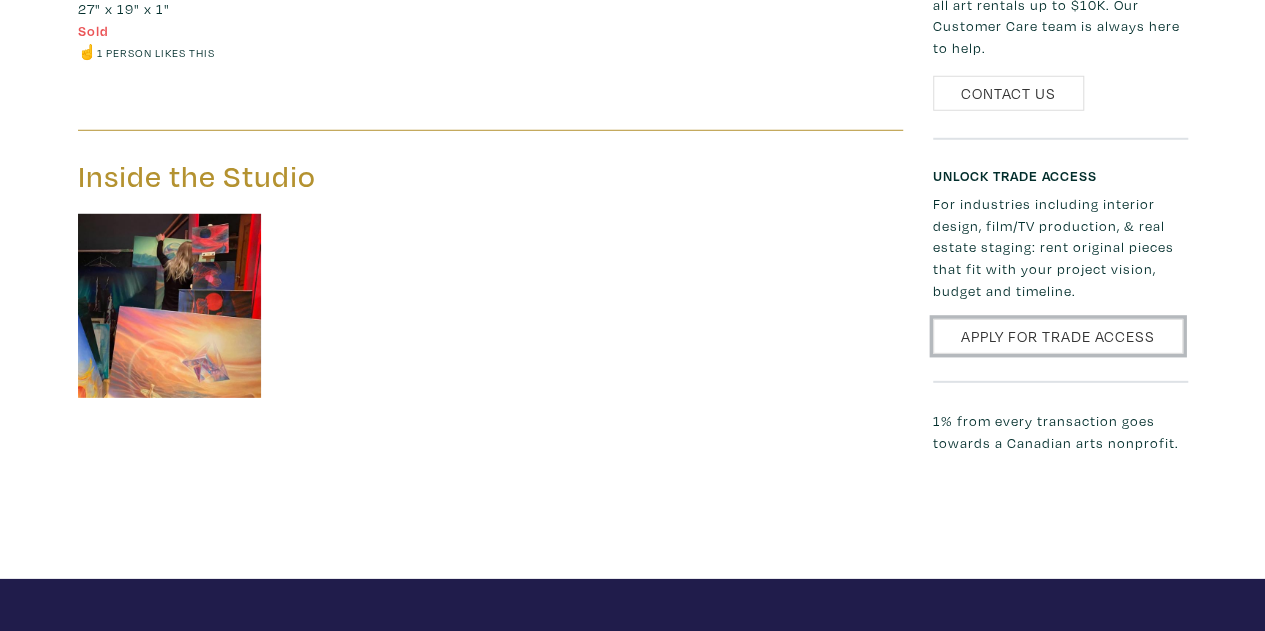 drag, startPoint x: 962, startPoint y: 335, endPoint x: 796, endPoint y: 306, distance: 168.5141 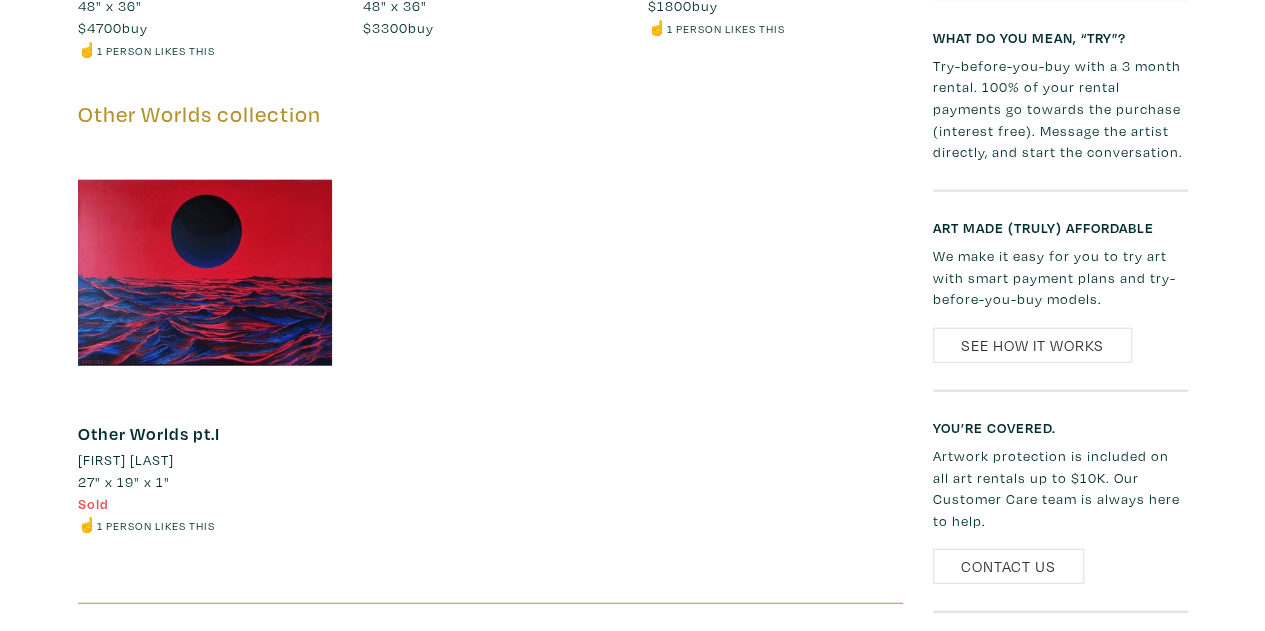 scroll, scrollTop: 2295, scrollLeft: 0, axis: vertical 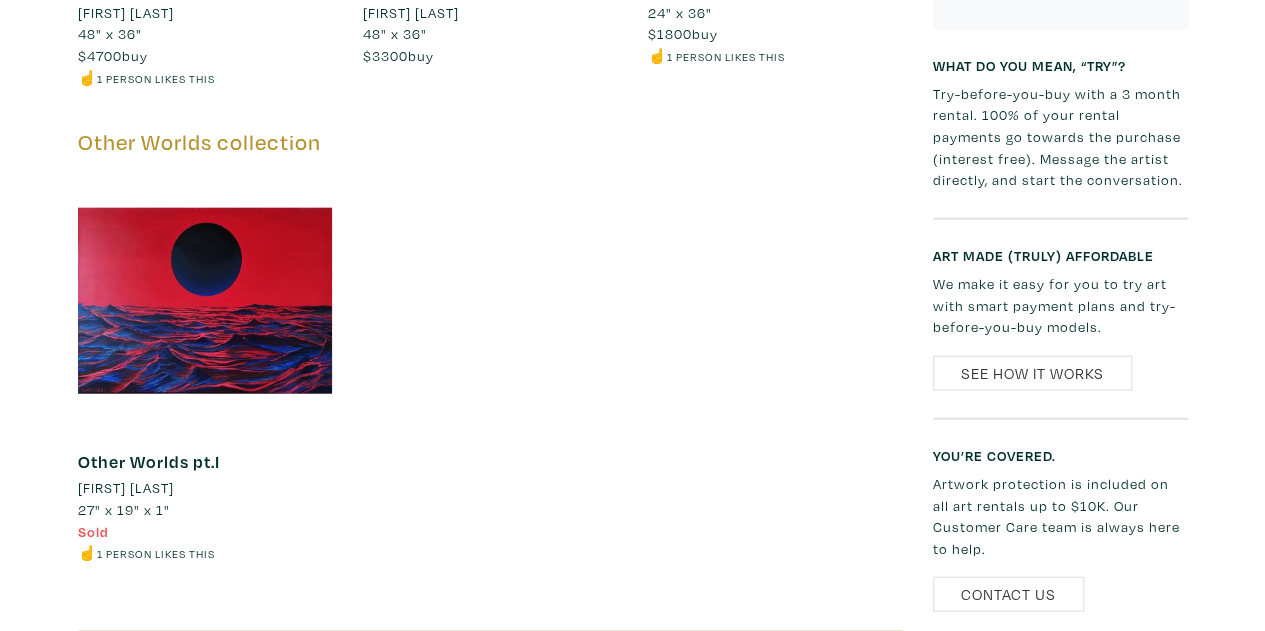 drag, startPoint x: 795, startPoint y: 199, endPoint x: 783, endPoint y: 233, distance: 36.05551 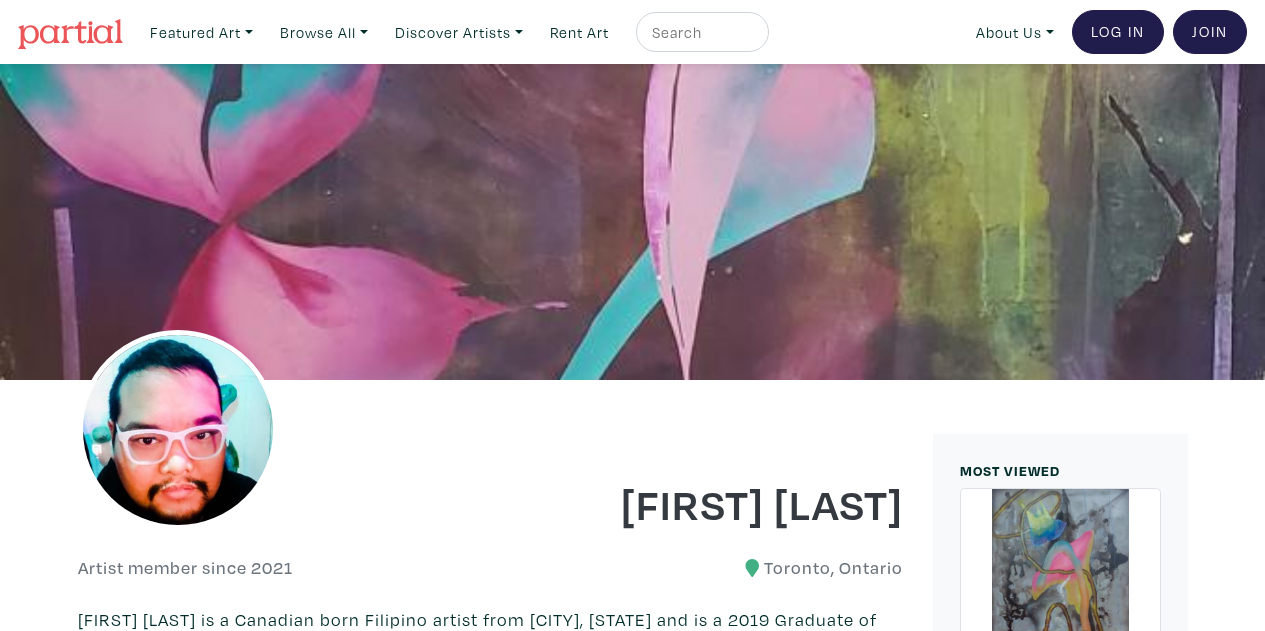scroll, scrollTop: 0, scrollLeft: 0, axis: both 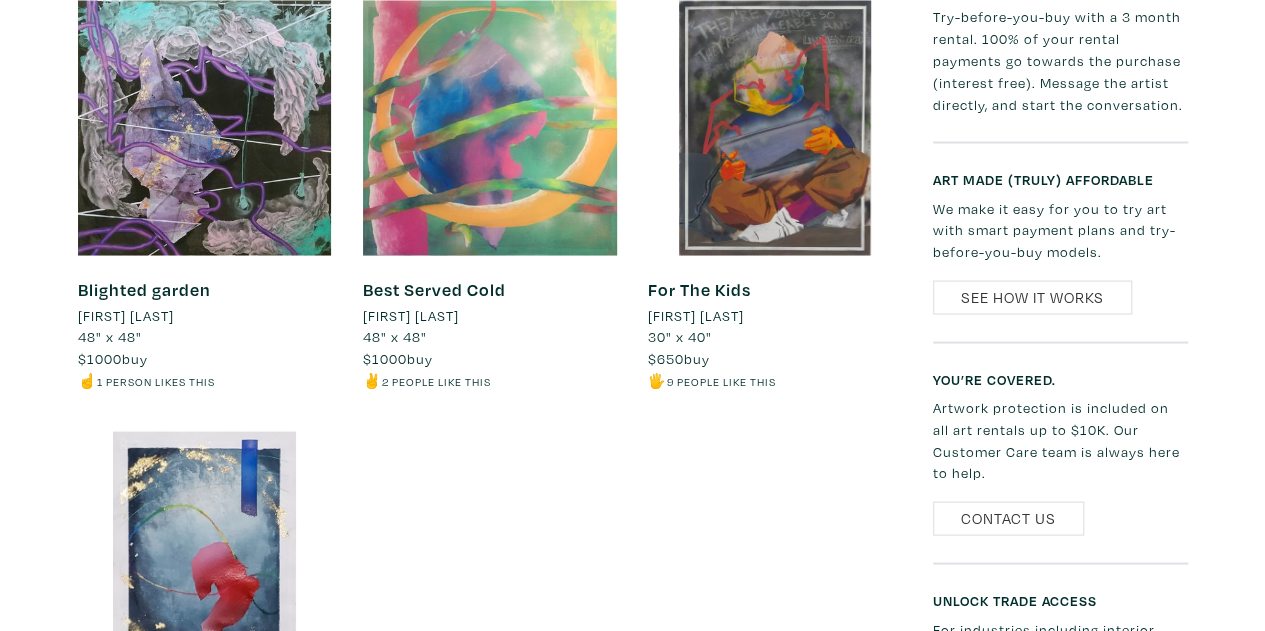drag, startPoint x: 744, startPoint y: 379, endPoint x: 750, endPoint y: 521, distance: 142.12671 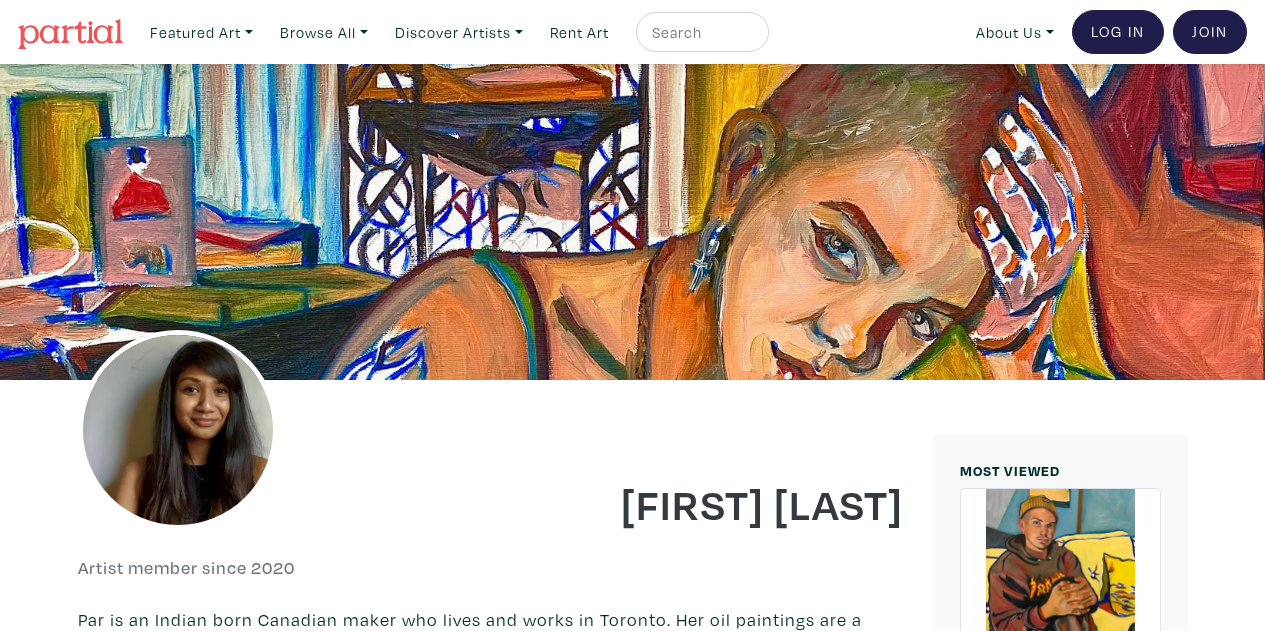 scroll, scrollTop: 1068, scrollLeft: 0, axis: vertical 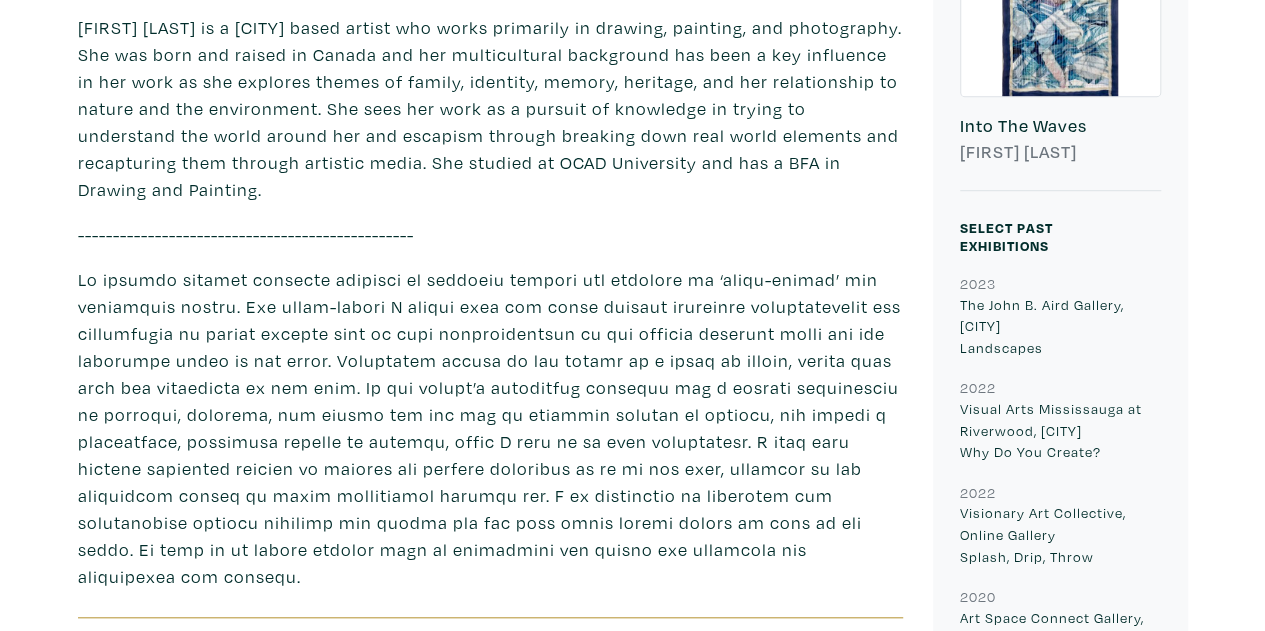 drag, startPoint x: 688, startPoint y: 294, endPoint x: 756, endPoint y: 310, distance: 69.856995 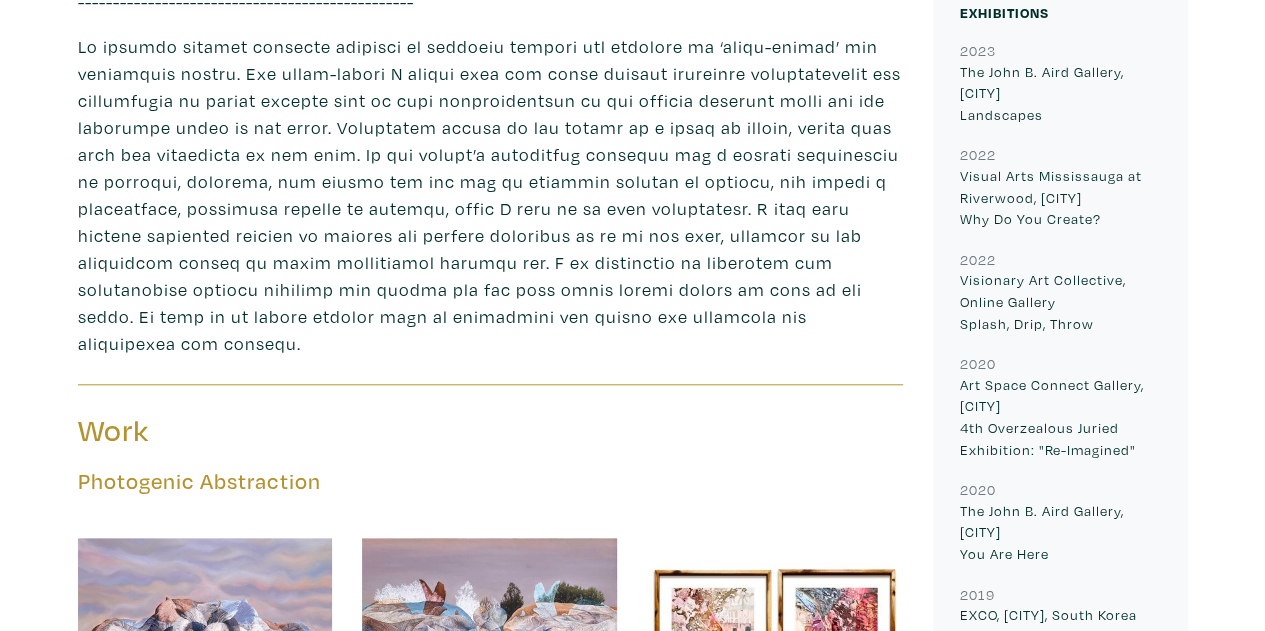 drag, startPoint x: 529, startPoint y: 293, endPoint x: 527, endPoint y: 397, distance: 104.019226 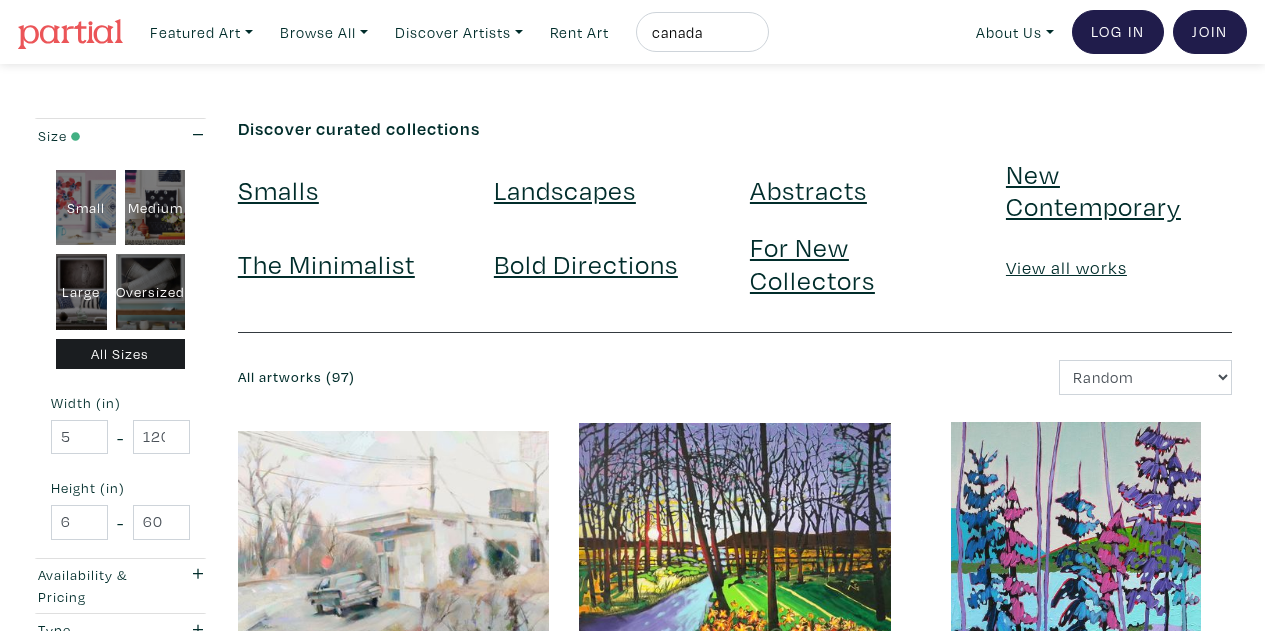 scroll, scrollTop: 0, scrollLeft: 0, axis: both 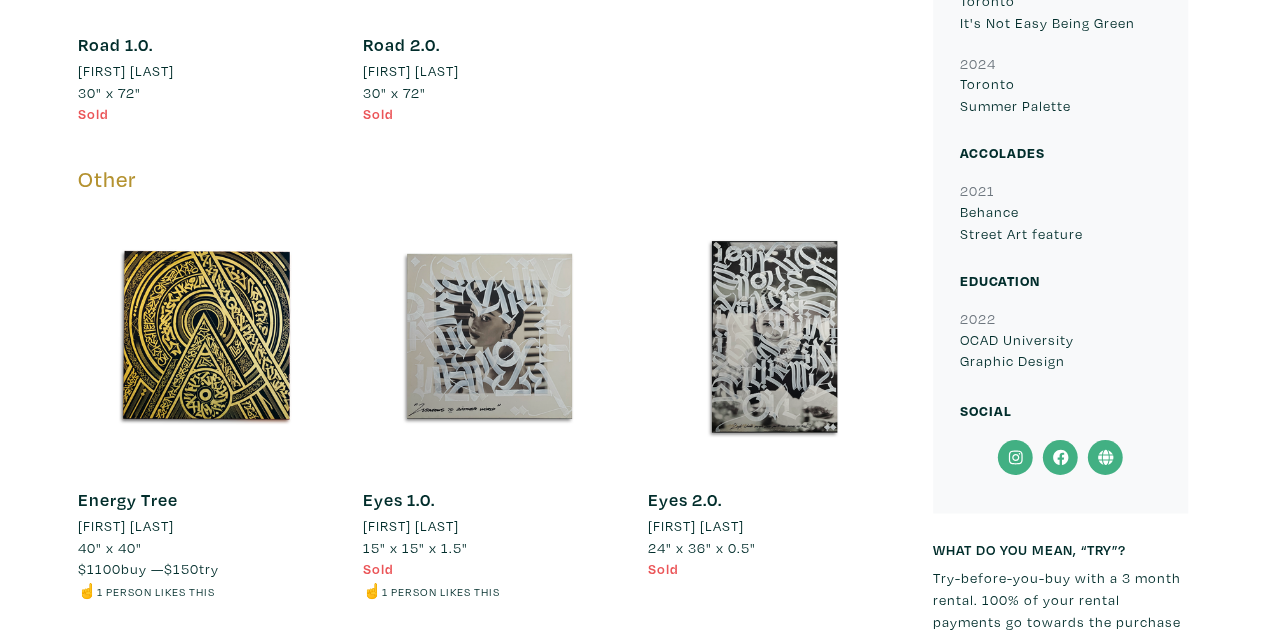 drag, startPoint x: 748, startPoint y: 380, endPoint x: 710, endPoint y: 413, distance: 50.32892 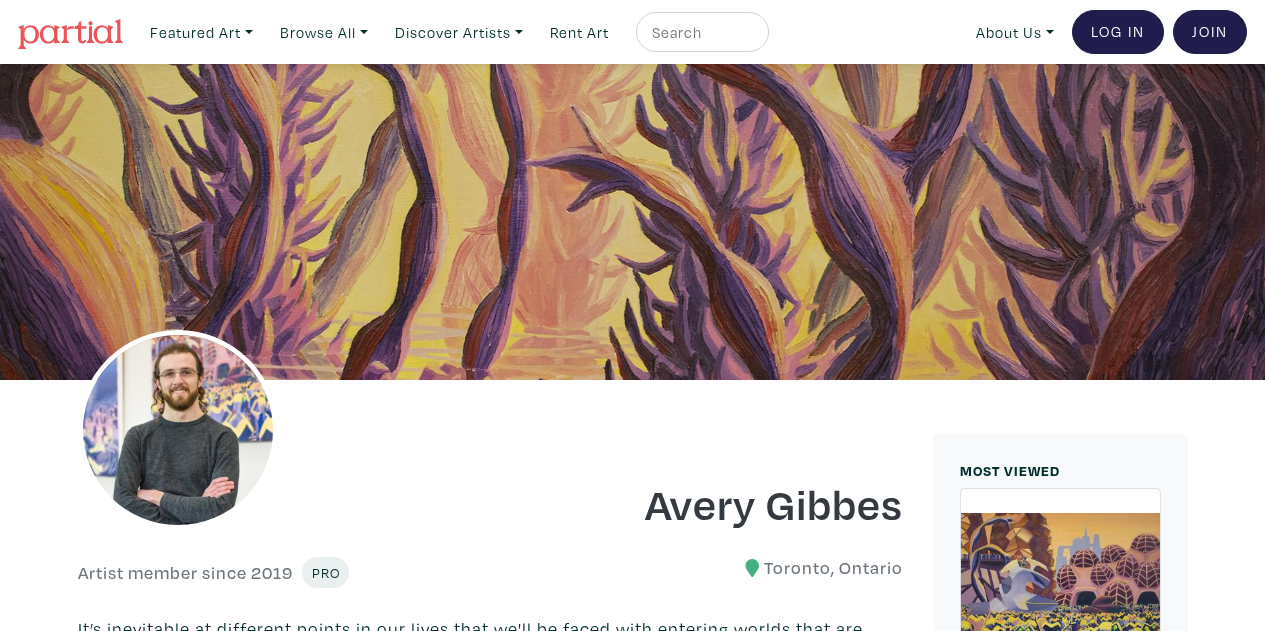 scroll, scrollTop: 0, scrollLeft: 0, axis: both 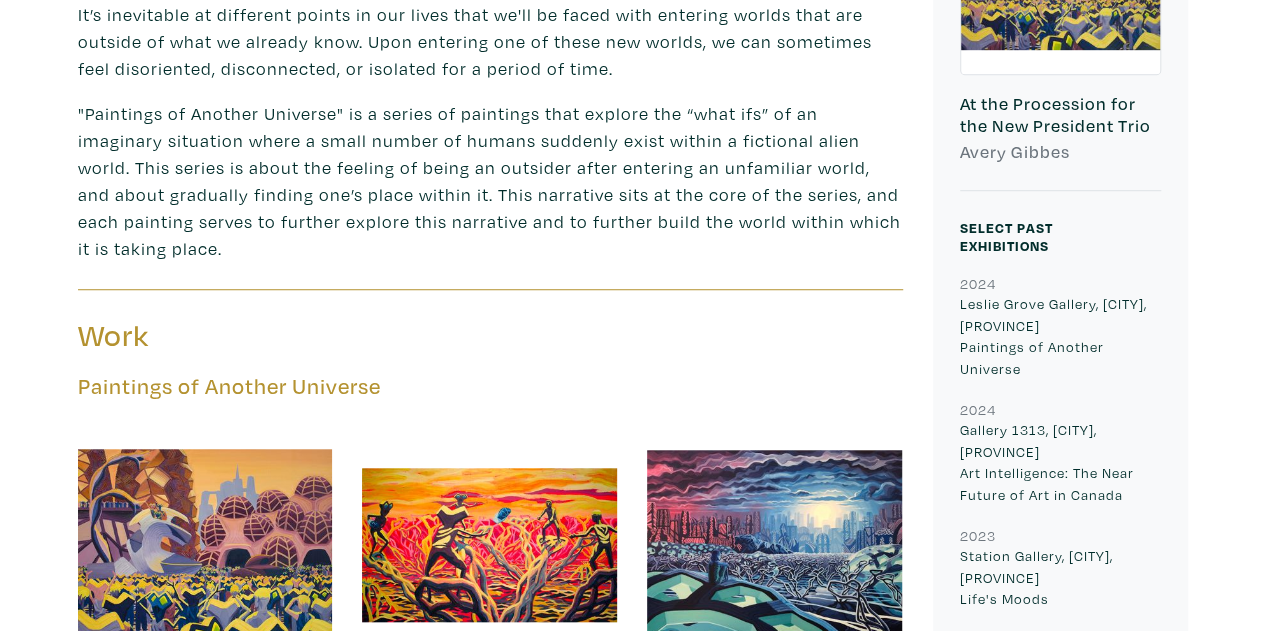 drag, startPoint x: 703, startPoint y: 395, endPoint x: 744, endPoint y: 381, distance: 43.32436 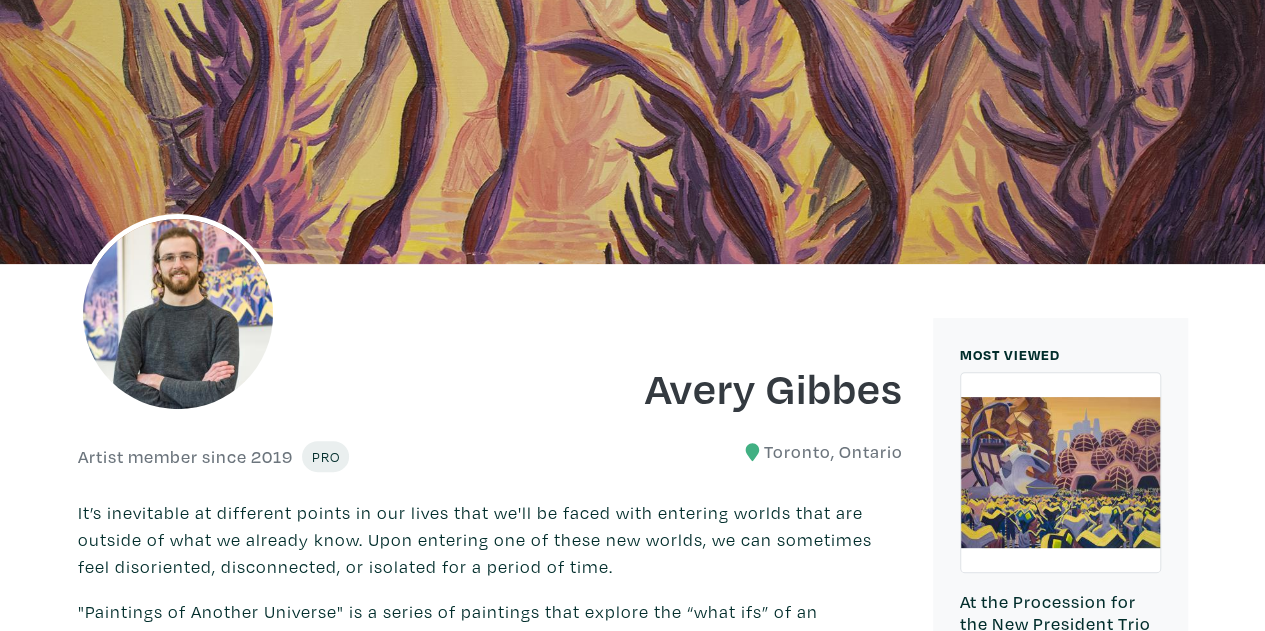 scroll, scrollTop: 0, scrollLeft: 0, axis: both 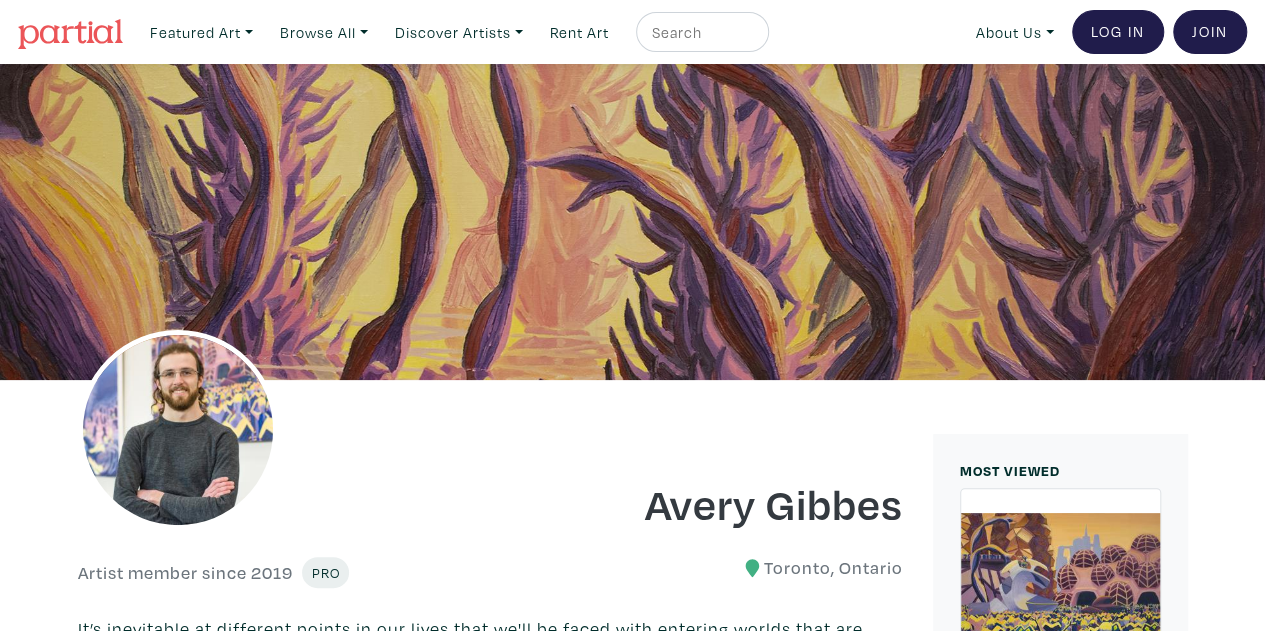 drag, startPoint x: 708, startPoint y: 294, endPoint x: 662, endPoint y: -2, distance: 299.553 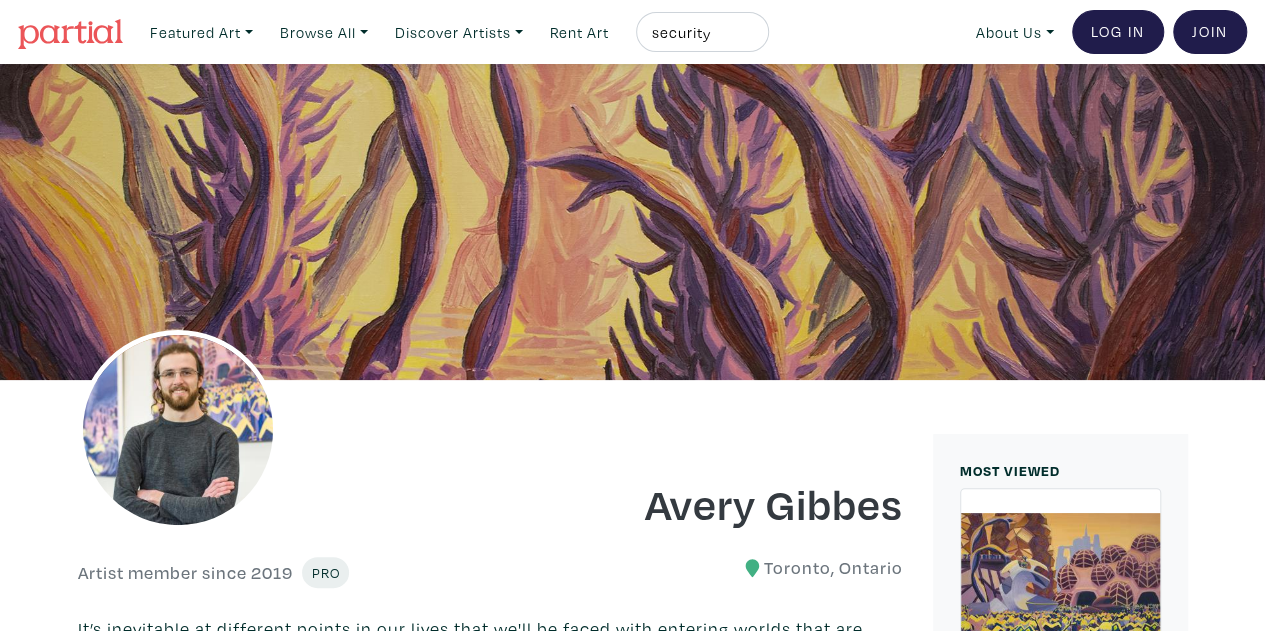 type on "security" 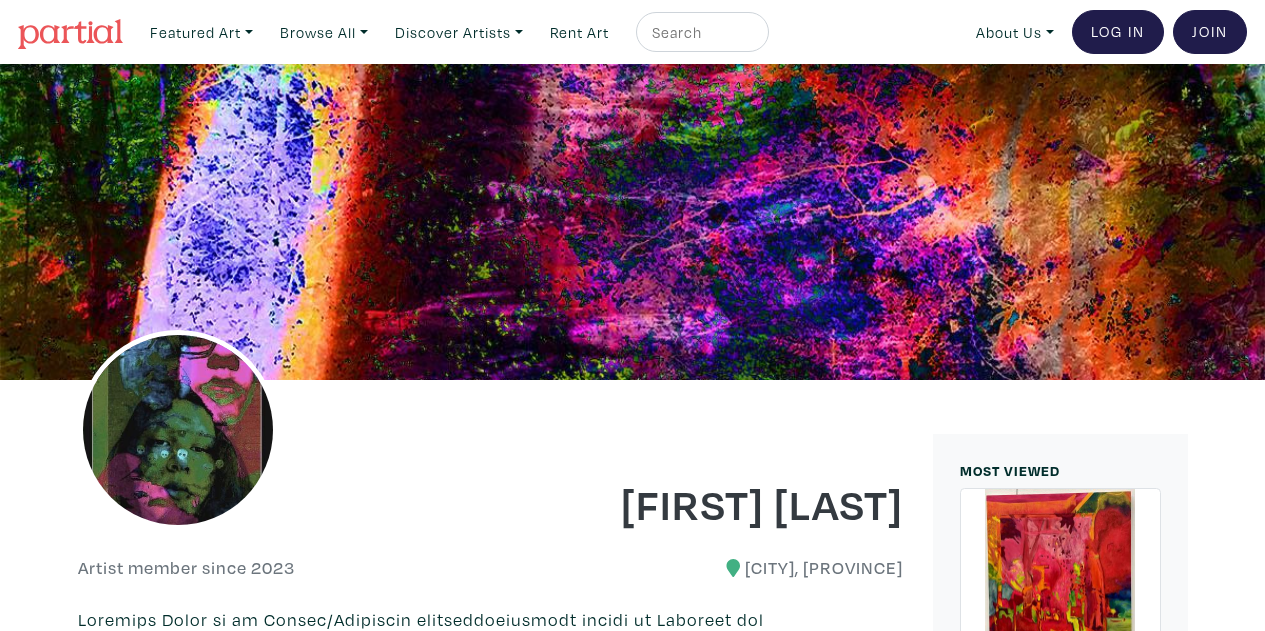 scroll, scrollTop: 0, scrollLeft: 0, axis: both 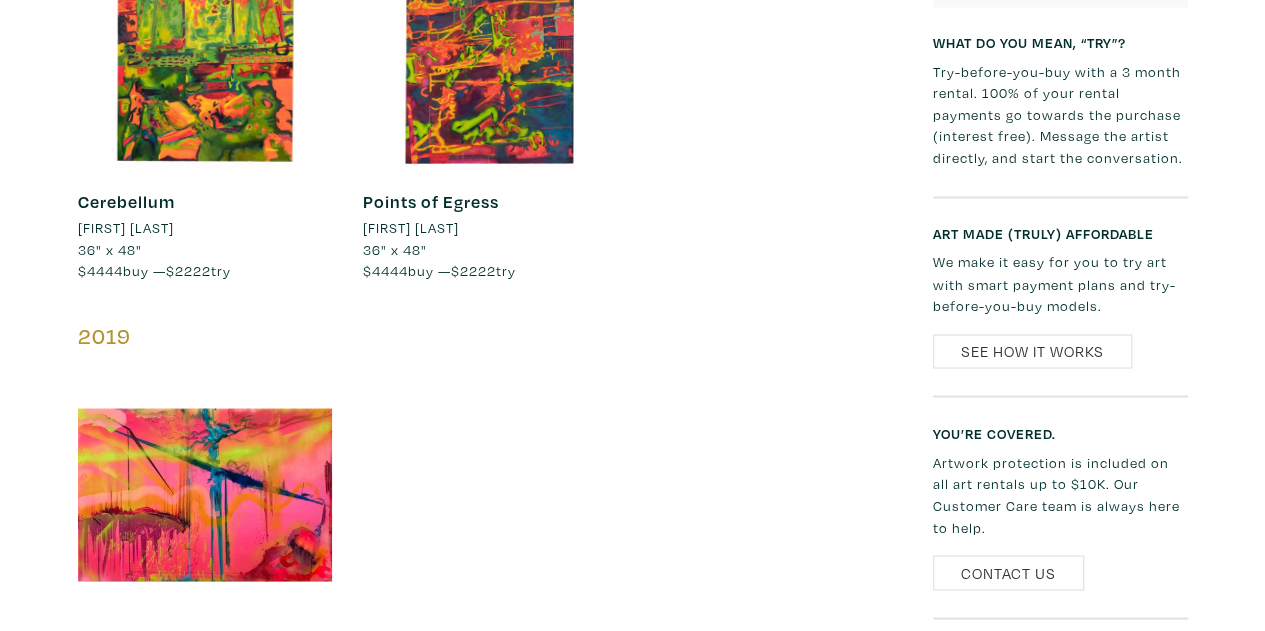 drag, startPoint x: 698, startPoint y: 245, endPoint x: 714, endPoint y: 543, distance: 298.42923 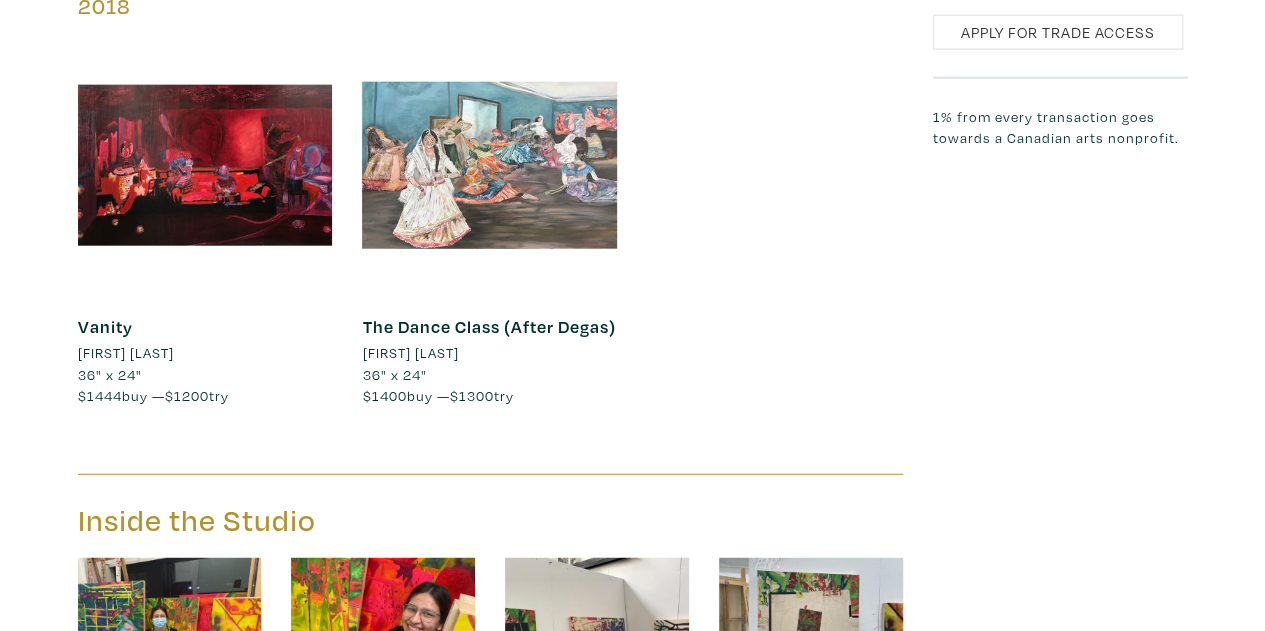 drag, startPoint x: 731, startPoint y: 416, endPoint x: 728, endPoint y: 565, distance: 149.0302 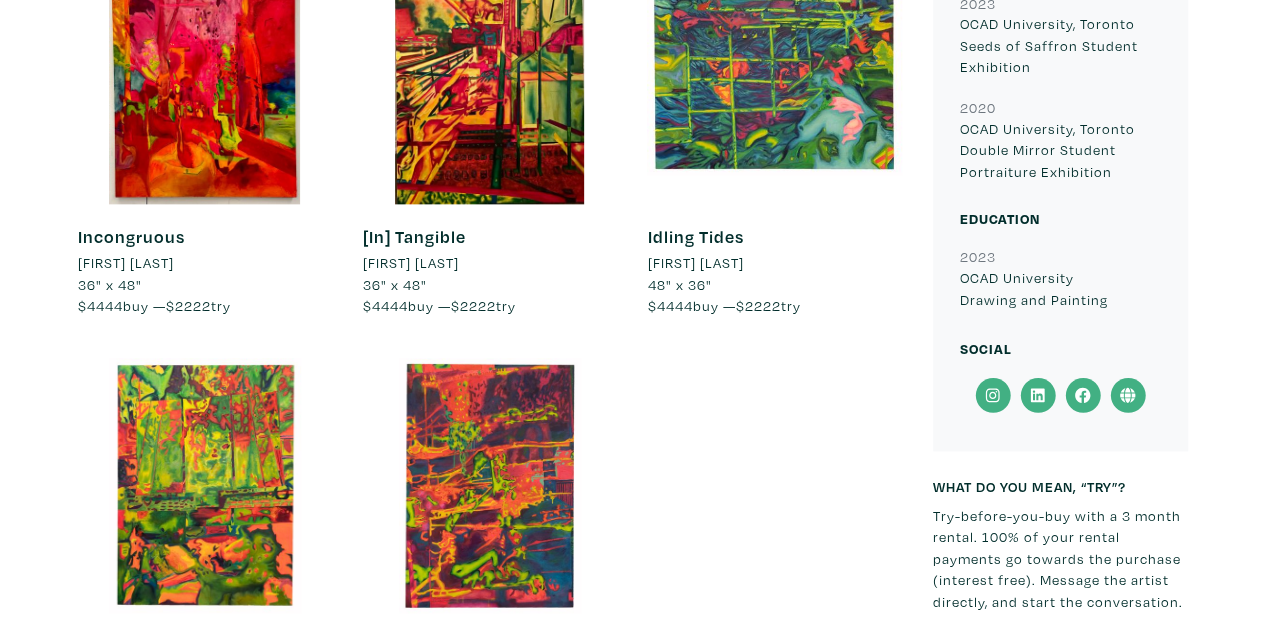 scroll, scrollTop: 0, scrollLeft: 0, axis: both 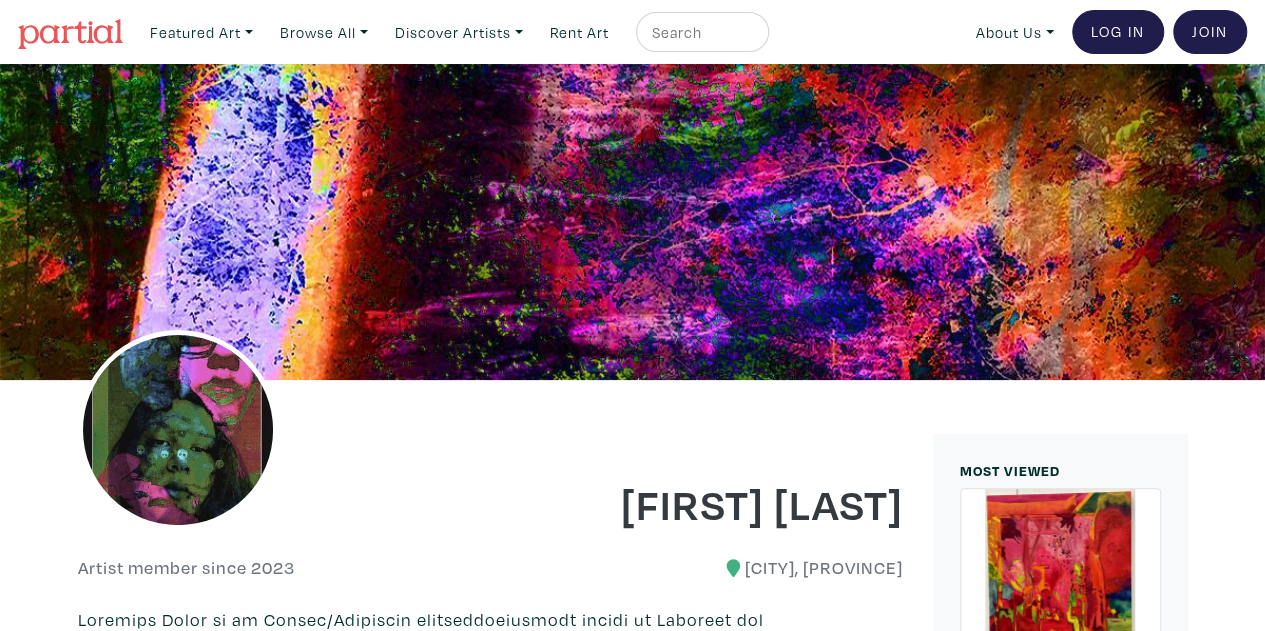 drag, startPoint x: 974, startPoint y: 501, endPoint x: 930, endPoint y: 11, distance: 491.97156 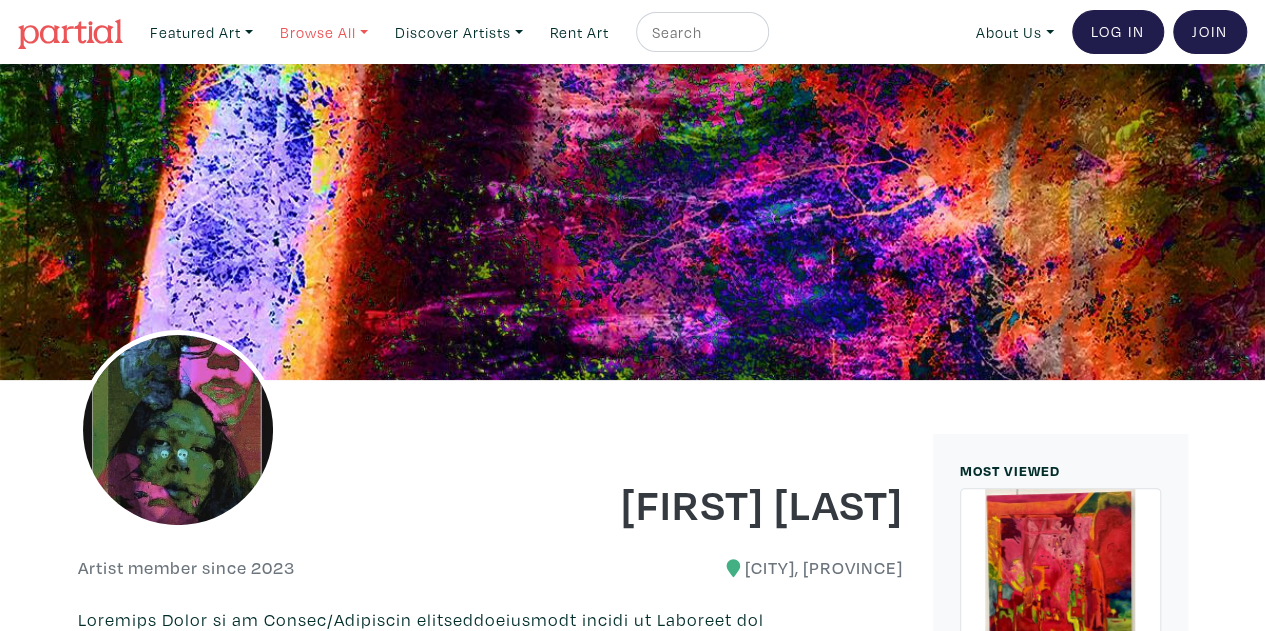 click on "Browse All" at bounding box center [201, 32] 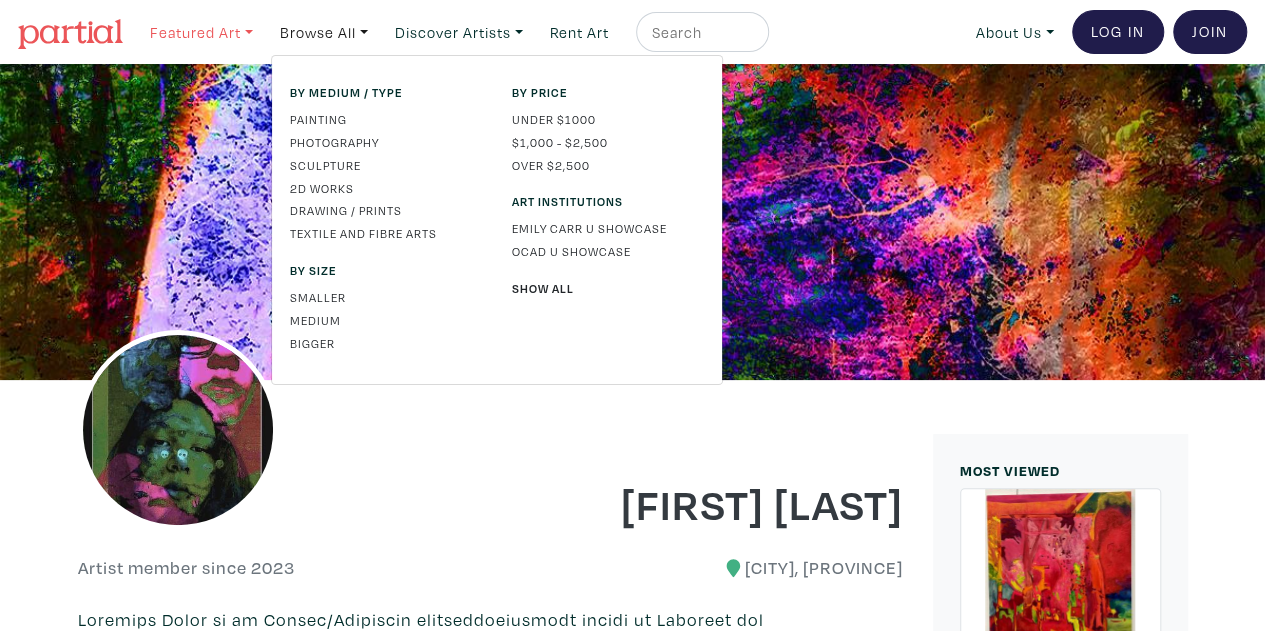 click on "Featured Art" at bounding box center [201, 32] 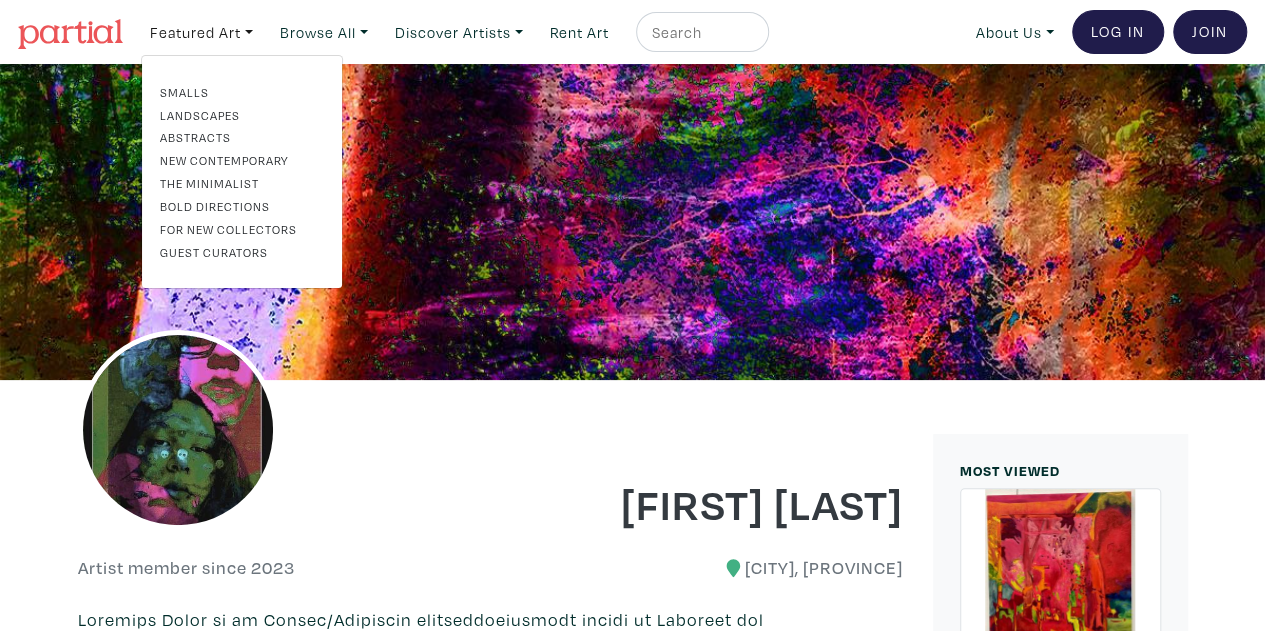 click on "For New Collectors" at bounding box center (242, 229) 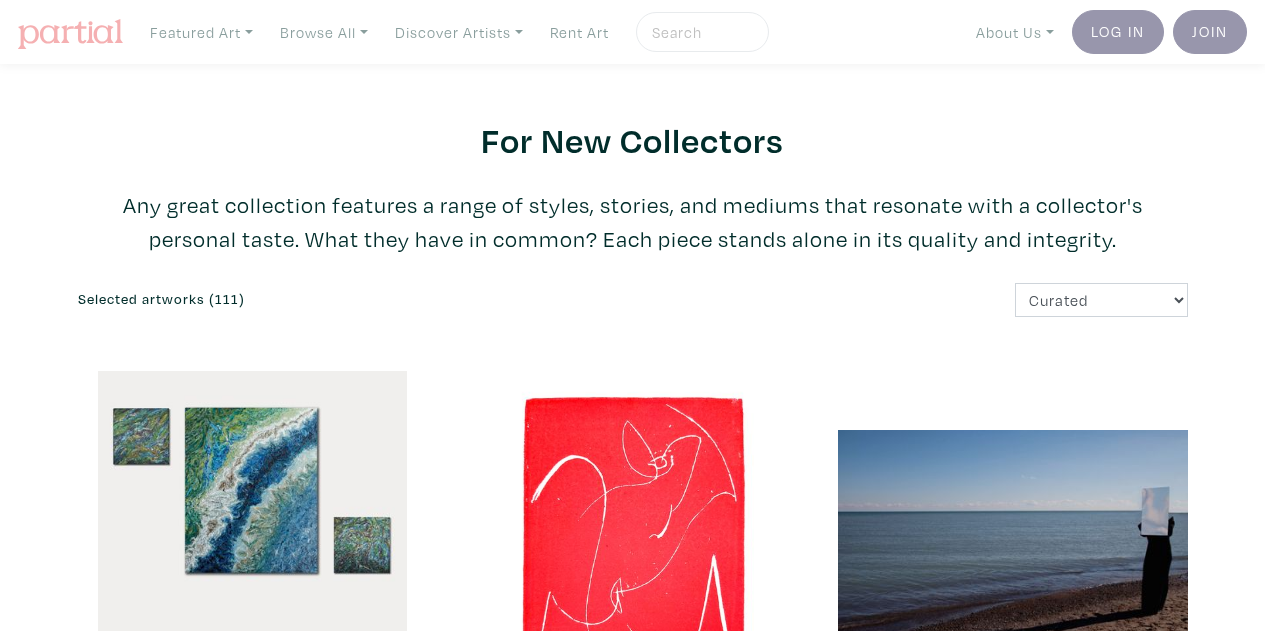scroll, scrollTop: 0, scrollLeft: 0, axis: both 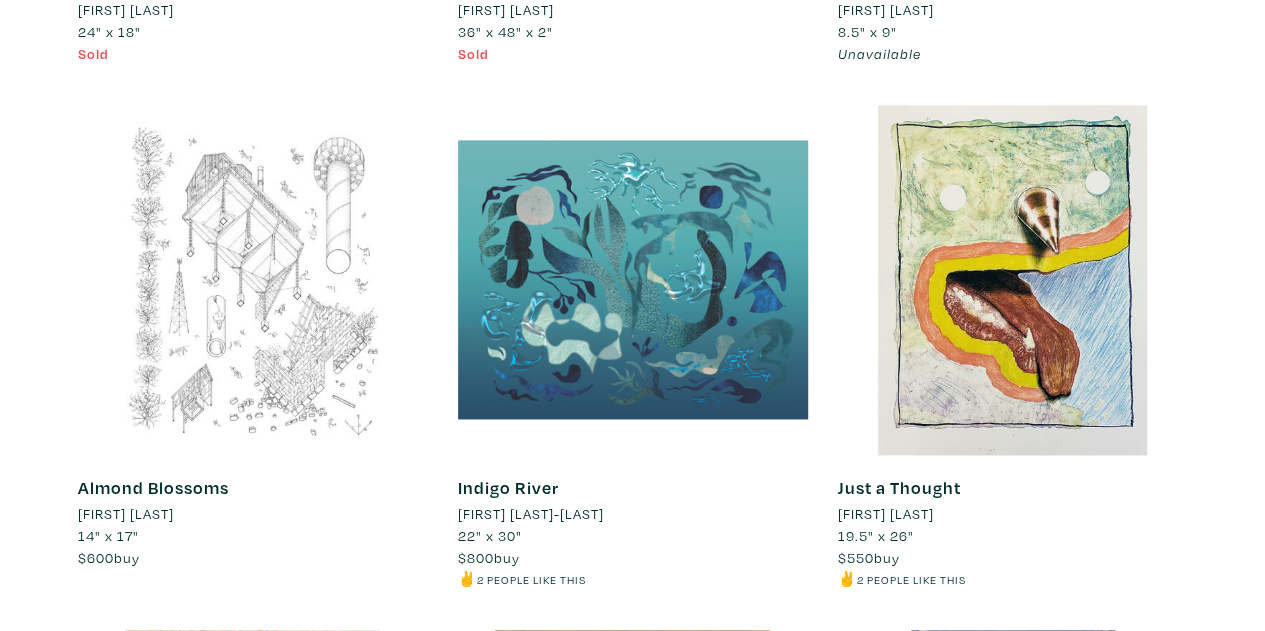 drag, startPoint x: 0, startPoint y: 0, endPoint x: 446, endPoint y: 297, distance: 535.84045 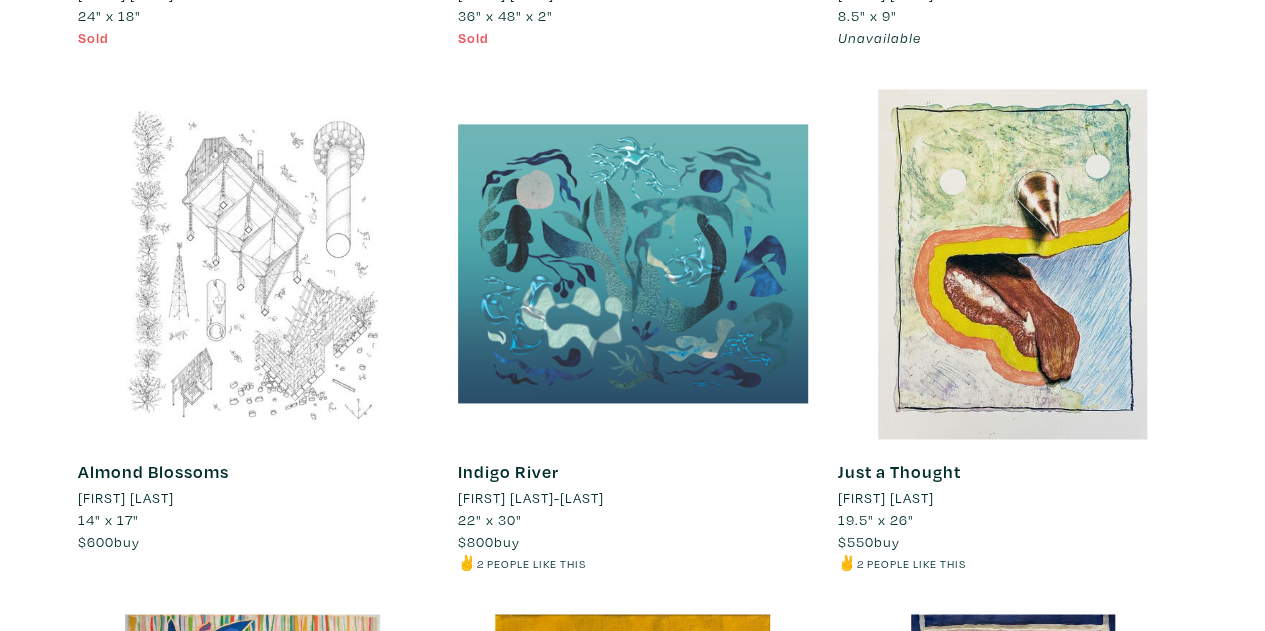 click on "[FIRST] [LAST]" at bounding box center (886, 498) 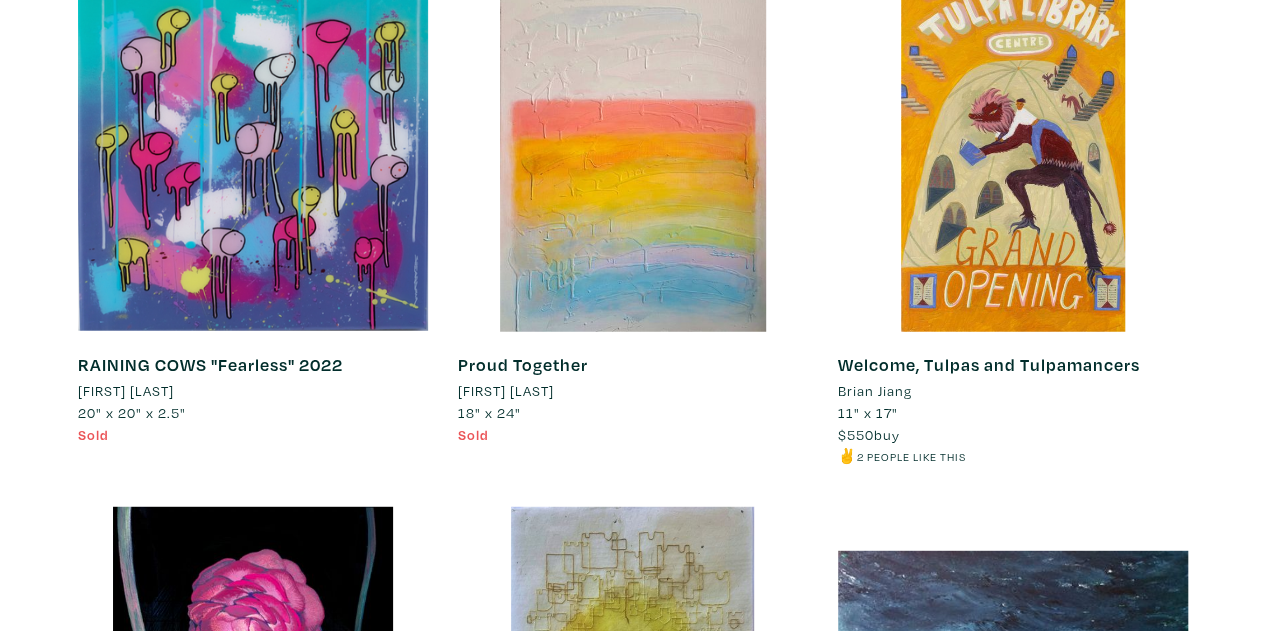 drag, startPoint x: 1199, startPoint y: 327, endPoint x: 1216, endPoint y: 391, distance: 66.21933 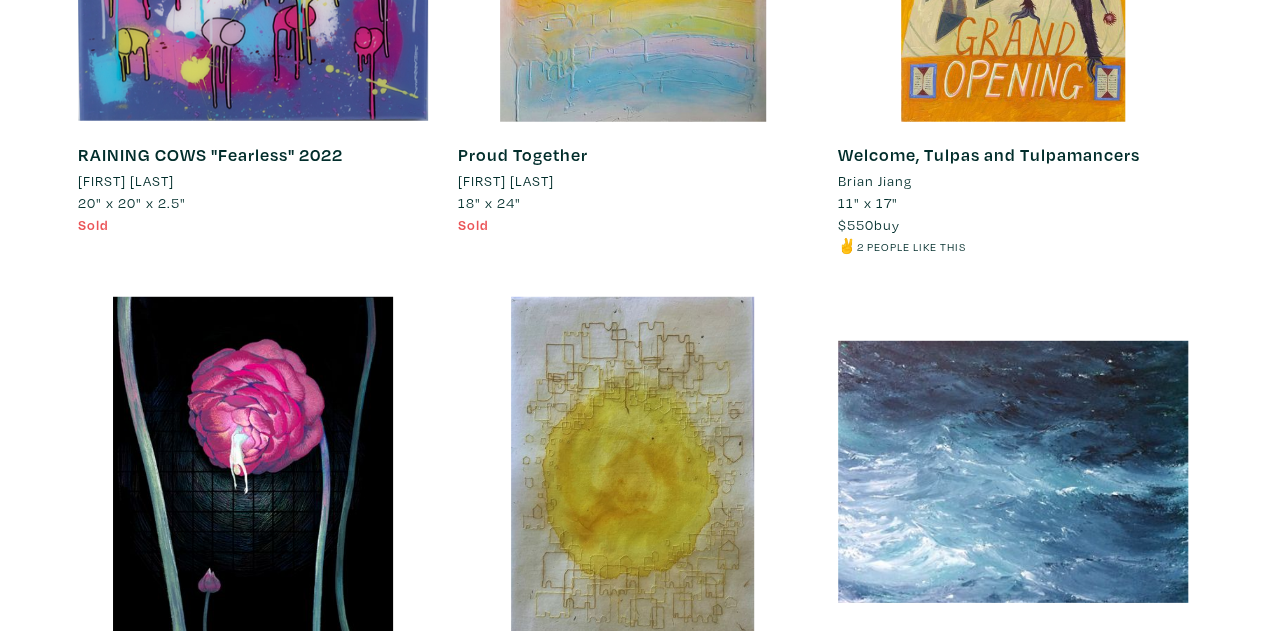scroll, scrollTop: 2945, scrollLeft: 0, axis: vertical 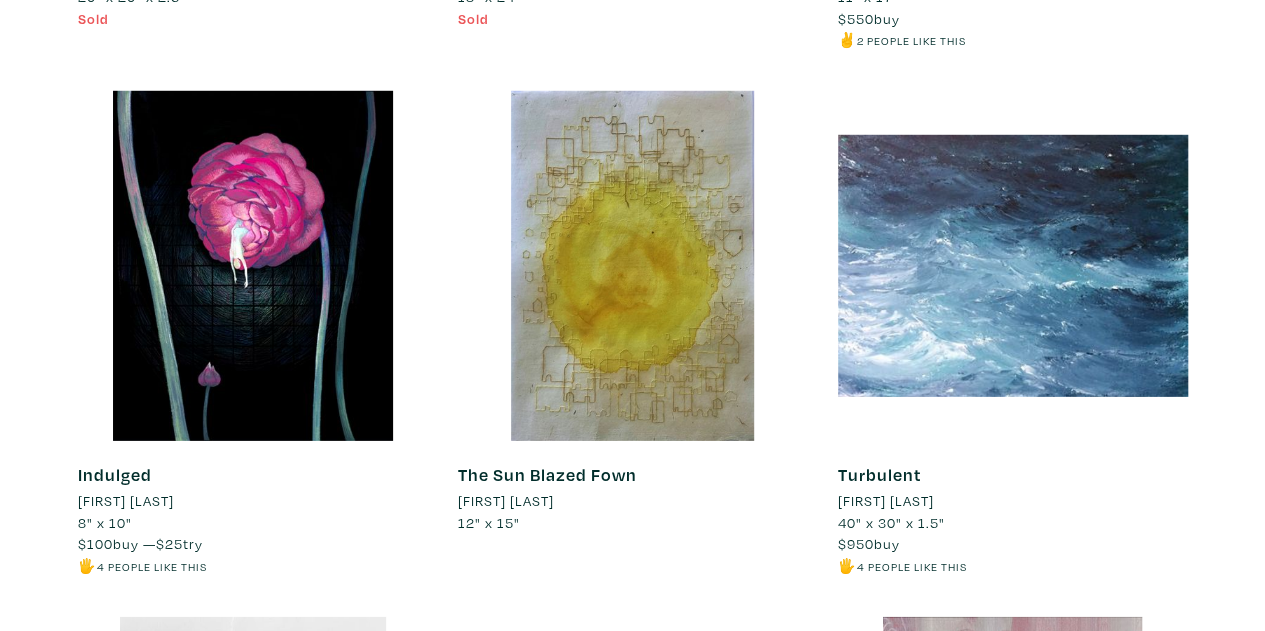drag, startPoint x: 1207, startPoint y: 276, endPoint x: 1178, endPoint y: 470, distance: 196.15555 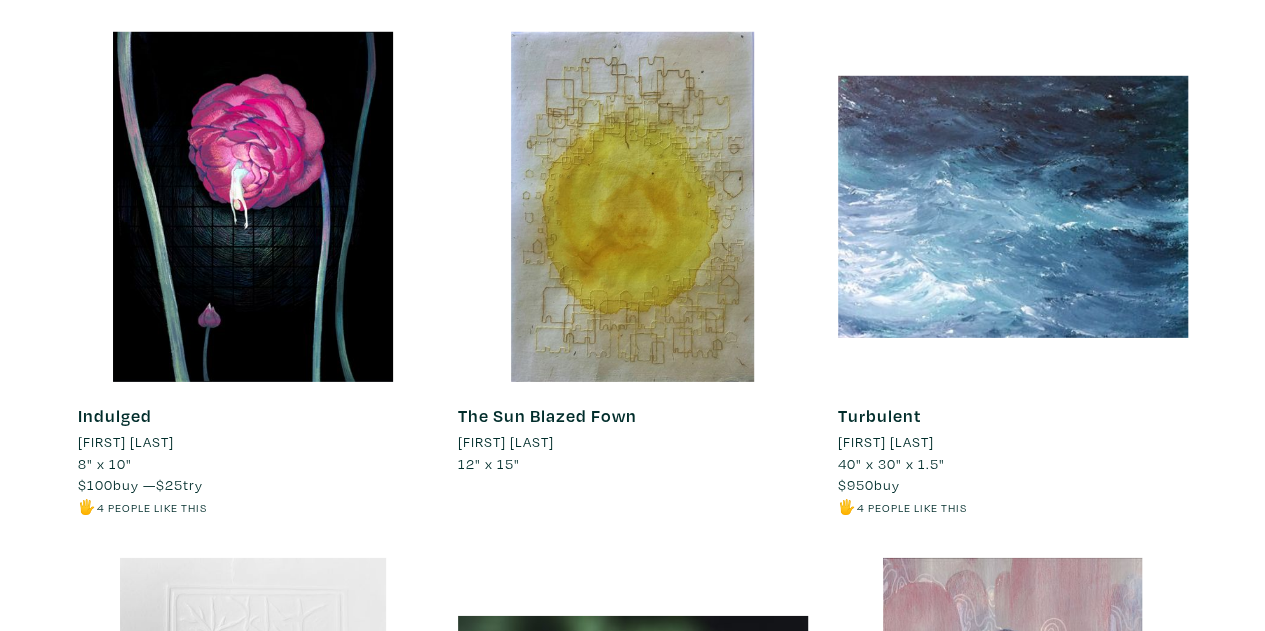 drag, startPoint x: 1196, startPoint y: 331, endPoint x: 1224, endPoint y: 225, distance: 109.63576 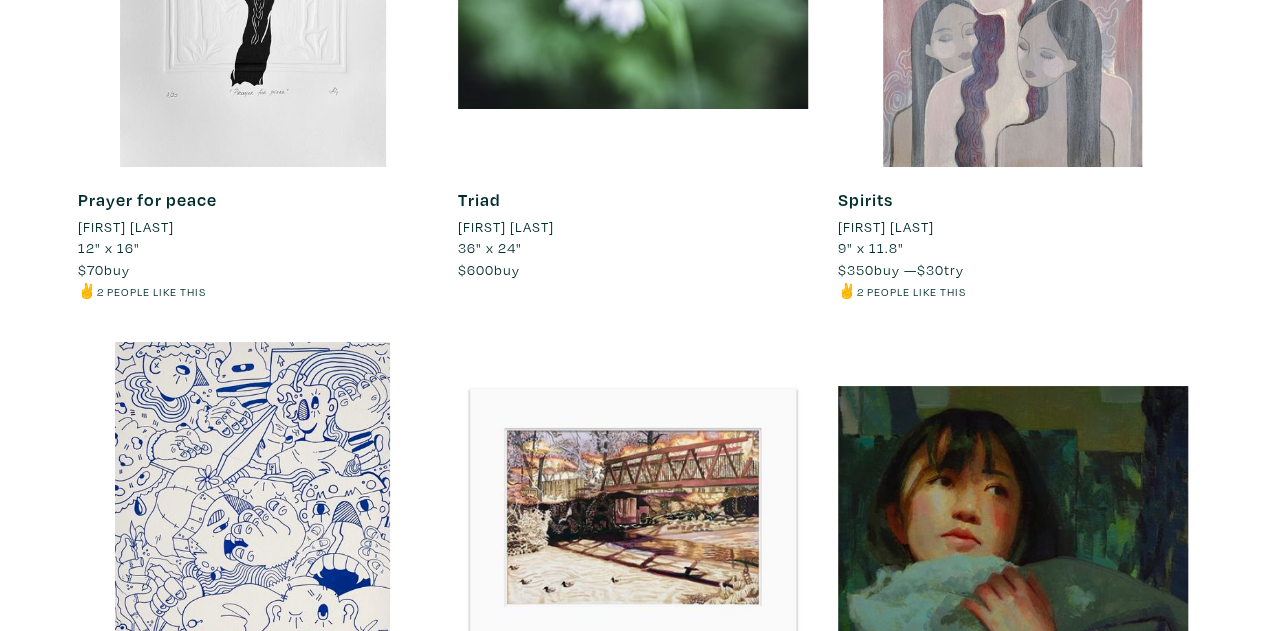 drag, startPoint x: 1220, startPoint y: 231, endPoint x: 1203, endPoint y: 367, distance: 137.05838 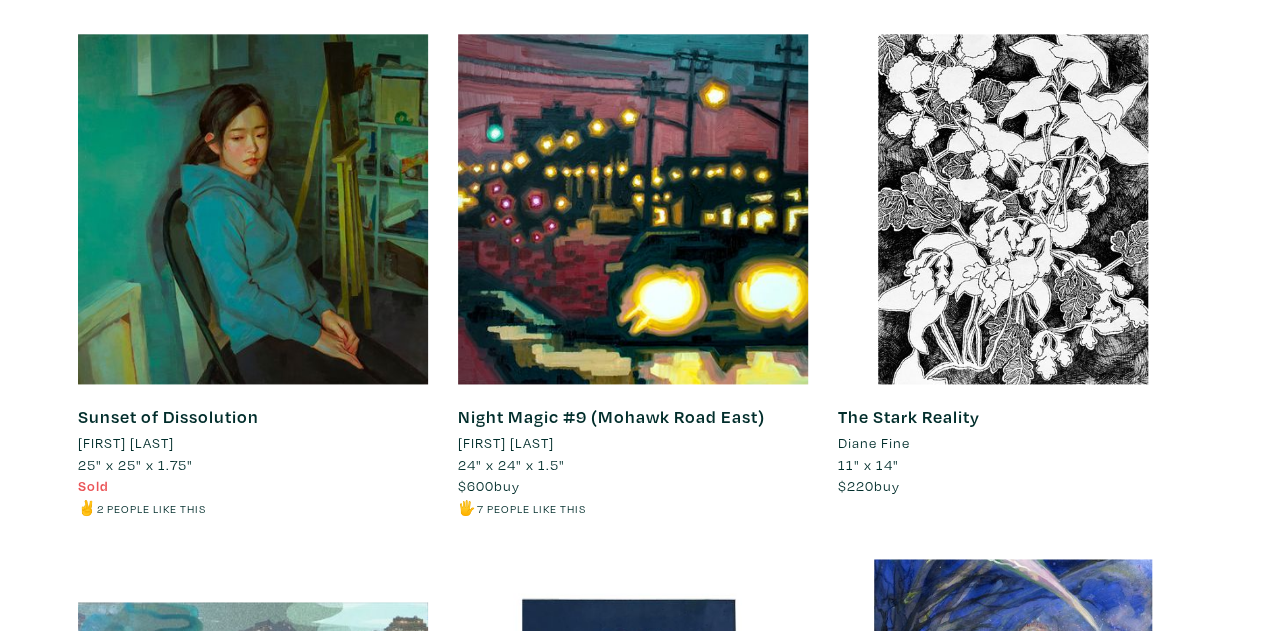 drag, startPoint x: 1216, startPoint y: 243, endPoint x: 1210, endPoint y: 314, distance: 71.25307 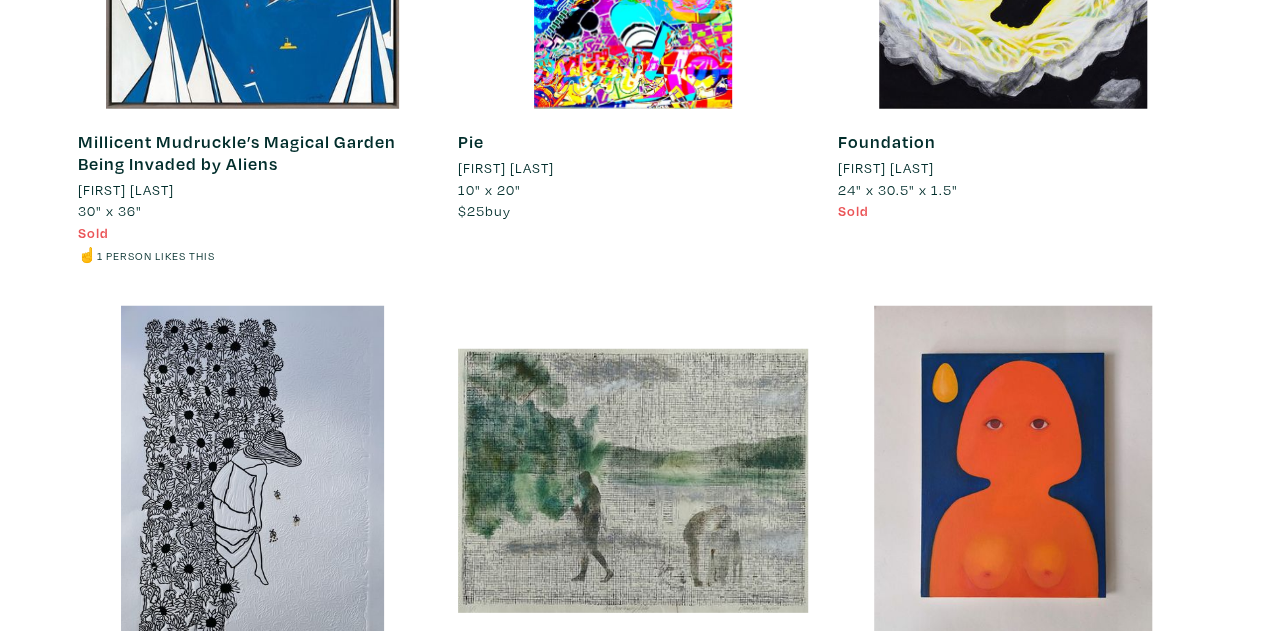drag, startPoint x: 60, startPoint y: 347, endPoint x: 0, endPoint y: 503, distance: 167.14066 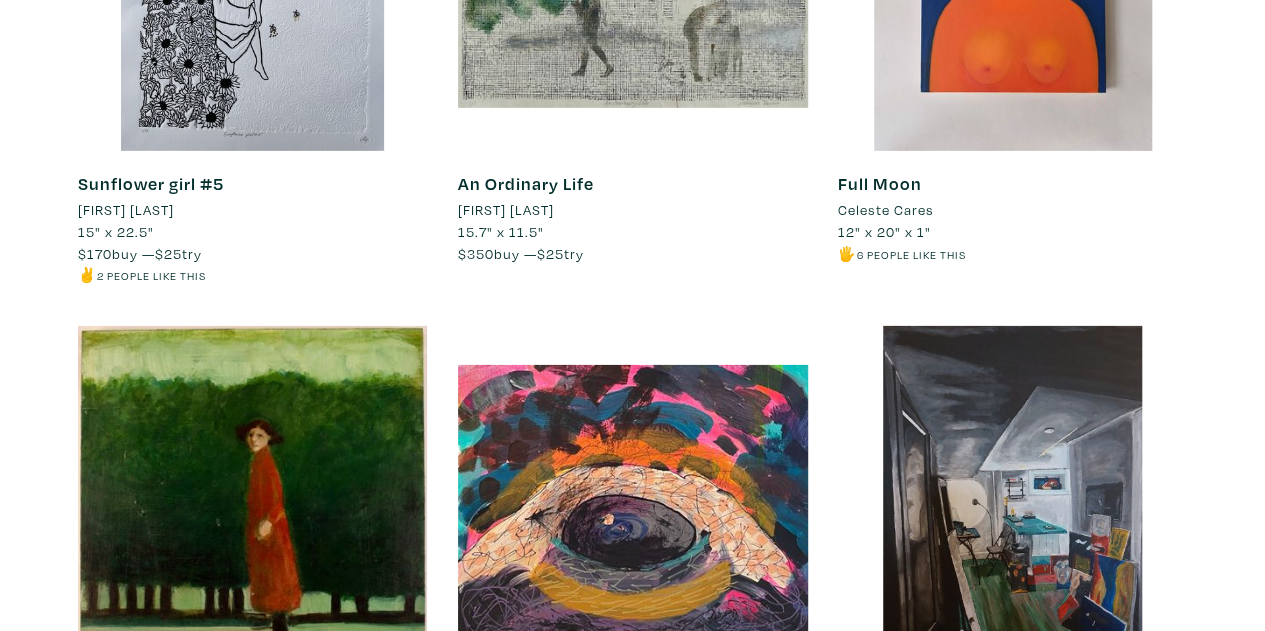 drag, startPoint x: 61, startPoint y: 351, endPoint x: 51, endPoint y: 415, distance: 64.77654 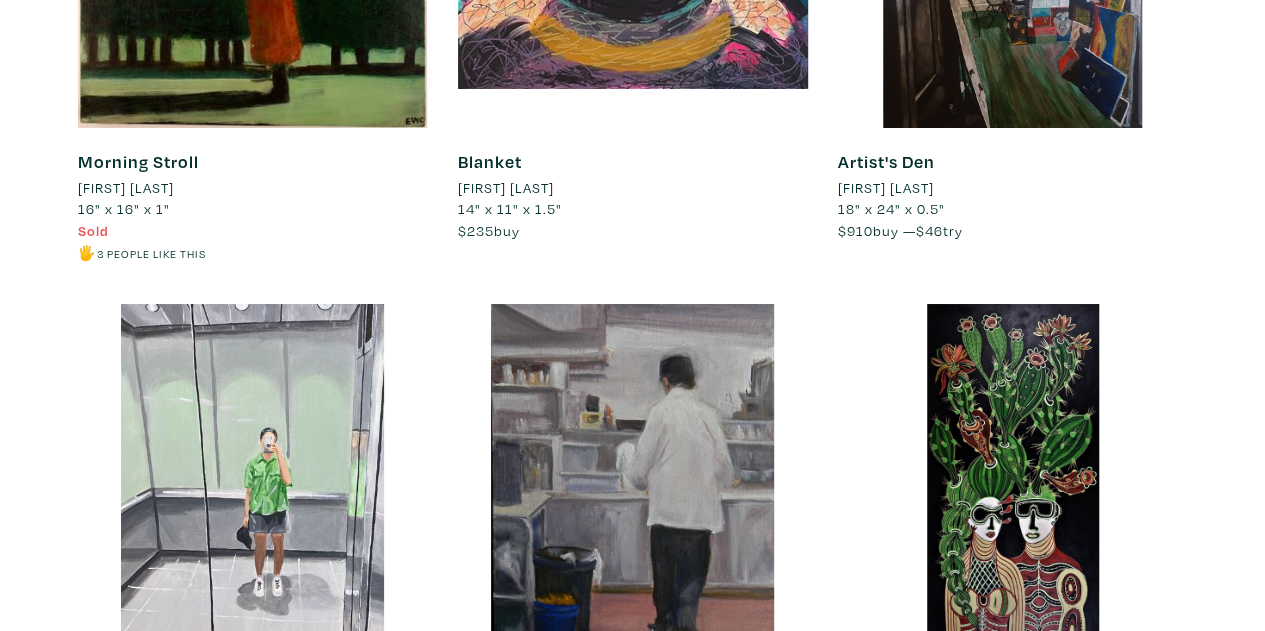 drag, startPoint x: 34, startPoint y: 268, endPoint x: 16, endPoint y: 437, distance: 169.95587 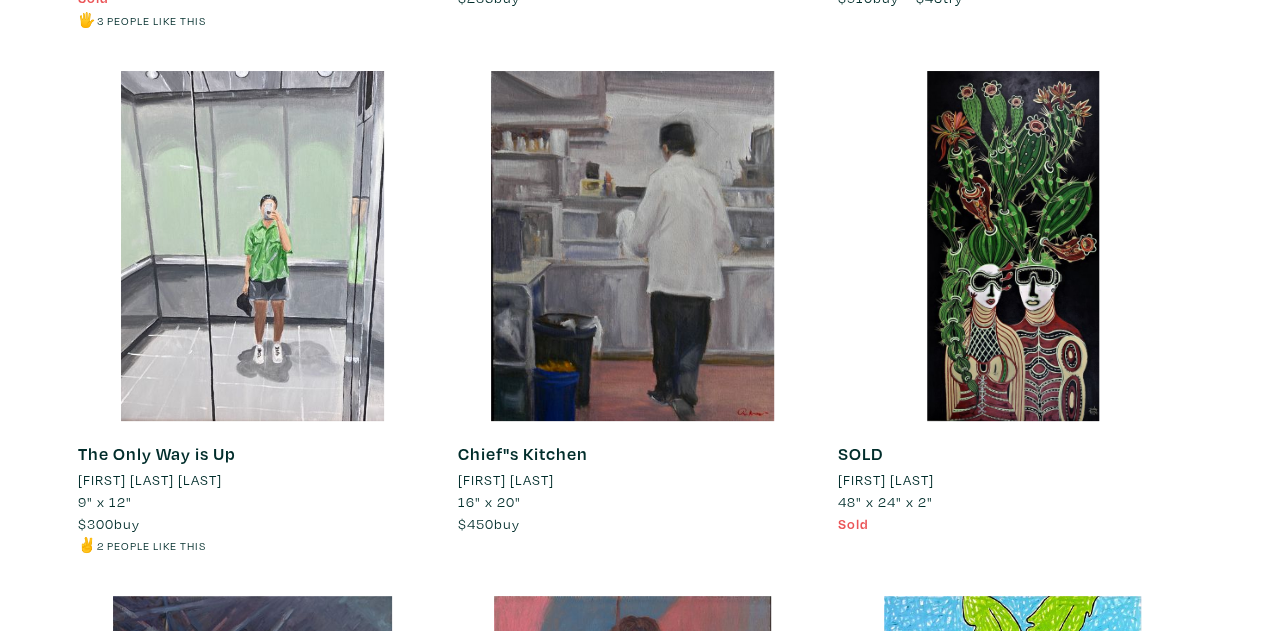 drag, startPoint x: 34, startPoint y: 376, endPoint x: 36, endPoint y: 469, distance: 93.0215 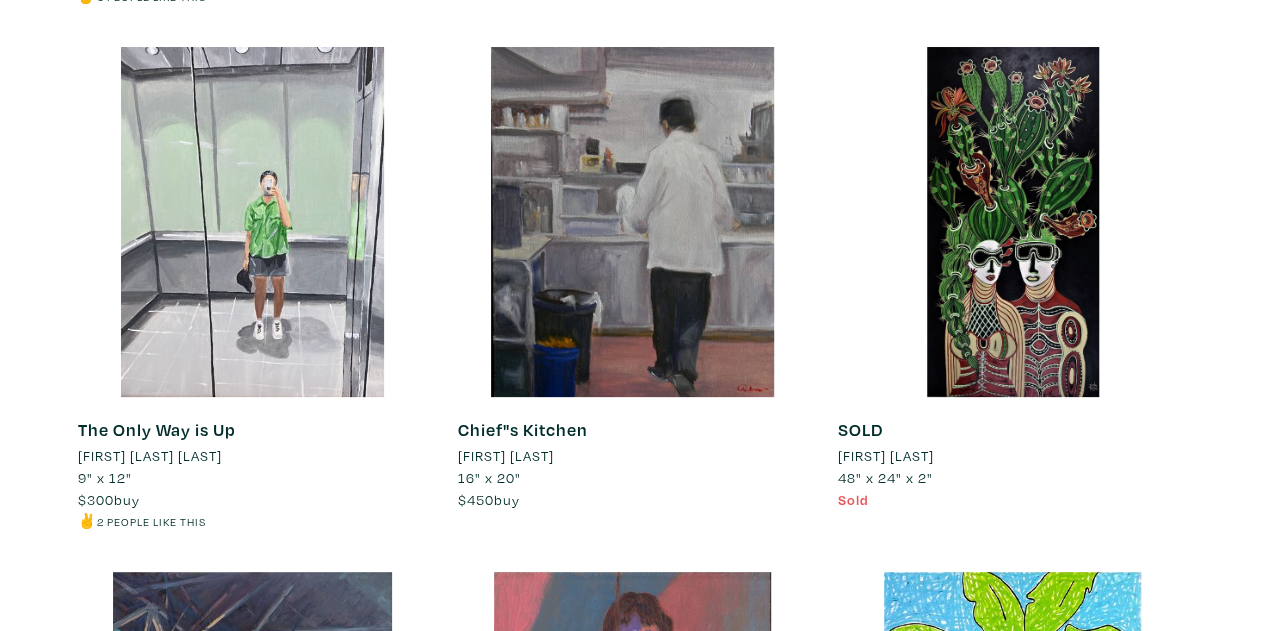 click on "[FIRST] [LAST] [LAST]" at bounding box center (150, 456) 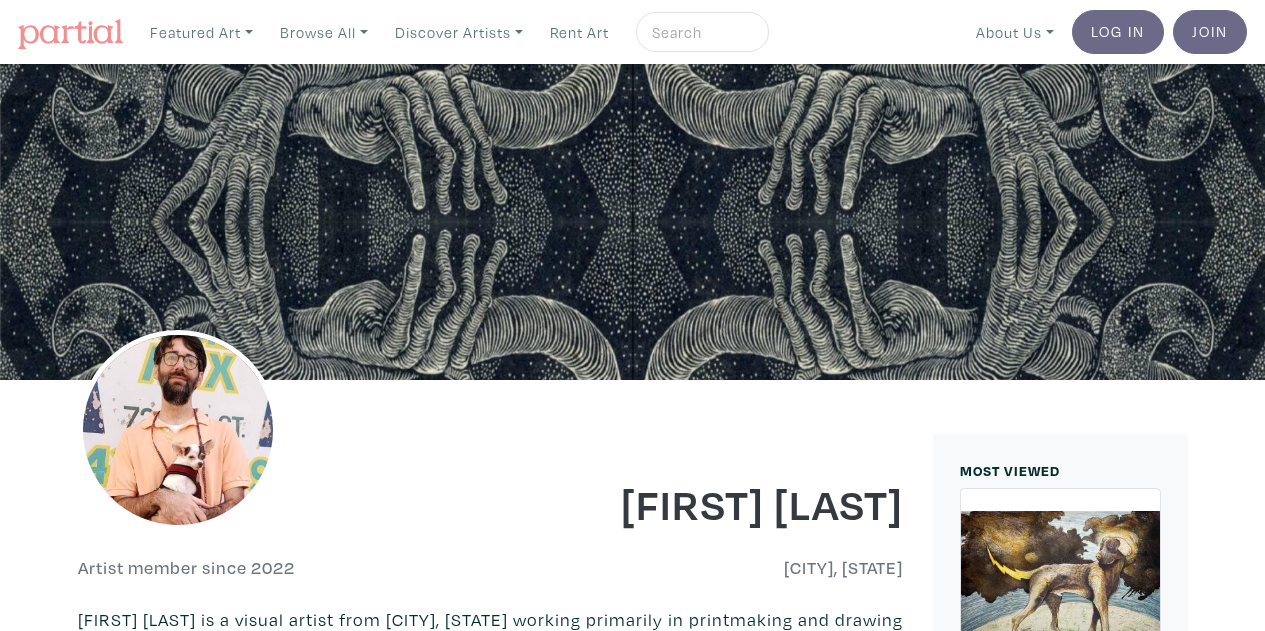 scroll, scrollTop: 0, scrollLeft: 0, axis: both 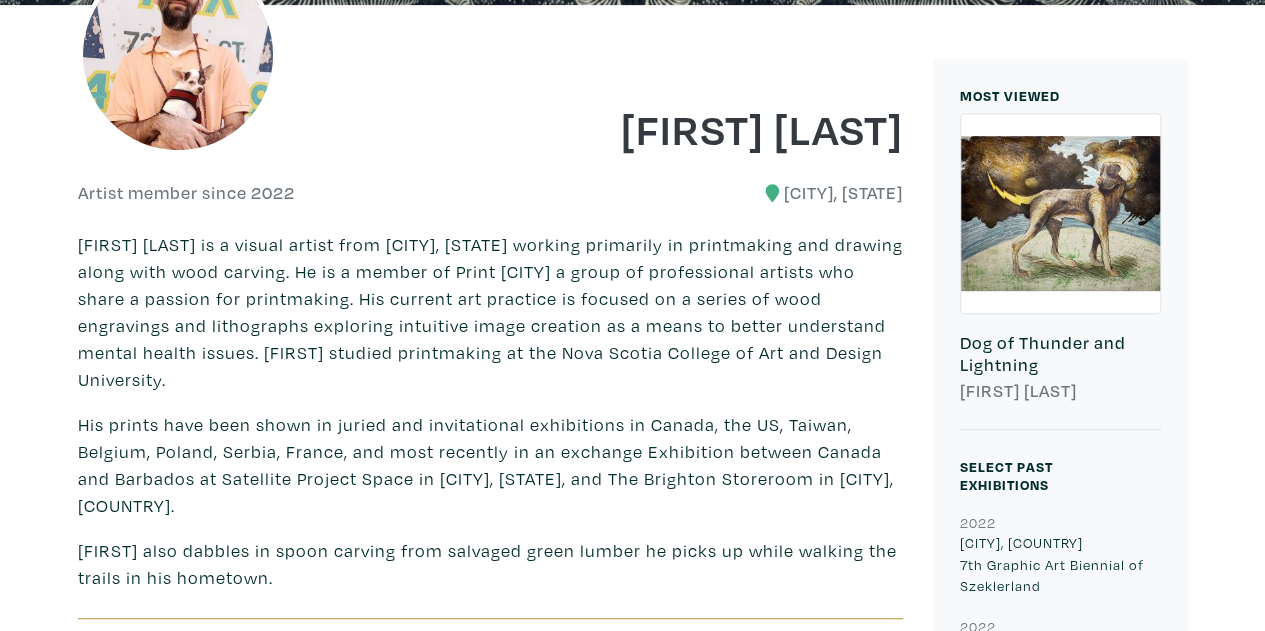 drag, startPoint x: 471, startPoint y: 389, endPoint x: 490, endPoint y: 459, distance: 72.53275 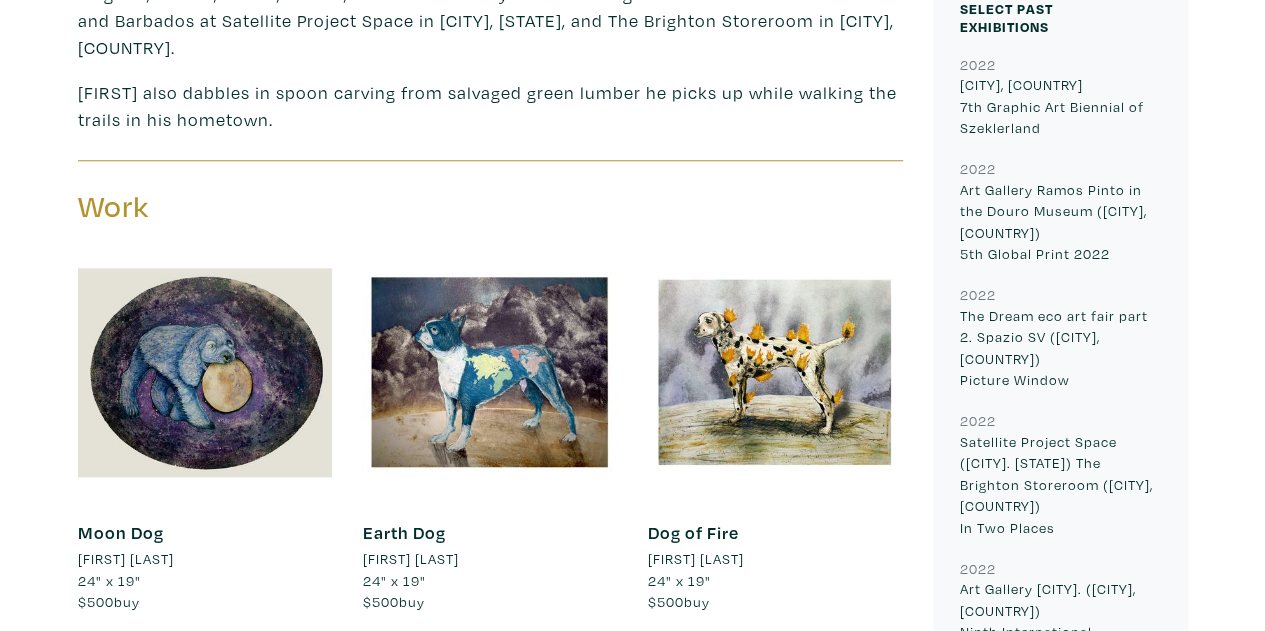 drag, startPoint x: 554, startPoint y: 561, endPoint x: 552, endPoint y: 598, distance: 37.054016 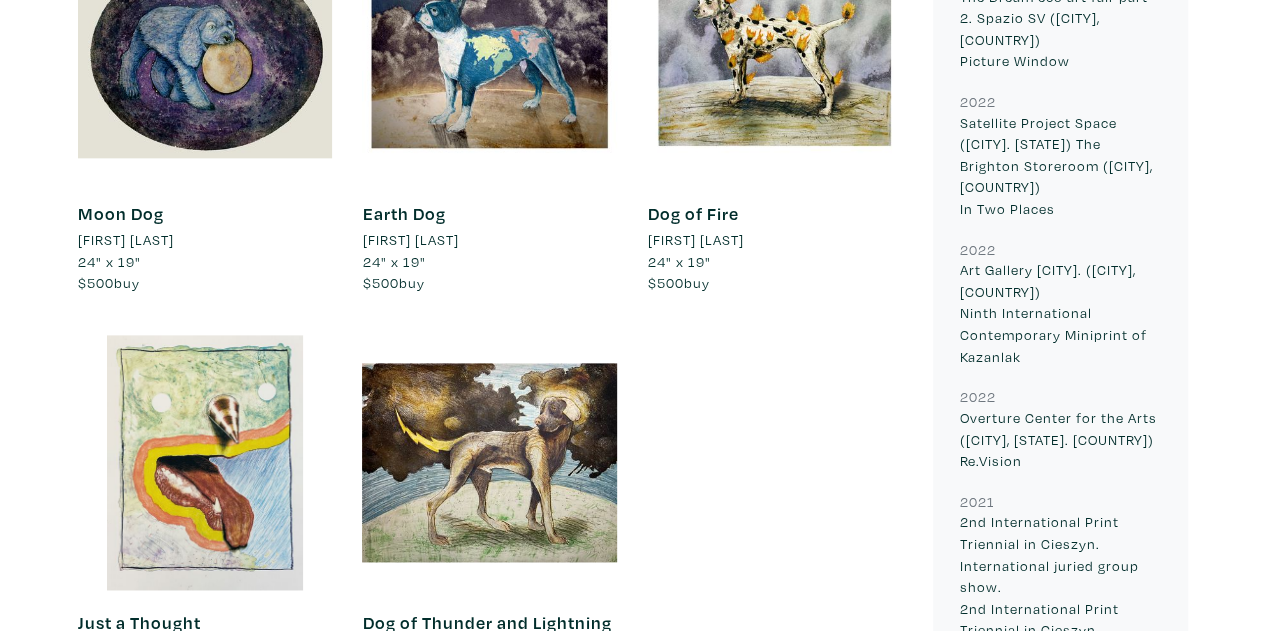 drag, startPoint x: 742, startPoint y: 429, endPoint x: 725, endPoint y: 347, distance: 83.74366 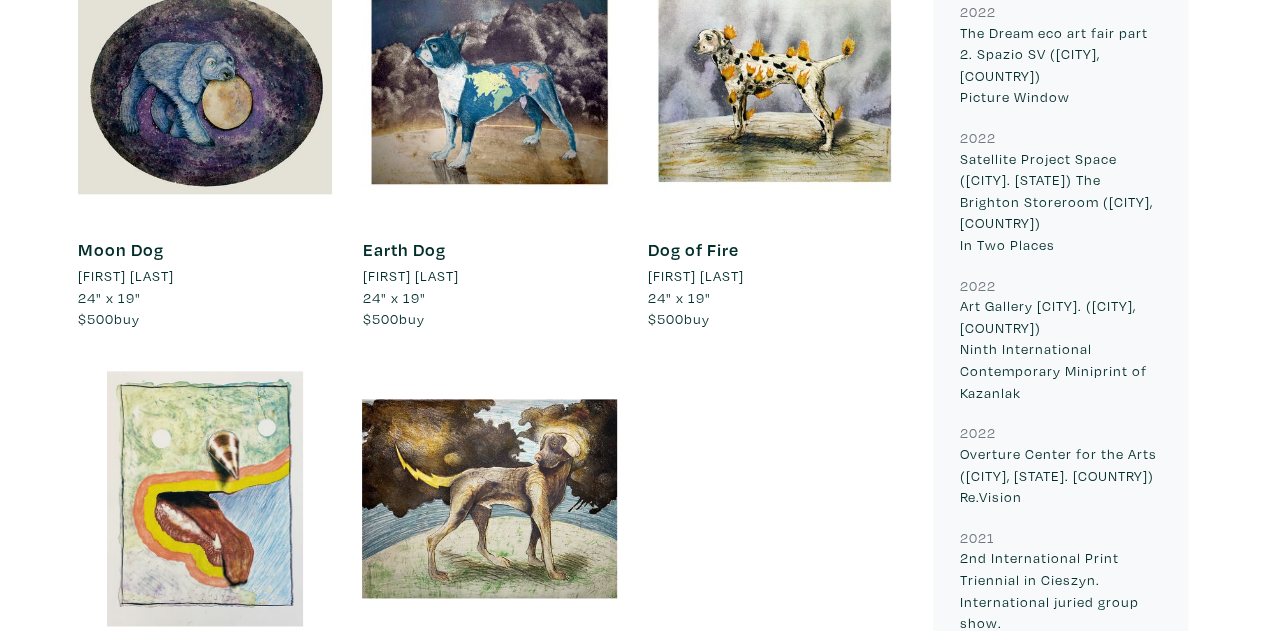 scroll, scrollTop: 1114, scrollLeft: 0, axis: vertical 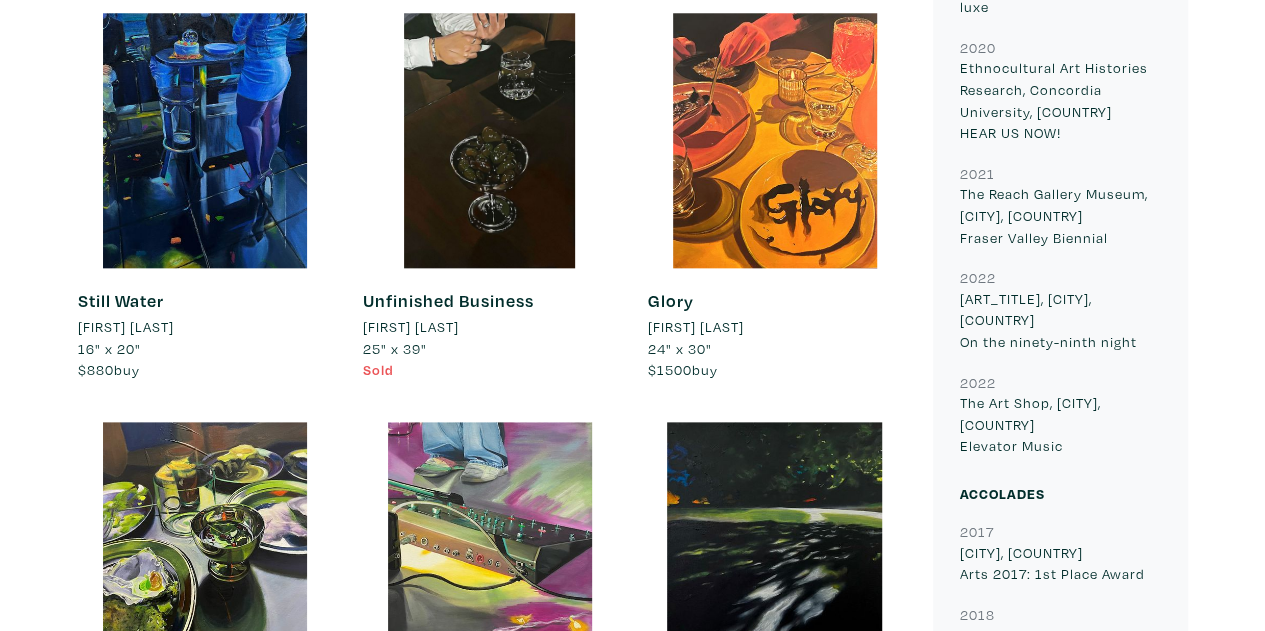 drag, startPoint x: 691, startPoint y: 40, endPoint x: 712, endPoint y: 19, distance: 29.698484 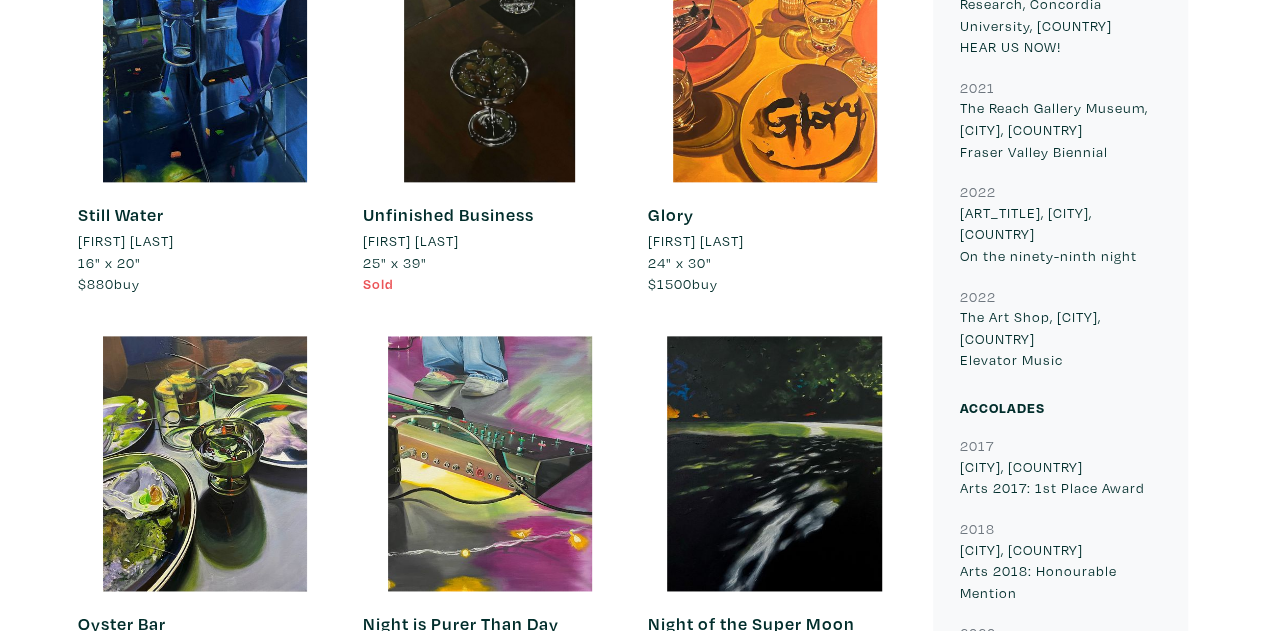drag, startPoint x: 34, startPoint y: 331, endPoint x: 40, endPoint y: 389, distance: 58.30952 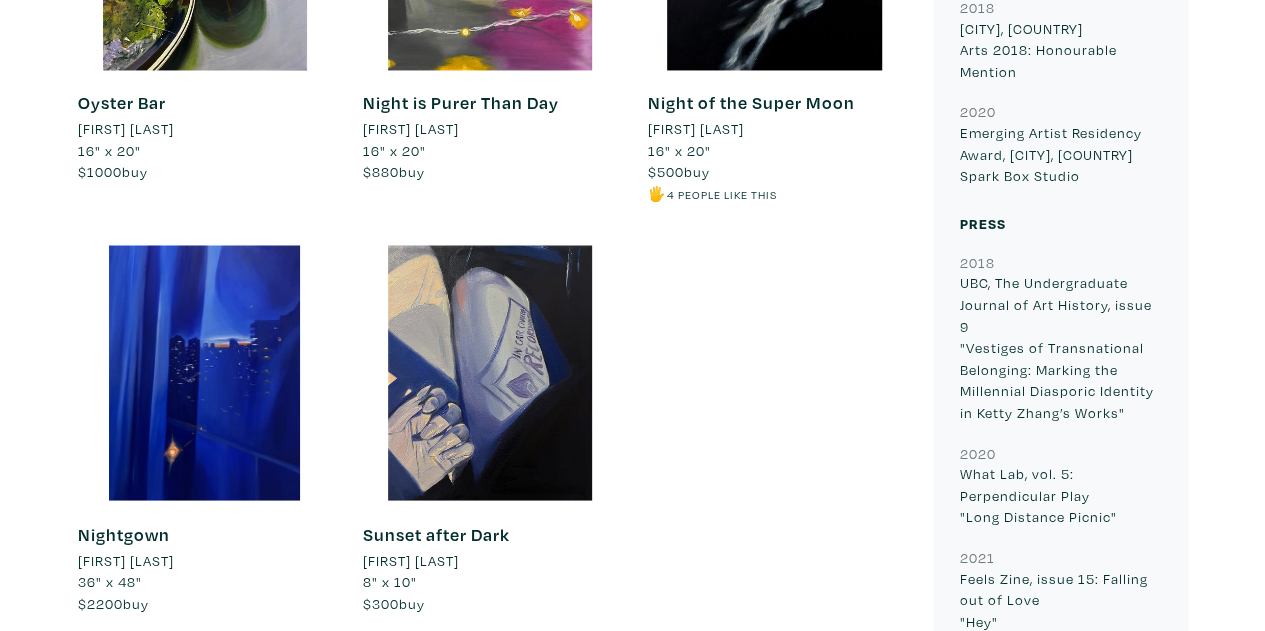 drag, startPoint x: 36, startPoint y: 409, endPoint x: 27, endPoint y: 477, distance: 68.593 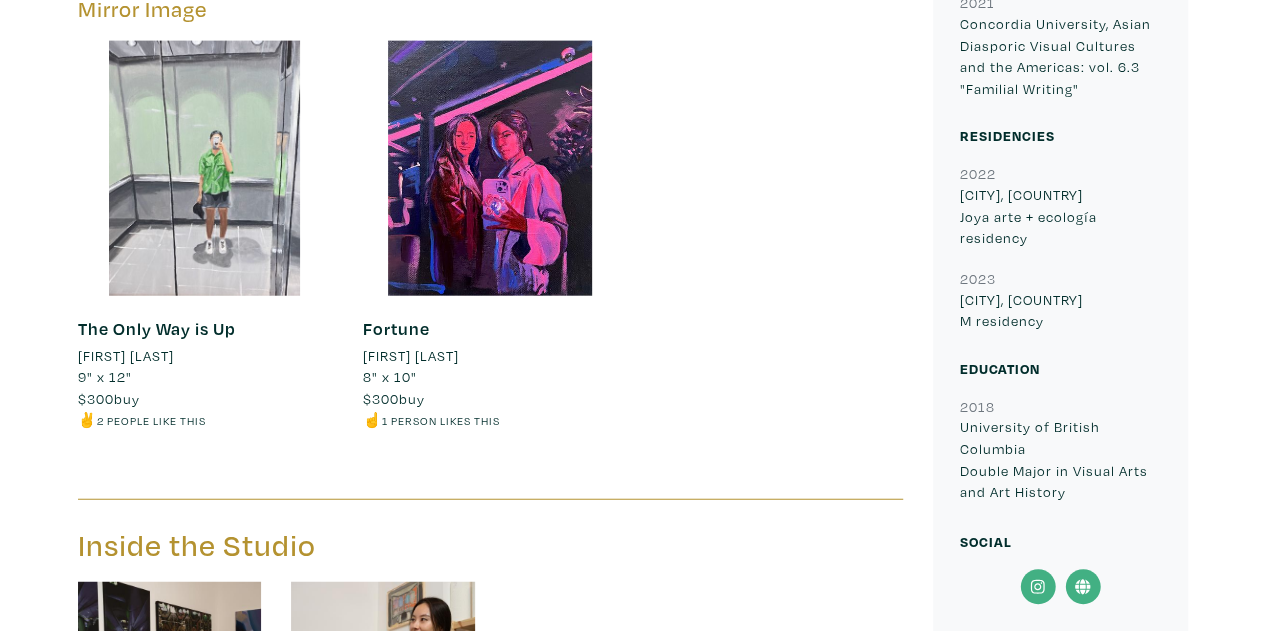 drag, startPoint x: 0, startPoint y: 393, endPoint x: 23, endPoint y: 445, distance: 56.859474 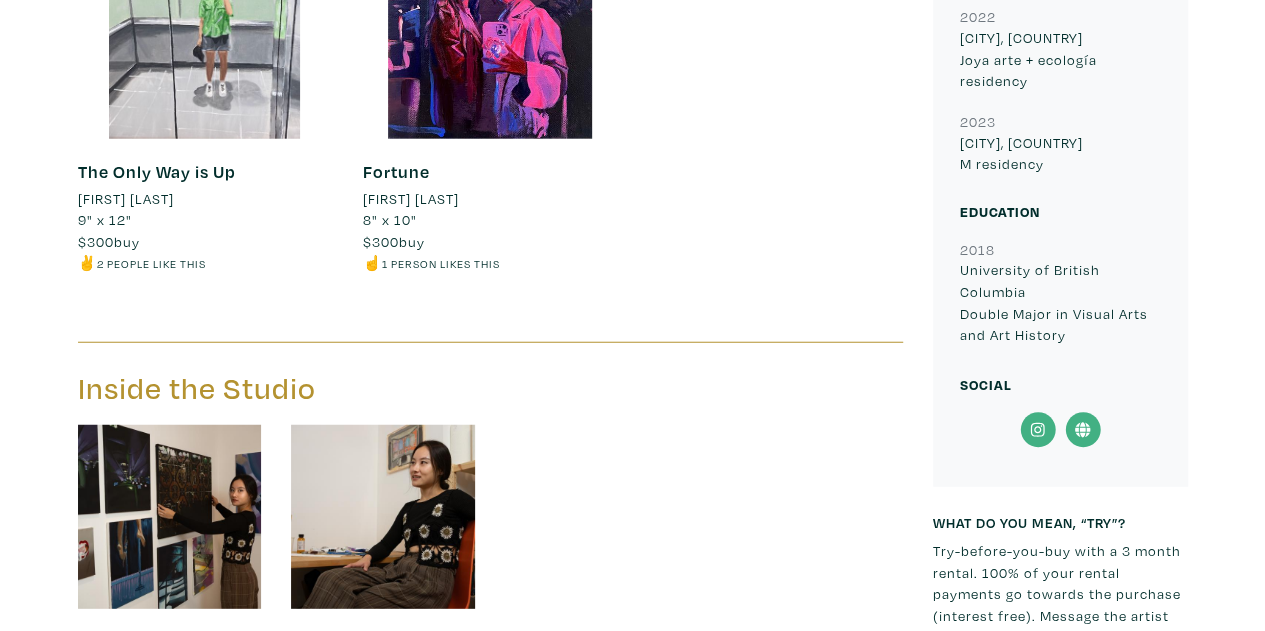 drag, startPoint x: 0, startPoint y: 603, endPoint x: 0, endPoint y: 617, distance: 14 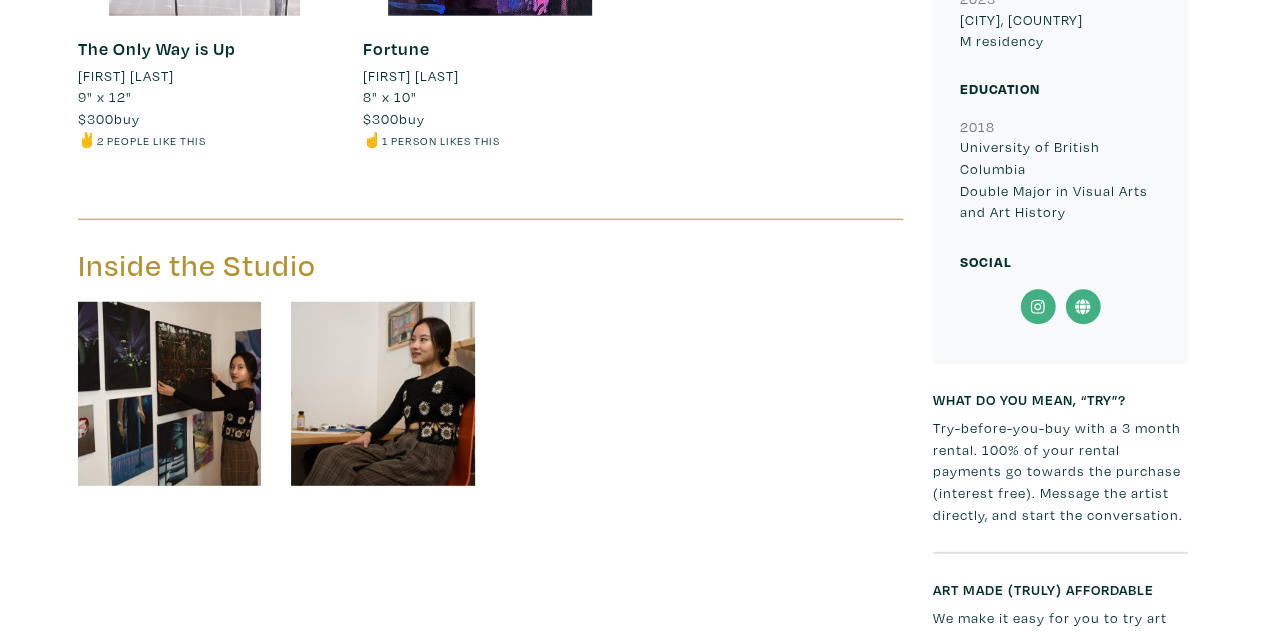 drag, startPoint x: 746, startPoint y: 391, endPoint x: 694, endPoint y: 617, distance: 231.90515 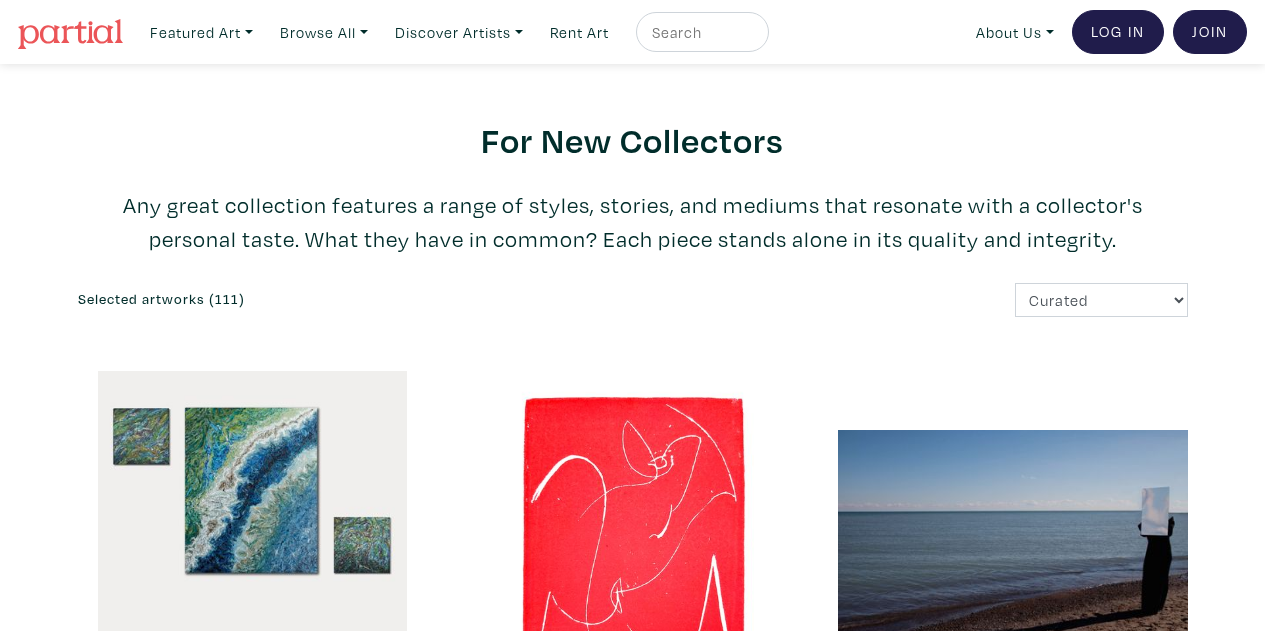 scroll, scrollTop: 7682, scrollLeft: 0, axis: vertical 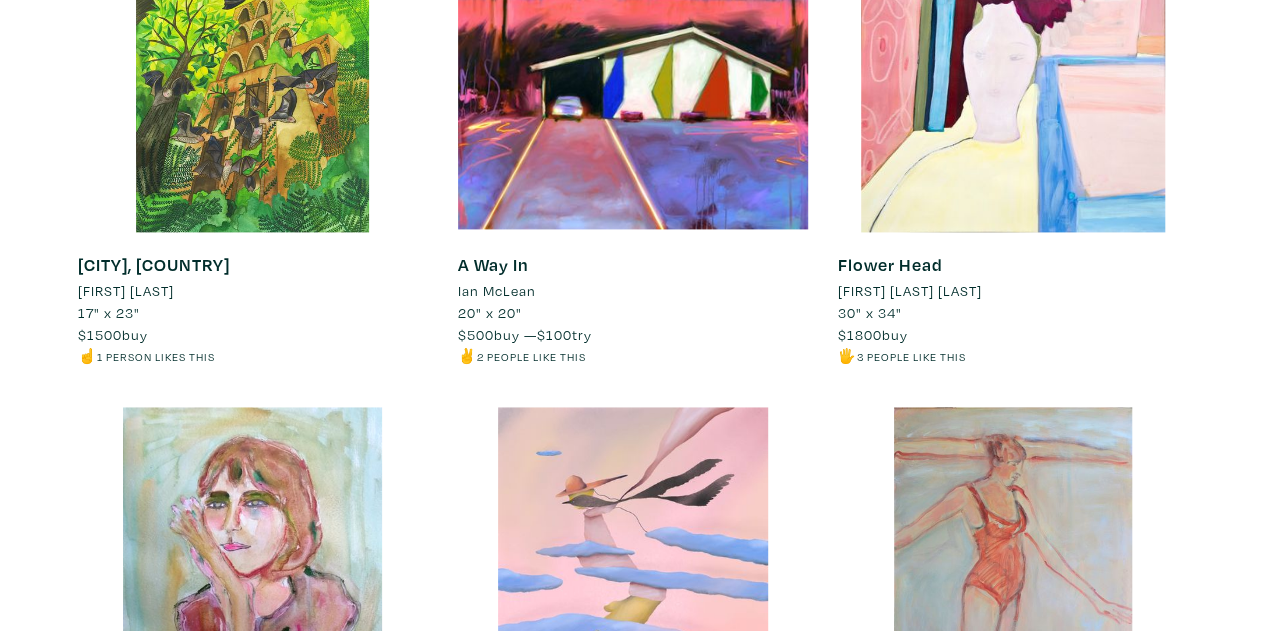 drag, startPoint x: 31, startPoint y: 297, endPoint x: 26, endPoint y: 347, distance: 50.24938 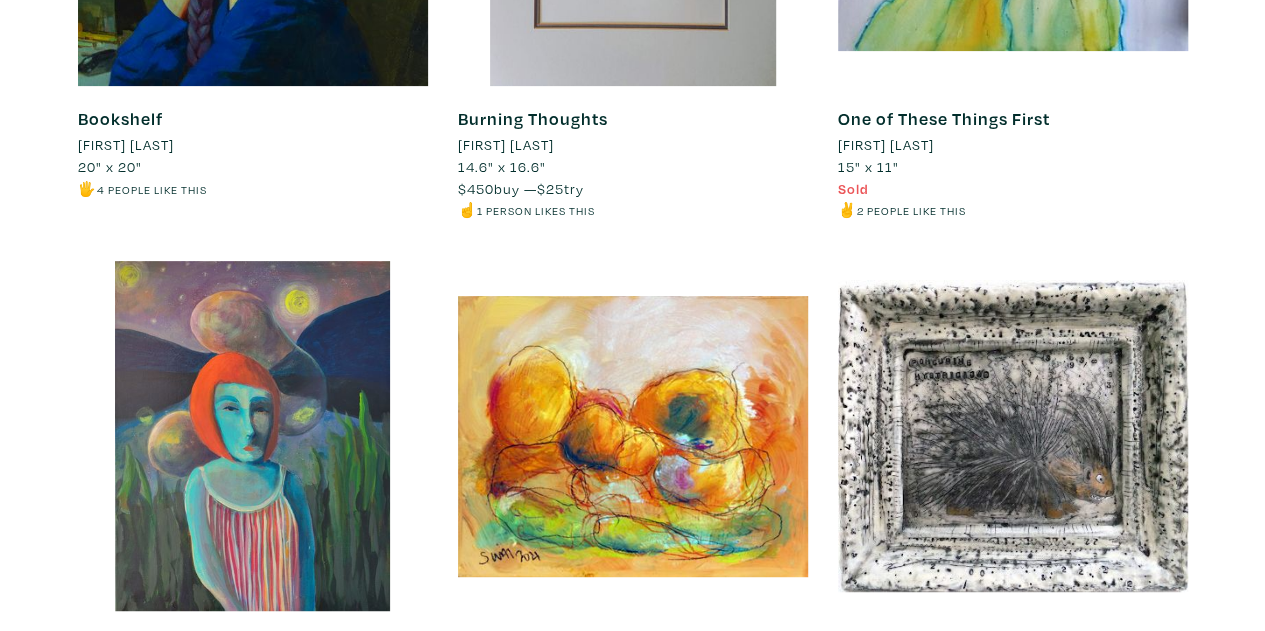 drag, startPoint x: 22, startPoint y: 493, endPoint x: 30, endPoint y: 391, distance: 102.31325 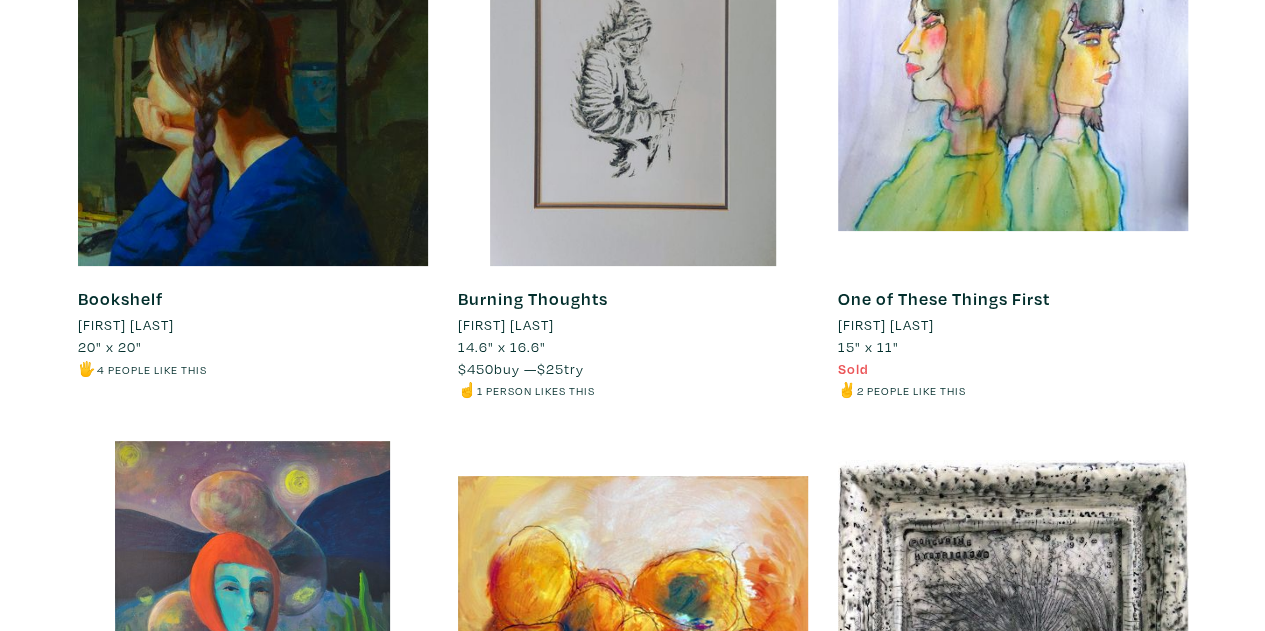 scroll, scrollTop: 11414, scrollLeft: 0, axis: vertical 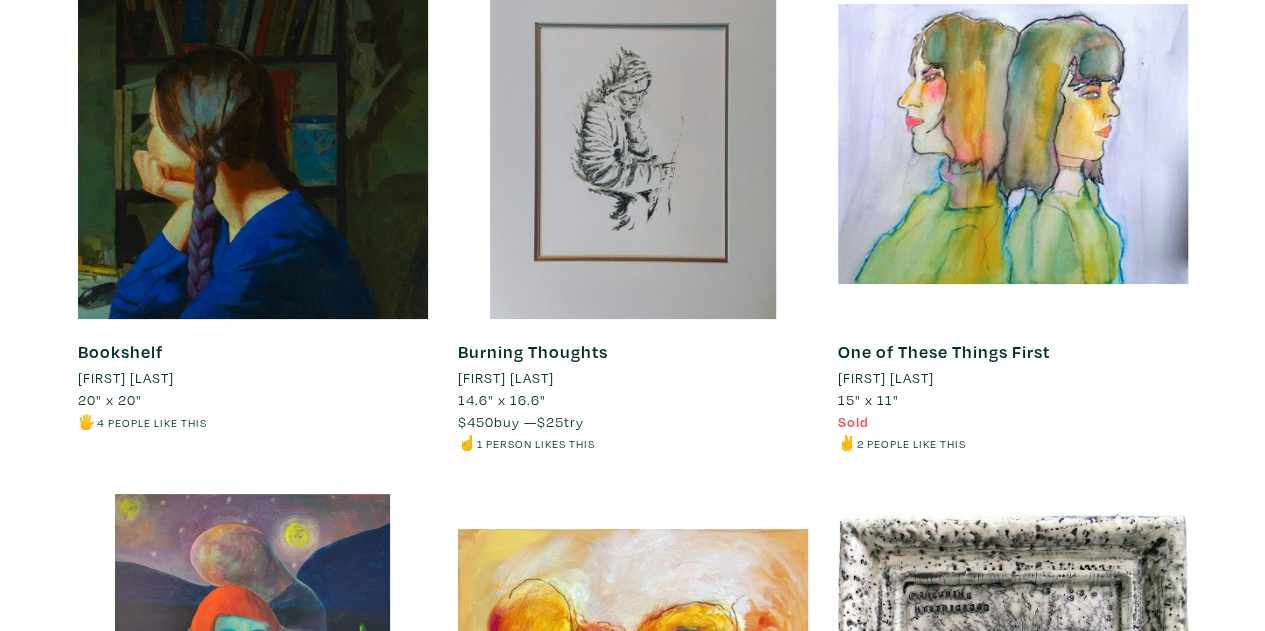 drag, startPoint x: 36, startPoint y: 335, endPoint x: 9, endPoint y: 262, distance: 77.83315 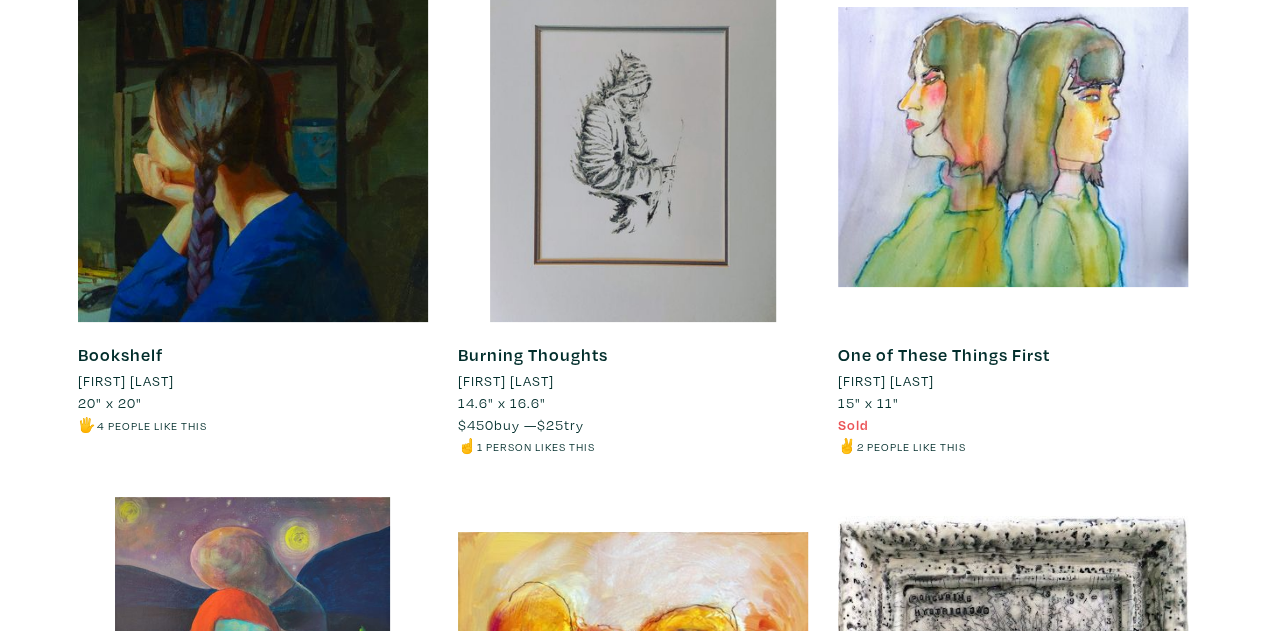 drag, startPoint x: 74, startPoint y: 223, endPoint x: 53, endPoint y: 379, distance: 157.40712 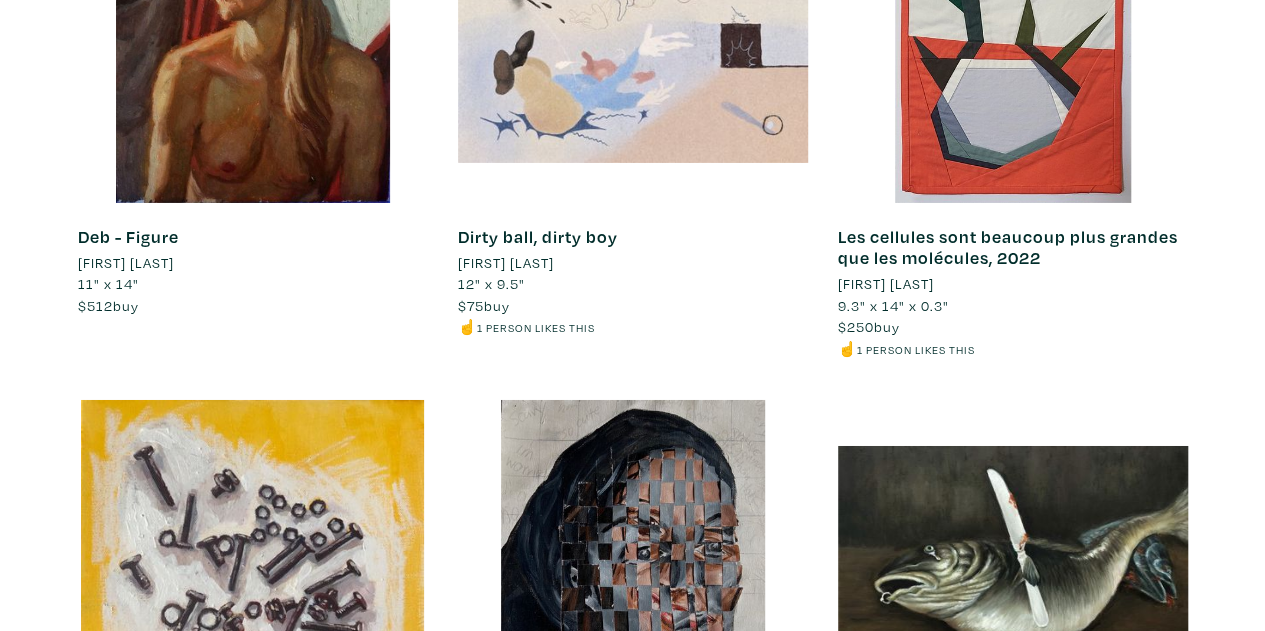 drag, startPoint x: 50, startPoint y: 404, endPoint x: 0, endPoint y: 553, distance: 157.16551 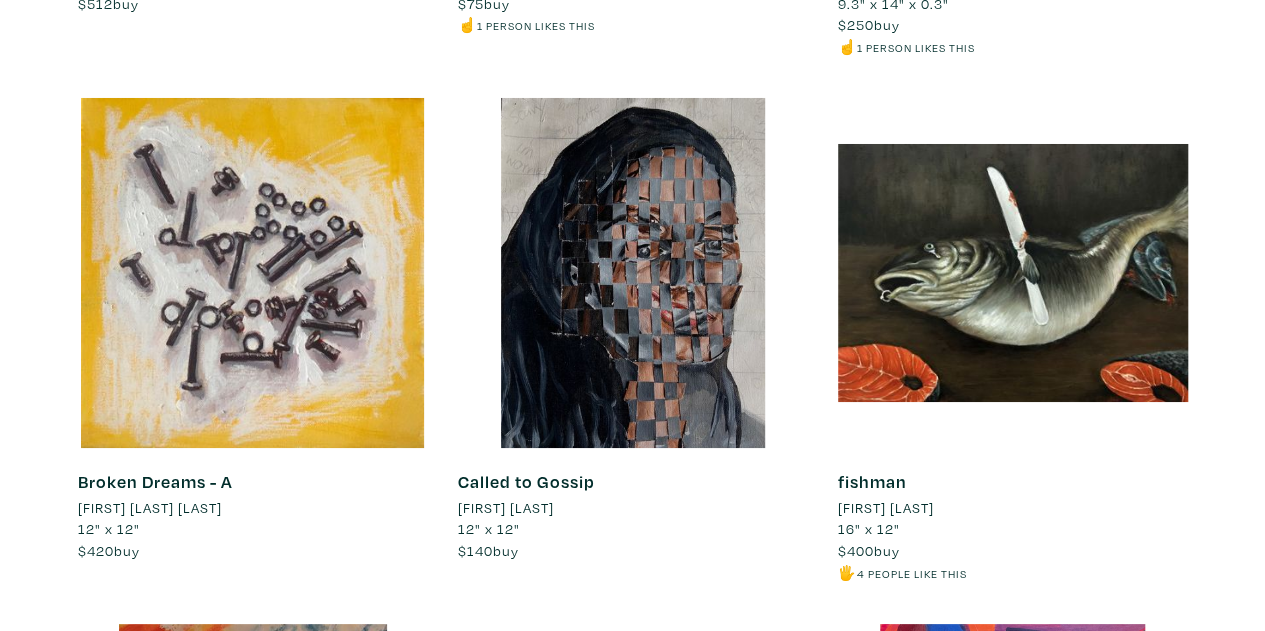 drag, startPoint x: 0, startPoint y: 388, endPoint x: 0, endPoint y: 437, distance: 49 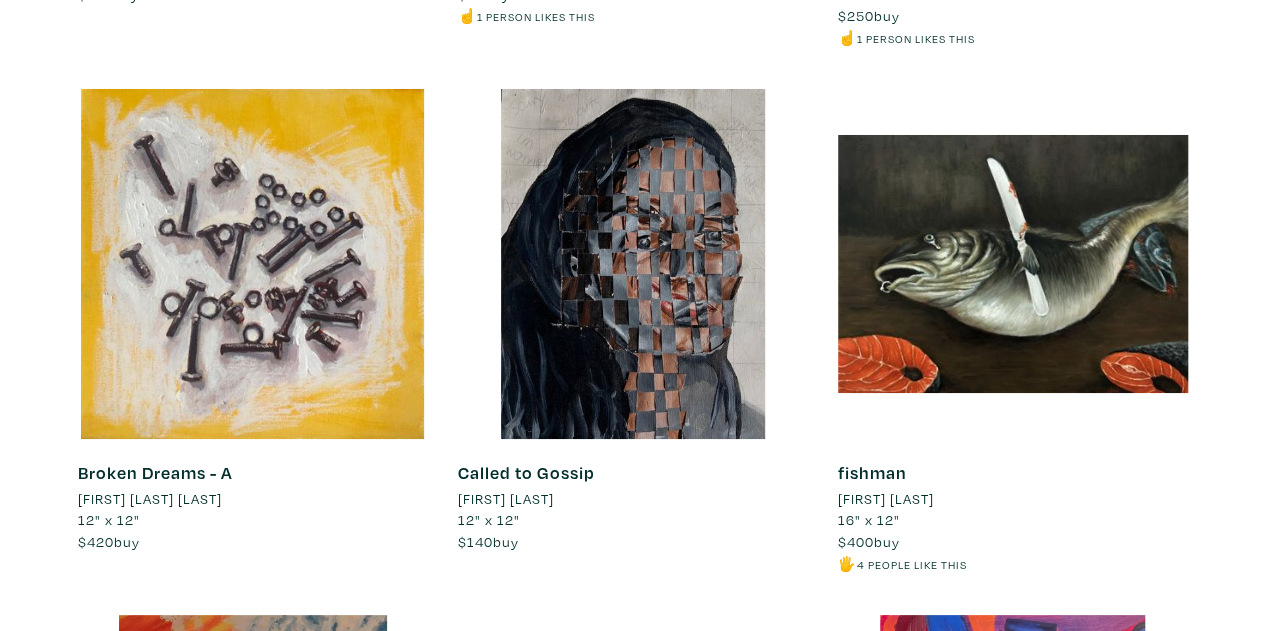 click on "Alessandra Singh" at bounding box center [506, 499] 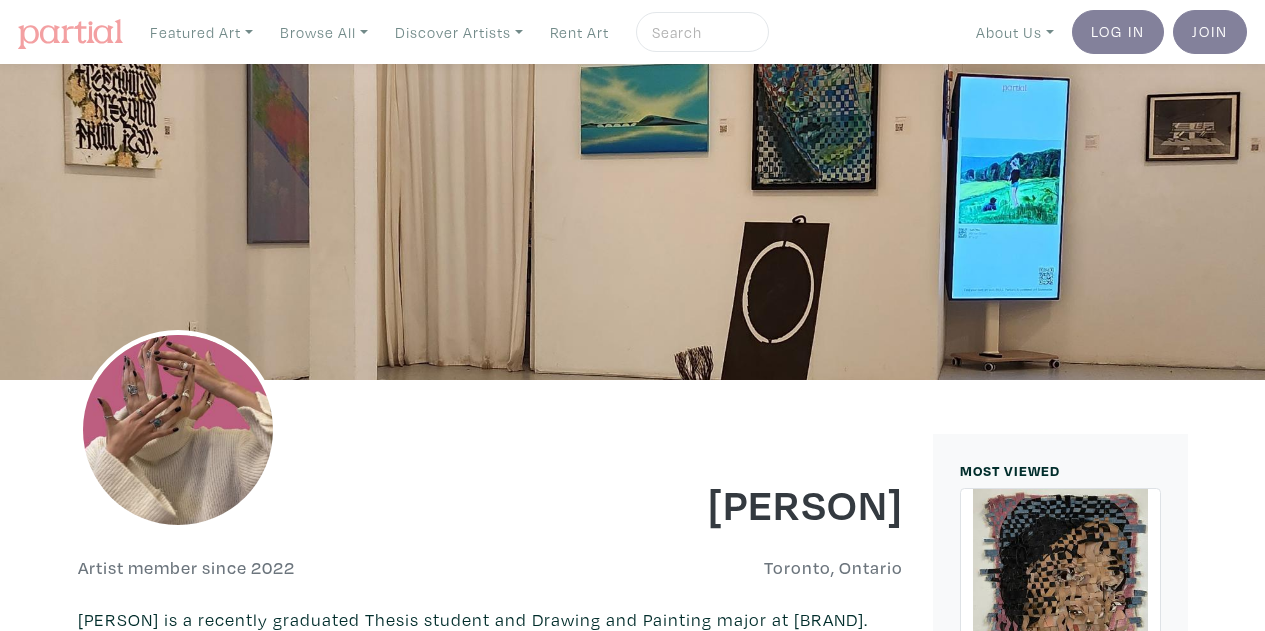scroll, scrollTop: 0, scrollLeft: 0, axis: both 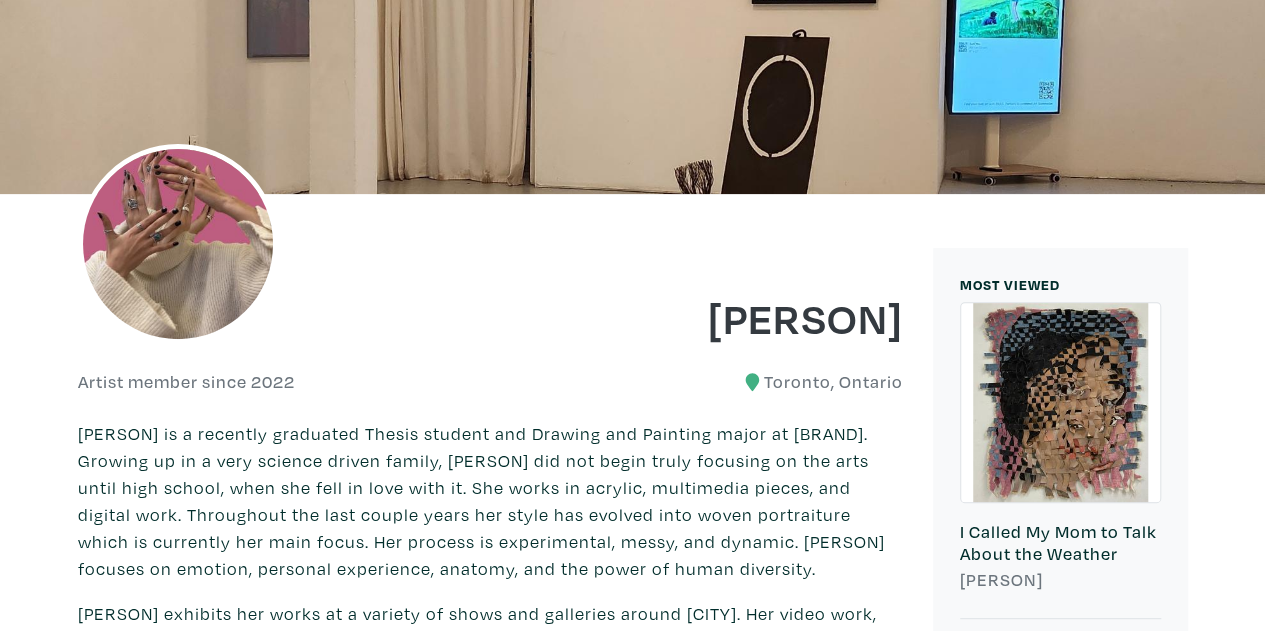 drag, startPoint x: 478, startPoint y: 426, endPoint x: 472, endPoint y: 483, distance: 57.31492 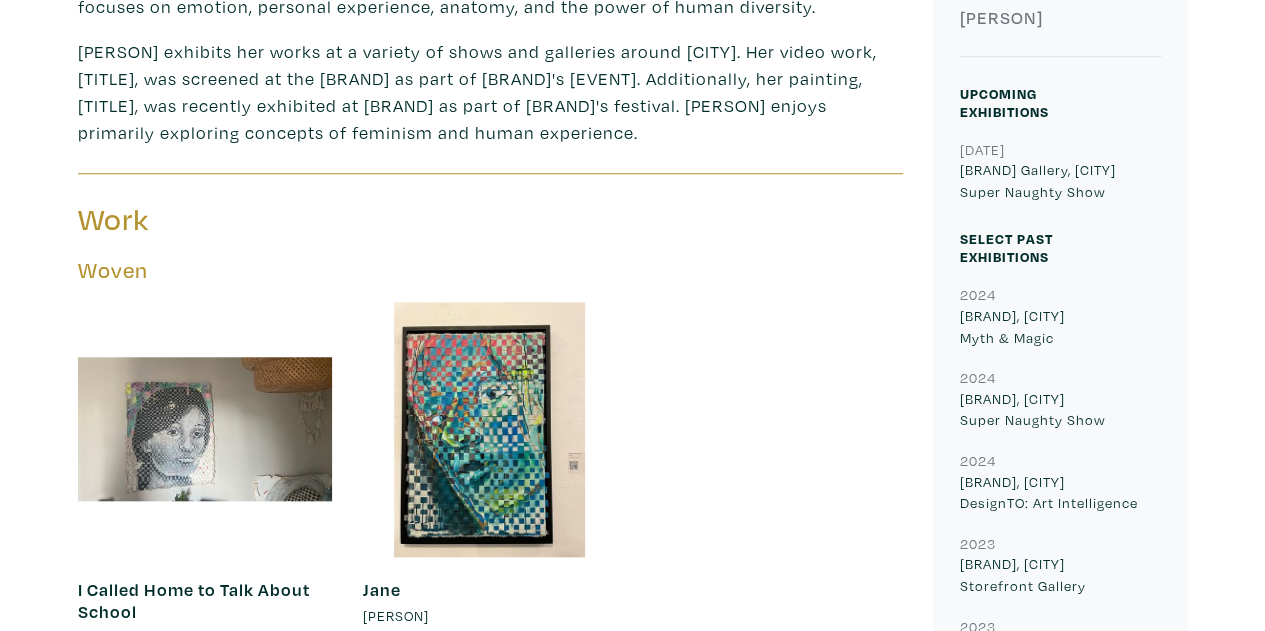 drag, startPoint x: 518, startPoint y: 409, endPoint x: 619, endPoint y: 411, distance: 101.0198 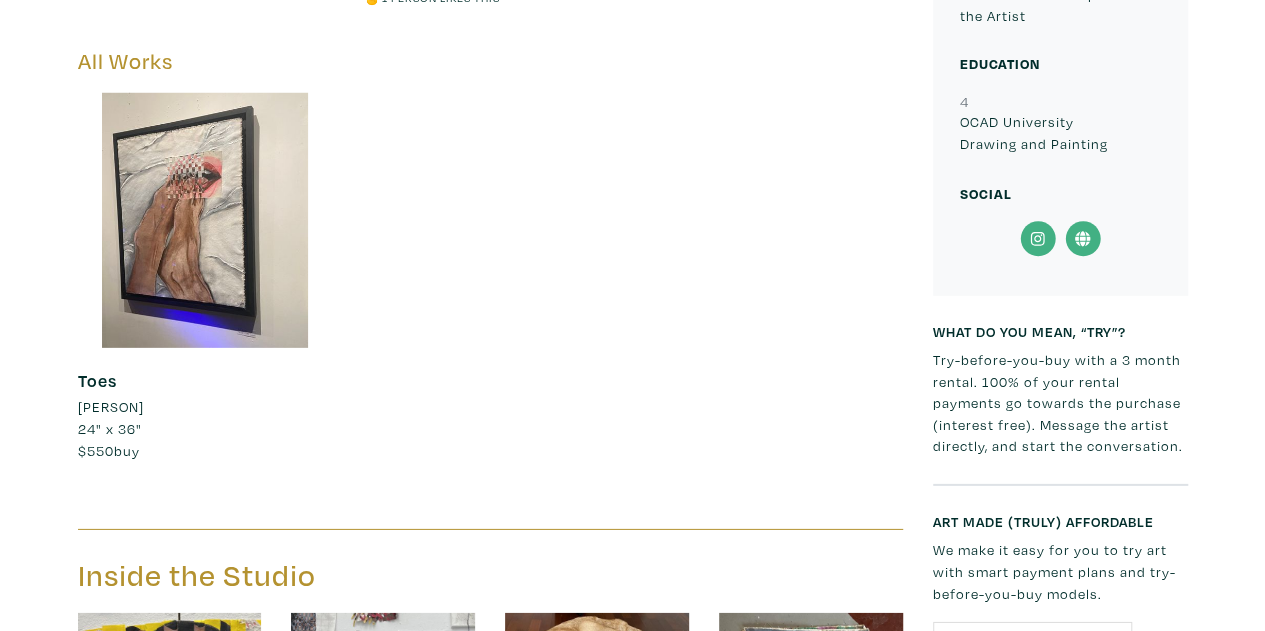 drag, startPoint x: 750, startPoint y: 282, endPoint x: 584, endPoint y: 361, distance: 183.8396 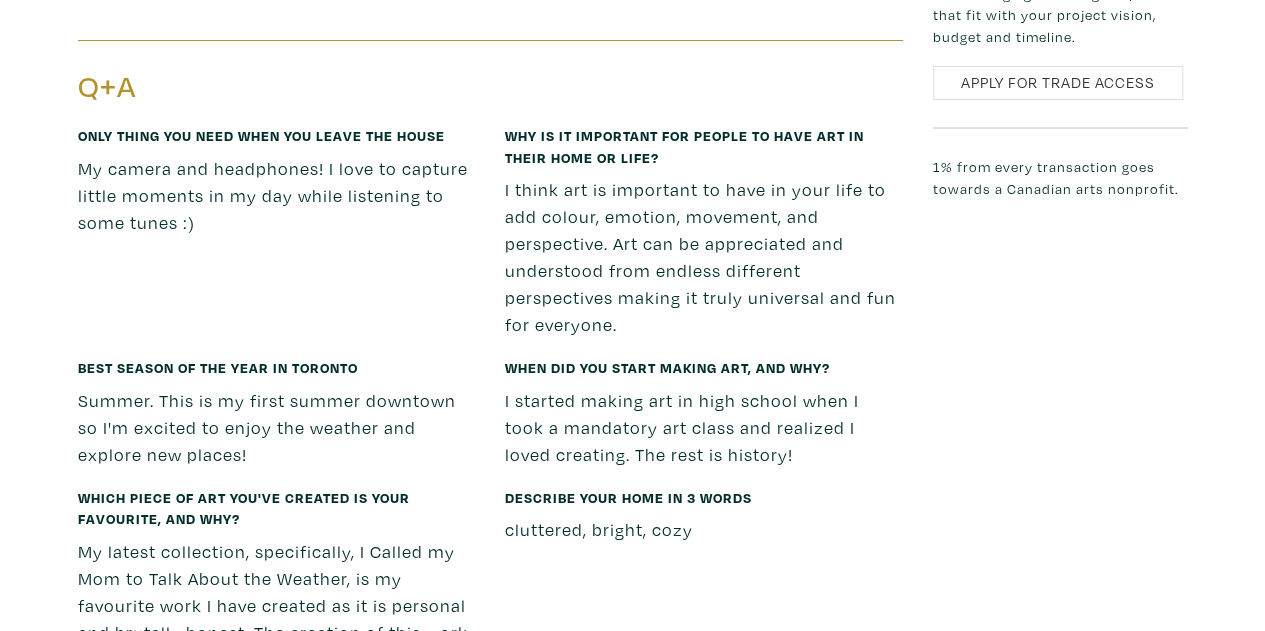 drag, startPoint x: 605, startPoint y: 309, endPoint x: 596, endPoint y: 399, distance: 90.44888 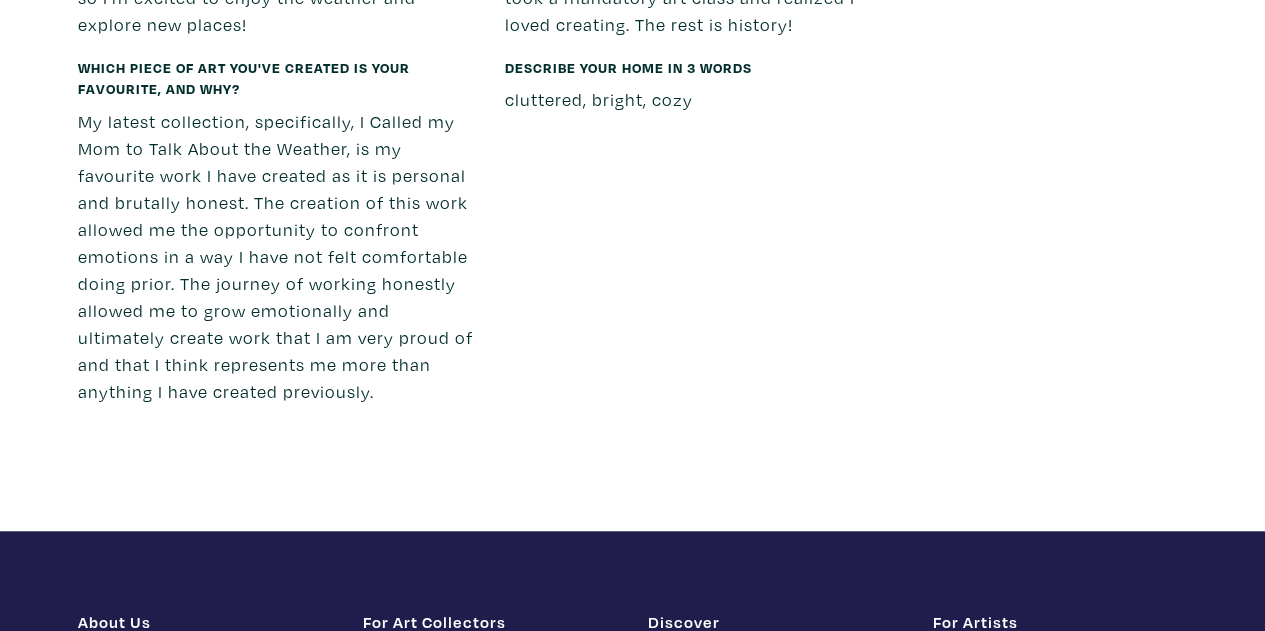 drag, startPoint x: 788, startPoint y: 495, endPoint x: 776, endPoint y: 556, distance: 62.169125 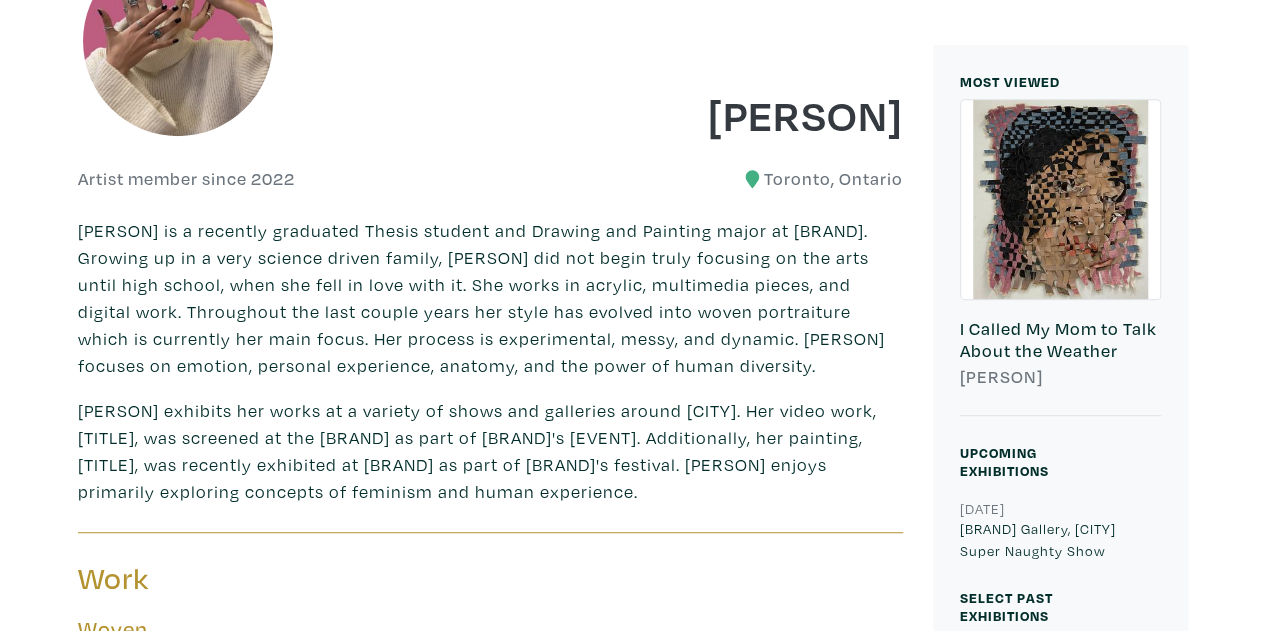 scroll, scrollTop: 0, scrollLeft: 0, axis: both 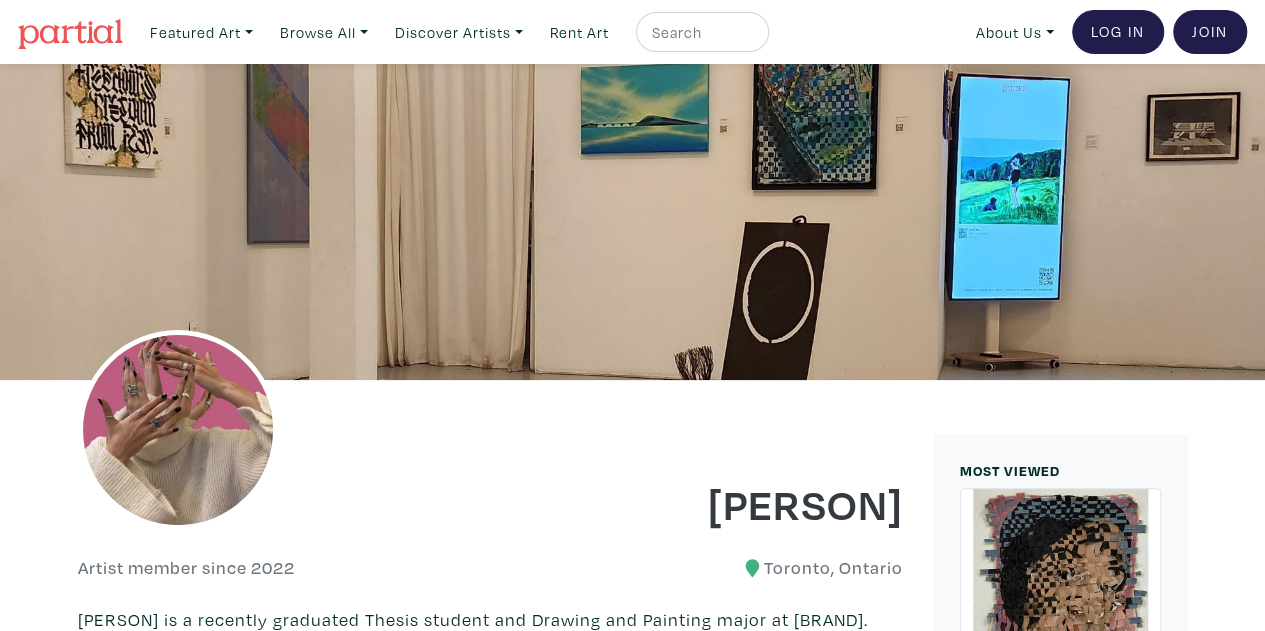 drag, startPoint x: 778, startPoint y: 86, endPoint x: 742, endPoint y: -27, distance: 118.595955 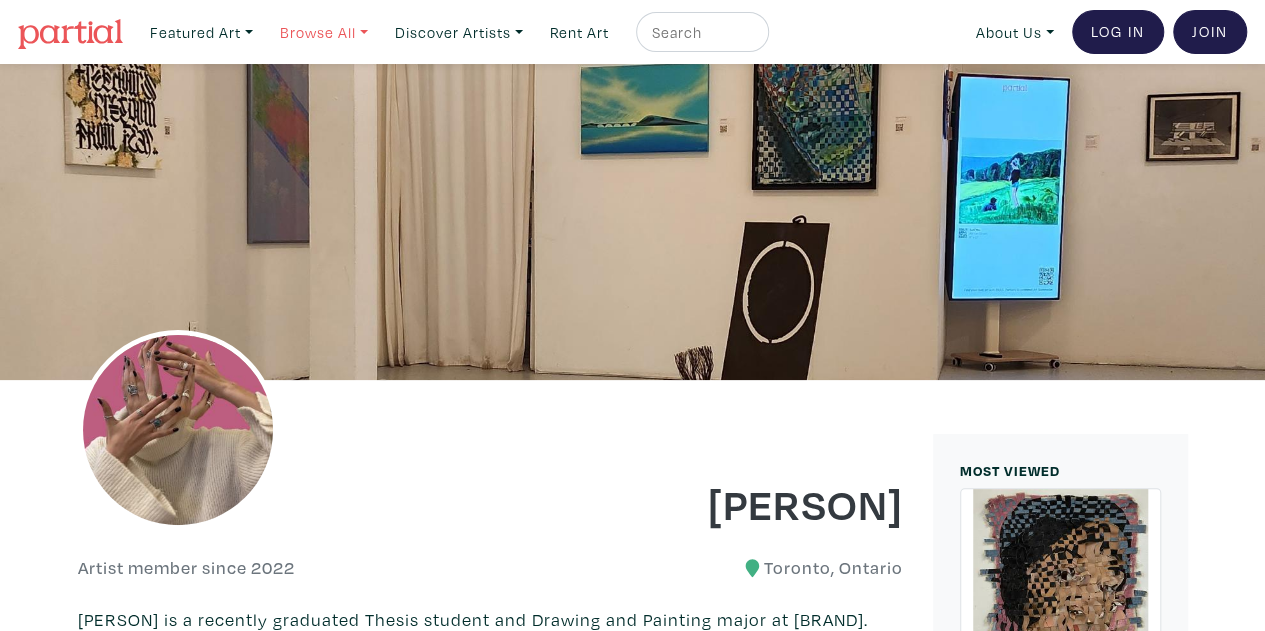 click on "Browse All" at bounding box center (201, 32) 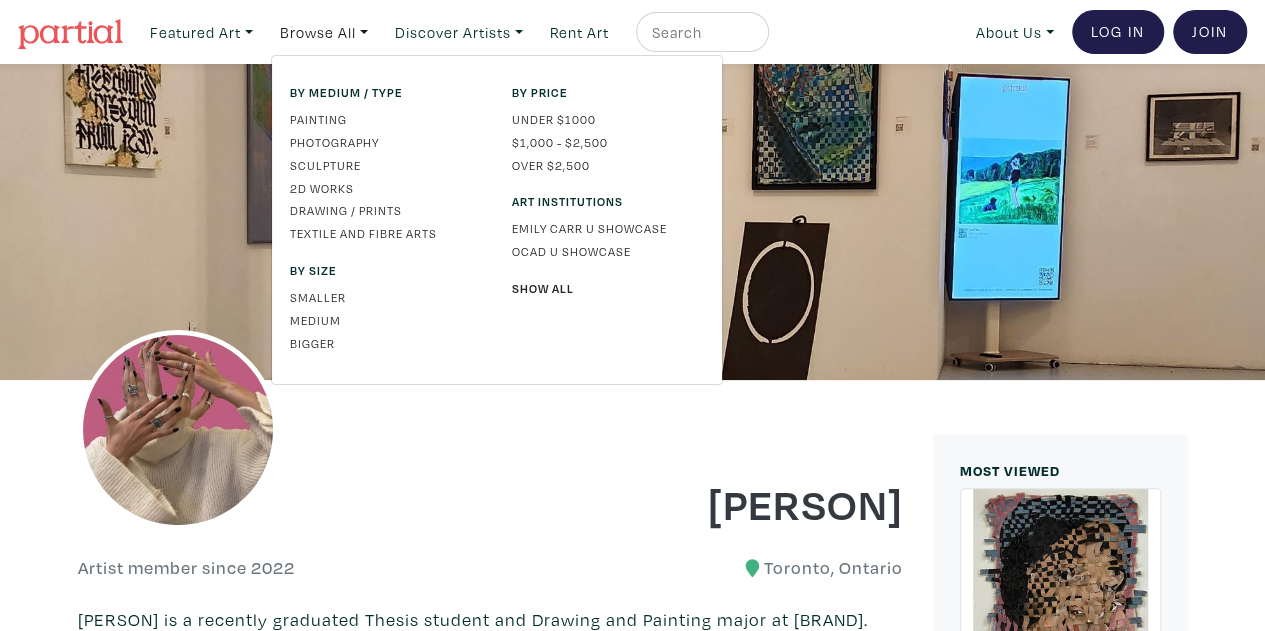 click at bounding box center (70, 34) 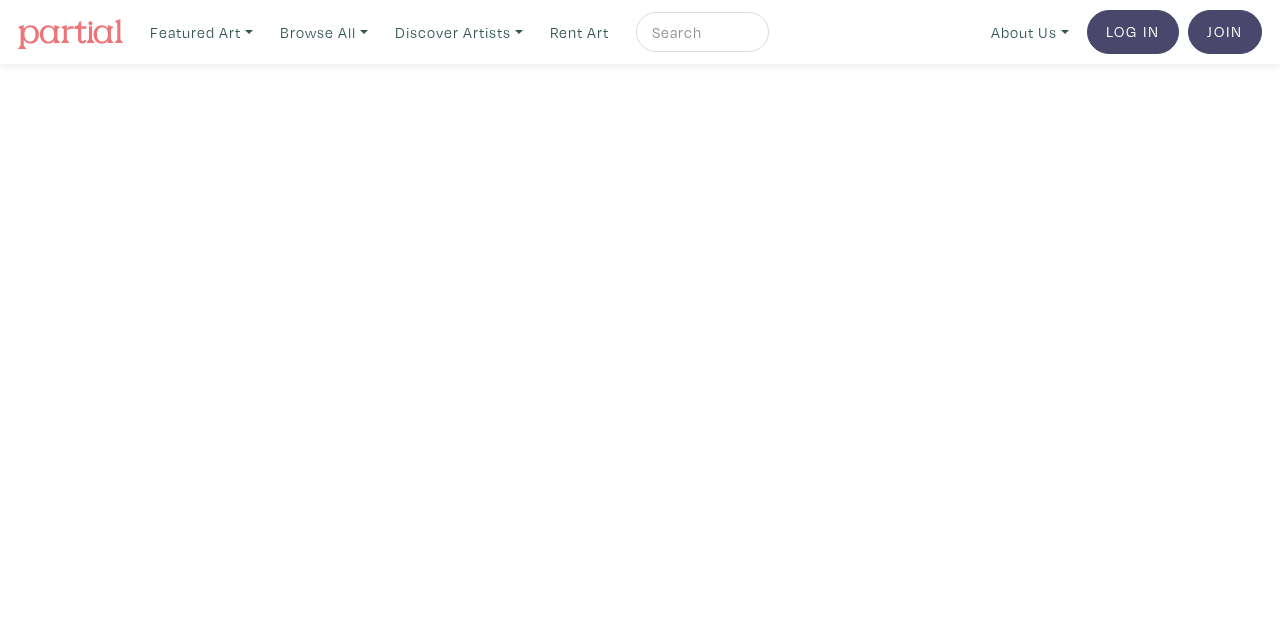 scroll, scrollTop: 0, scrollLeft: 0, axis: both 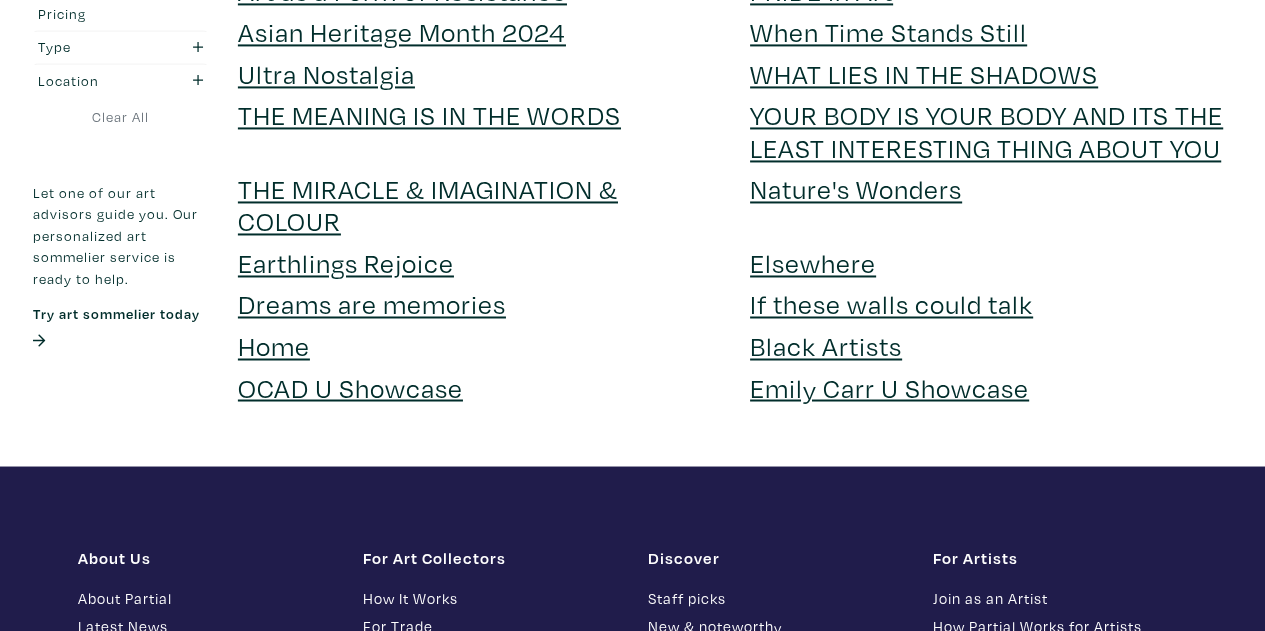 drag, startPoint x: 617, startPoint y: 117, endPoint x: 640, endPoint y: 45, distance: 75.58439 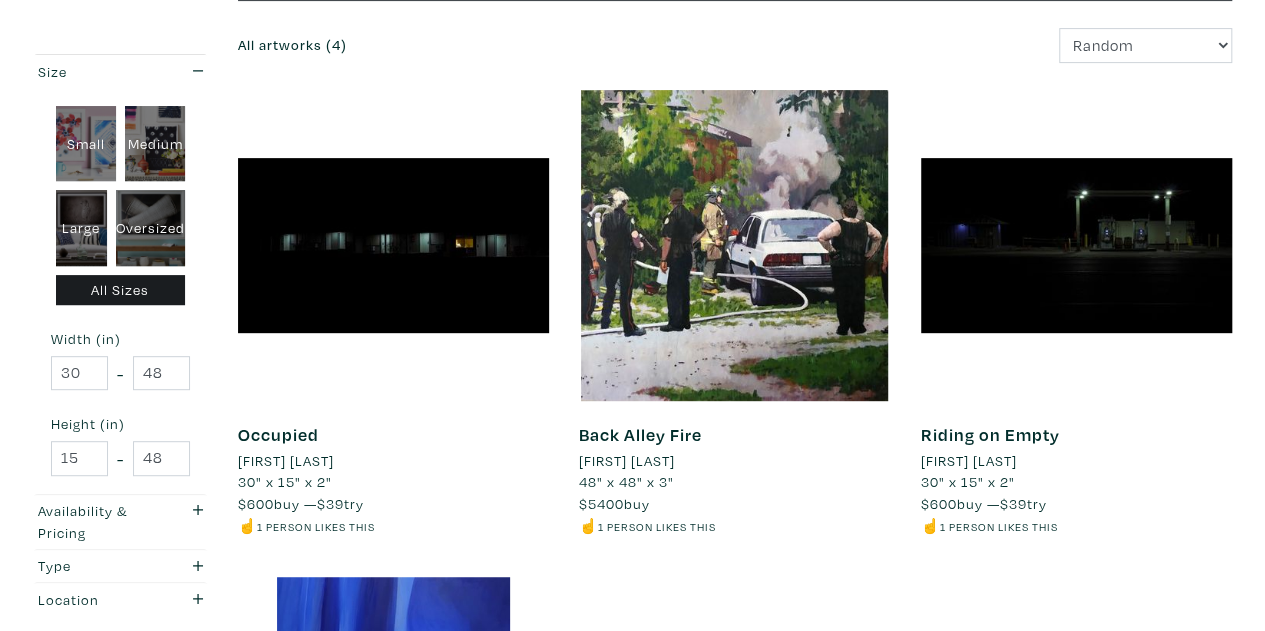 scroll, scrollTop: 0, scrollLeft: 0, axis: both 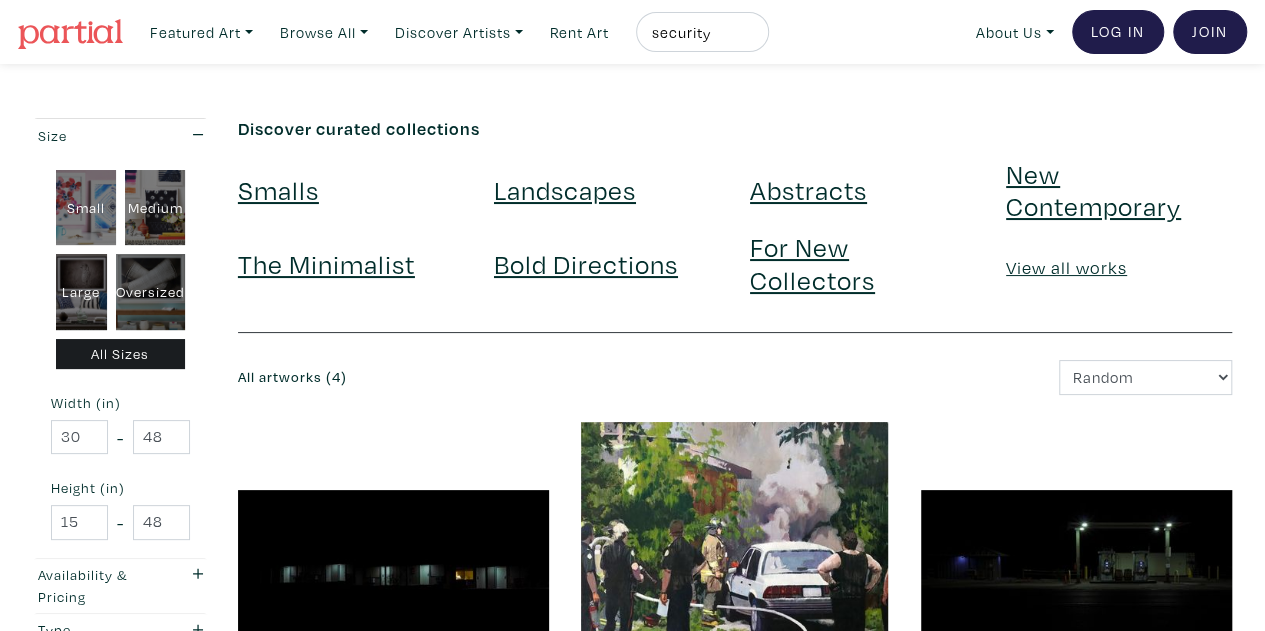 drag, startPoint x: 704, startPoint y: 422, endPoint x: 693, endPoint y: 196, distance: 226.26755 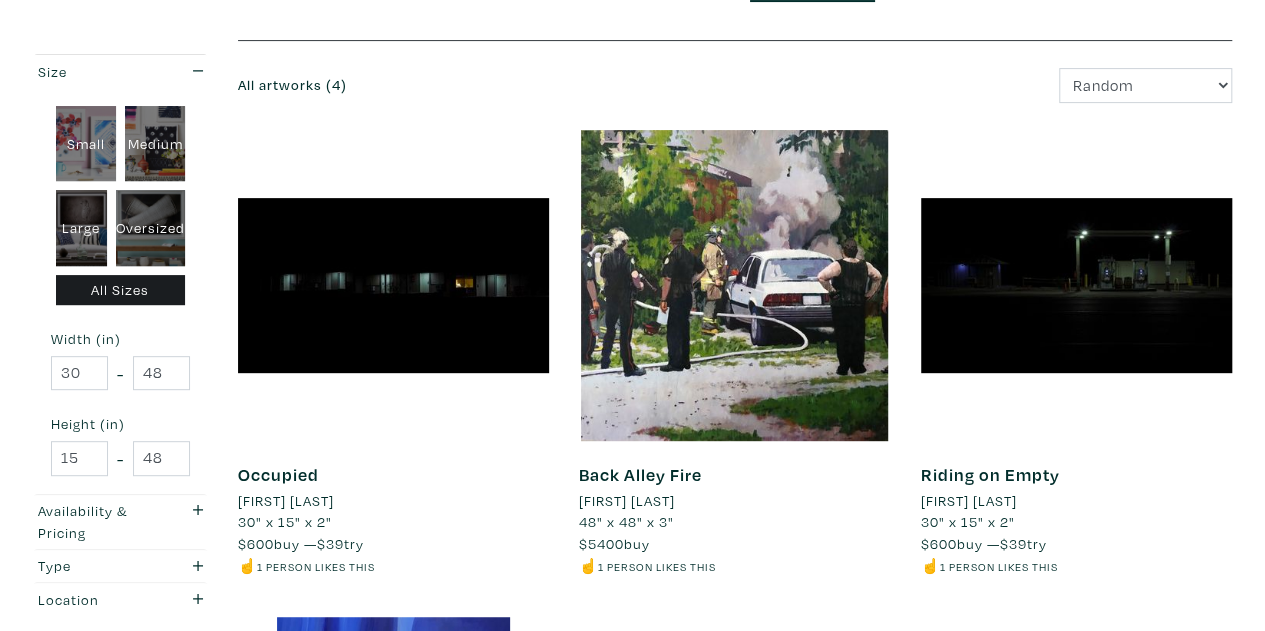 scroll, scrollTop: 310, scrollLeft: 0, axis: vertical 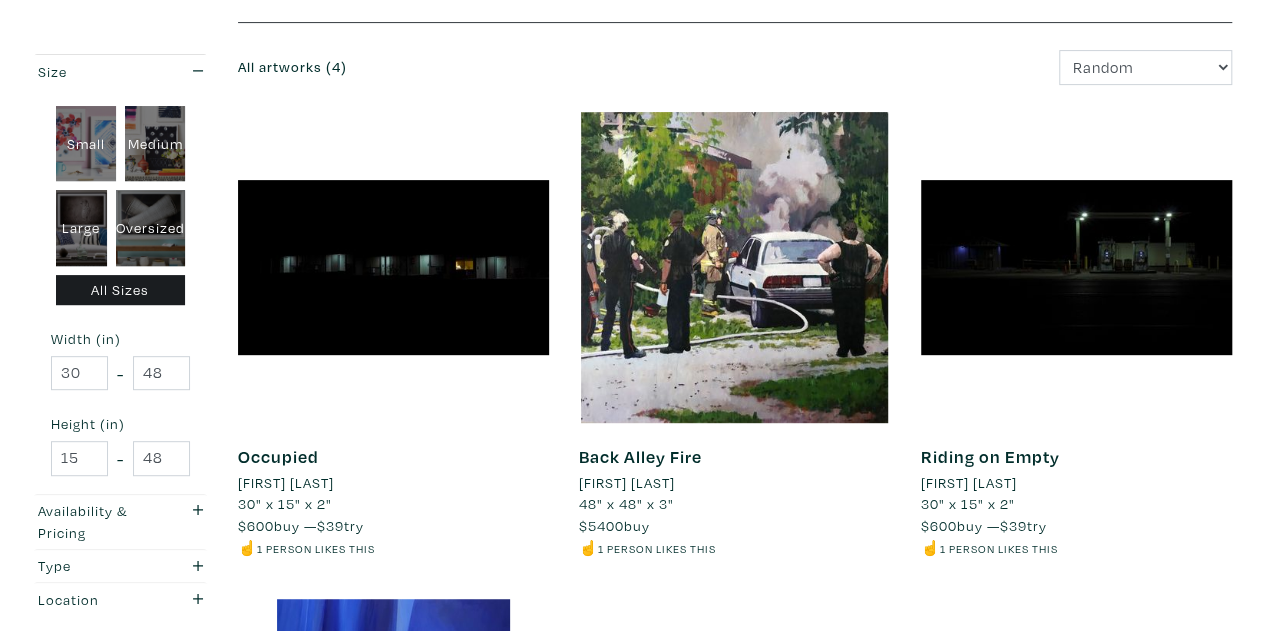 drag, startPoint x: 560, startPoint y: 300, endPoint x: 525, endPoint y: 307, distance: 35.69314 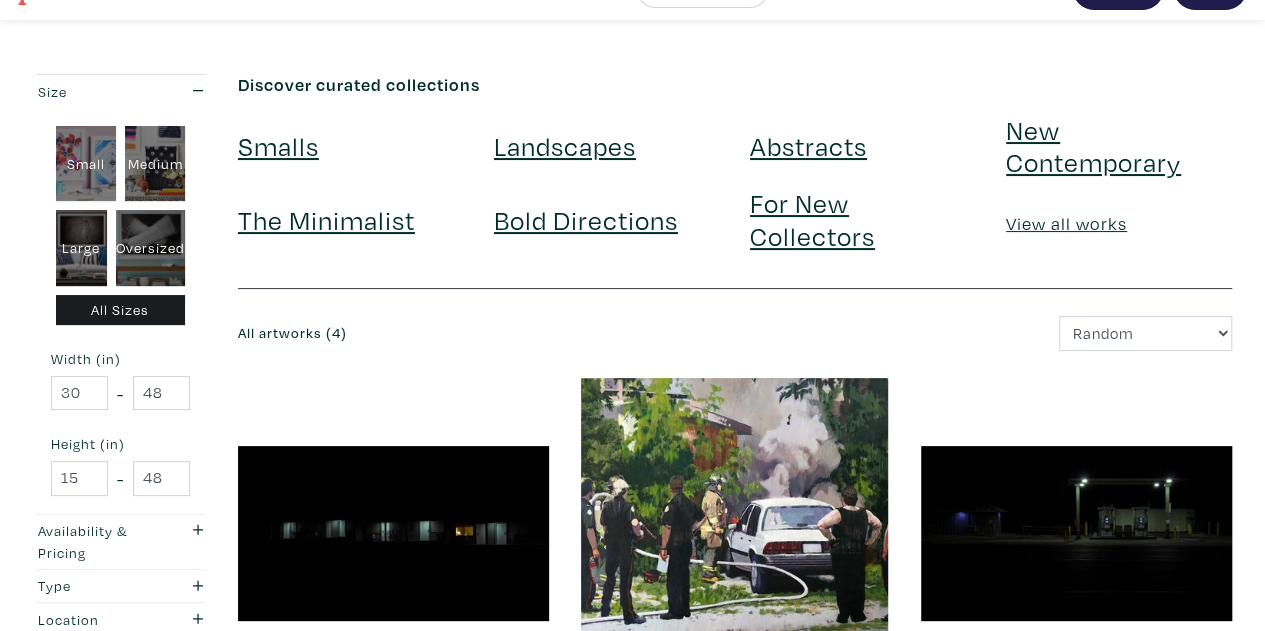 scroll, scrollTop: 0, scrollLeft: 0, axis: both 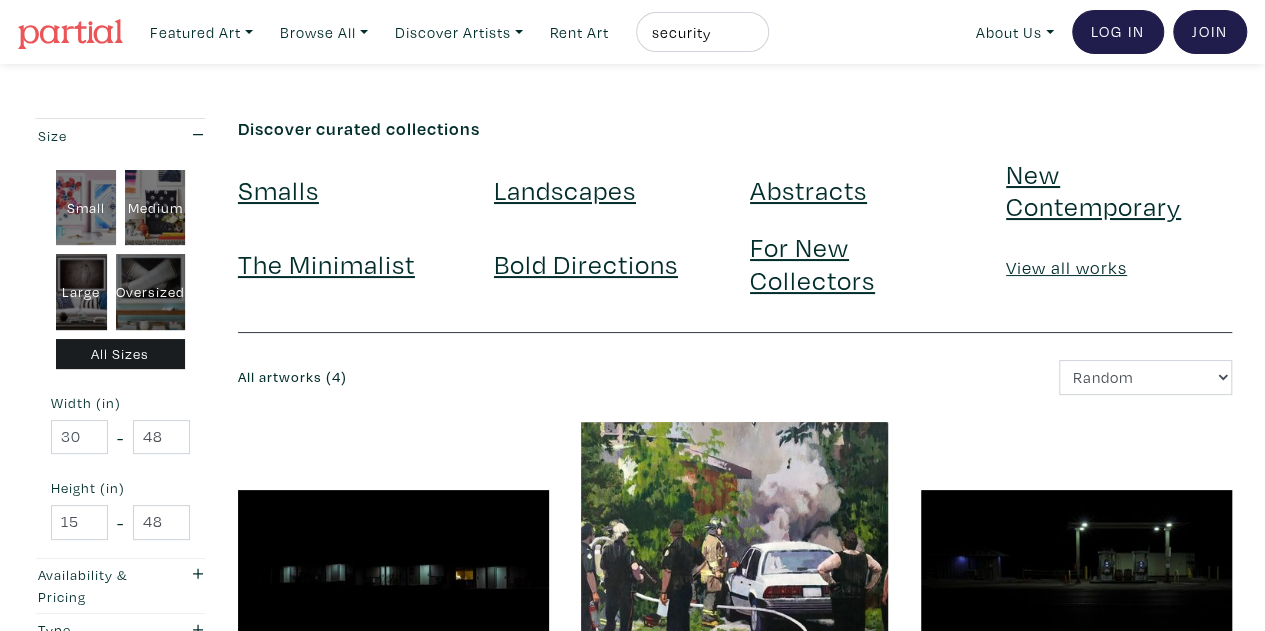 drag, startPoint x: 529, startPoint y: 499, endPoint x: 542, endPoint y: 232, distance: 267.31628 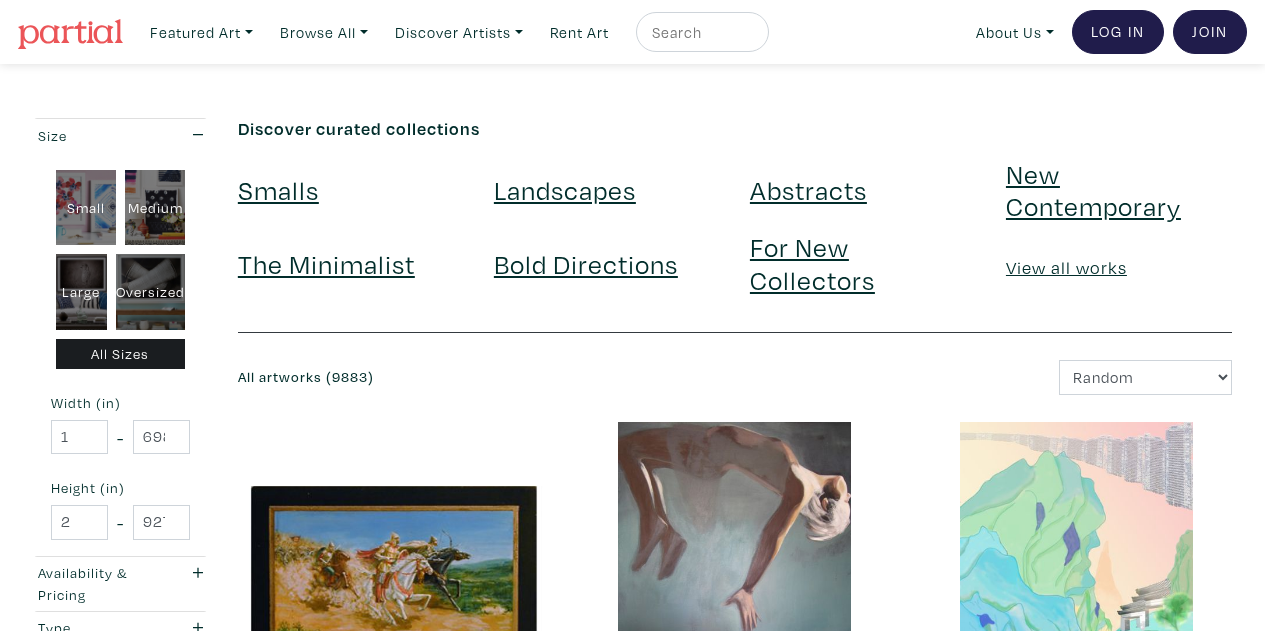 scroll, scrollTop: 0, scrollLeft: 0, axis: both 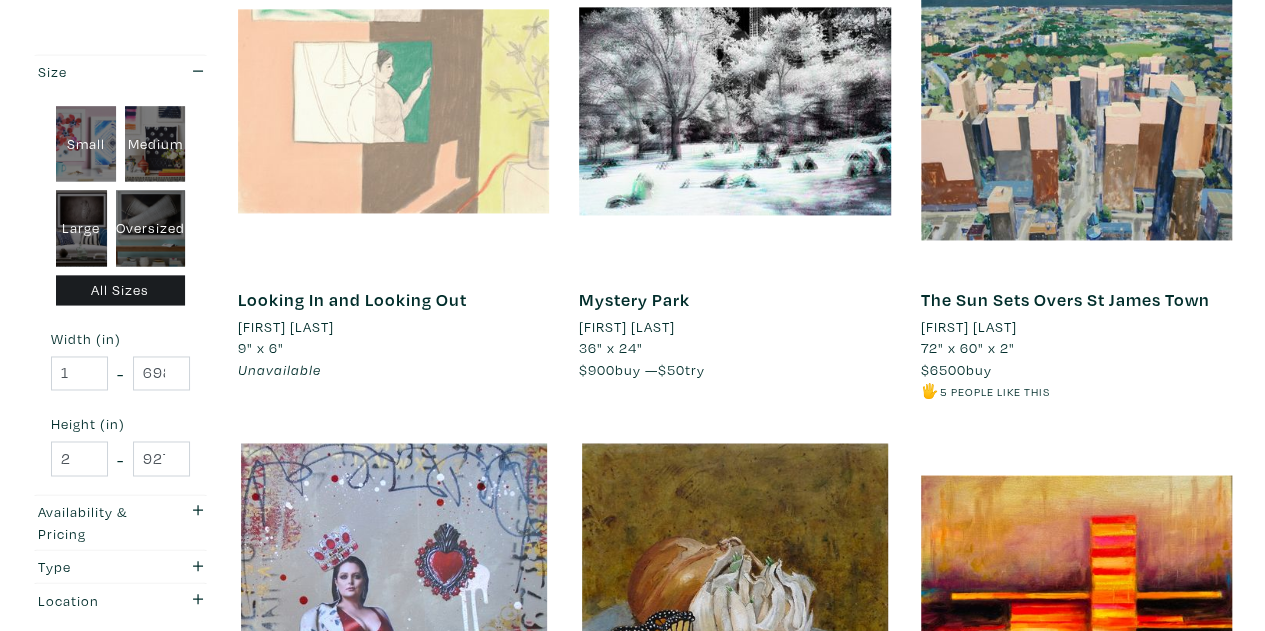 drag, startPoint x: 828, startPoint y: 389, endPoint x: 809, endPoint y: 448, distance: 61.983868 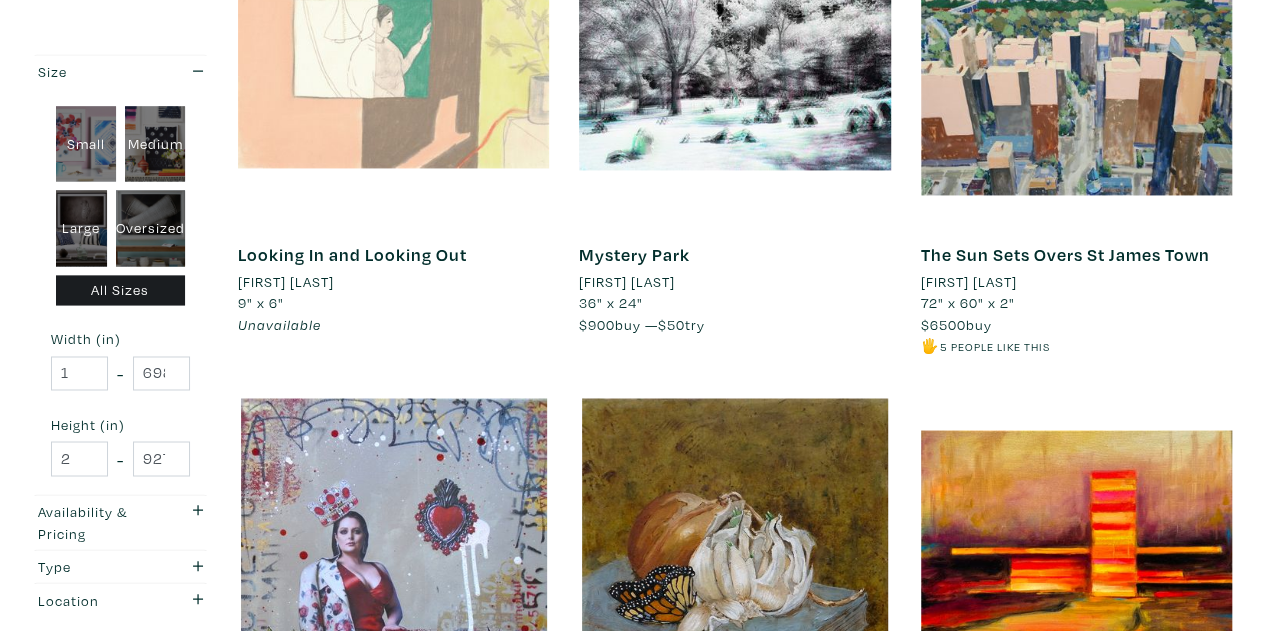 drag, startPoint x: 810, startPoint y: 447, endPoint x: 859, endPoint y: 362, distance: 98.11218 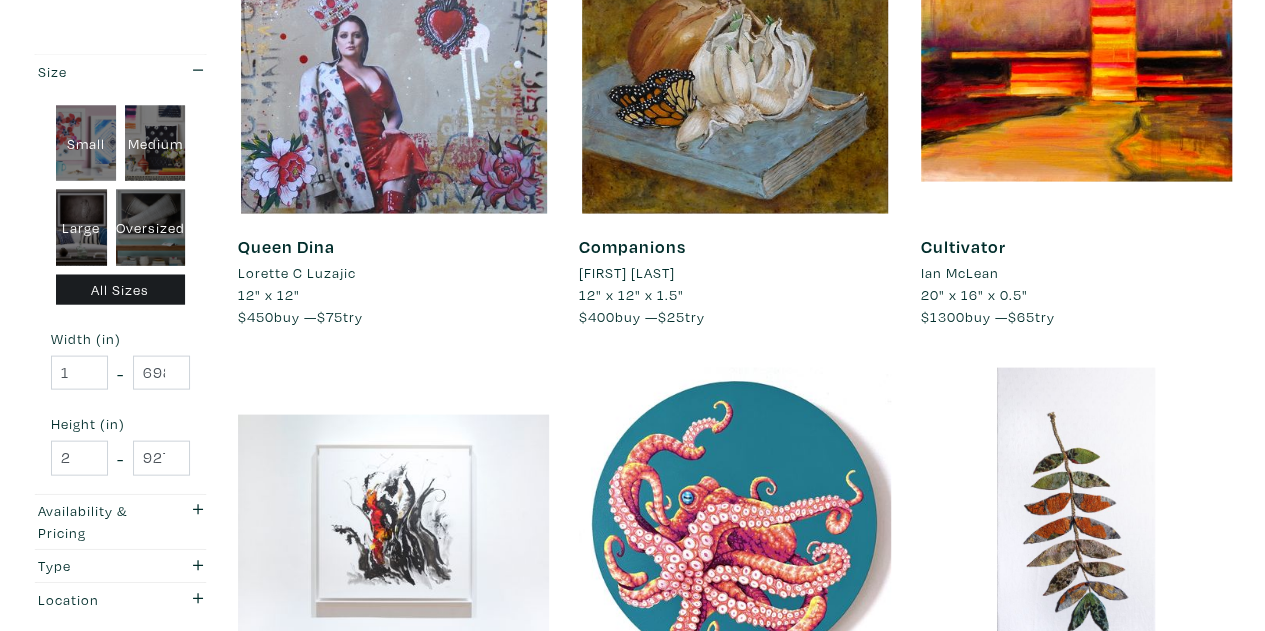 drag, startPoint x: 866, startPoint y: 349, endPoint x: 972, endPoint y: 426, distance: 131.01526 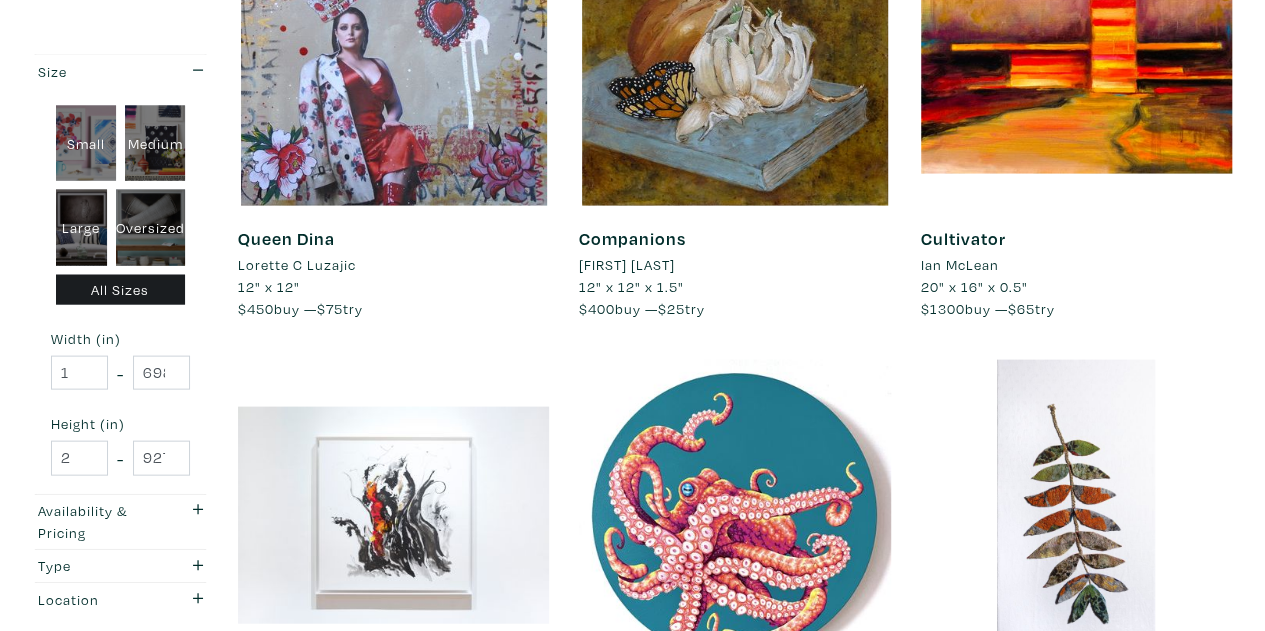 click on "Ian McLean" at bounding box center (960, 265) 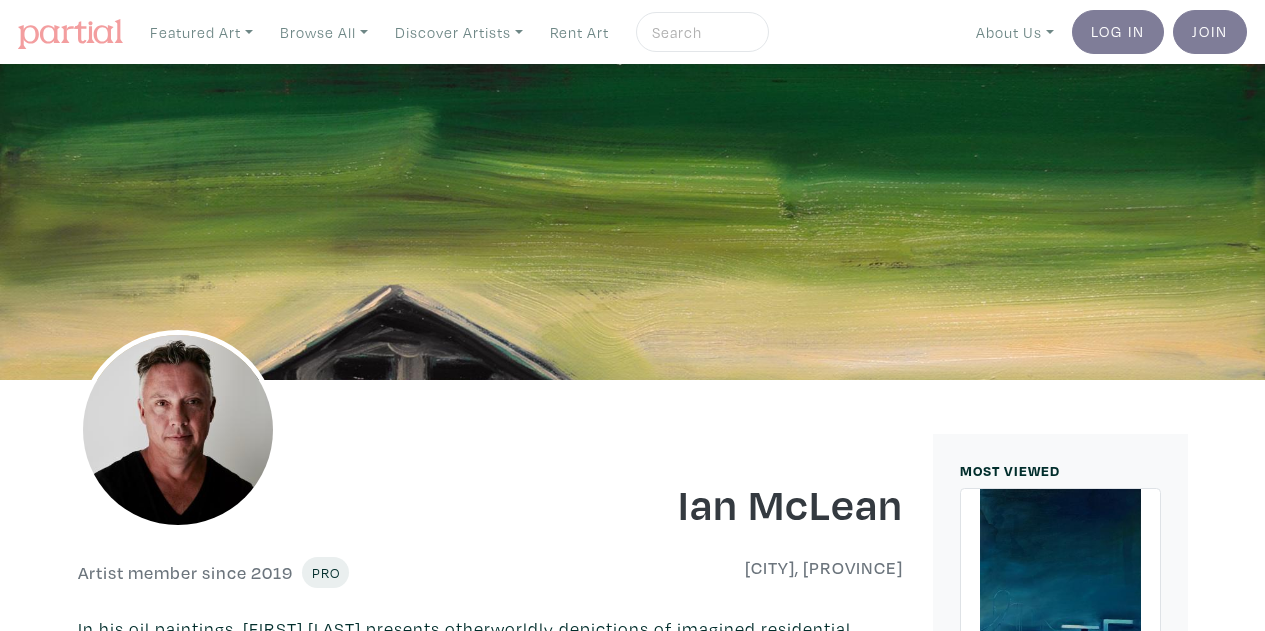 scroll, scrollTop: 0, scrollLeft: 0, axis: both 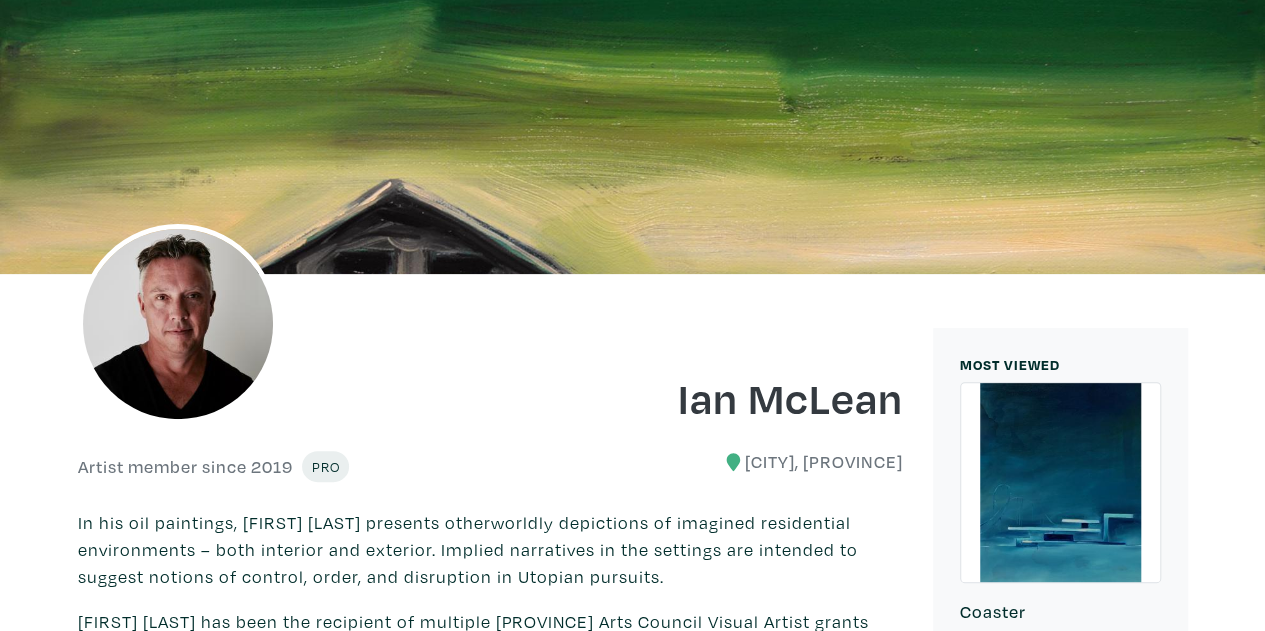 drag, startPoint x: 643, startPoint y: 403, endPoint x: 631, endPoint y: 482, distance: 79.9062 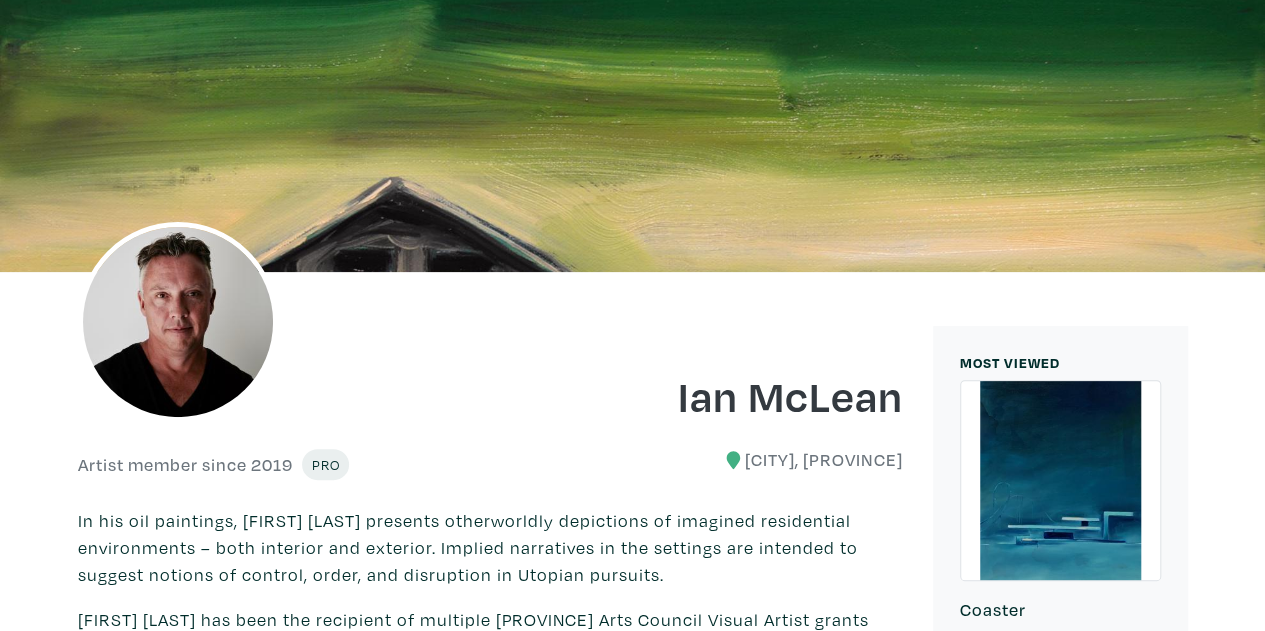 scroll, scrollTop: 0, scrollLeft: 0, axis: both 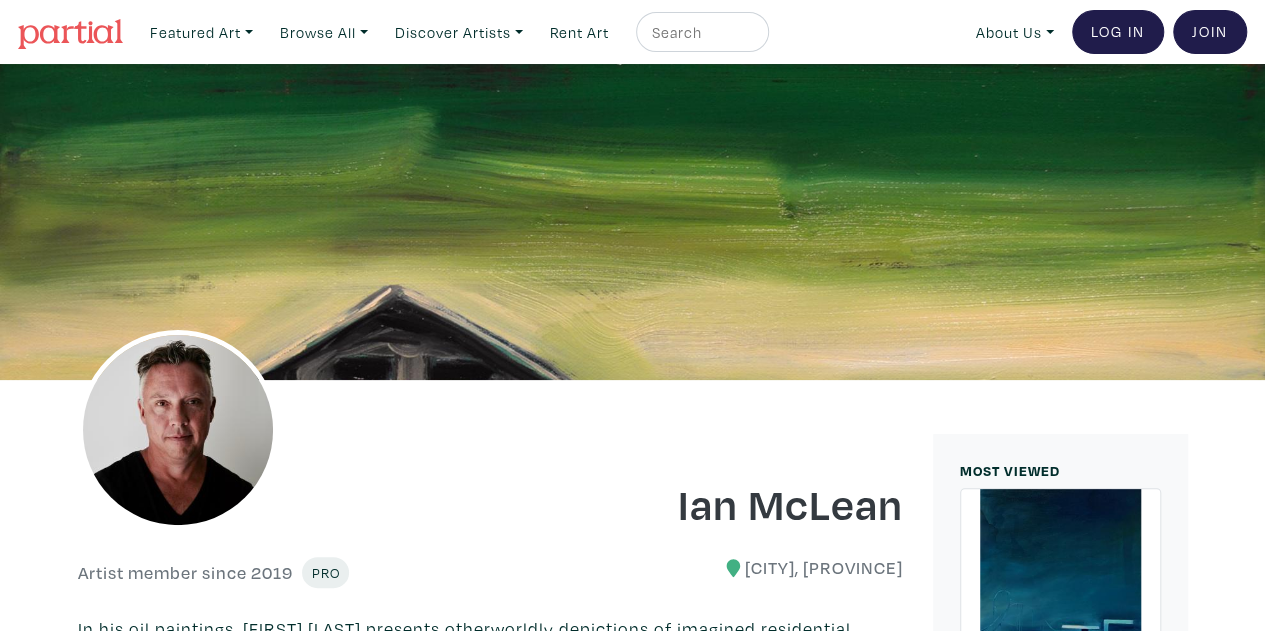 drag, startPoint x: 623, startPoint y: 461, endPoint x: 636, endPoint y: 263, distance: 198.42632 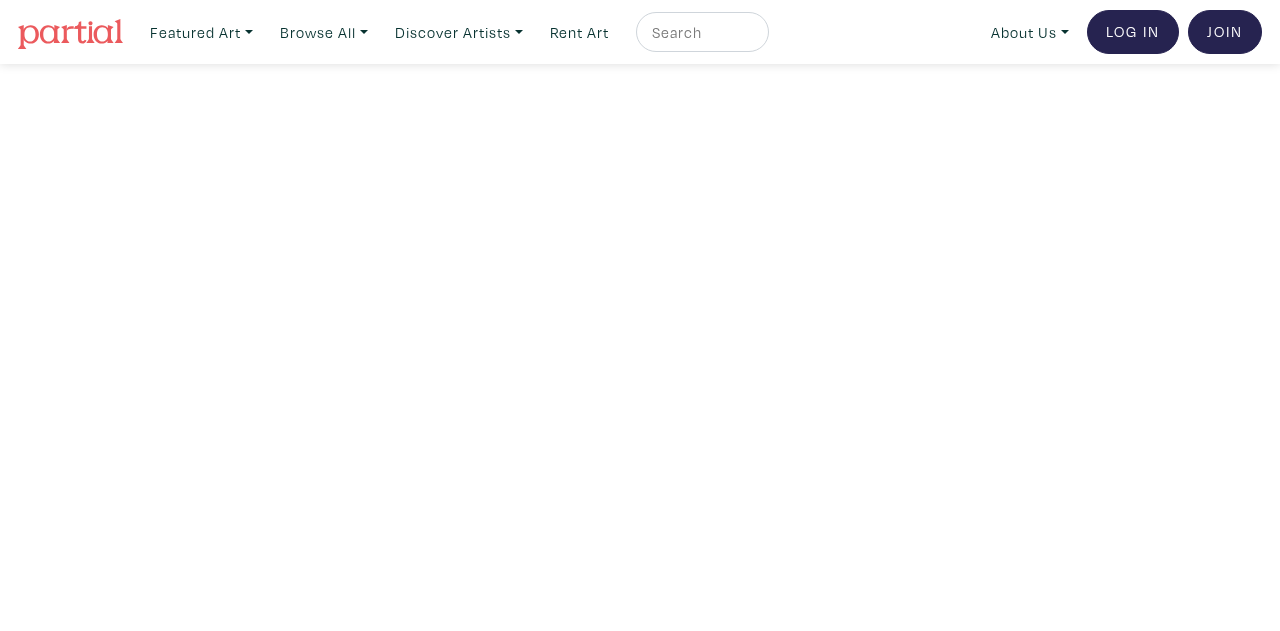 scroll, scrollTop: 0, scrollLeft: 0, axis: both 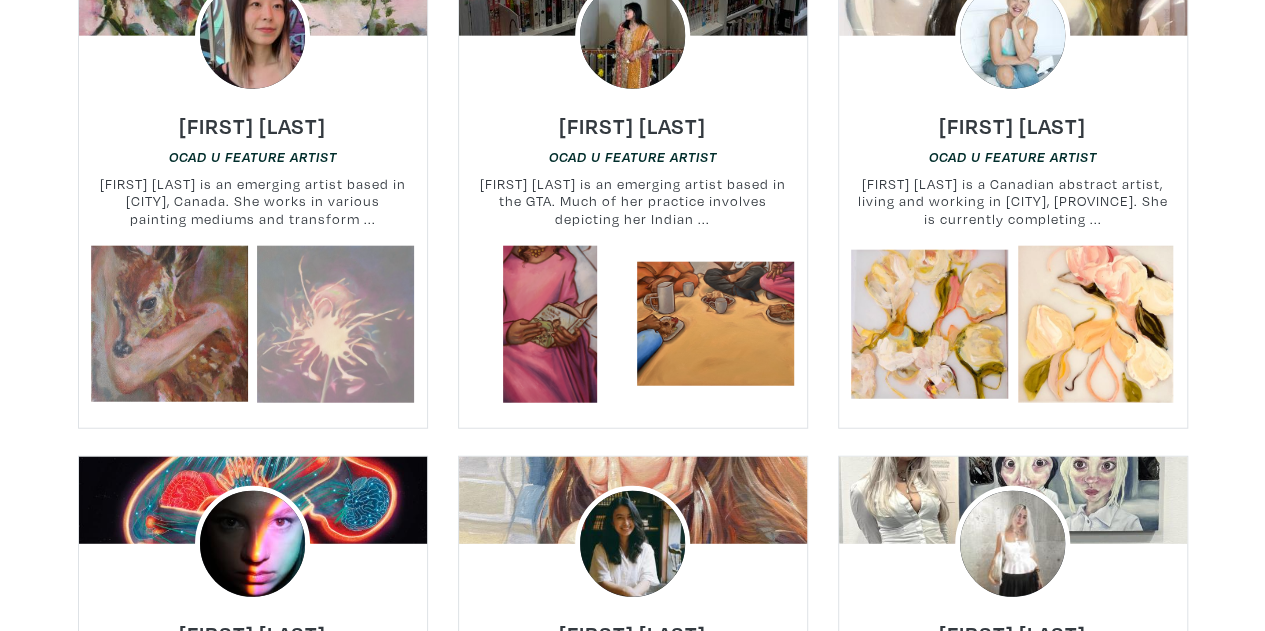 drag, startPoint x: 538, startPoint y: 269, endPoint x: 408, endPoint y: 317, distance: 138.57849 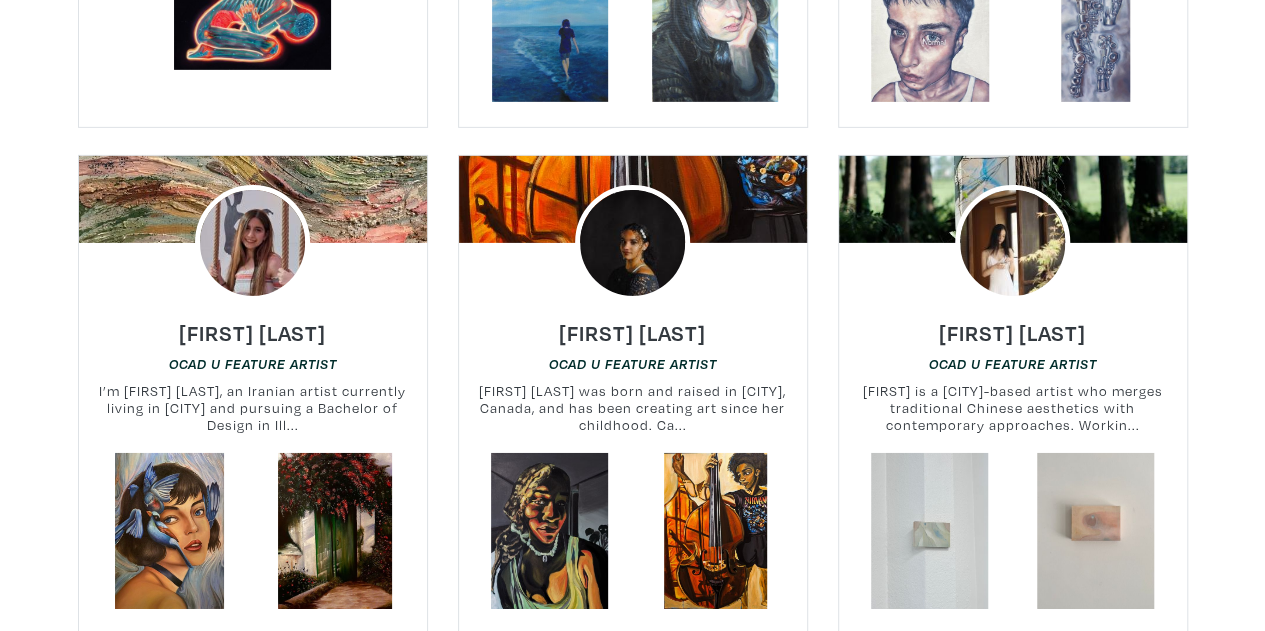 drag, startPoint x: 52, startPoint y: 221, endPoint x: 49, endPoint y: 277, distance: 56.0803 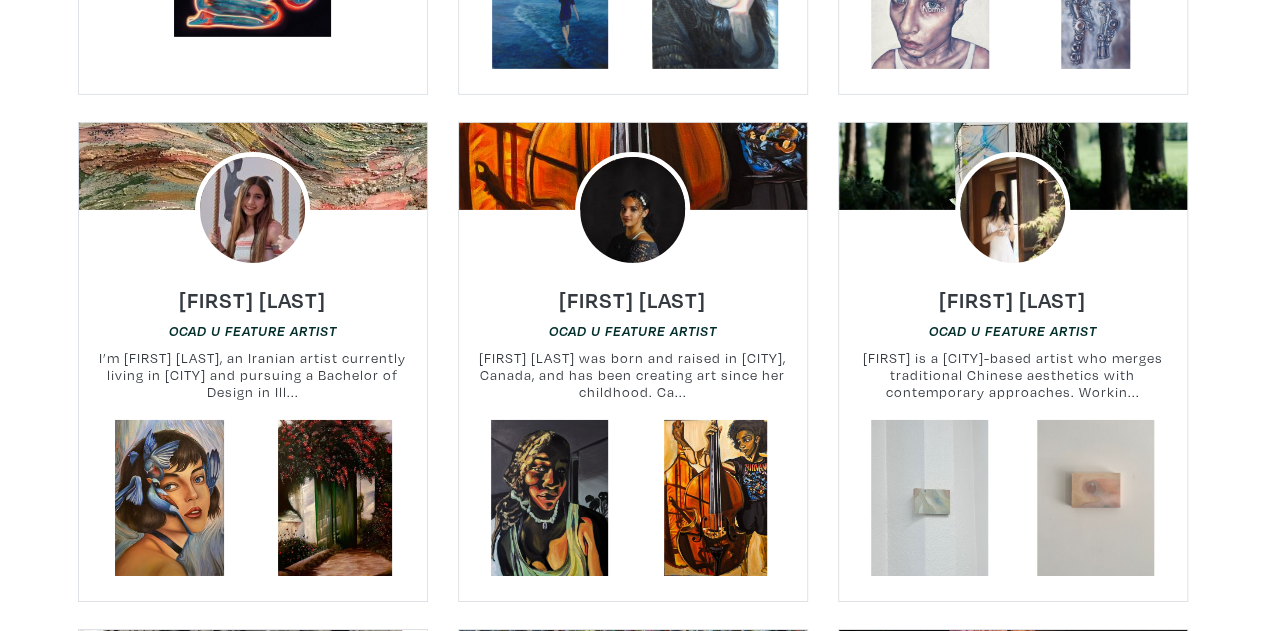 scroll, scrollTop: 3272, scrollLeft: 0, axis: vertical 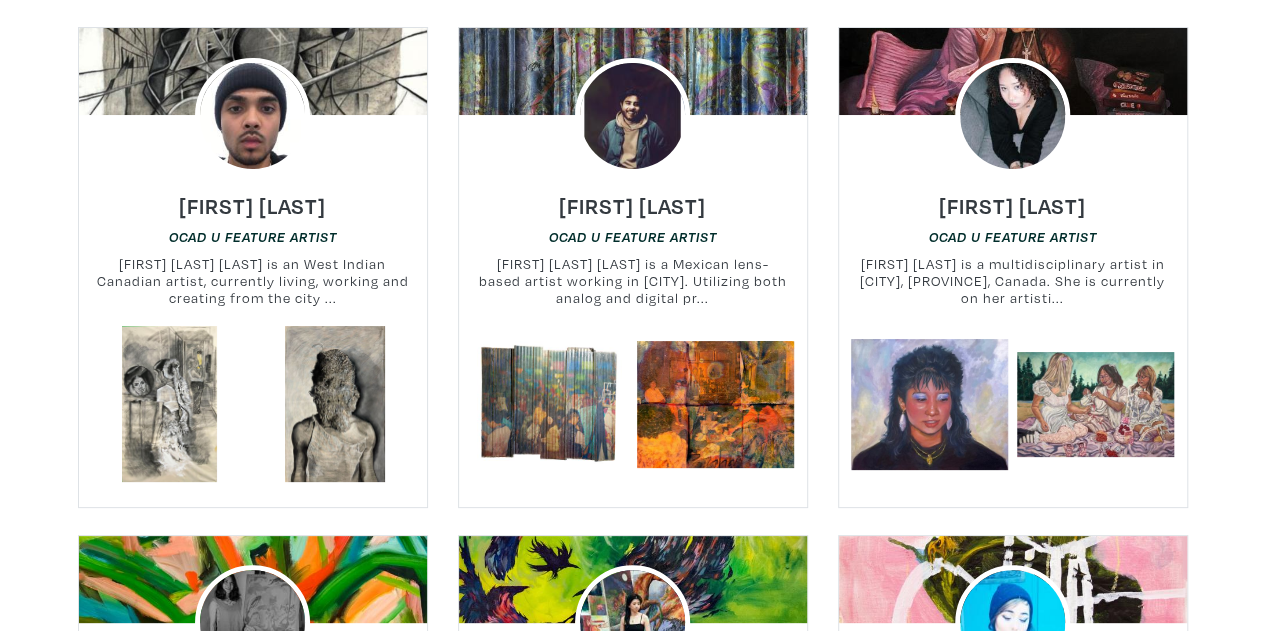 drag, startPoint x: 40, startPoint y: 267, endPoint x: 36, endPoint y: 384, distance: 117.06836 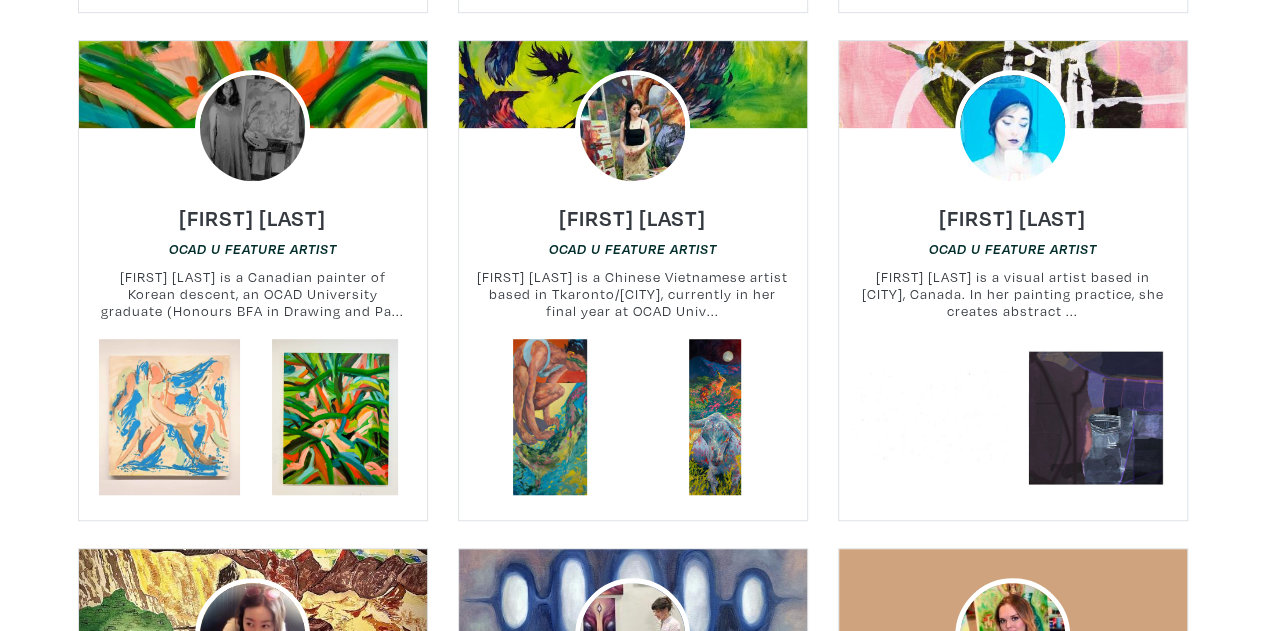 drag, startPoint x: 36, startPoint y: 384, endPoint x: 13, endPoint y: 475, distance: 93.8616 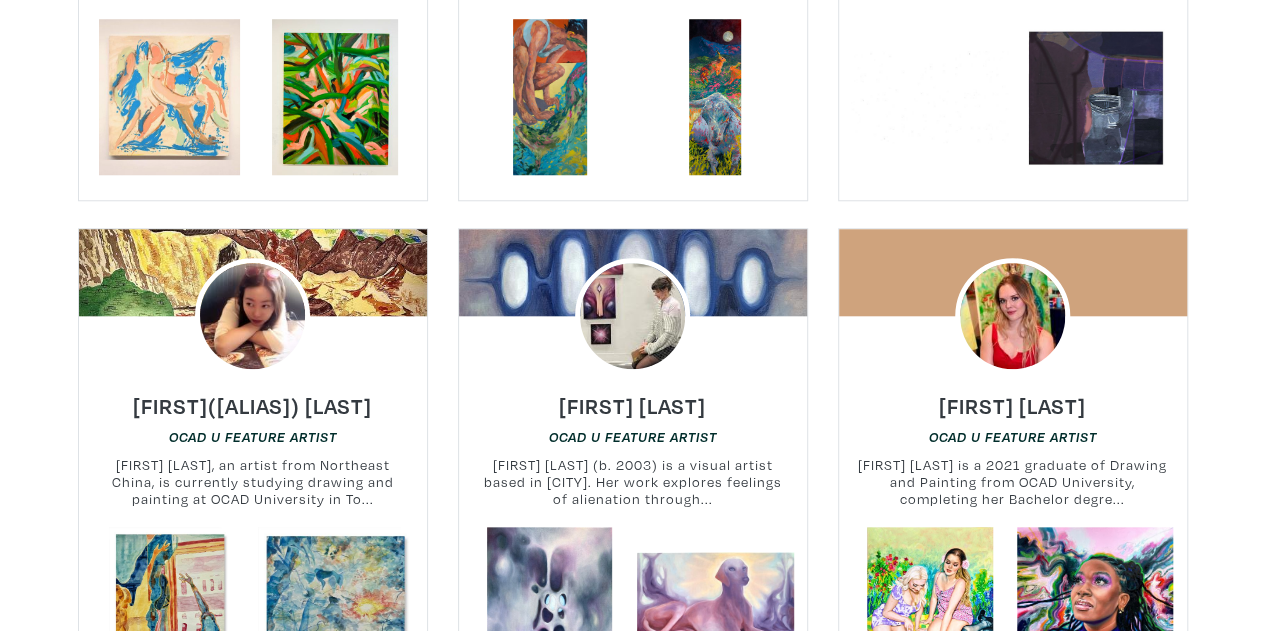 drag, startPoint x: 2, startPoint y: 382, endPoint x: 8, endPoint y: 525, distance: 143.12582 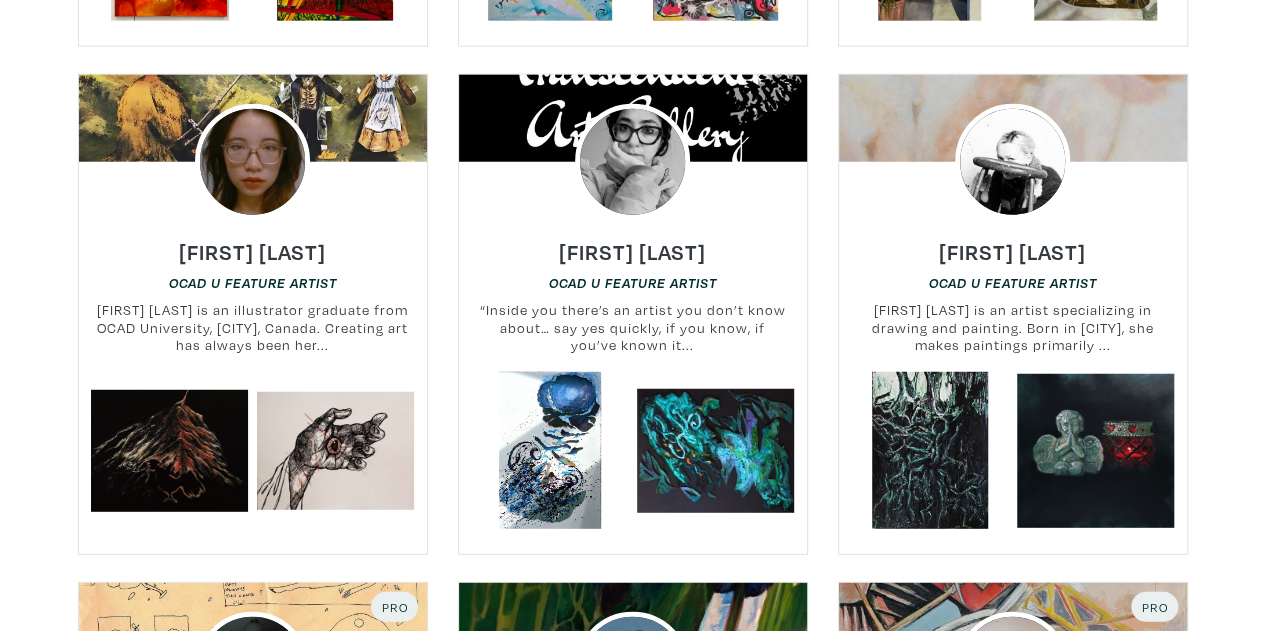 scroll, scrollTop: 6326, scrollLeft: 0, axis: vertical 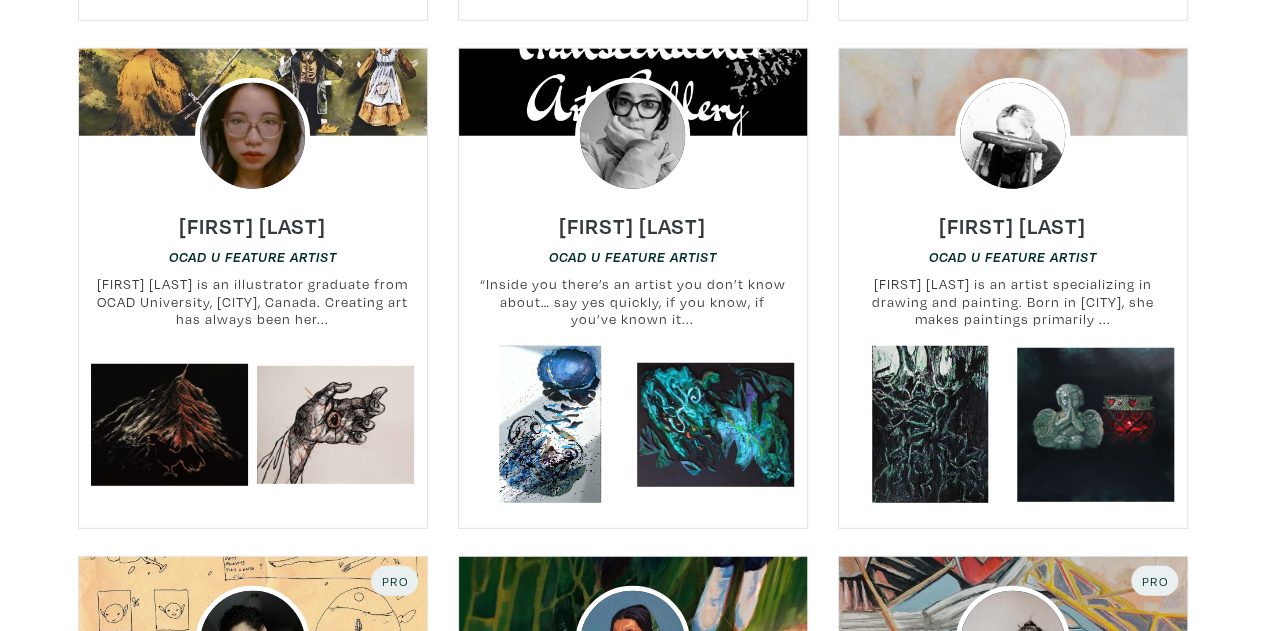 drag, startPoint x: 16, startPoint y: 426, endPoint x: 12, endPoint y: 525, distance: 99.08077 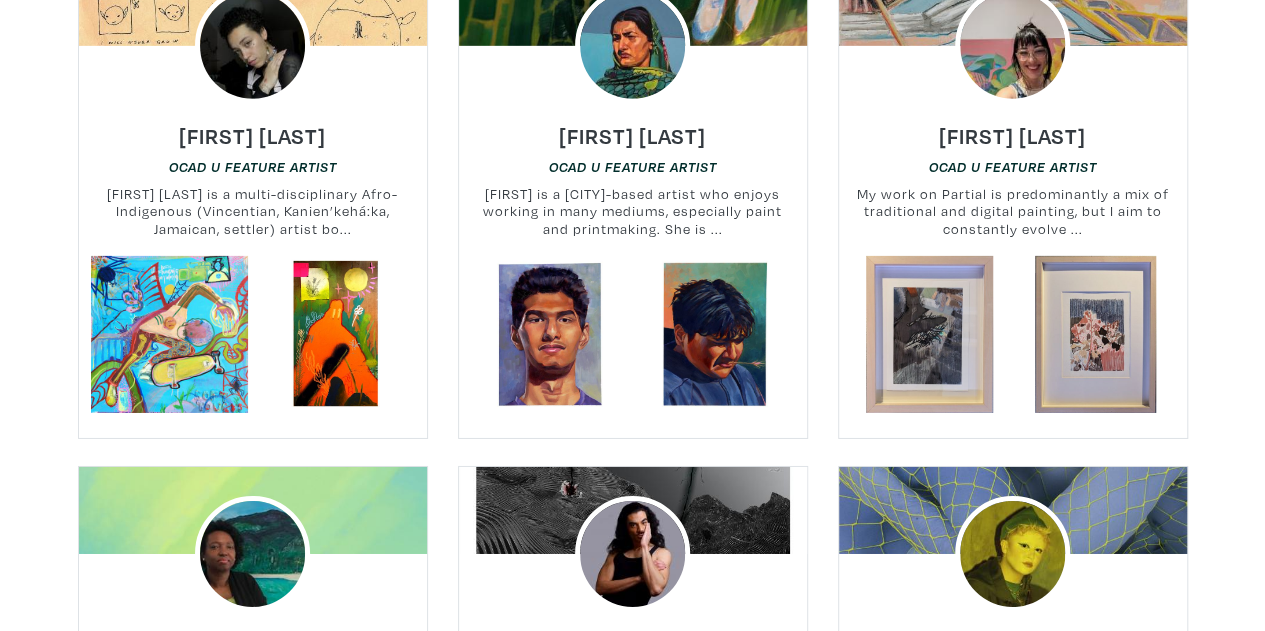 scroll, scrollTop: 6948, scrollLeft: 0, axis: vertical 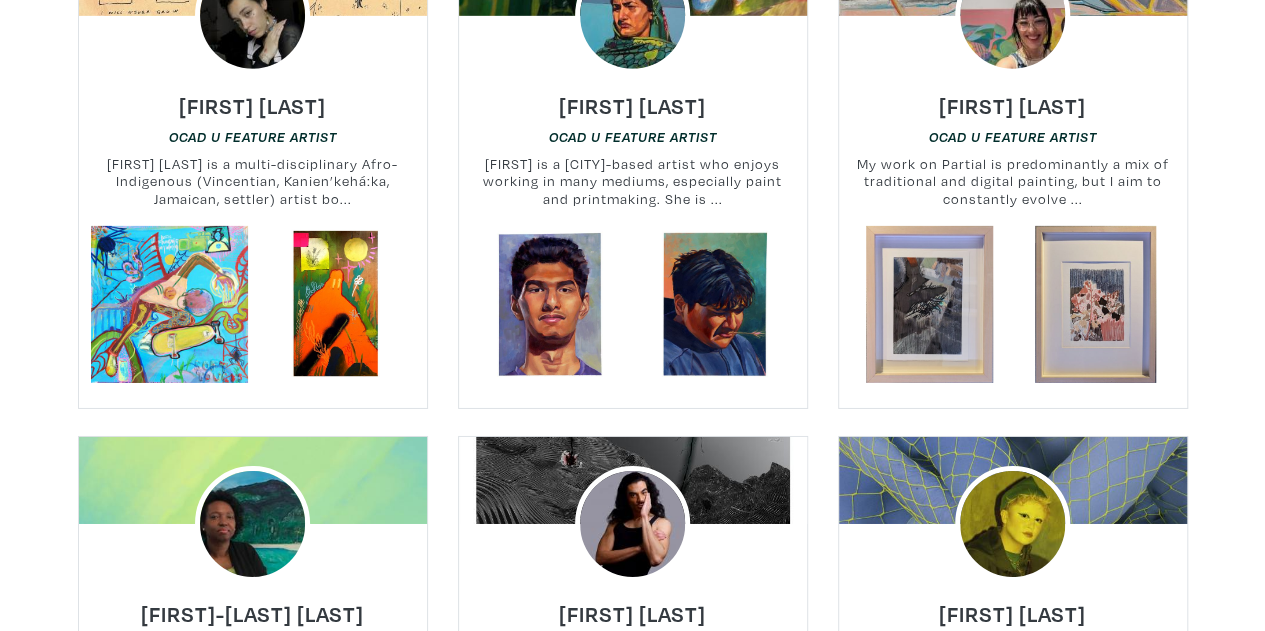 drag, startPoint x: 35, startPoint y: 336, endPoint x: 42, endPoint y: 401, distance: 65.37584 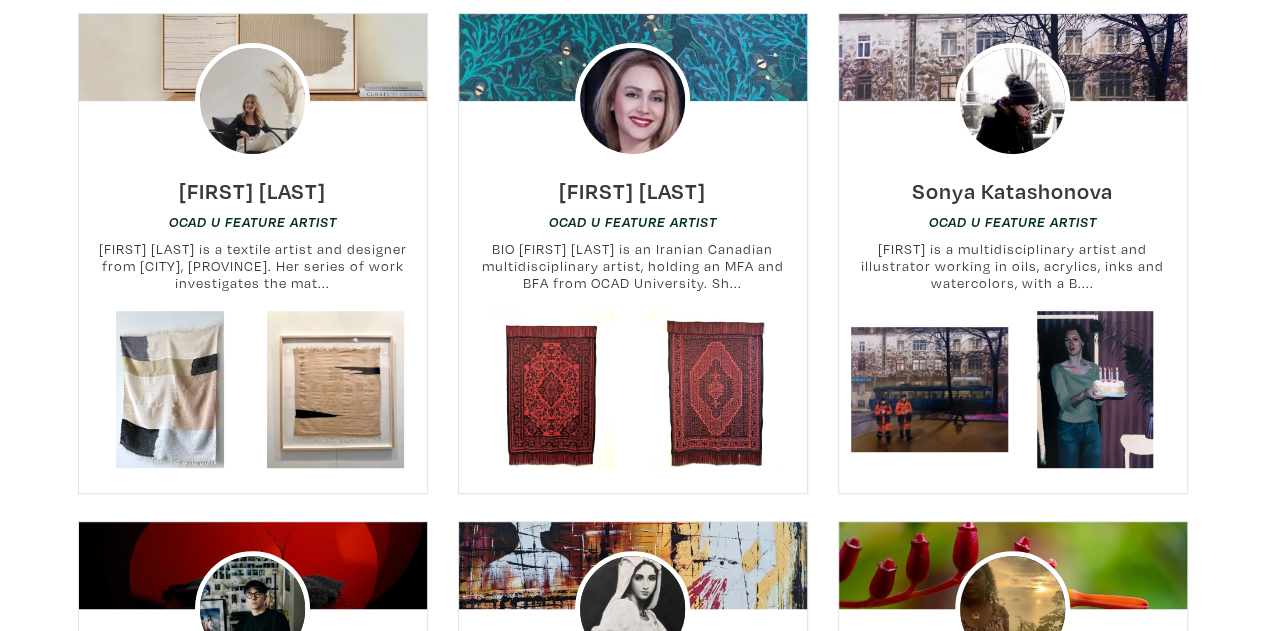 drag, startPoint x: 32, startPoint y: 348, endPoint x: 71, endPoint y: 407, distance: 70.724815 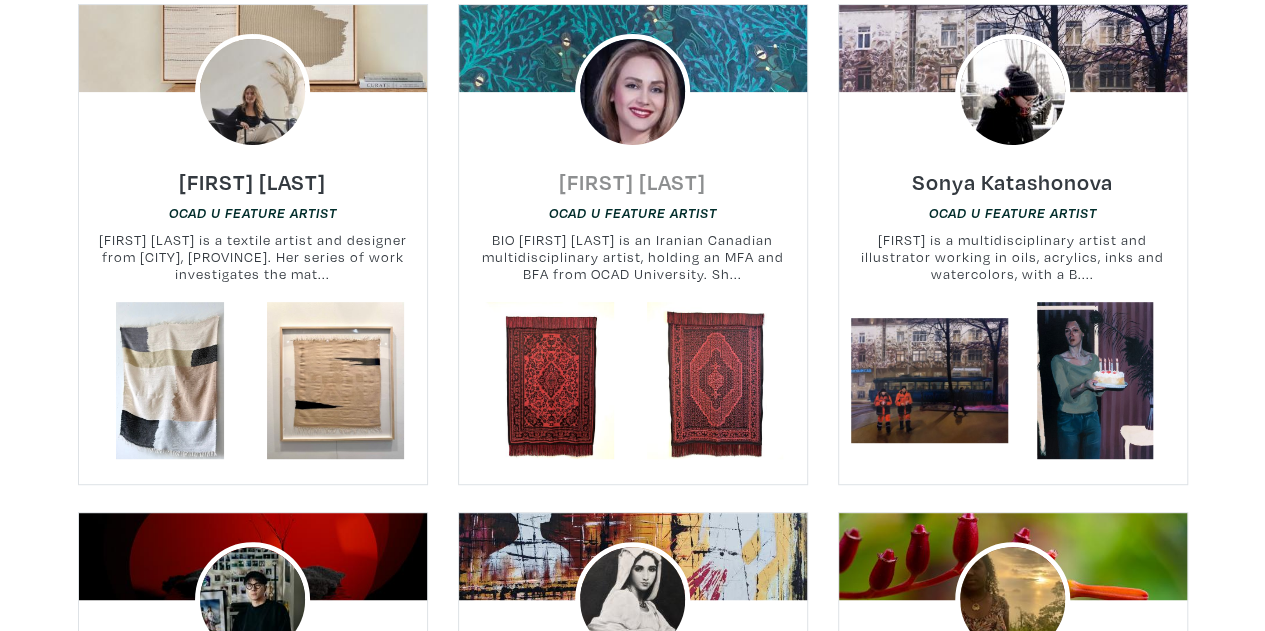 click on "[FIRST] [LAST]" at bounding box center [632, 181] 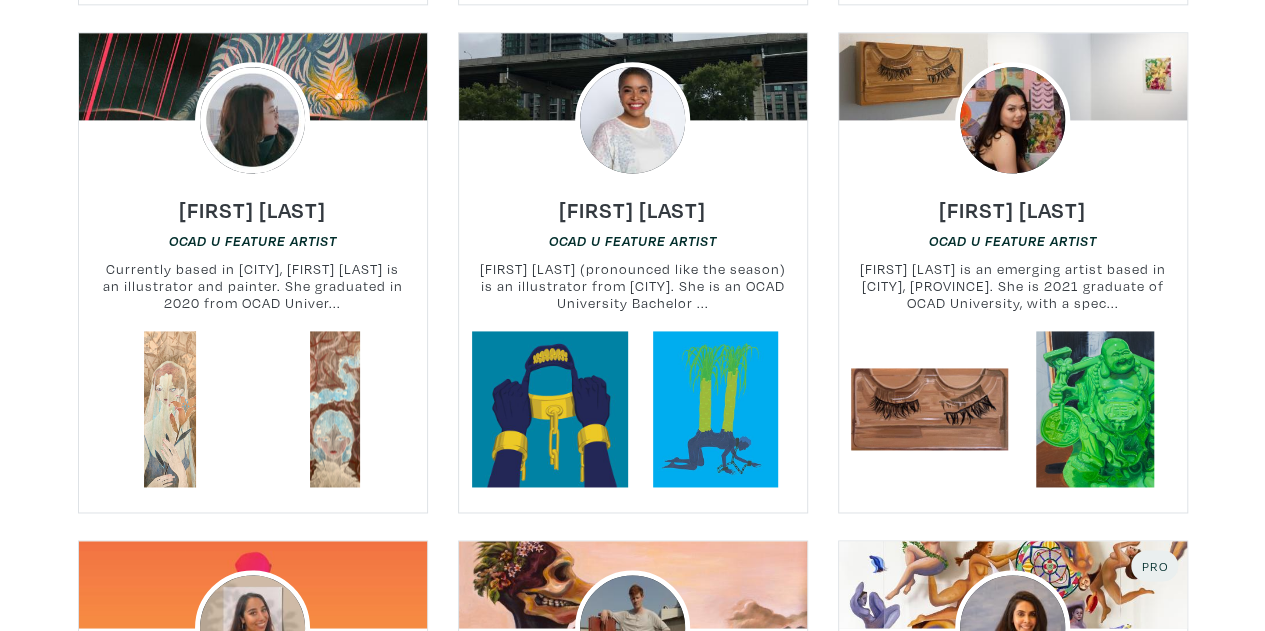 drag, startPoint x: 37, startPoint y: 341, endPoint x: 0, endPoint y: 512, distance: 174.95714 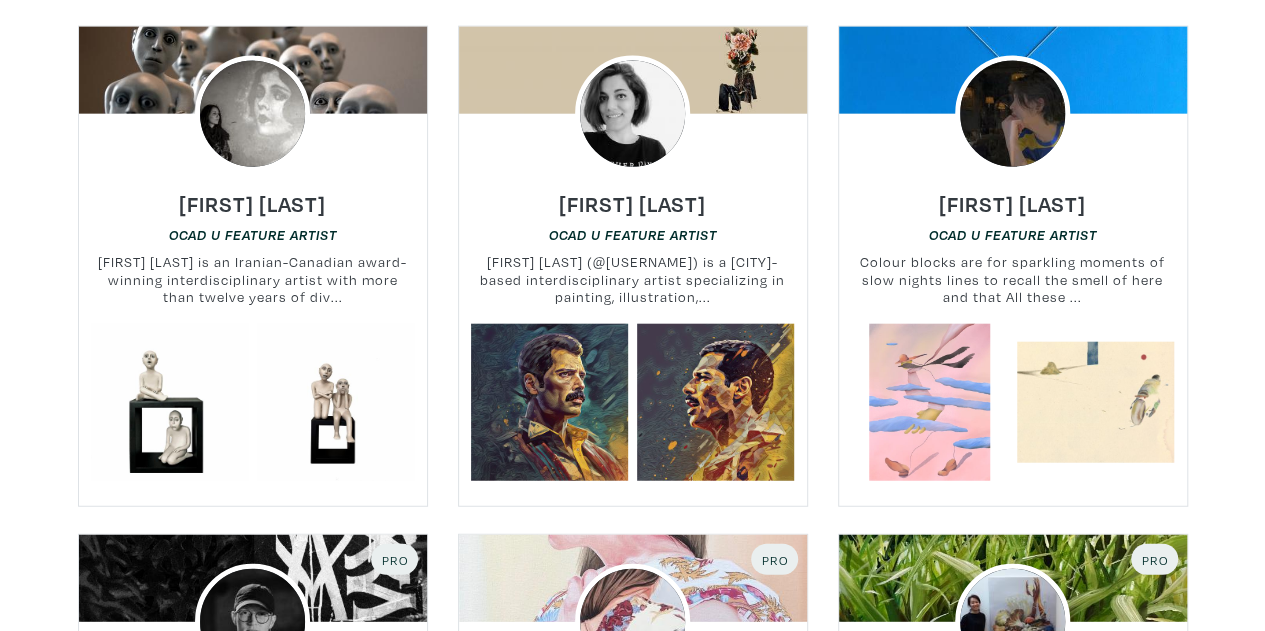 scroll, scrollTop: 10212, scrollLeft: 0, axis: vertical 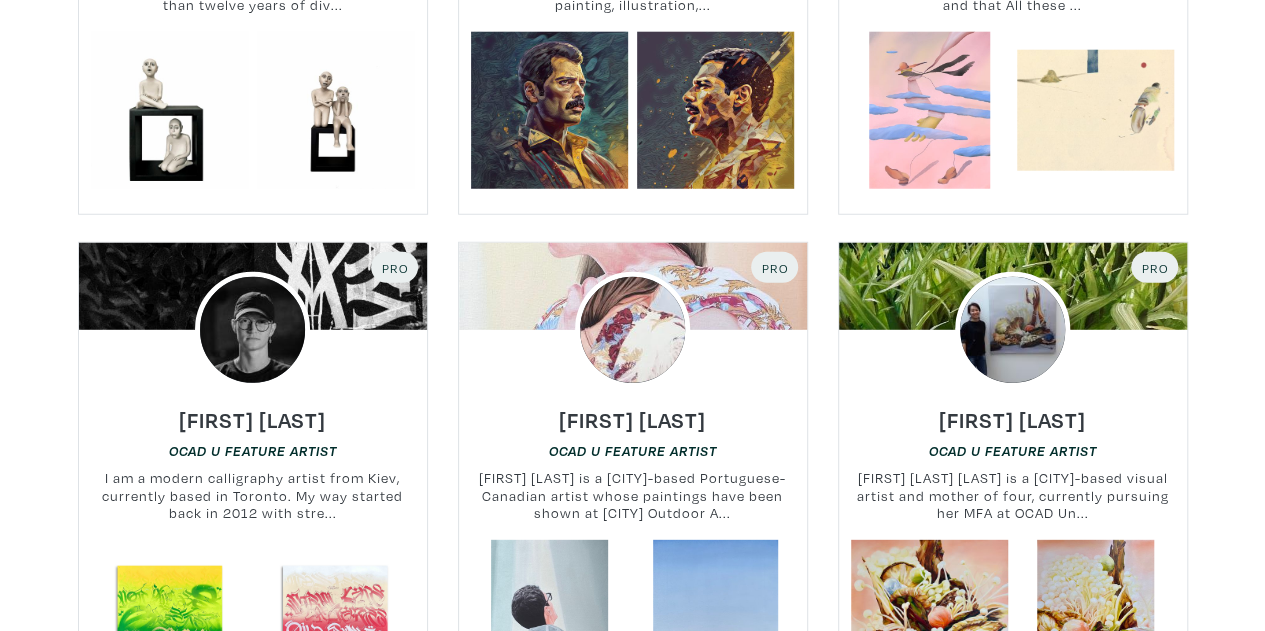 drag, startPoint x: 0, startPoint y: 429, endPoint x: 27, endPoint y: 602, distance: 175.09425 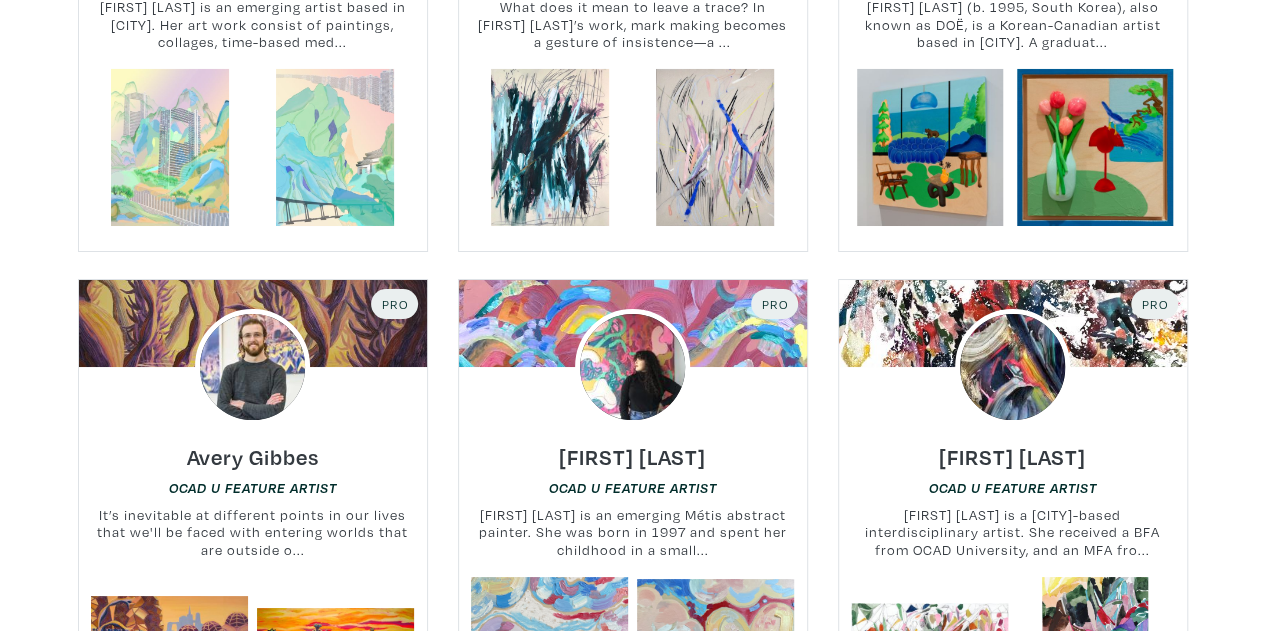 drag, startPoint x: 27, startPoint y: 297, endPoint x: 1, endPoint y: 334, distance: 45.221676 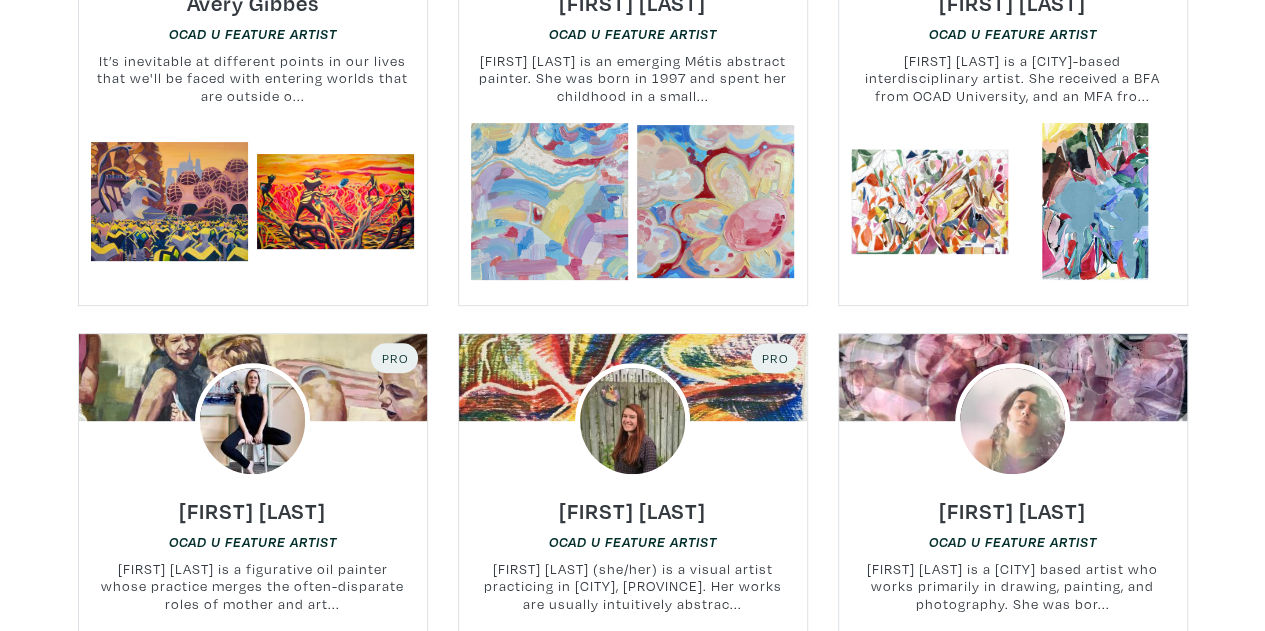 drag, startPoint x: 0, startPoint y: 233, endPoint x: 9, endPoint y: 457, distance: 224.18073 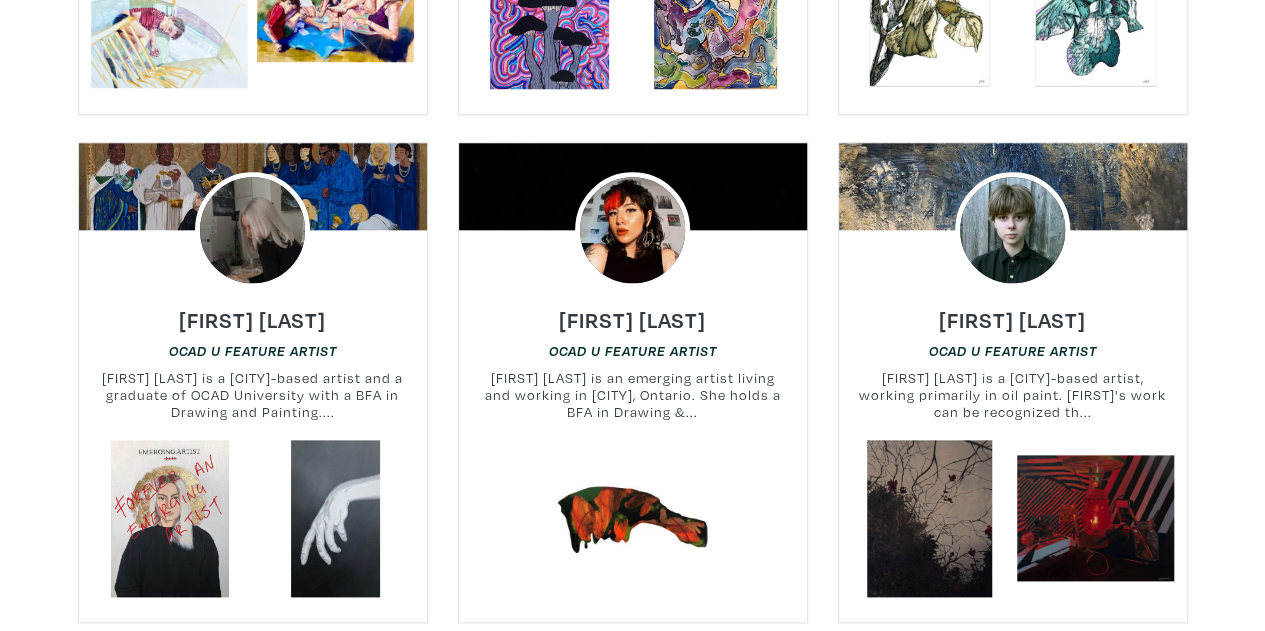 drag, startPoint x: 17, startPoint y: 179, endPoint x: 26, endPoint y: 350, distance: 171.23668 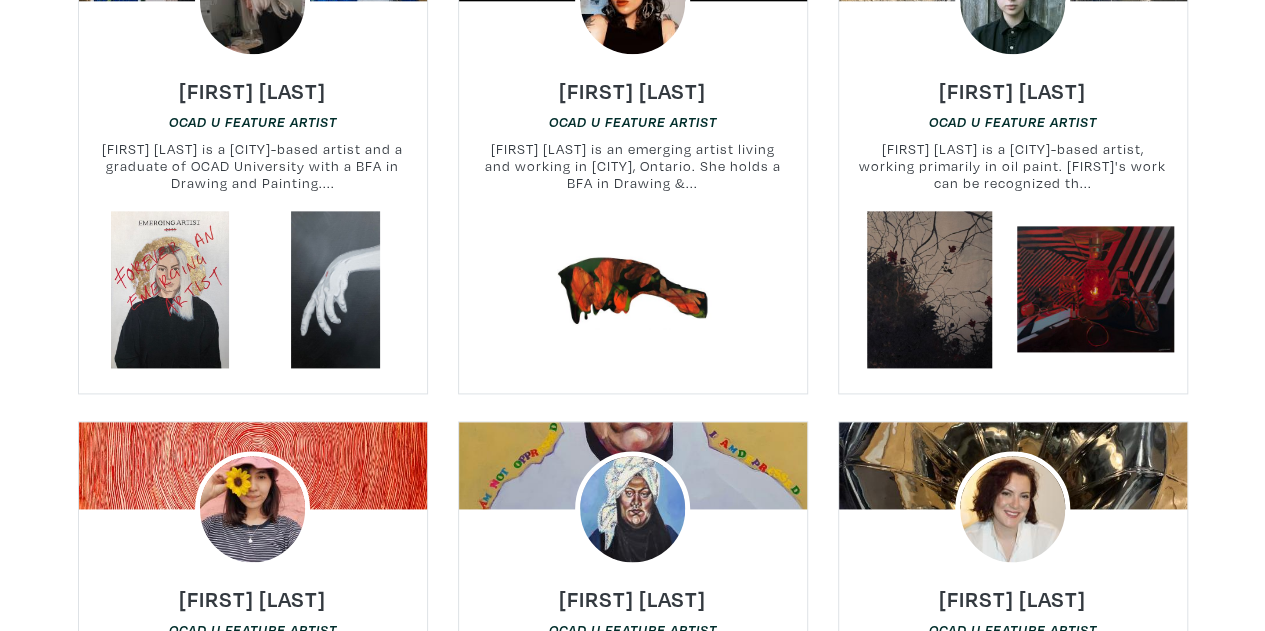 drag, startPoint x: 26, startPoint y: 349, endPoint x: 15, endPoint y: 387, distance: 39.56008 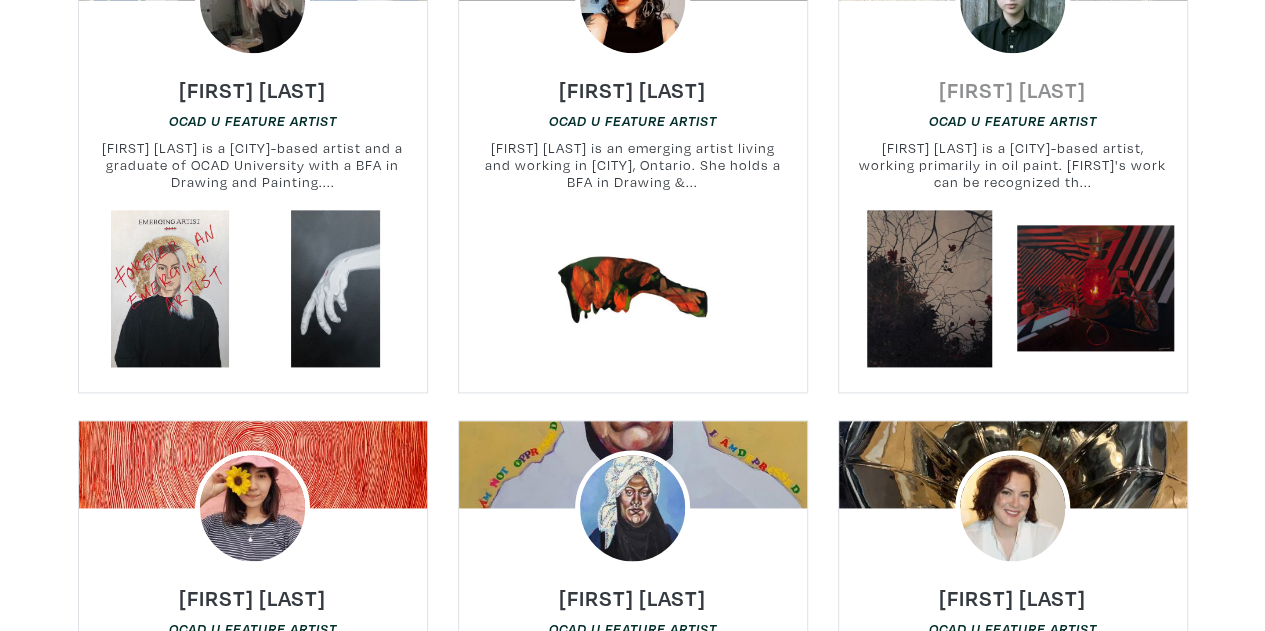 click on "Kaspian Kondrat" at bounding box center [1012, 89] 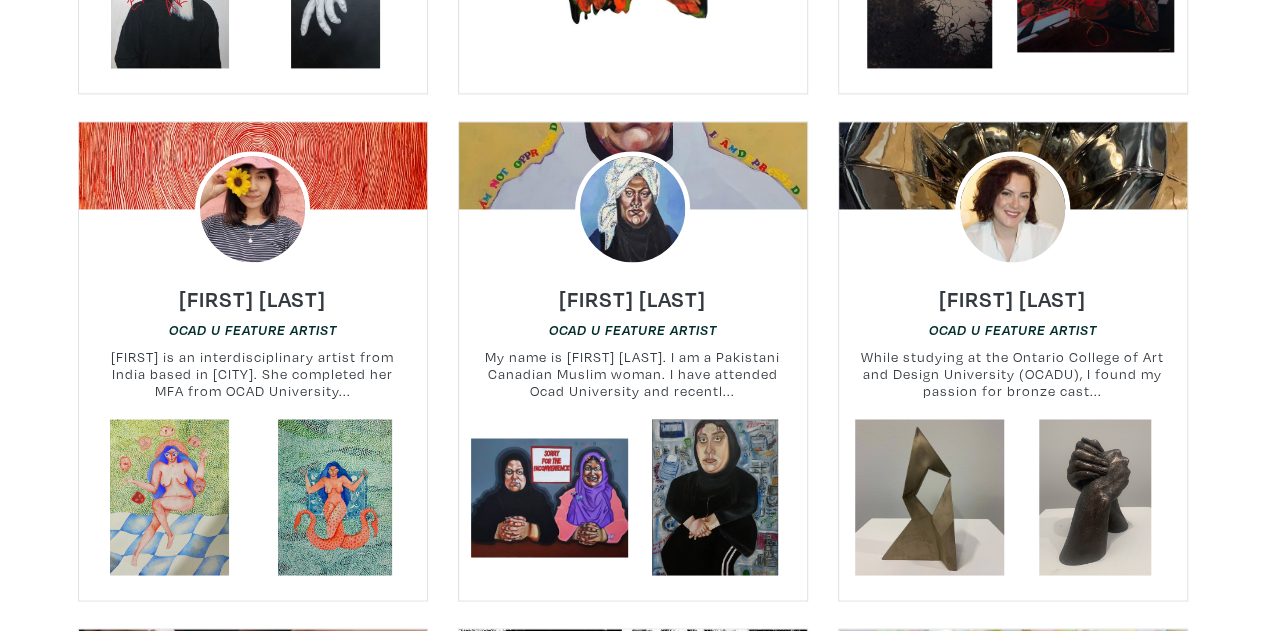 drag, startPoint x: 0, startPoint y: 283, endPoint x: 0, endPoint y: 361, distance: 78 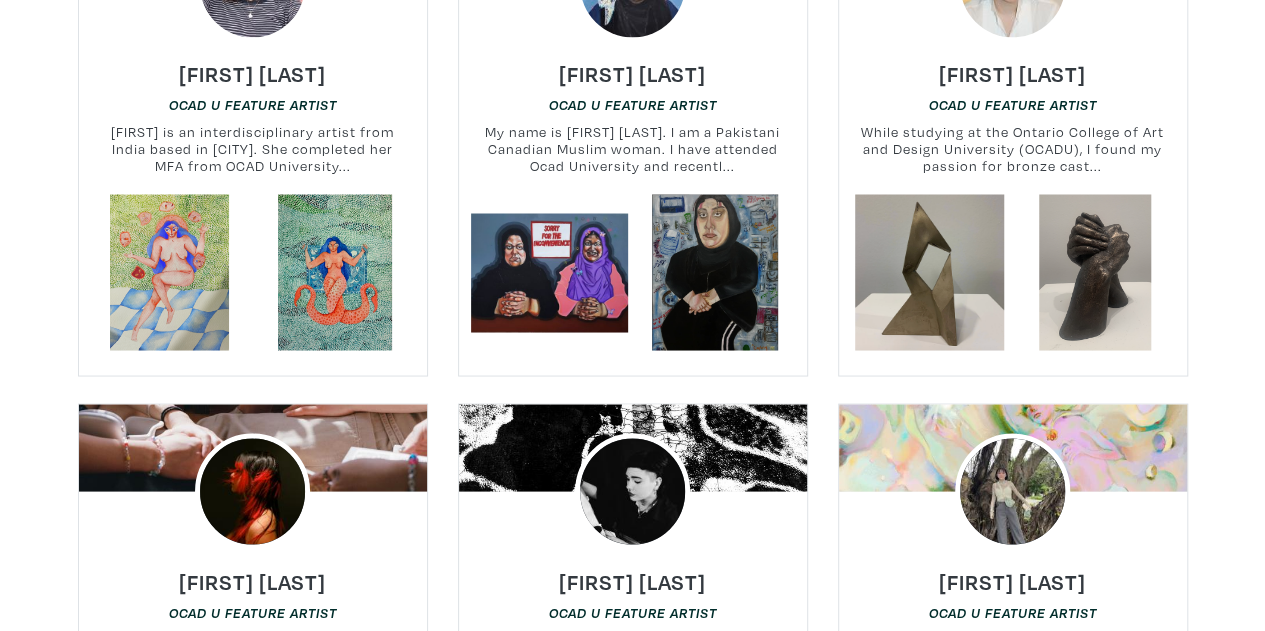 drag, startPoint x: 0, startPoint y: 521, endPoint x: 0, endPoint y: 563, distance: 42 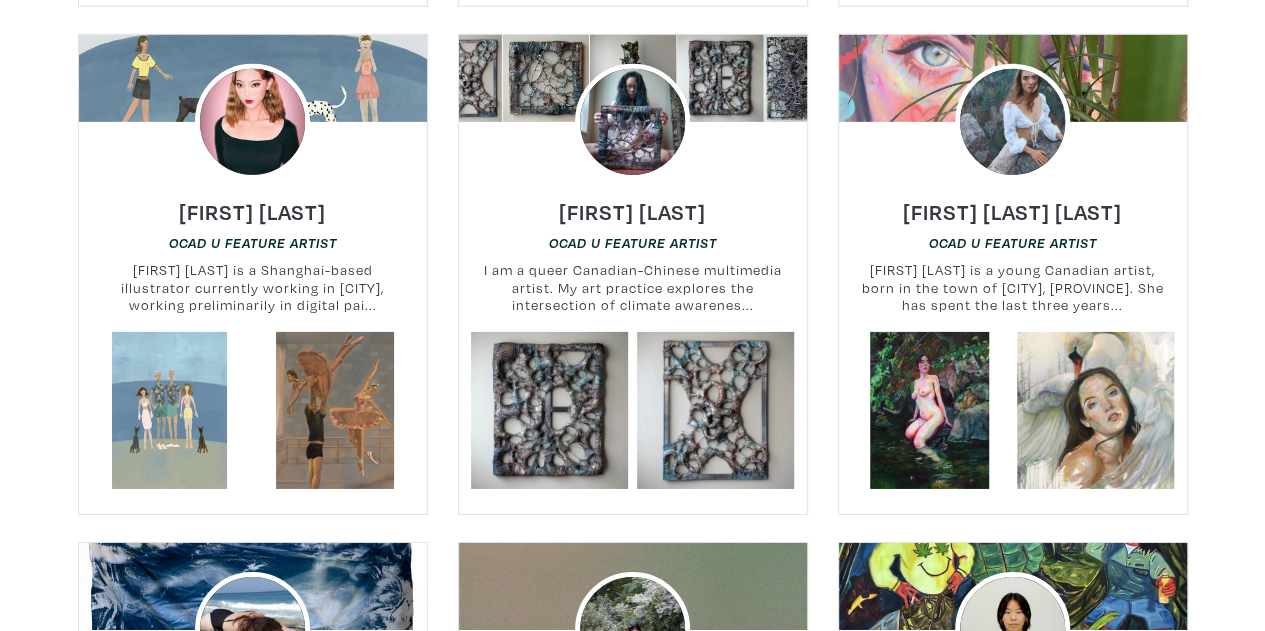 drag, startPoint x: 0, startPoint y: 287, endPoint x: 0, endPoint y: 484, distance: 197 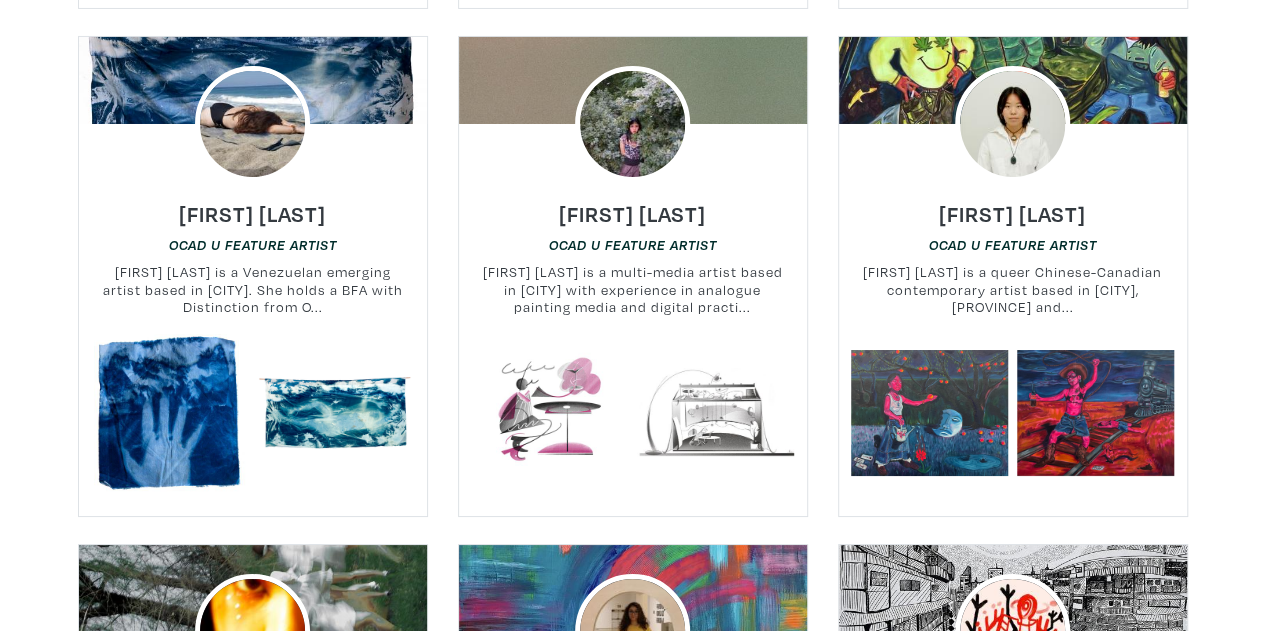 drag, startPoint x: 20, startPoint y: 315, endPoint x: 27, endPoint y: 481, distance: 166.14752 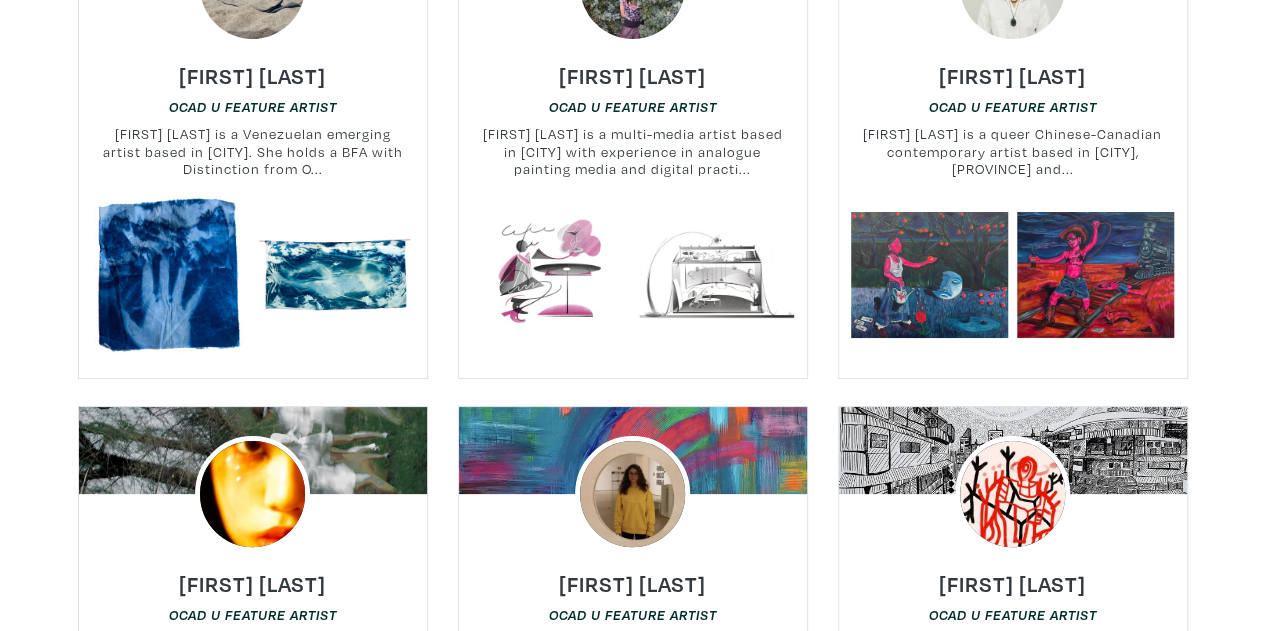 drag, startPoint x: 52, startPoint y: 317, endPoint x: 65, endPoint y: 489, distance: 172.49059 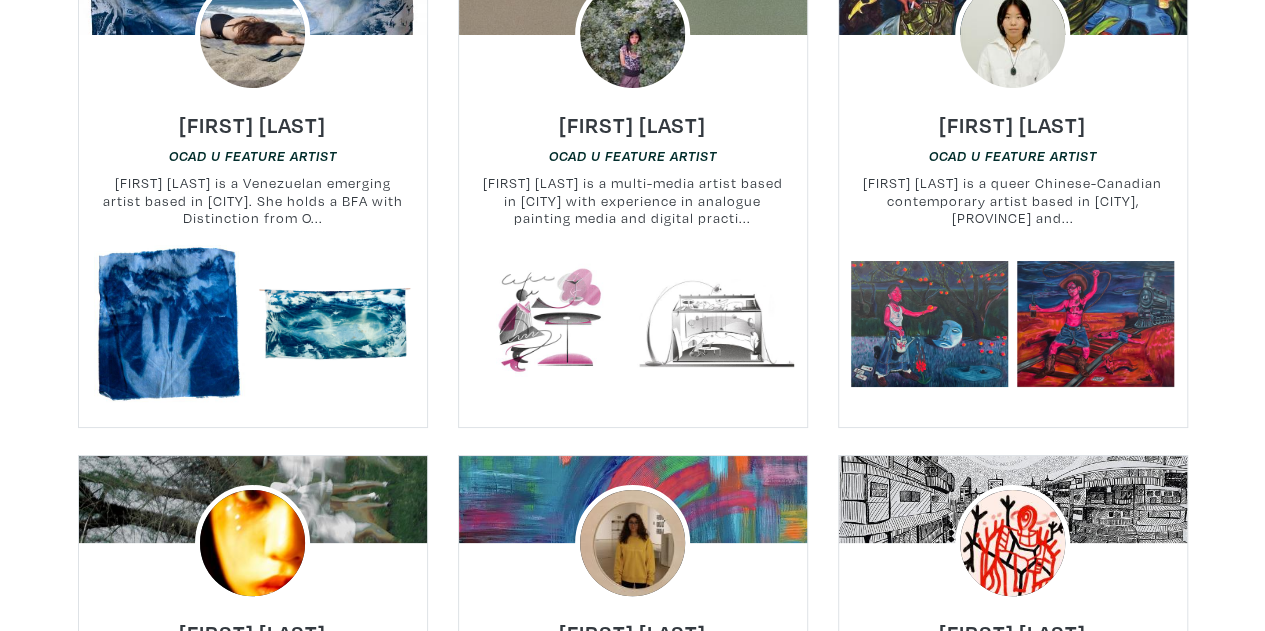 drag, startPoint x: 65, startPoint y: 489, endPoint x: 96, endPoint y: 349, distance: 143.39107 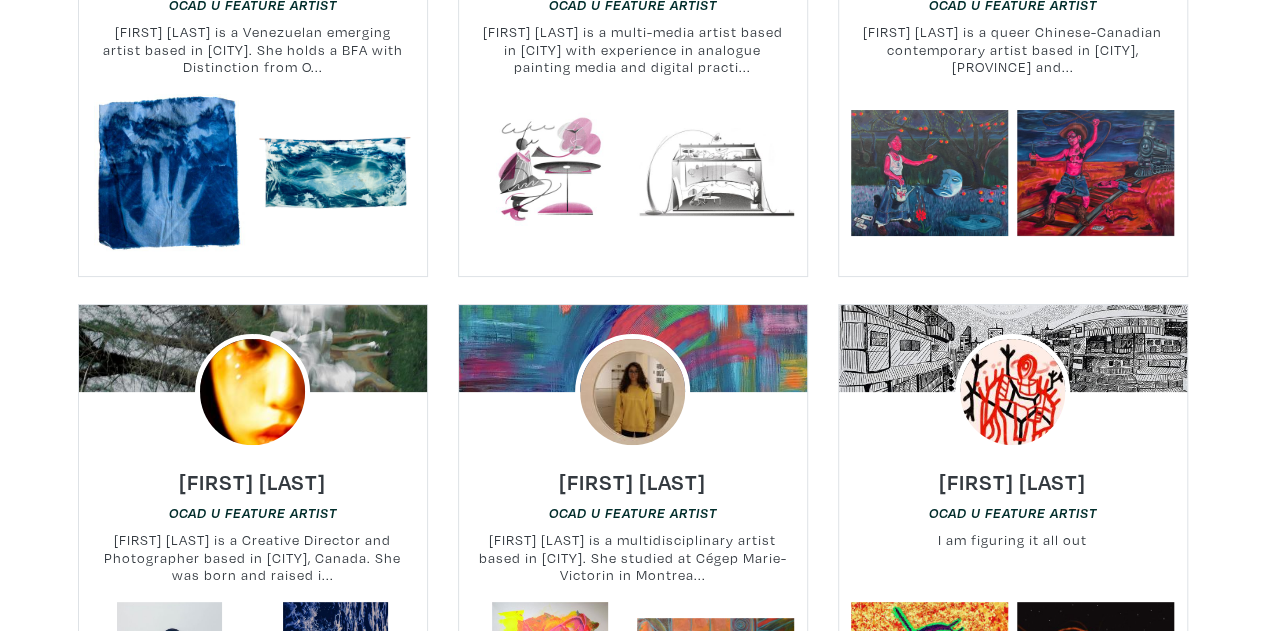 drag, startPoint x: 8, startPoint y: 339, endPoint x: 12, endPoint y: 498, distance: 159.05031 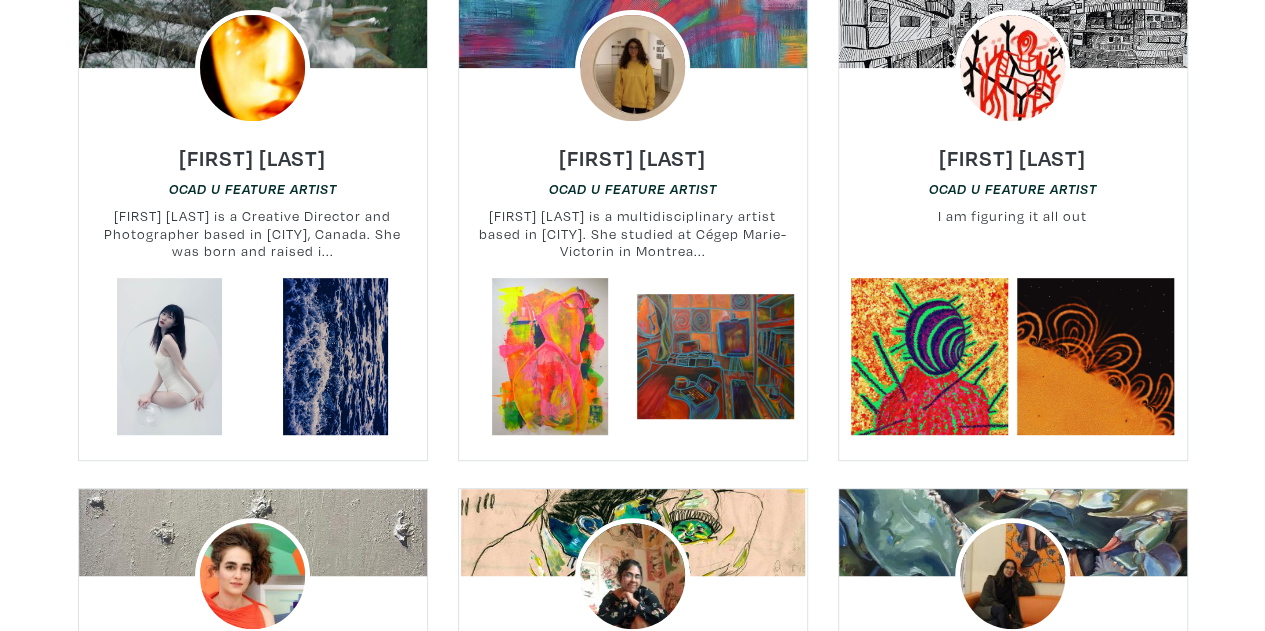 drag, startPoint x: 50, startPoint y: 377, endPoint x: 52, endPoint y: 394, distance: 17.117243 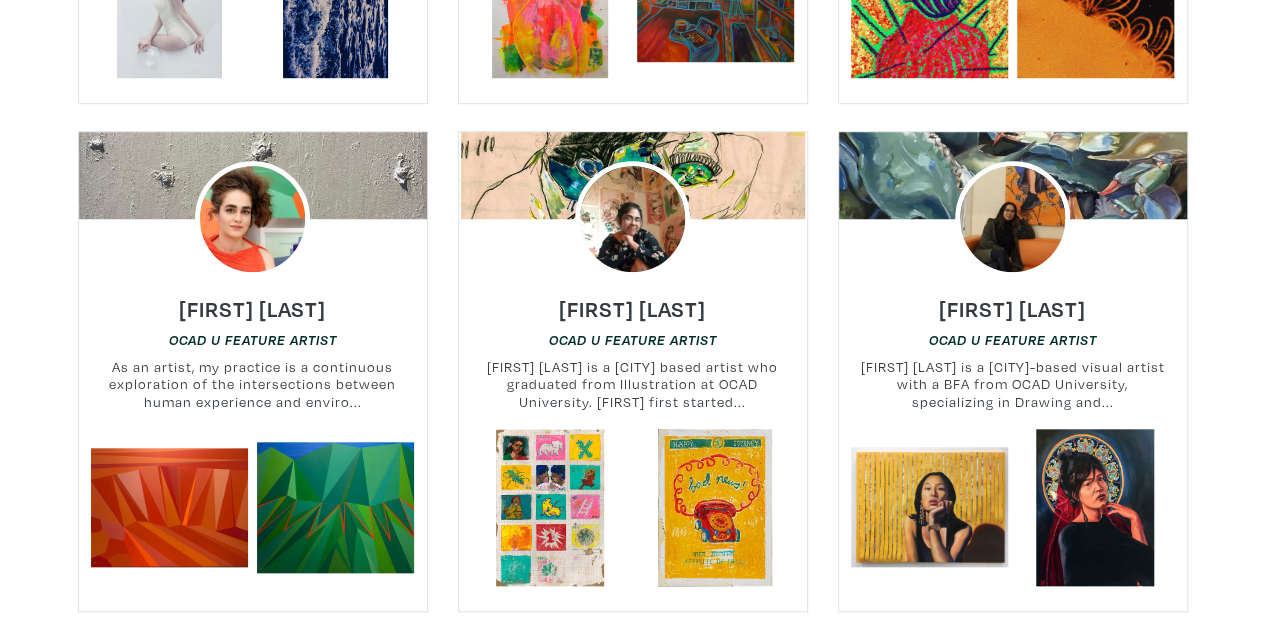 drag, startPoint x: 52, startPoint y: 389, endPoint x: 52, endPoint y: 451, distance: 62 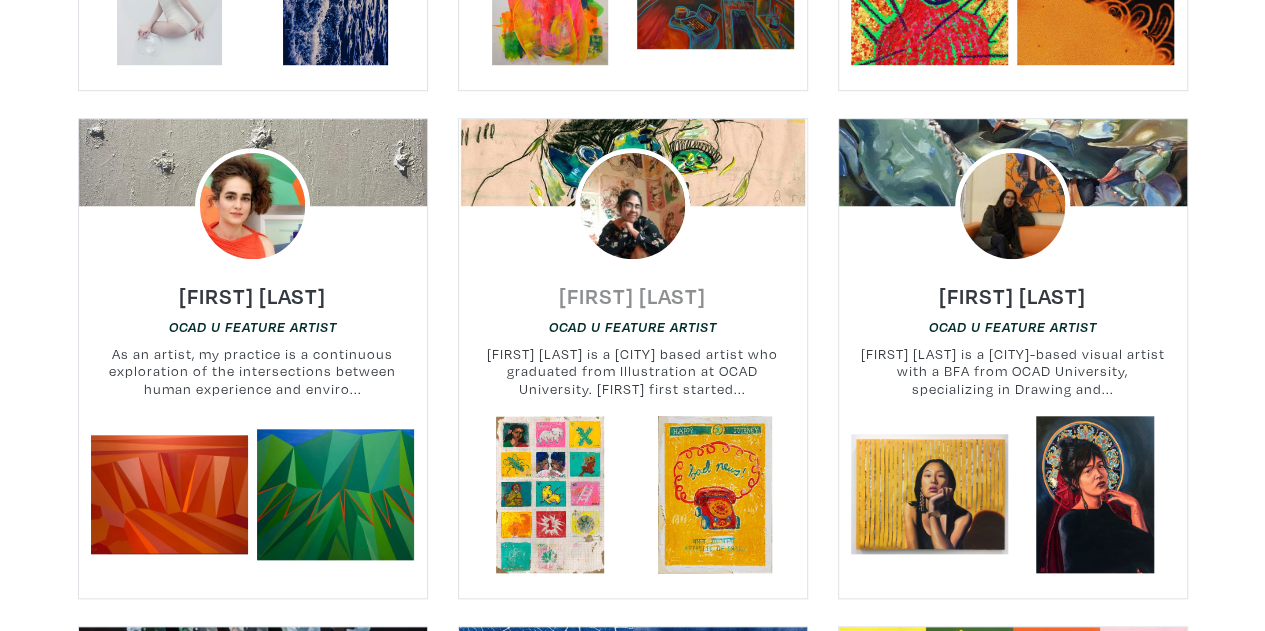 drag, startPoint x: 598, startPoint y: 287, endPoint x: 582, endPoint y: 281, distance: 17.088007 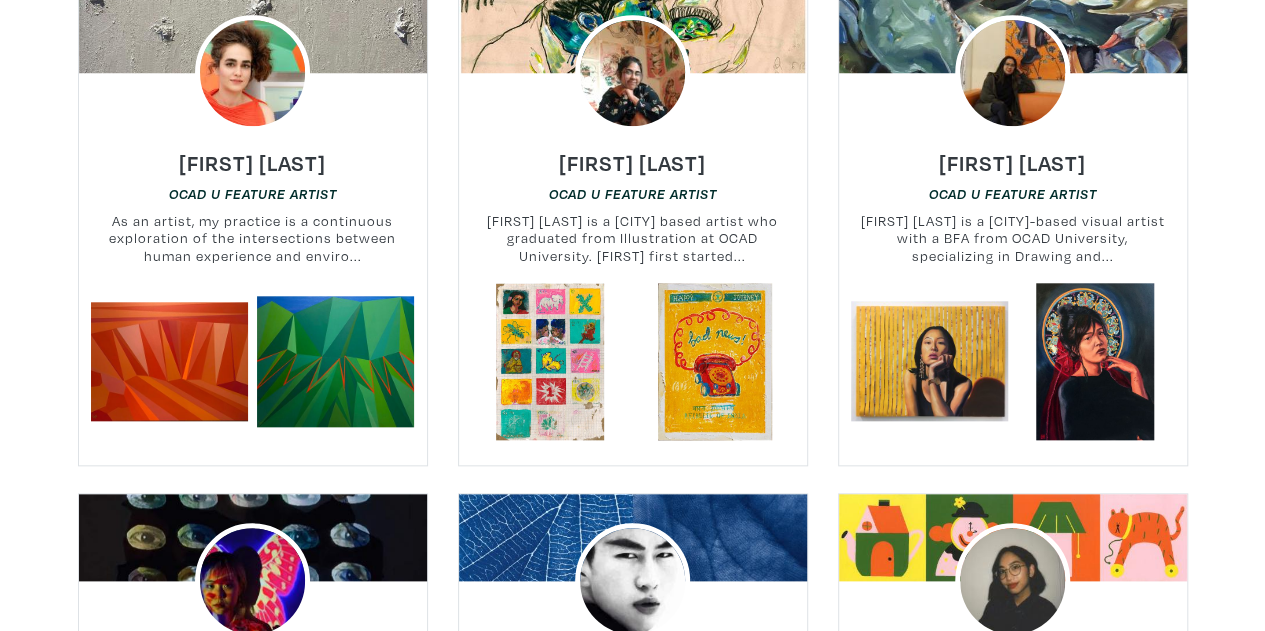 drag, startPoint x: 0, startPoint y: 288, endPoint x: 0, endPoint y: 299, distance: 11 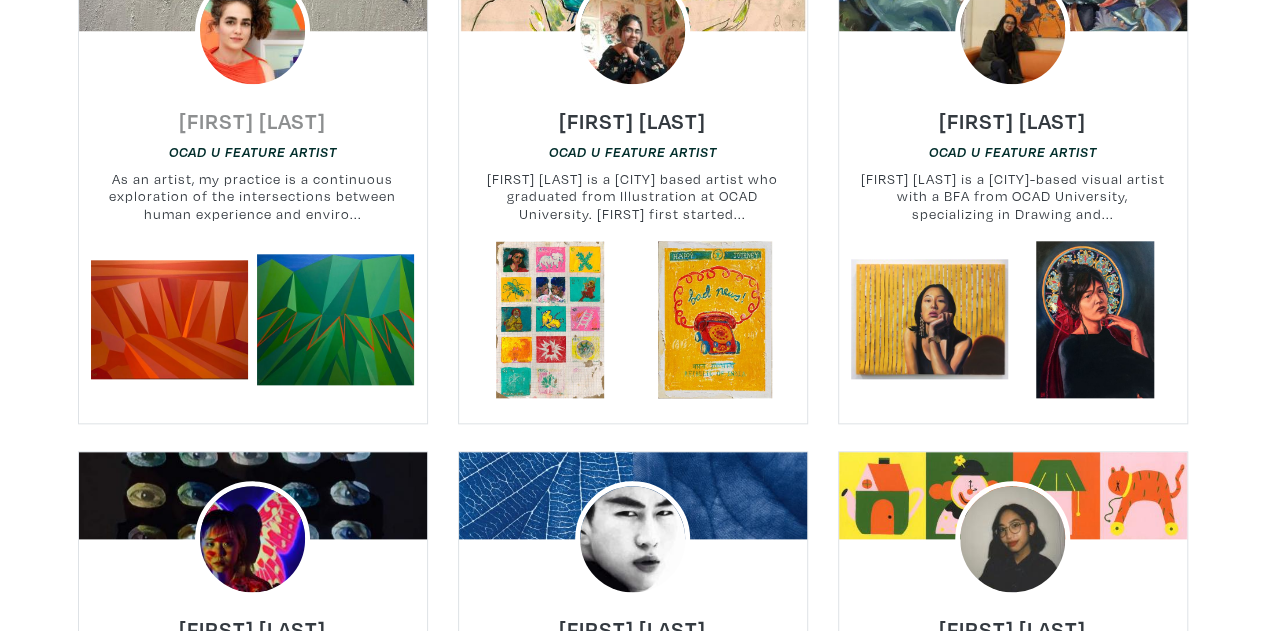 click on "[NAME] [LAST] [LAST]" at bounding box center (252, 120) 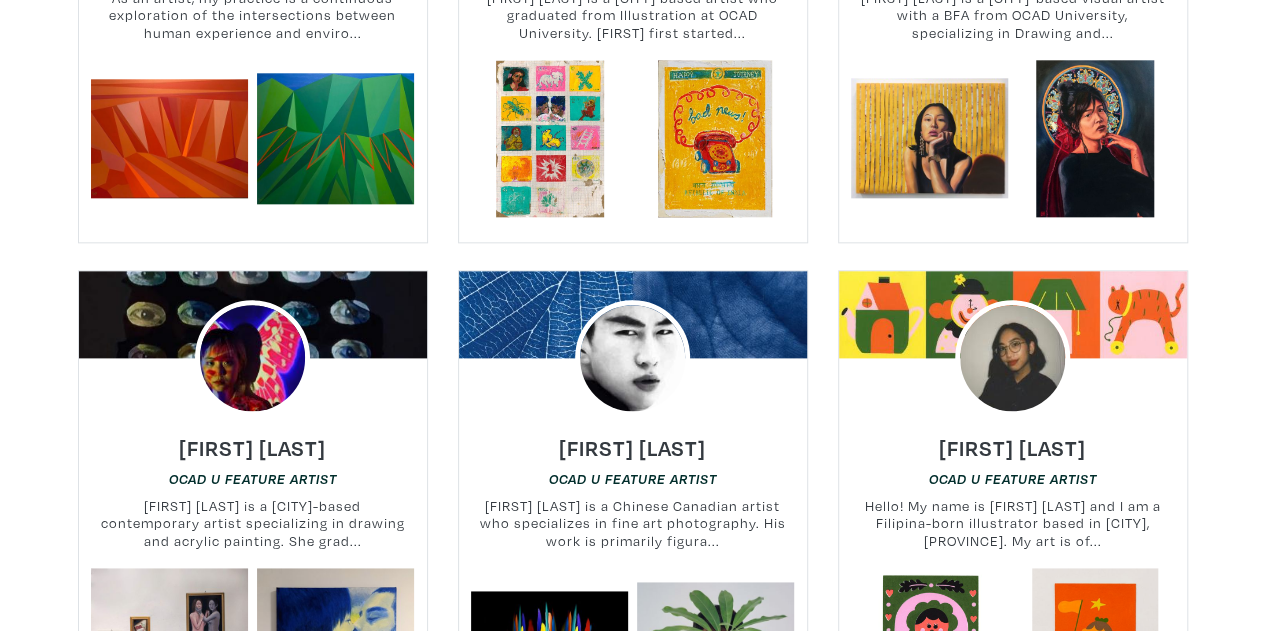 drag, startPoint x: 12, startPoint y: 283, endPoint x: 0, endPoint y: 400, distance: 117.61378 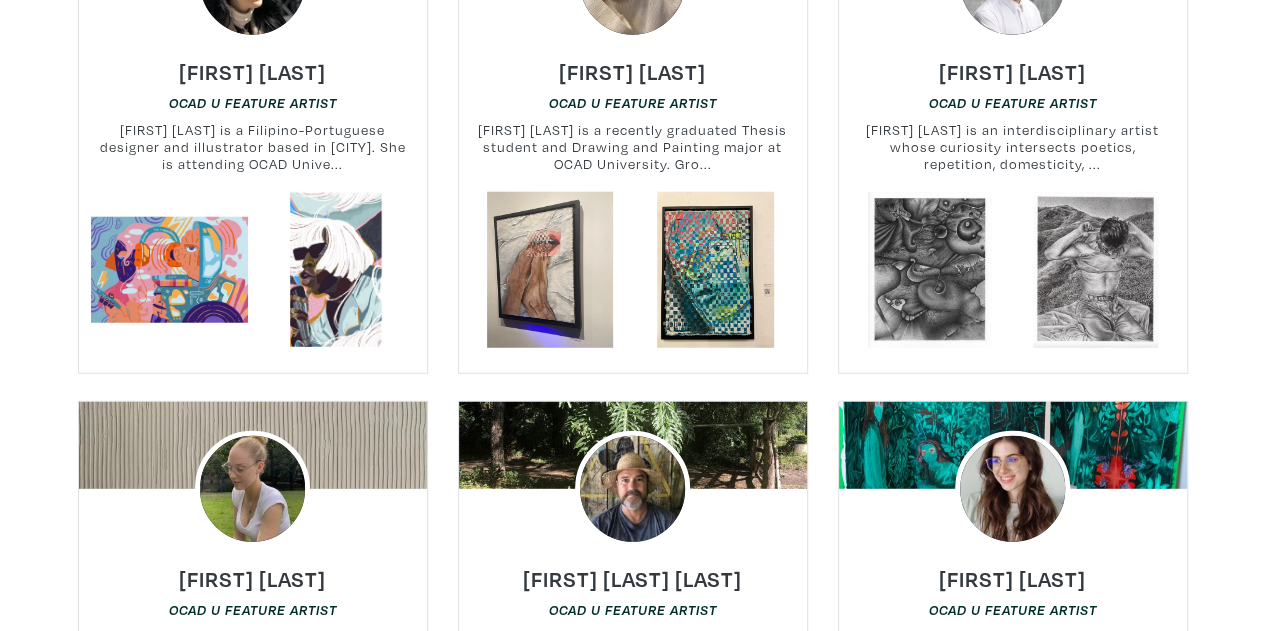drag, startPoint x: 0, startPoint y: 294, endPoint x: 0, endPoint y: 363, distance: 69 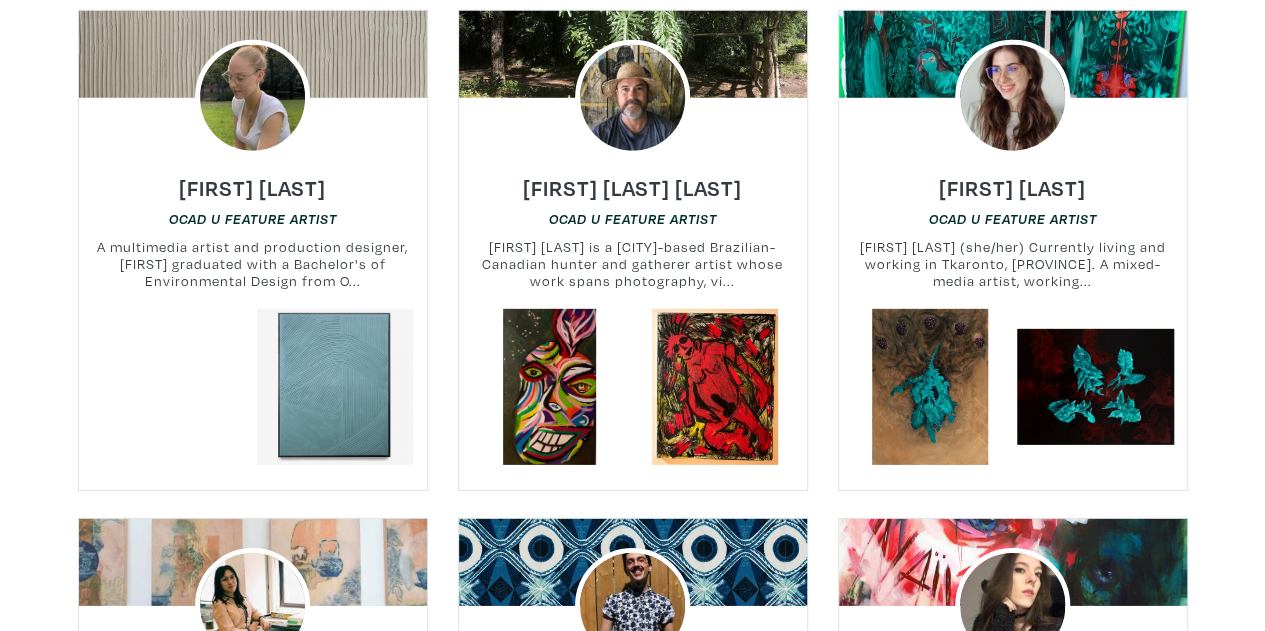 drag, startPoint x: 0, startPoint y: 363, endPoint x: 0, endPoint y: 521, distance: 158 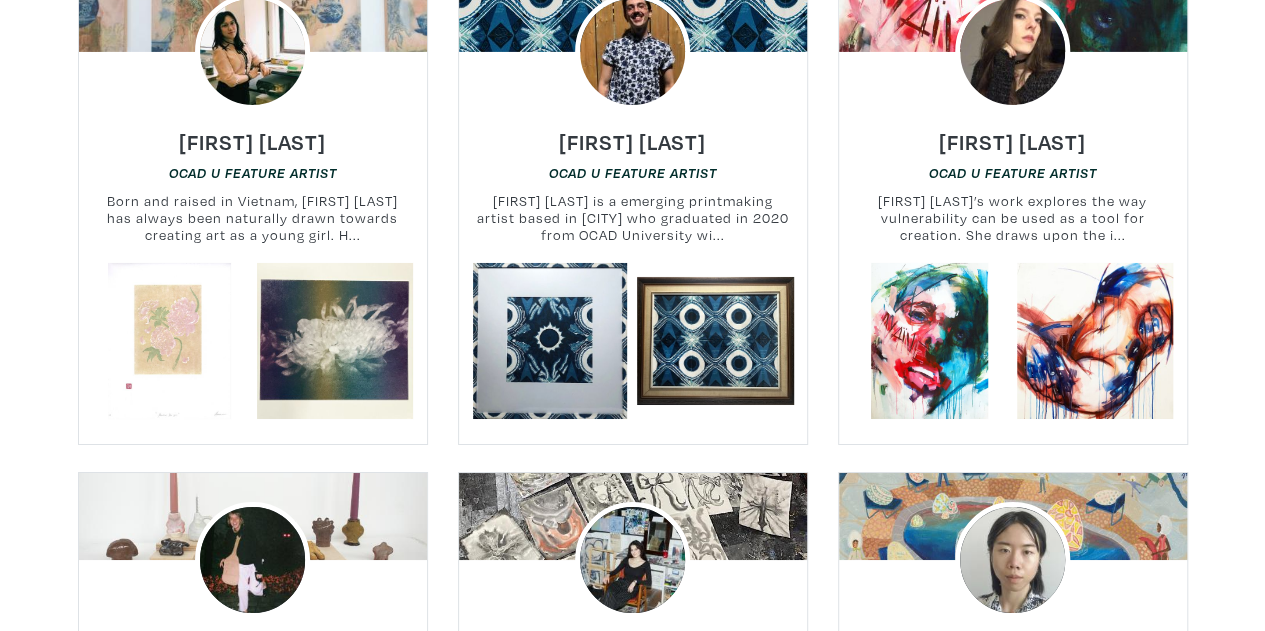 drag, startPoint x: 3, startPoint y: 359, endPoint x: 10, endPoint y: 521, distance: 162.15117 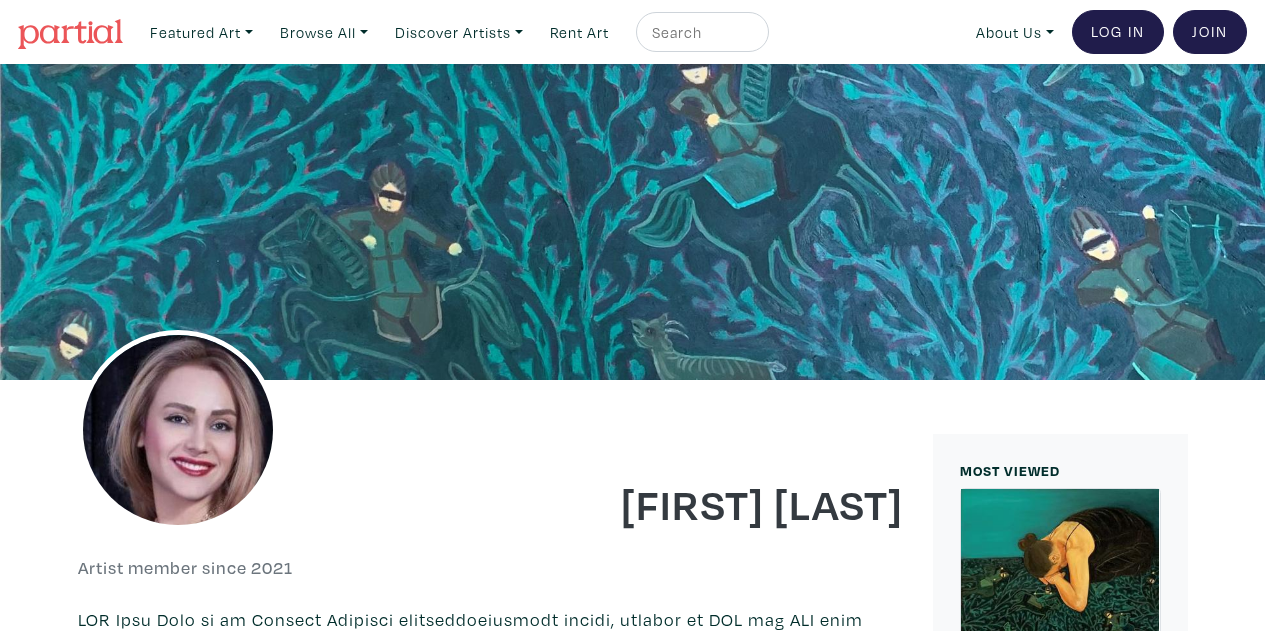 scroll, scrollTop: 0, scrollLeft: 0, axis: both 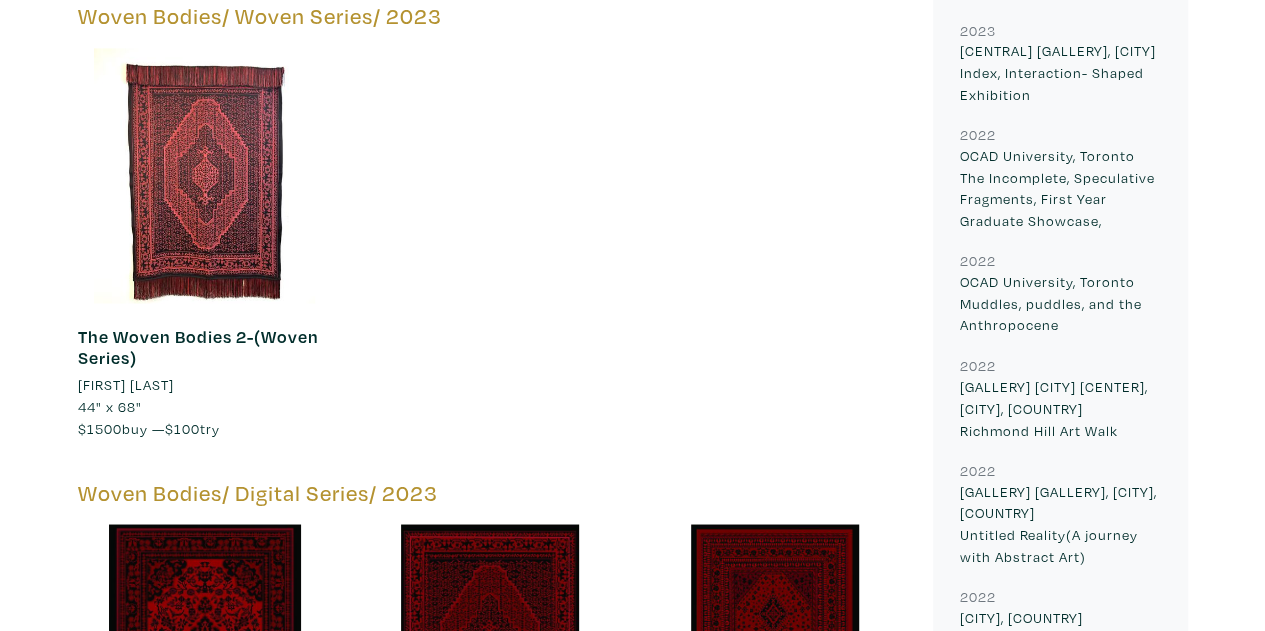 drag, startPoint x: 563, startPoint y: 345, endPoint x: 493, endPoint y: 473, distance: 145.89037 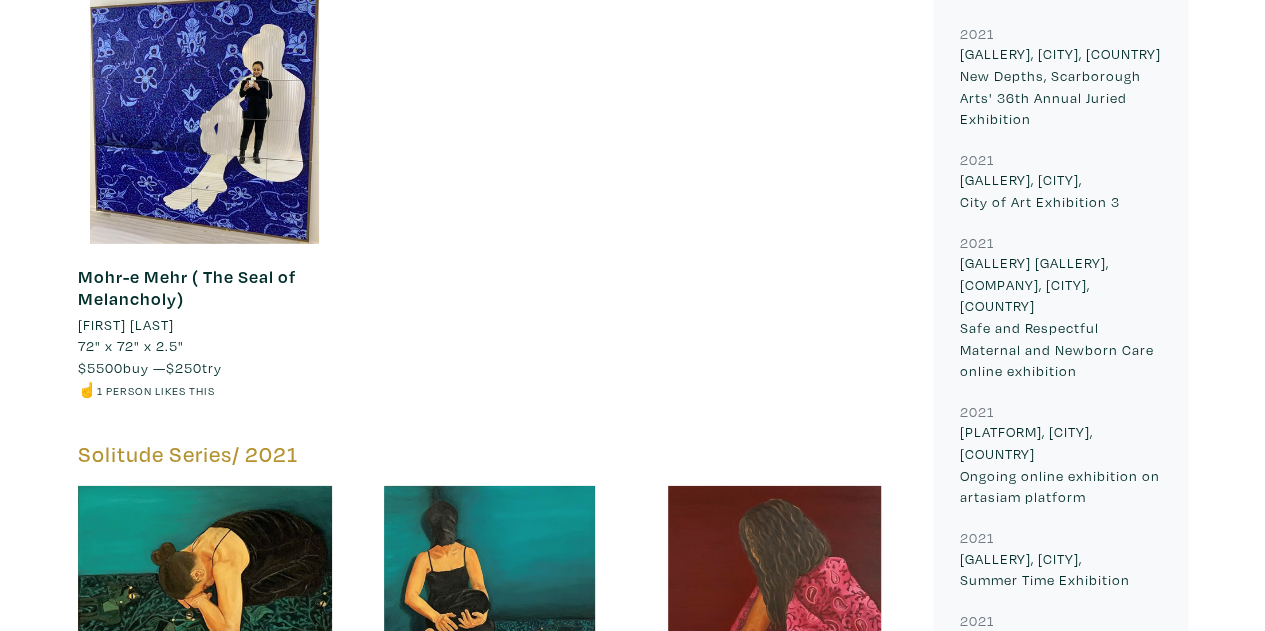 drag, startPoint x: 512, startPoint y: 327, endPoint x: 484, endPoint y: 277, distance: 57.306194 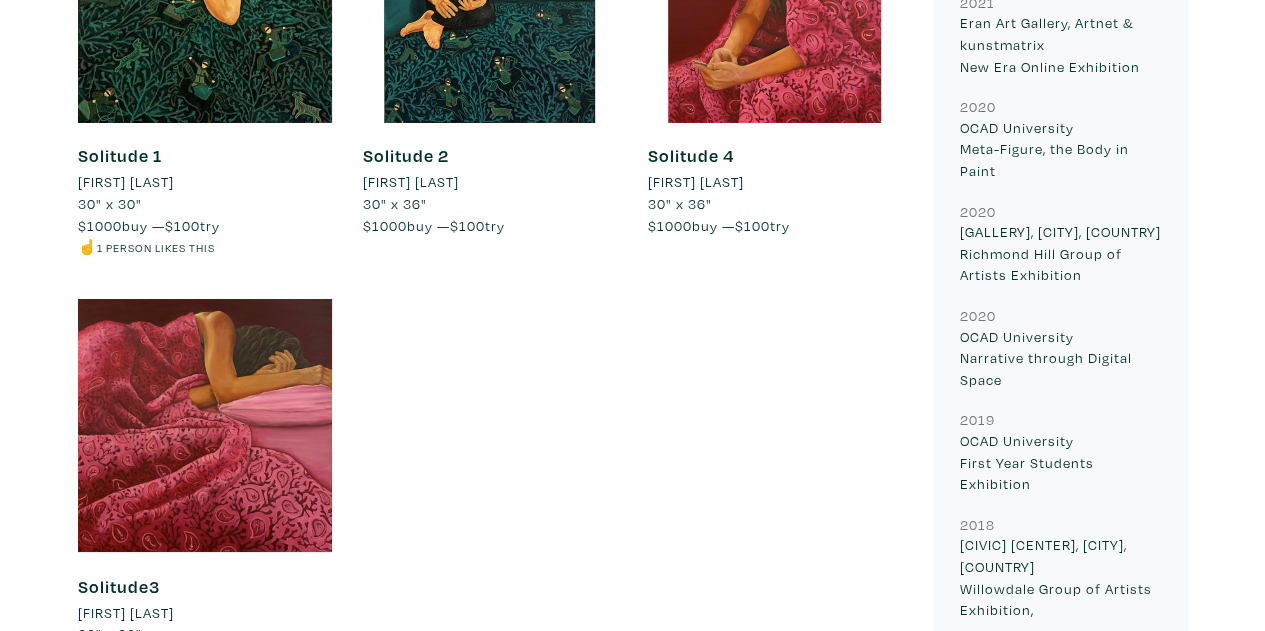 drag, startPoint x: 476, startPoint y: 180, endPoint x: 416, endPoint y: 377, distance: 205.93445 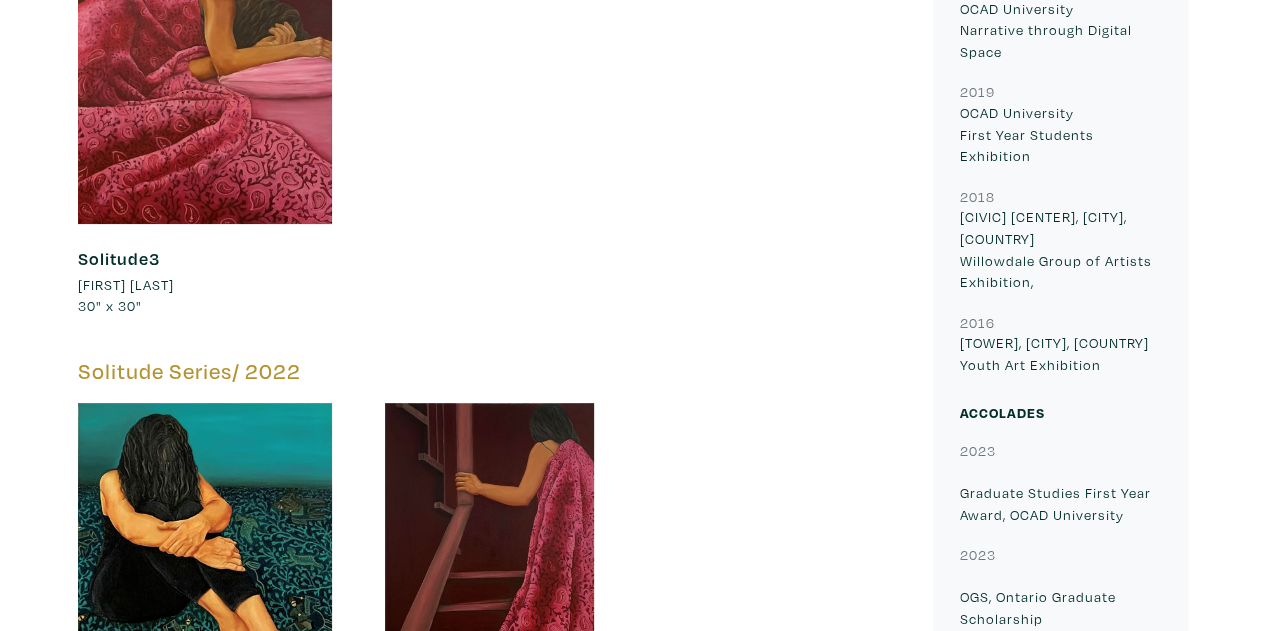 drag, startPoint x: 612, startPoint y: 353, endPoint x: 581, endPoint y: 559, distance: 208.31947 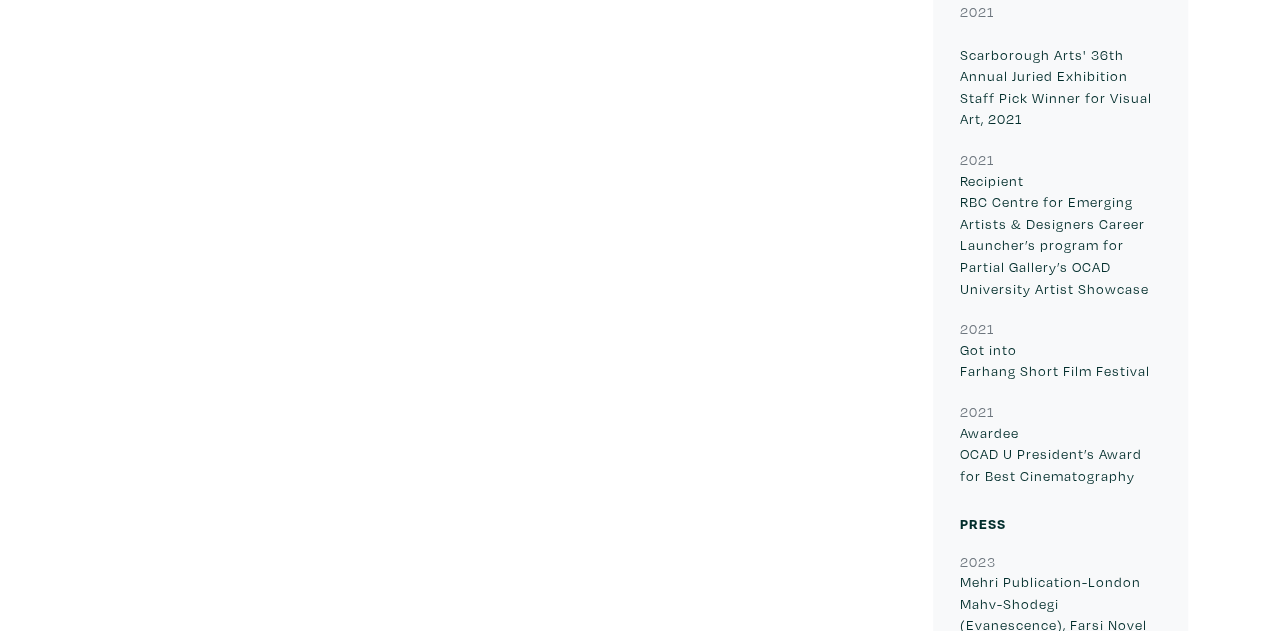 drag, startPoint x: 66, startPoint y: 199, endPoint x: 28, endPoint y: 323, distance: 129.69194 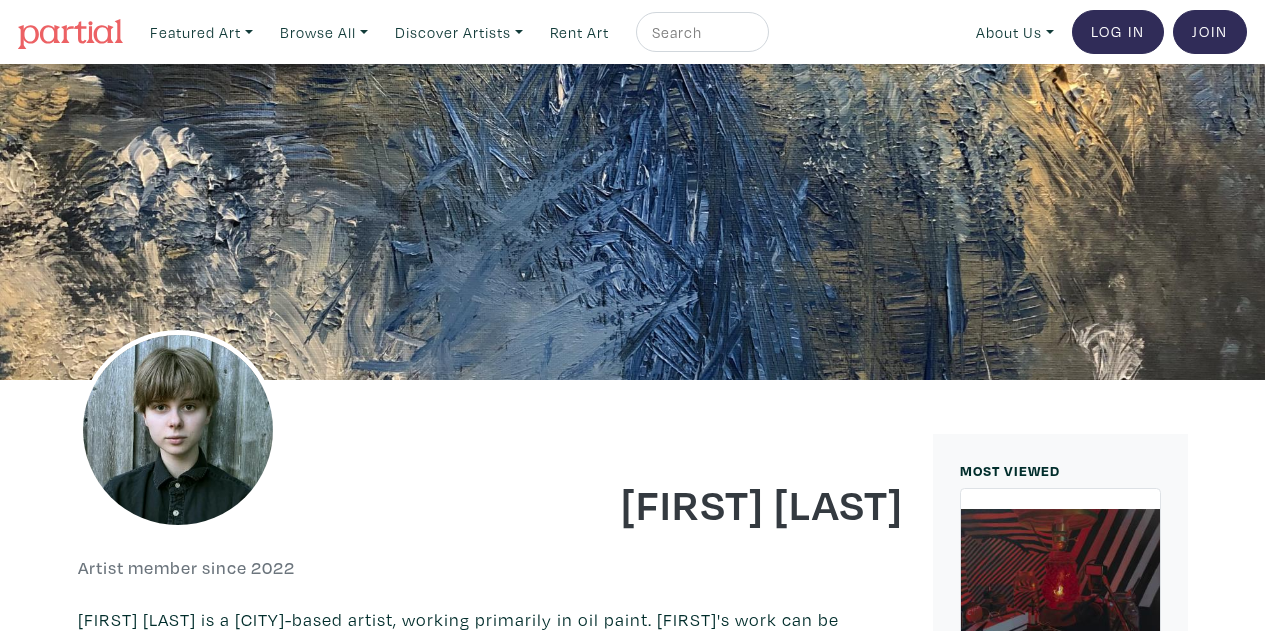scroll, scrollTop: 0, scrollLeft: 0, axis: both 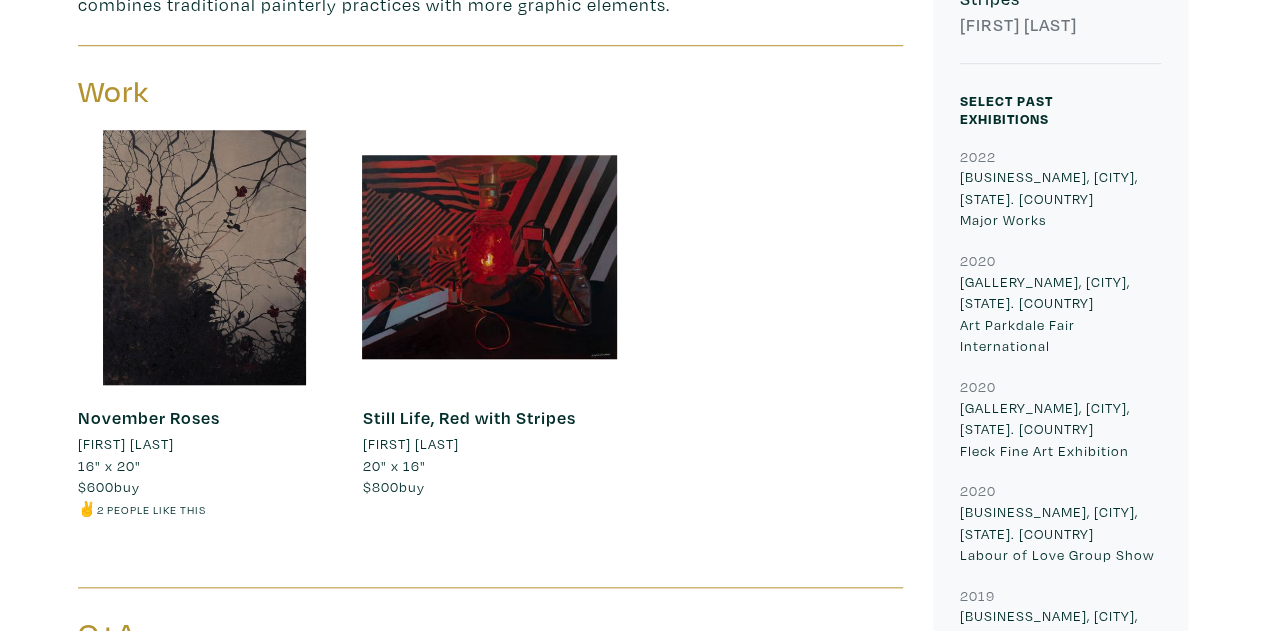 drag, startPoint x: 216, startPoint y: 274, endPoint x: 305, endPoint y: 356, distance: 121.016525 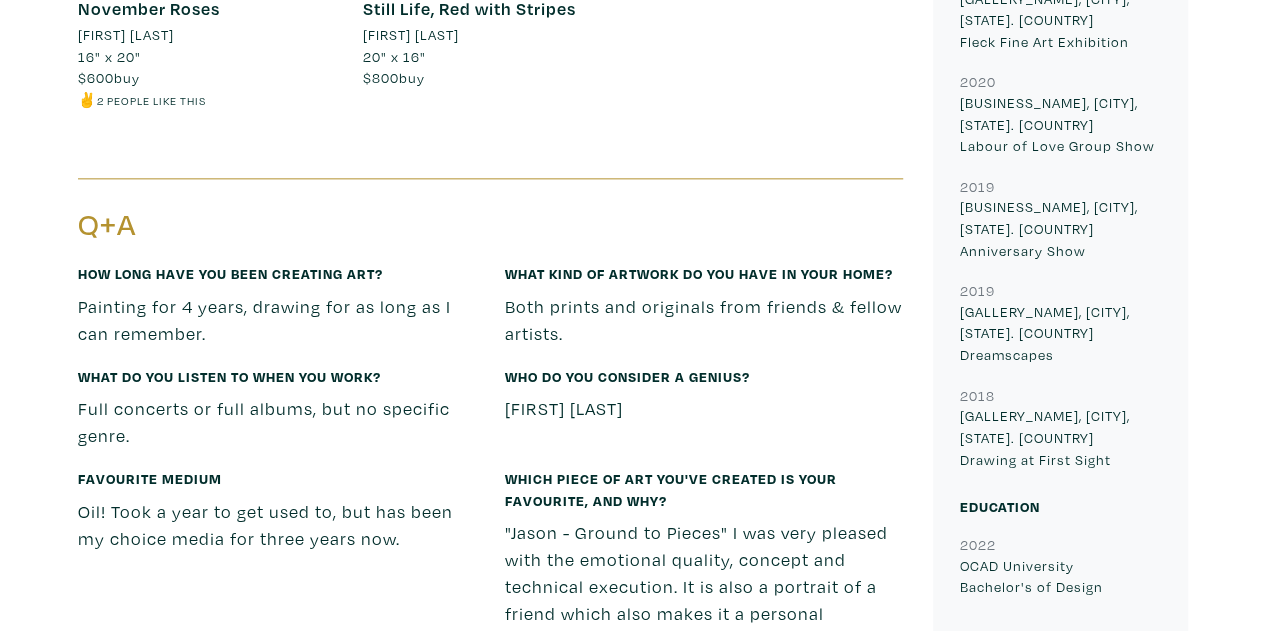 drag, startPoint x: 670, startPoint y: 300, endPoint x: 666, endPoint y: 593, distance: 293.0273 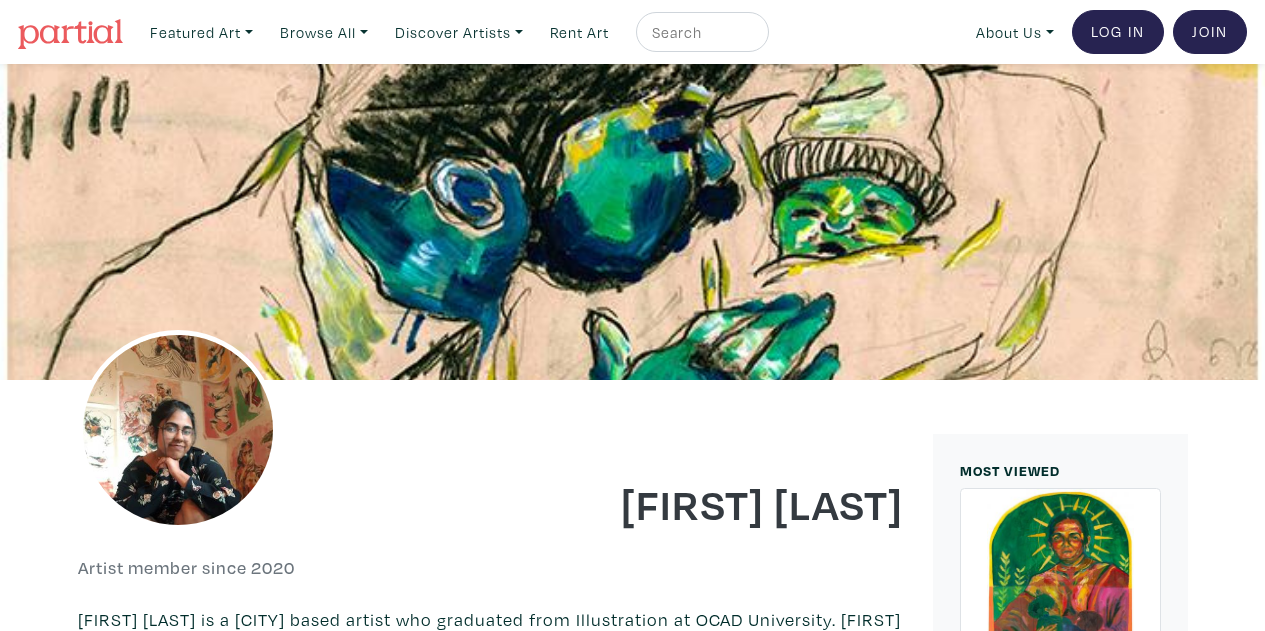 scroll, scrollTop: 0, scrollLeft: 0, axis: both 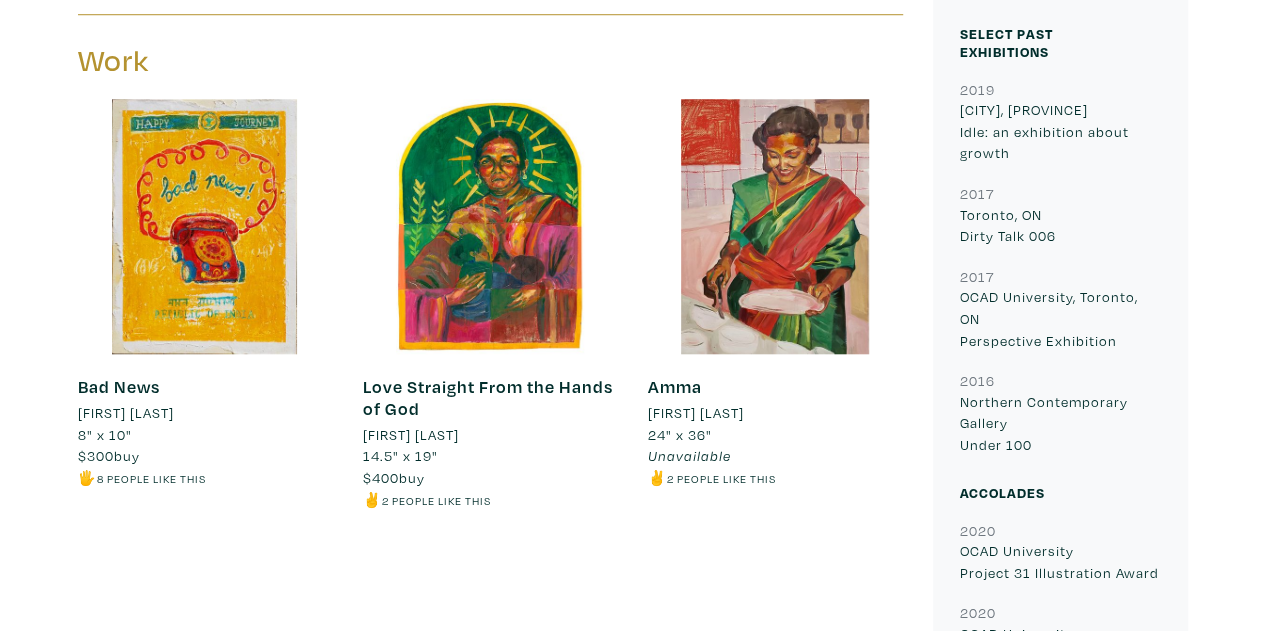 drag, startPoint x: 432, startPoint y: 385, endPoint x: 266, endPoint y: 533, distance: 222.39604 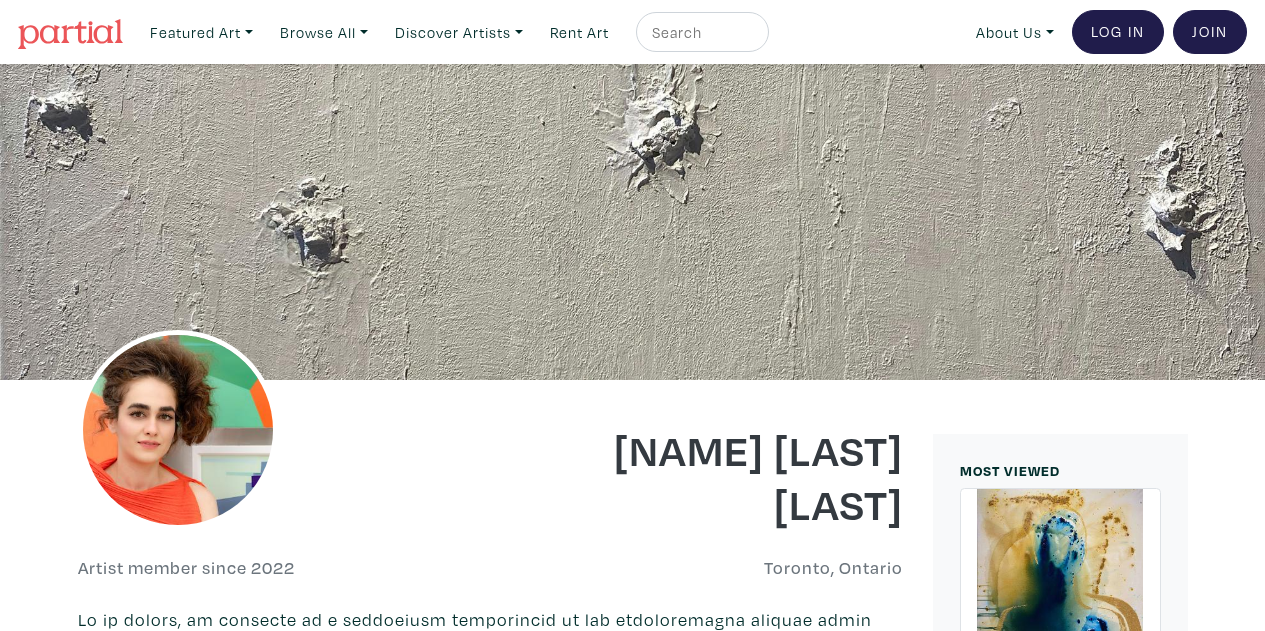 scroll, scrollTop: 0, scrollLeft: 0, axis: both 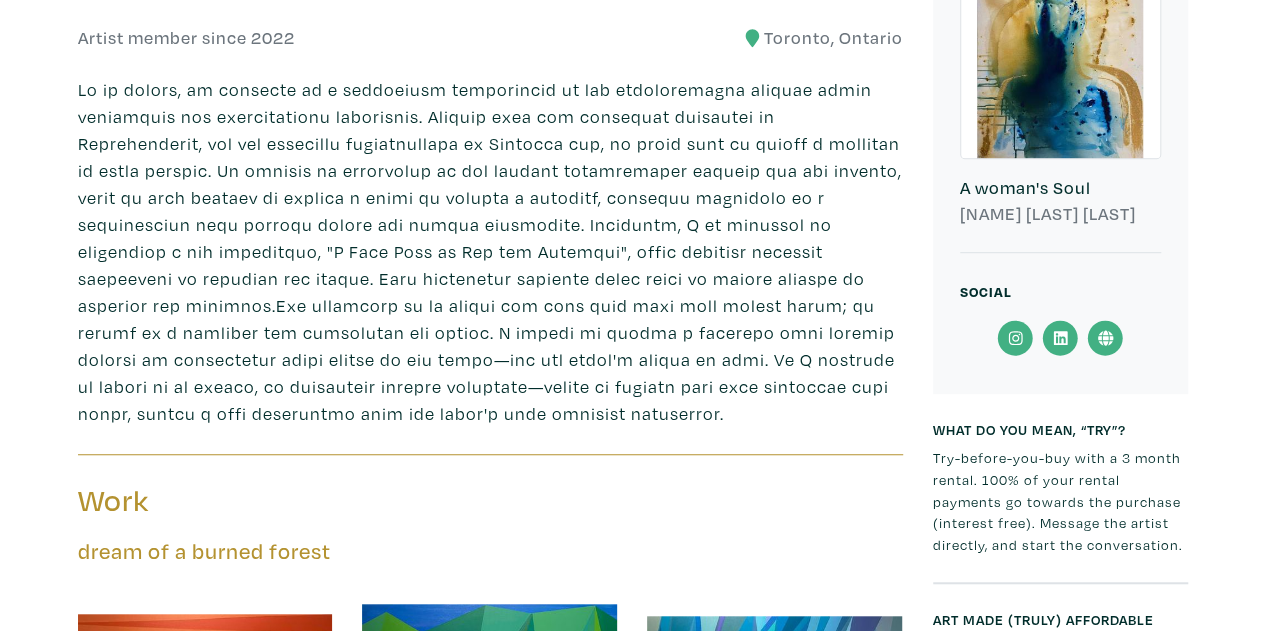 drag, startPoint x: 531, startPoint y: 295, endPoint x: 502, endPoint y: 371, distance: 81.34495 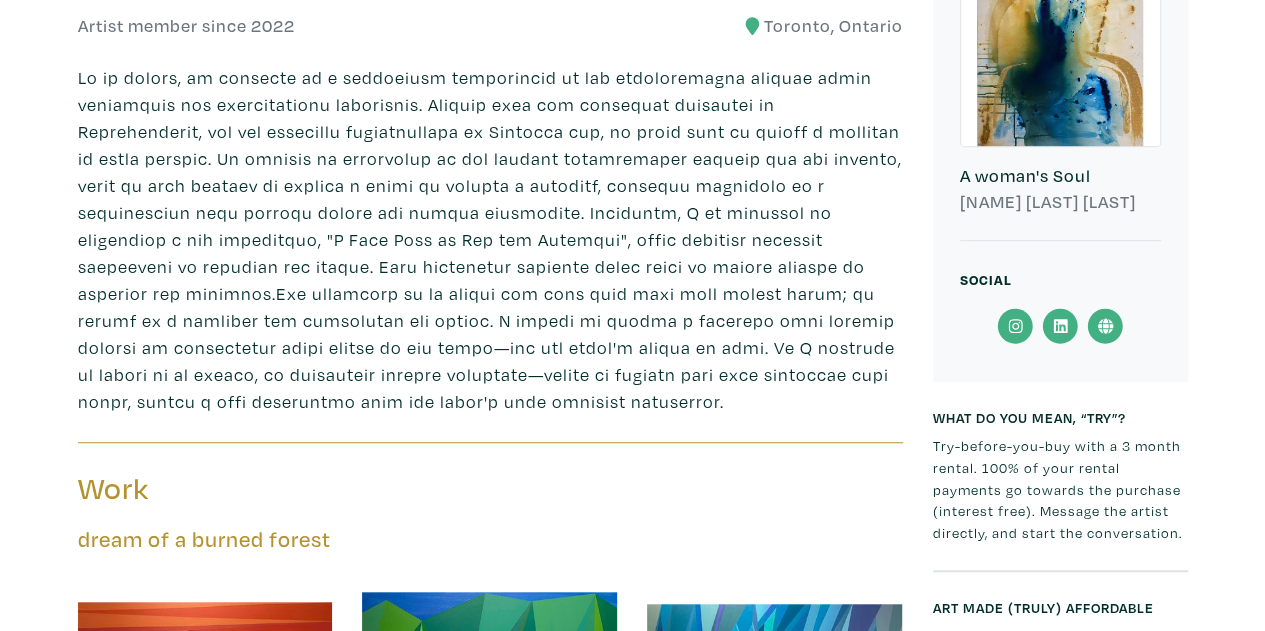 click at bounding box center (490, 239) 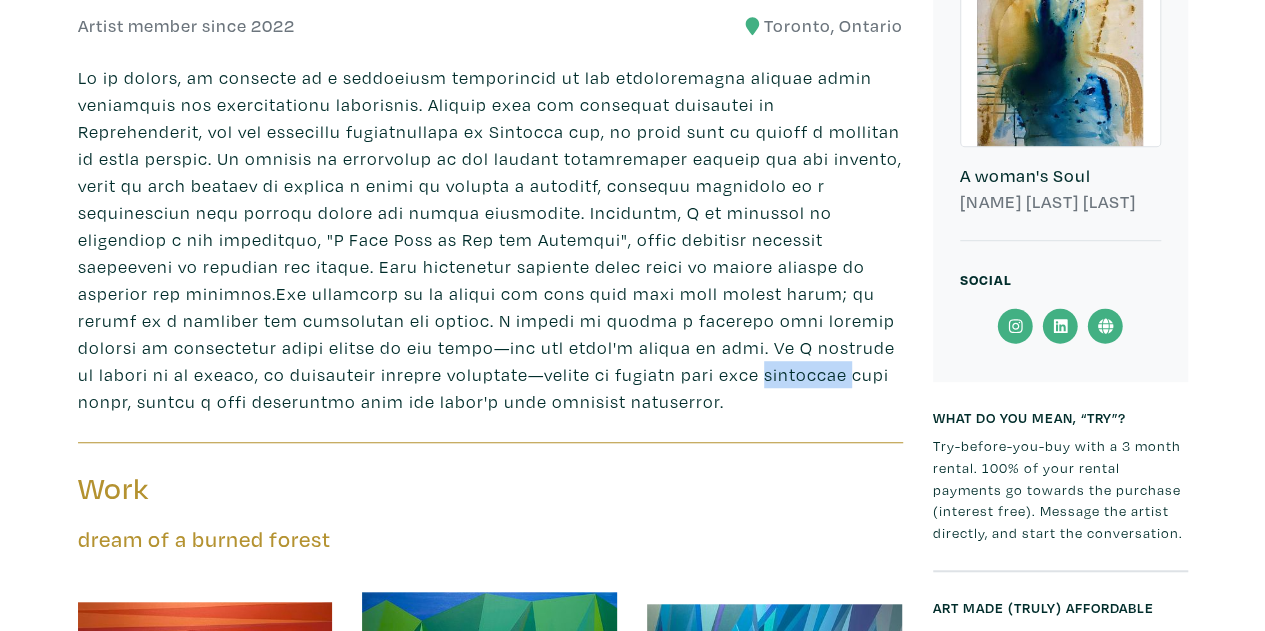 click at bounding box center [490, 239] 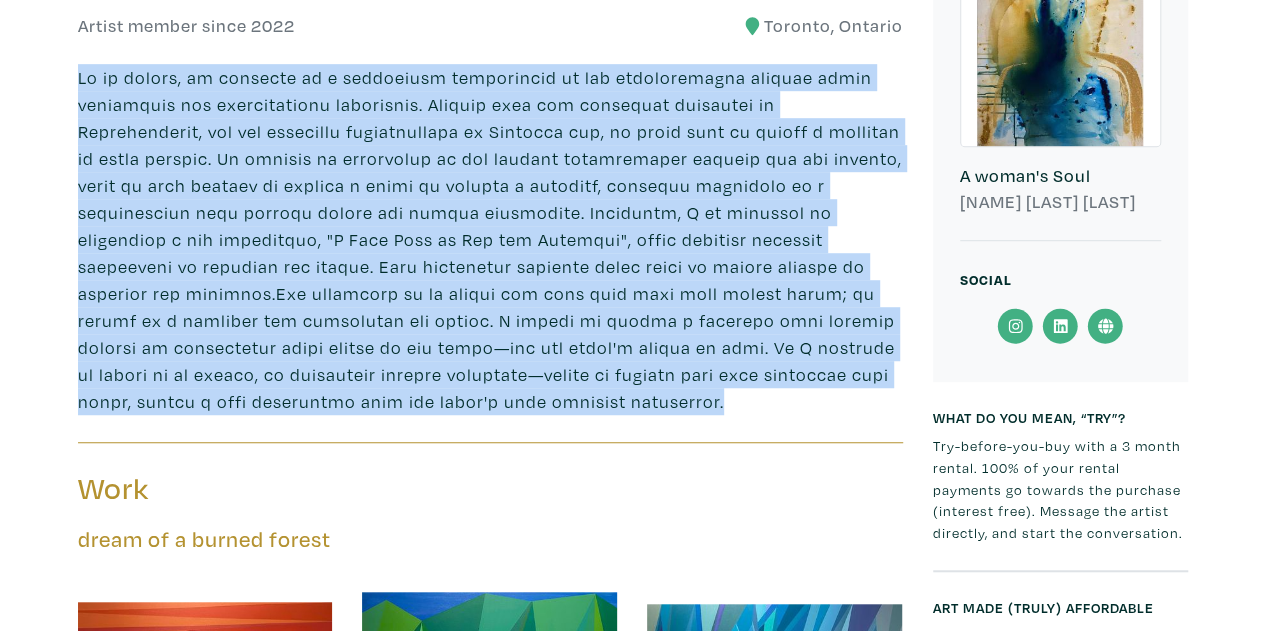click at bounding box center (490, 239) 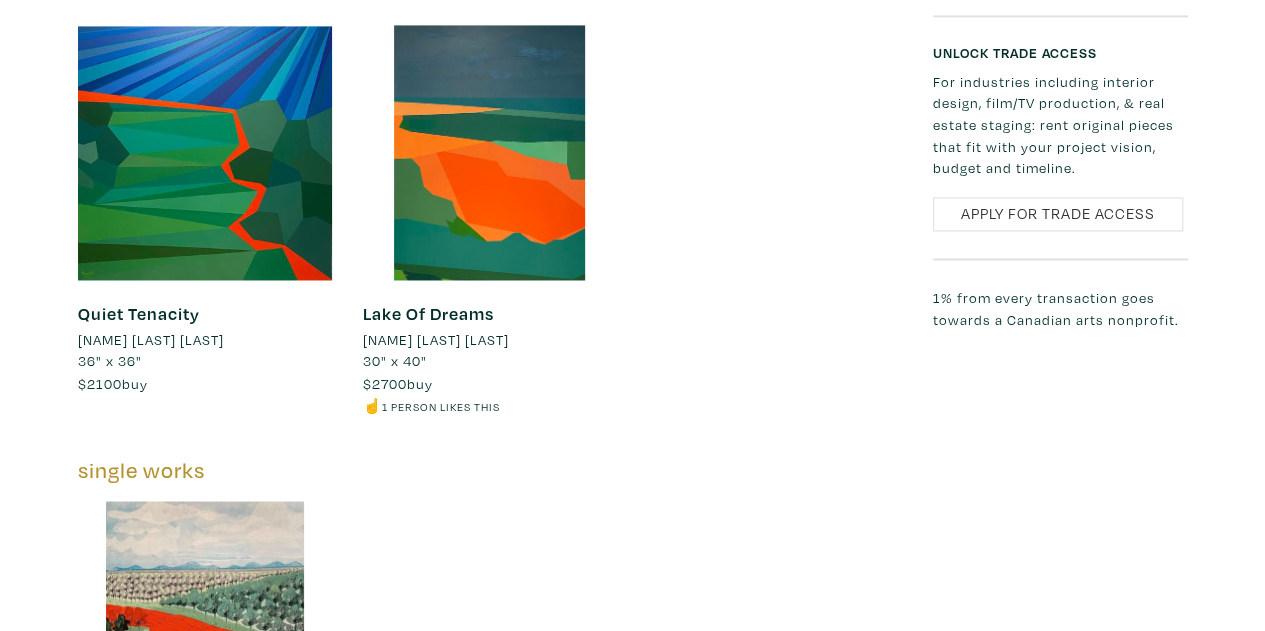 scroll, scrollTop: 1873, scrollLeft: 0, axis: vertical 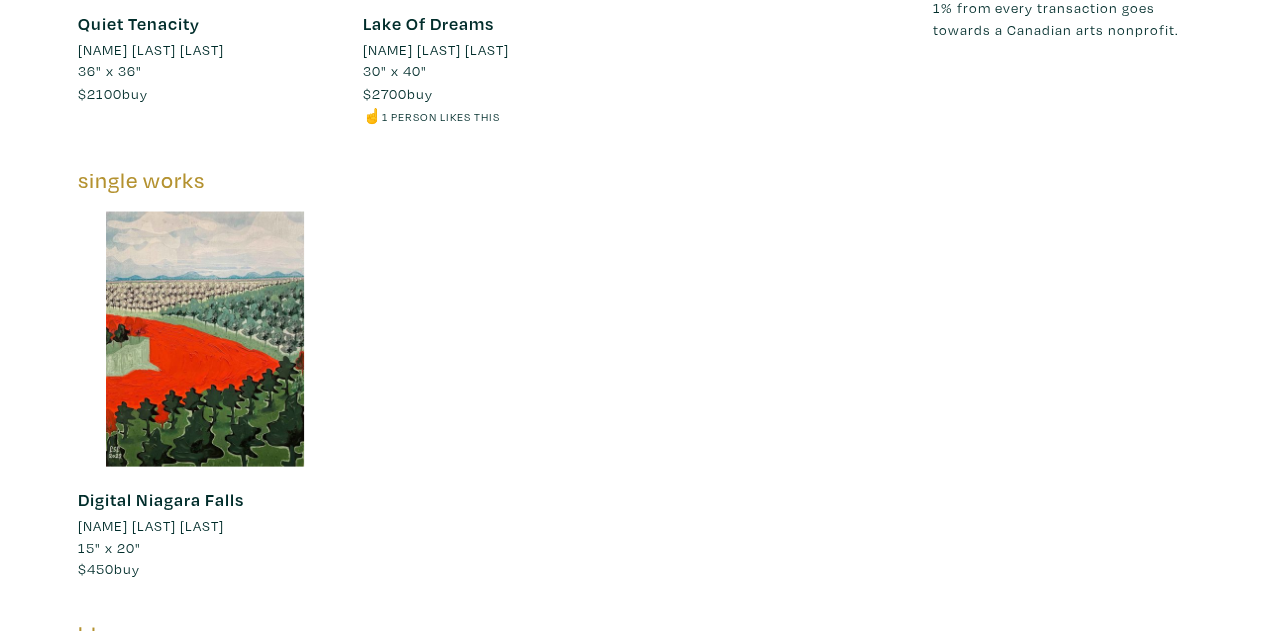 drag, startPoint x: 332, startPoint y: 272, endPoint x: 359, endPoint y: 465, distance: 194.87946 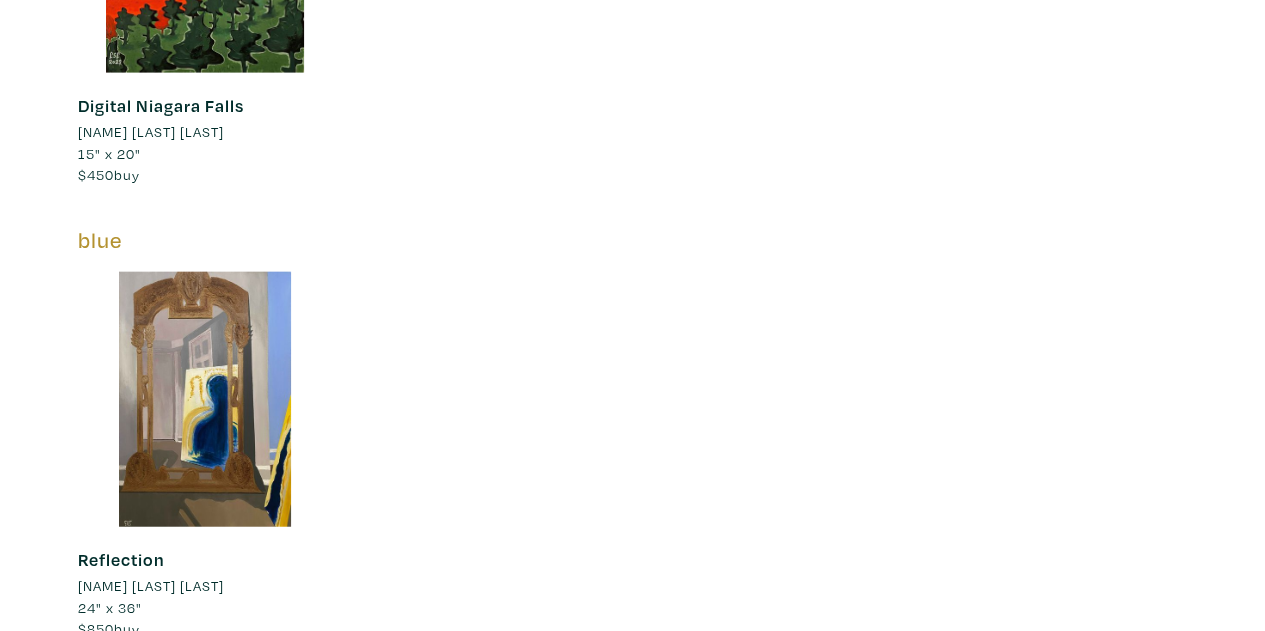 drag, startPoint x: 455, startPoint y: 237, endPoint x: 455, endPoint y: 401, distance: 164 